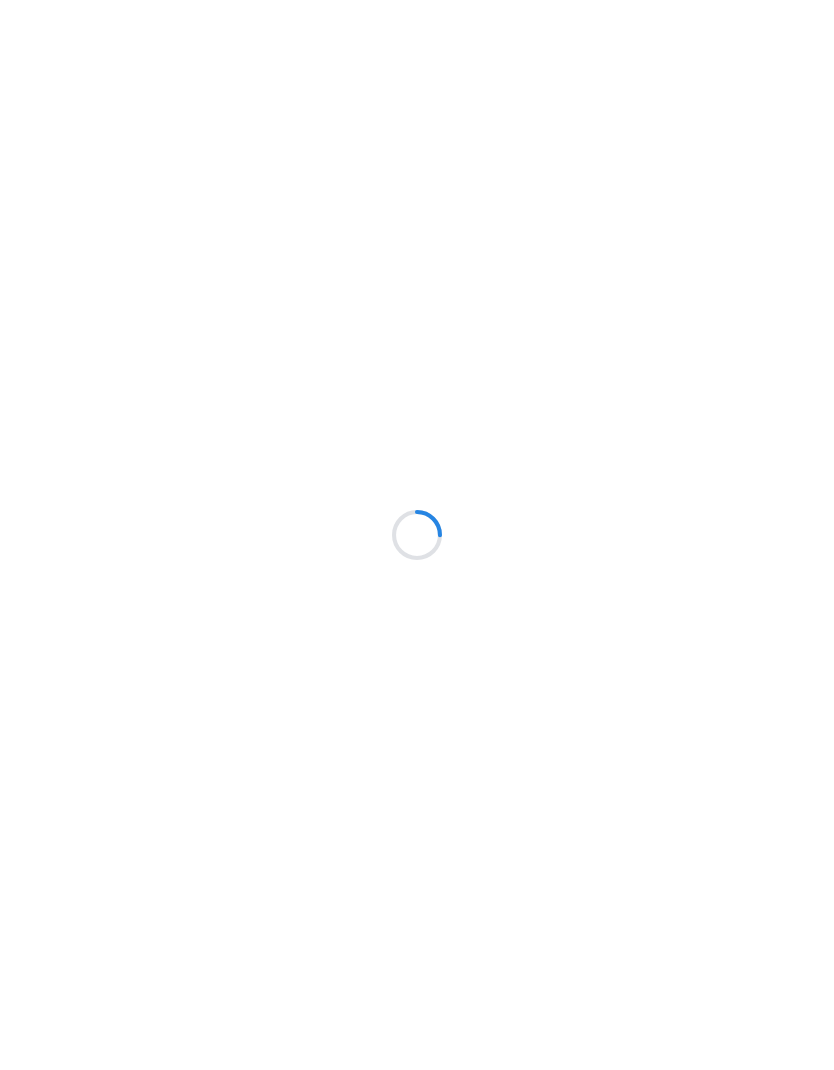 scroll, scrollTop: 0, scrollLeft: 0, axis: both 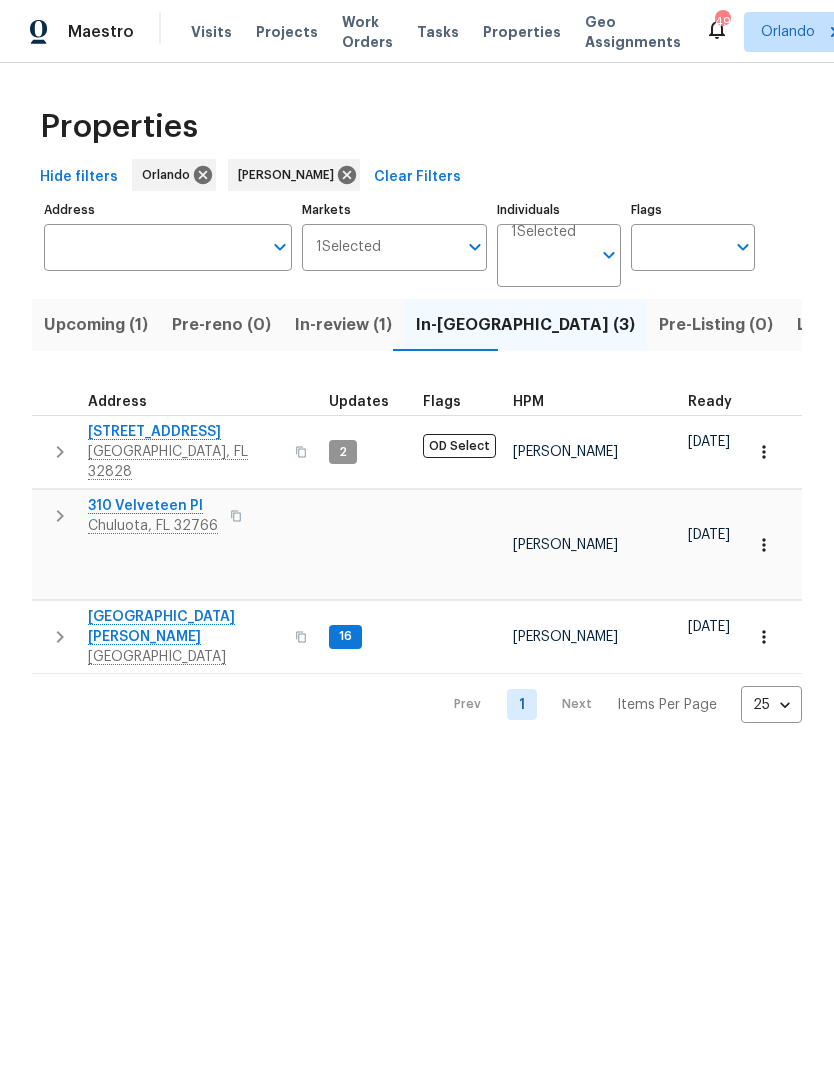 click on "In-review (1)" at bounding box center (343, 325) 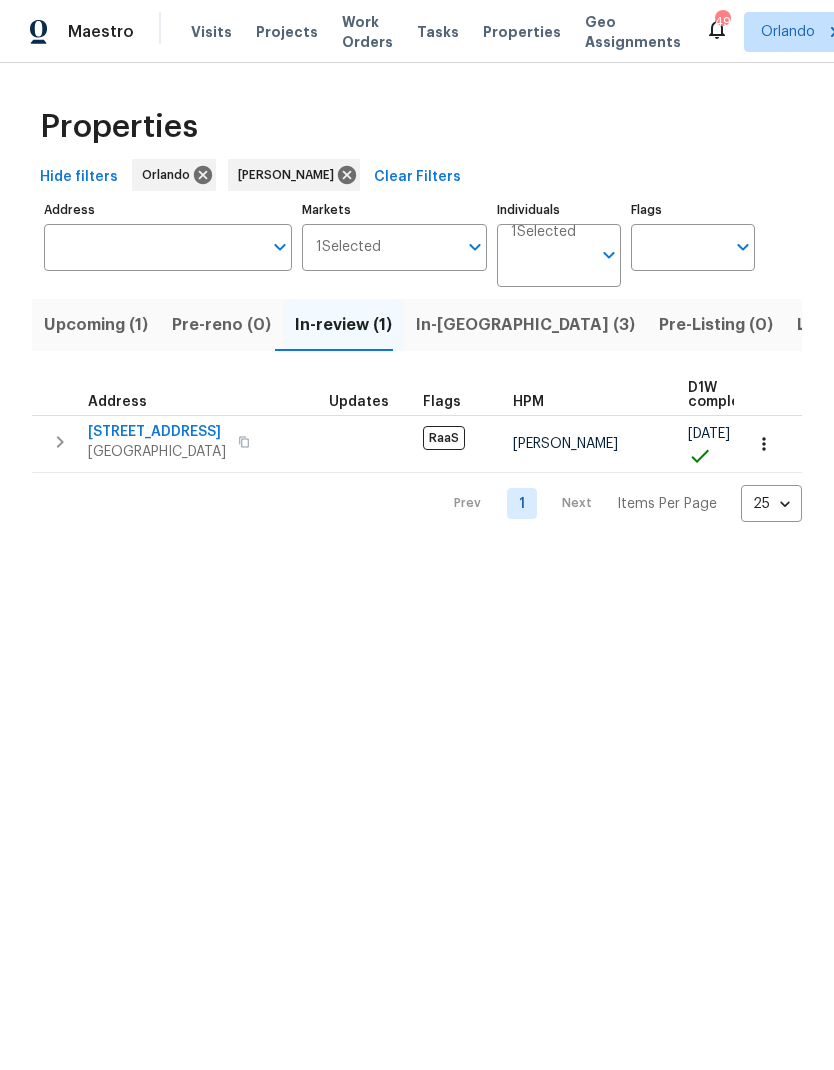 click on "In-reno (3)" at bounding box center [525, 325] 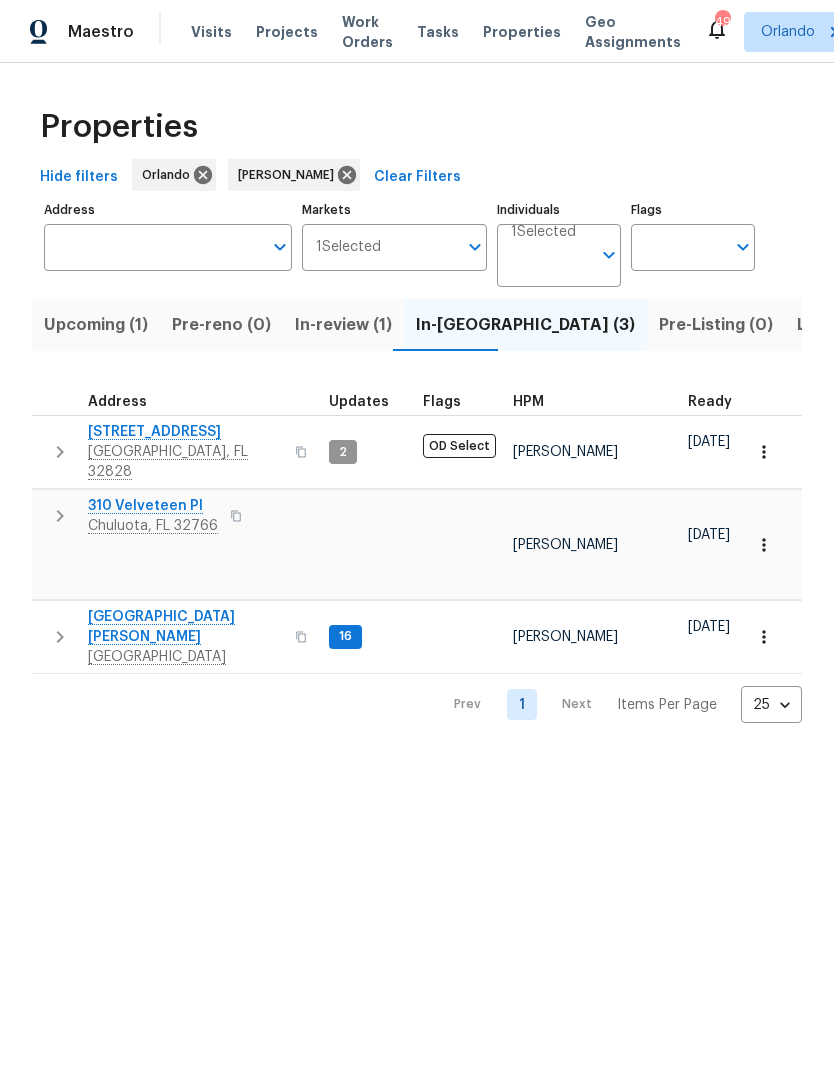 scroll, scrollTop: 0, scrollLeft: 0, axis: both 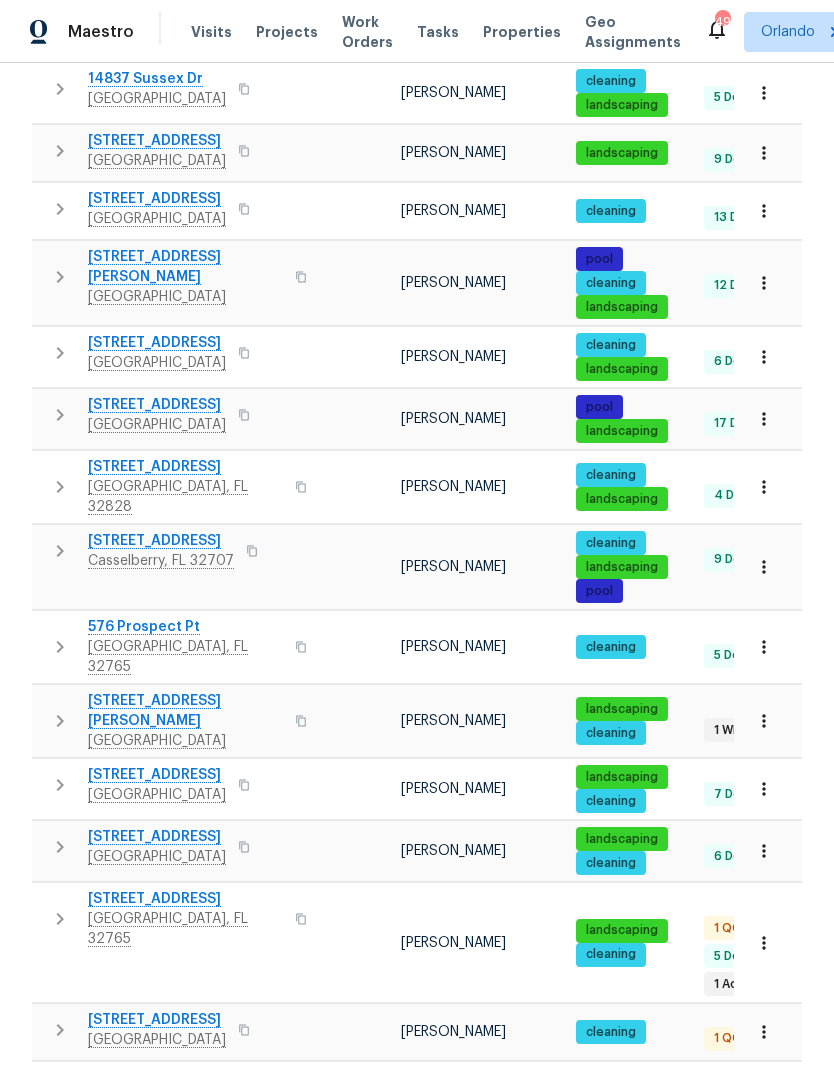 click on "412 Ranch Trl" at bounding box center (161, 541) 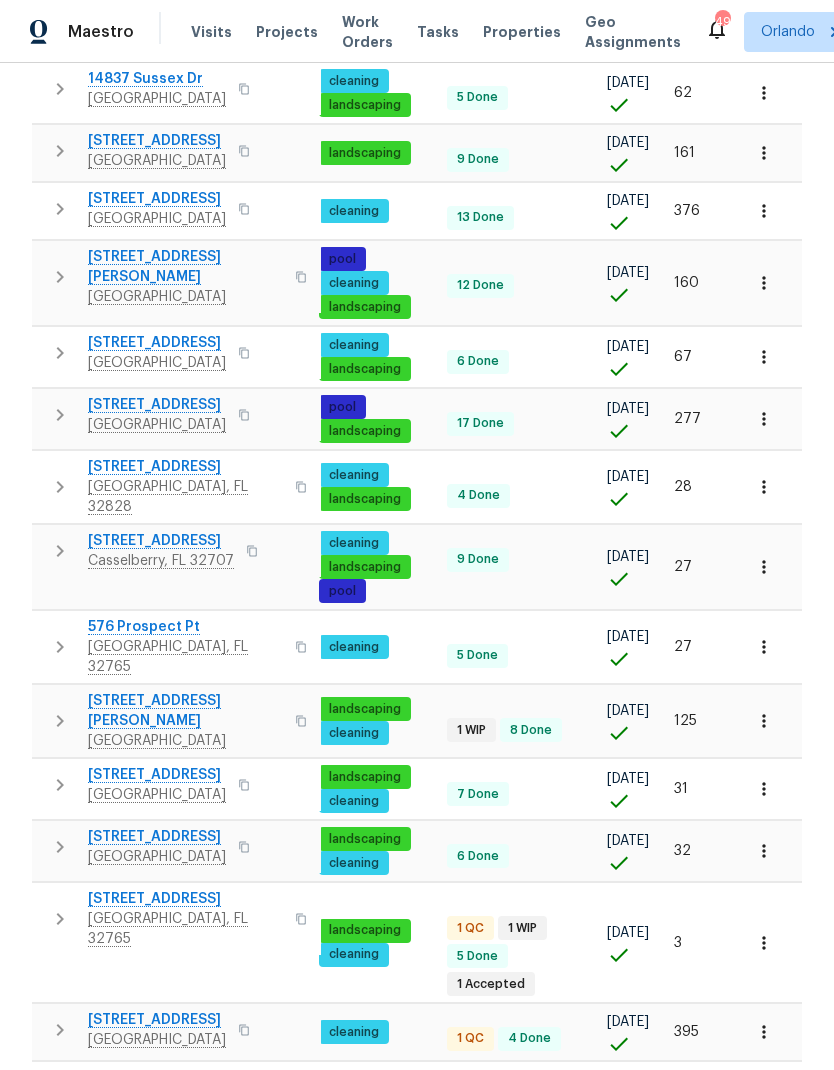 scroll, scrollTop: 0, scrollLeft: 256, axis: horizontal 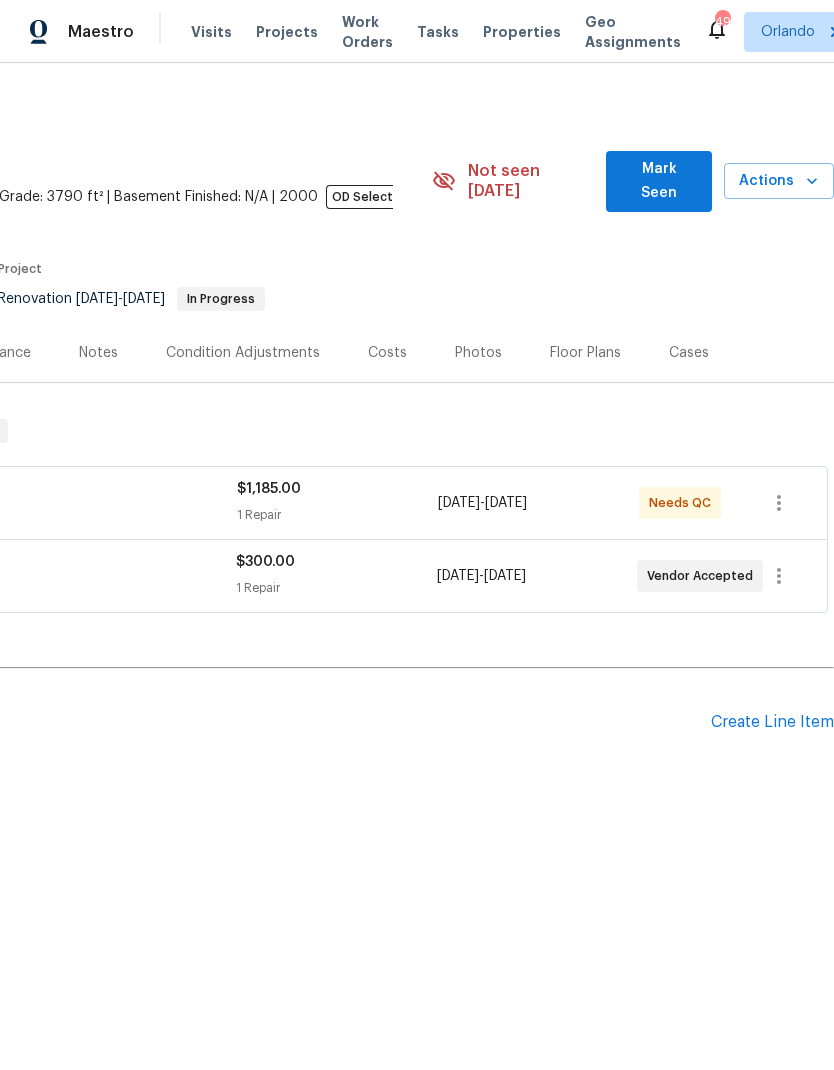 click on "Mark Seen" at bounding box center [658, 181] 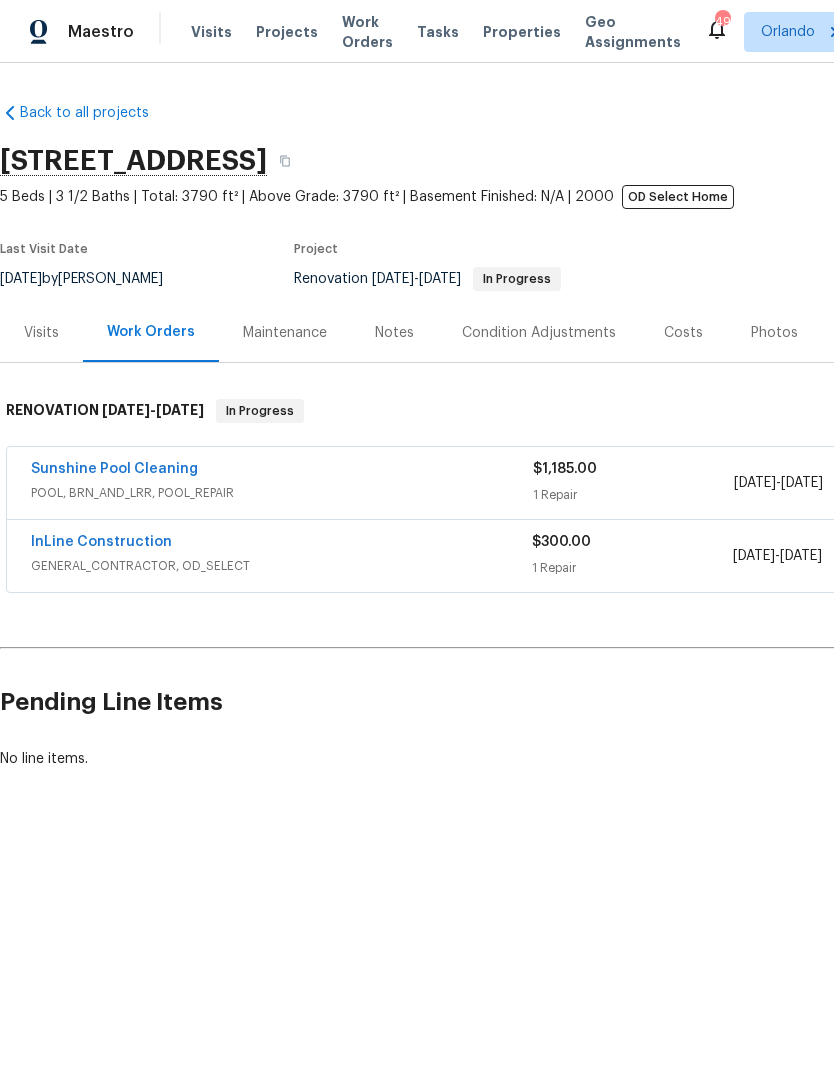scroll, scrollTop: 0, scrollLeft: 0, axis: both 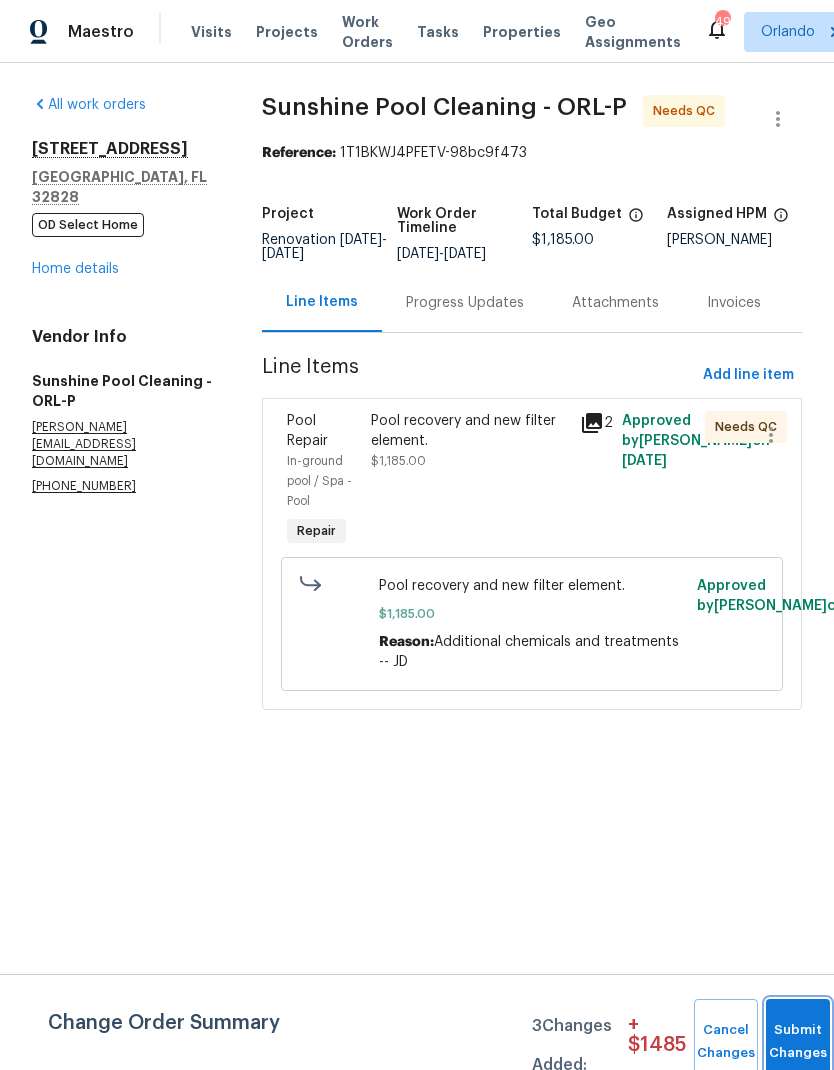 click on "Submit Changes" at bounding box center (798, 1042) 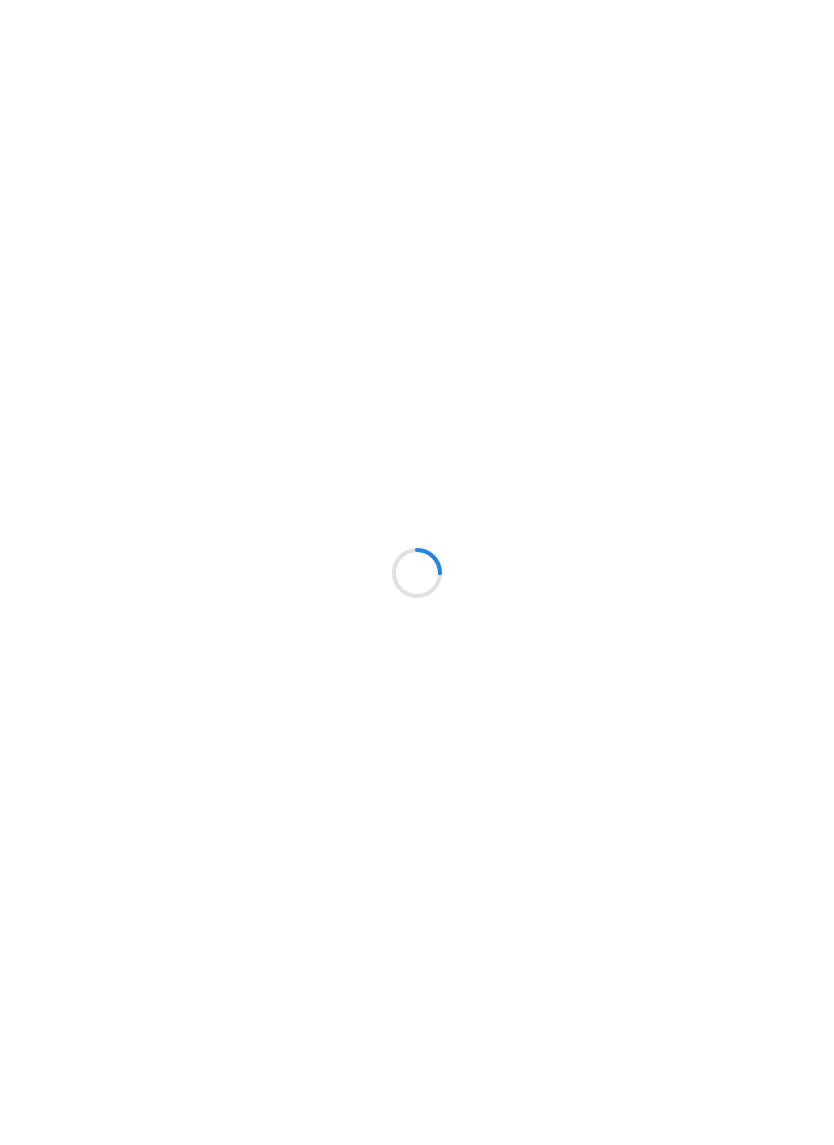 scroll, scrollTop: 0, scrollLeft: 0, axis: both 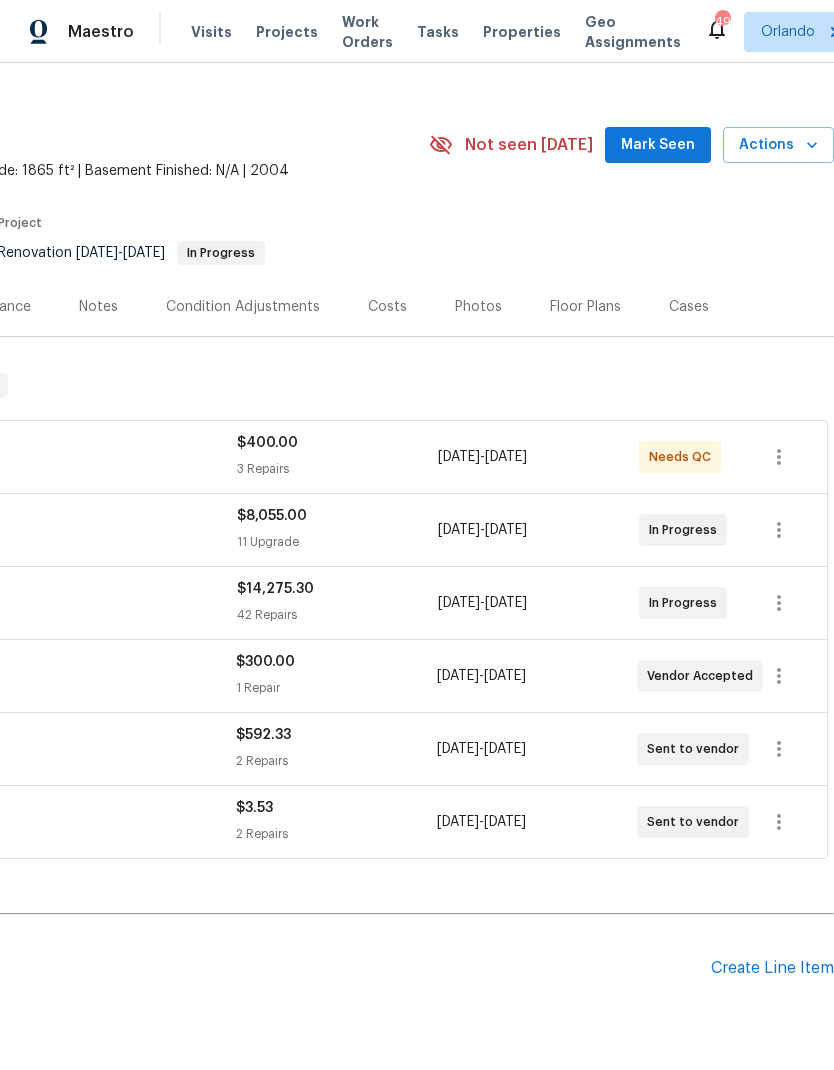 click on "Mark Seen" at bounding box center (658, 145) 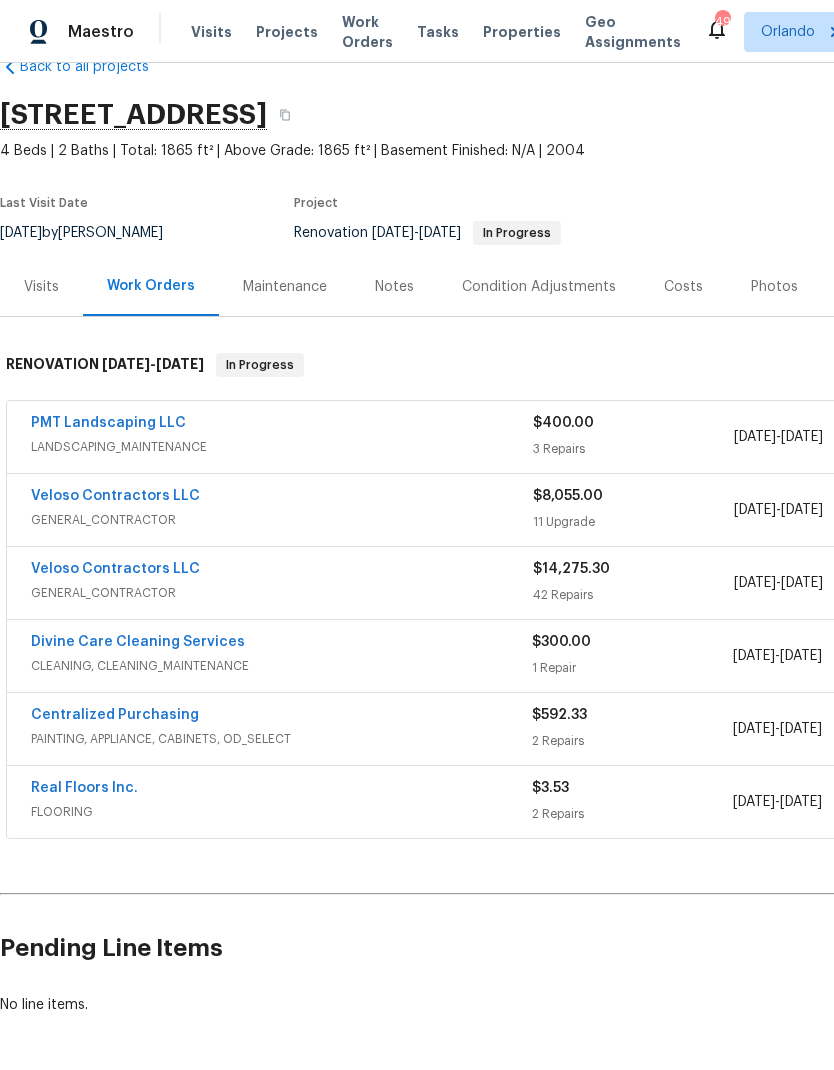 scroll, scrollTop: 46, scrollLeft: 0, axis: vertical 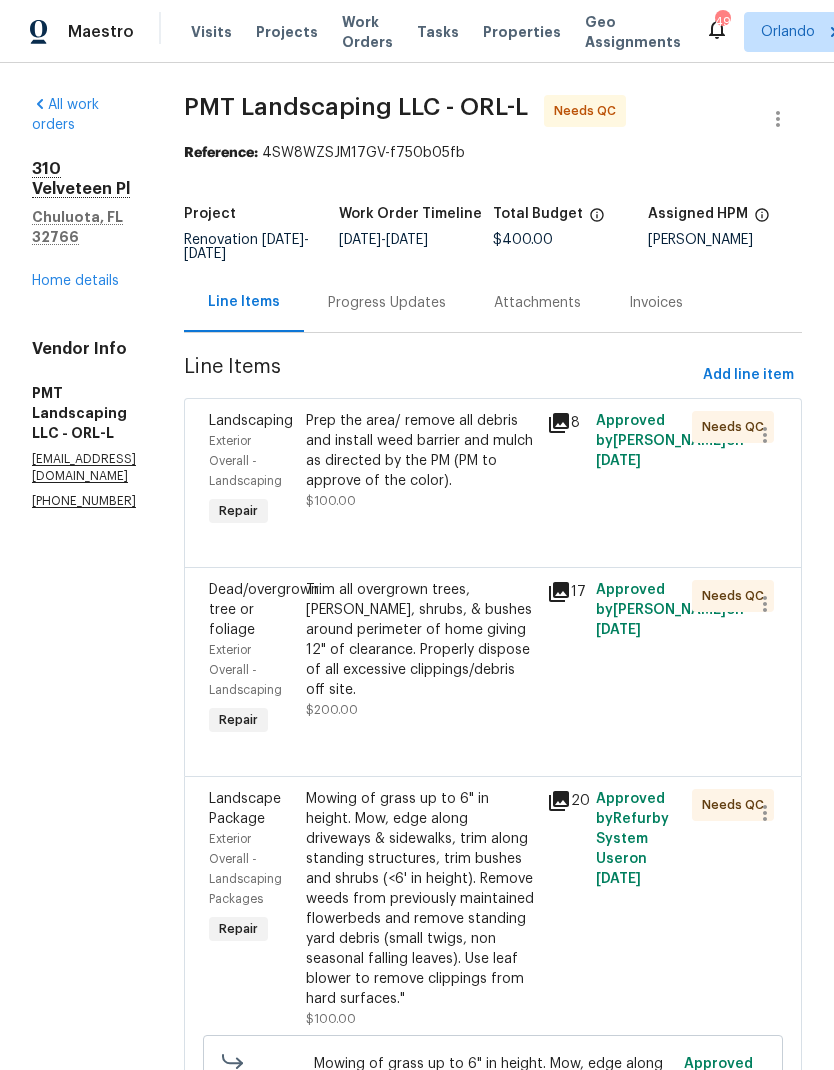click on "Prep the area/ remove all debris and install weed barrier and mulch as directed by the PM (PM to approve of the color)." at bounding box center (421, 451) 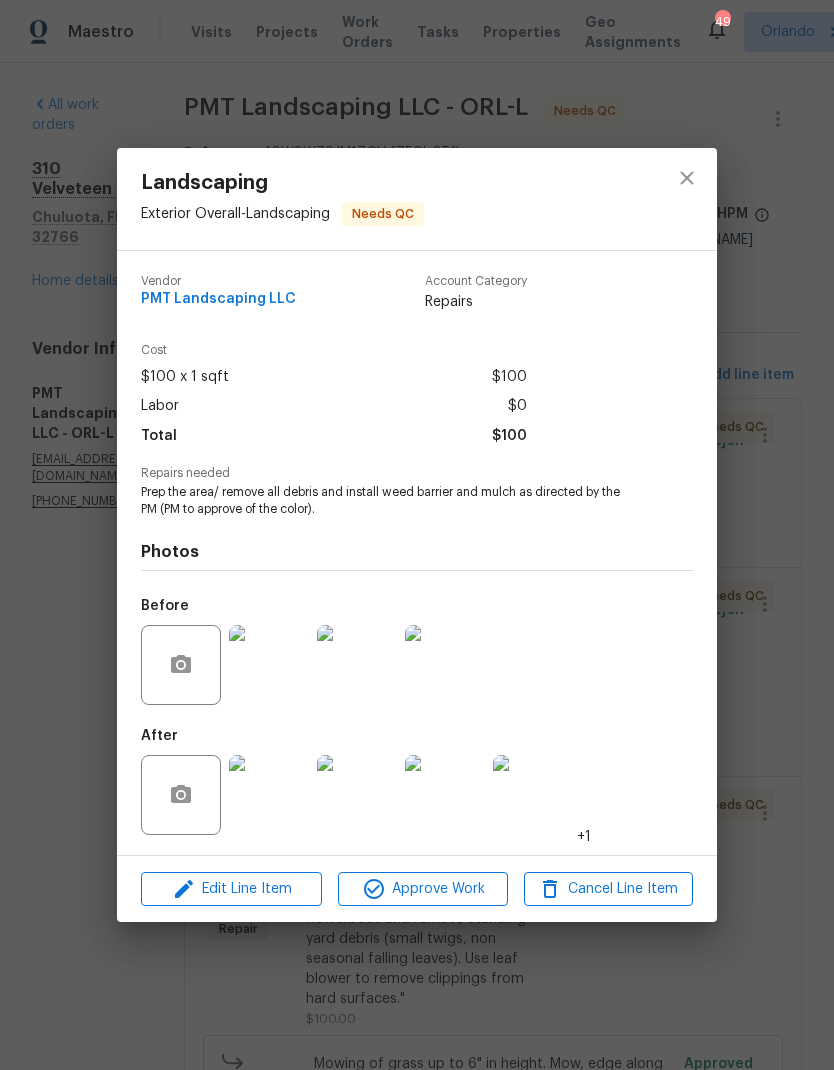 click at bounding box center (269, 795) 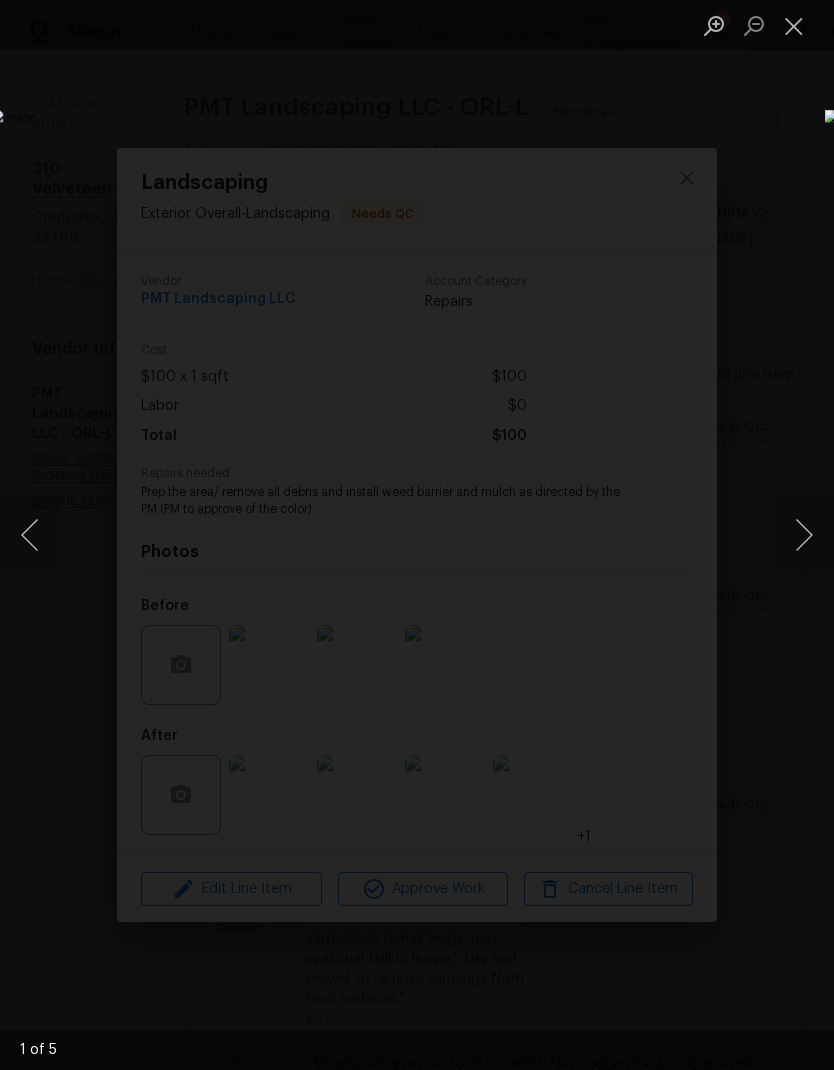 click at bounding box center [804, 535] 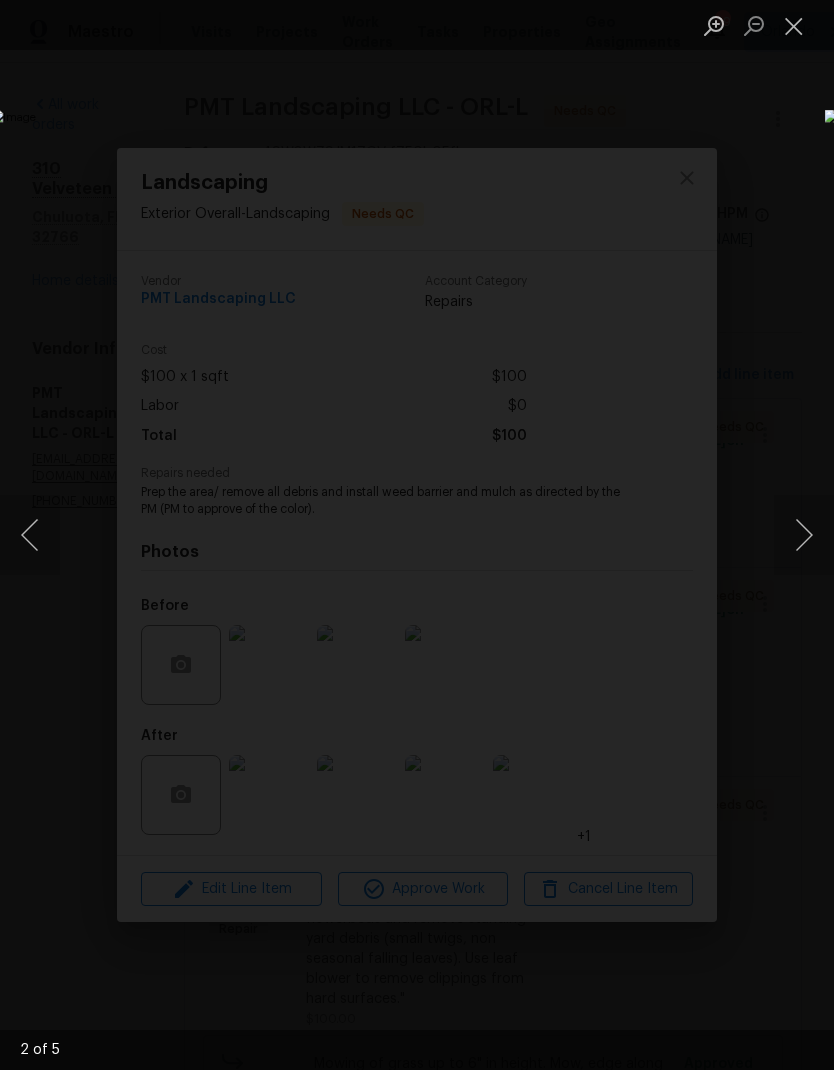 click at bounding box center (804, 535) 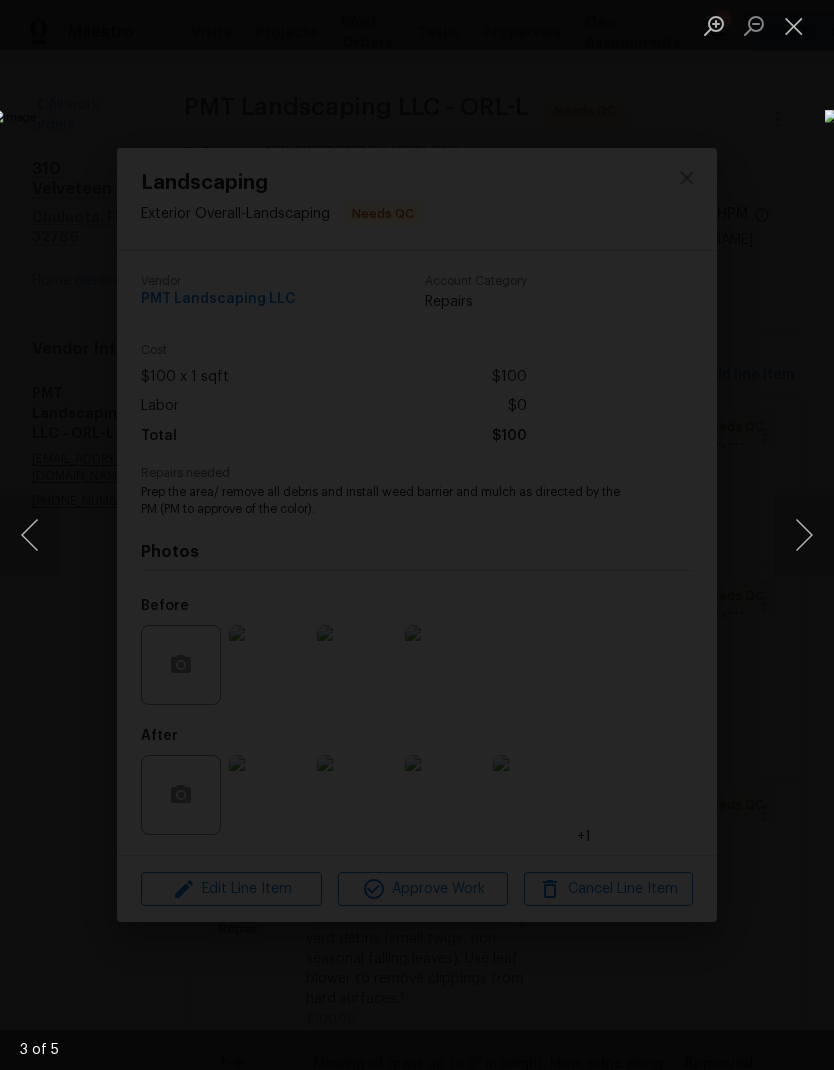 click at bounding box center [804, 535] 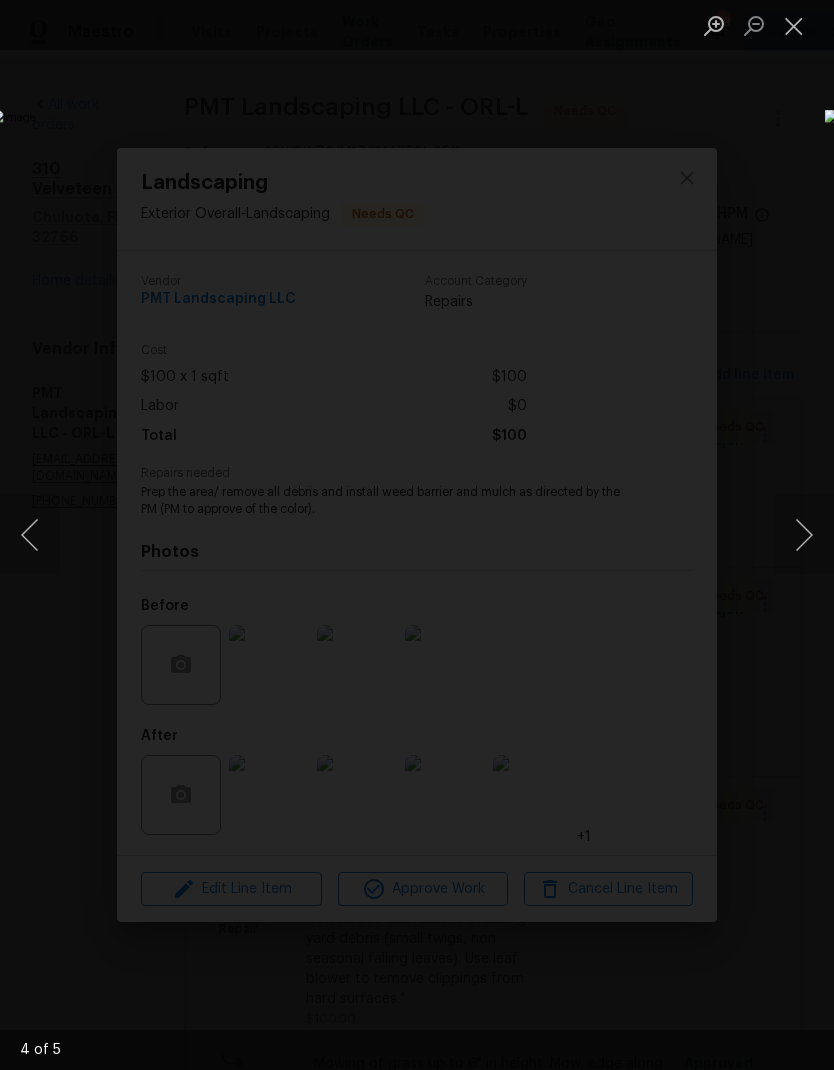 click at bounding box center [804, 535] 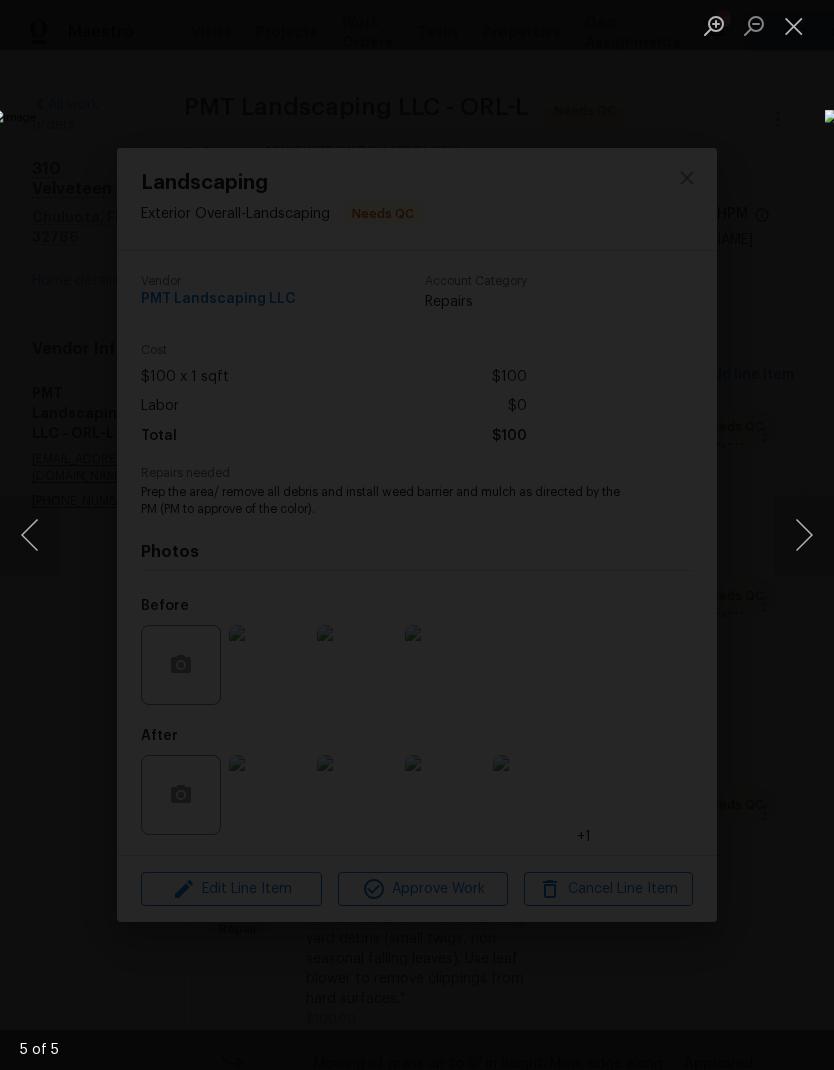 click at bounding box center (804, 535) 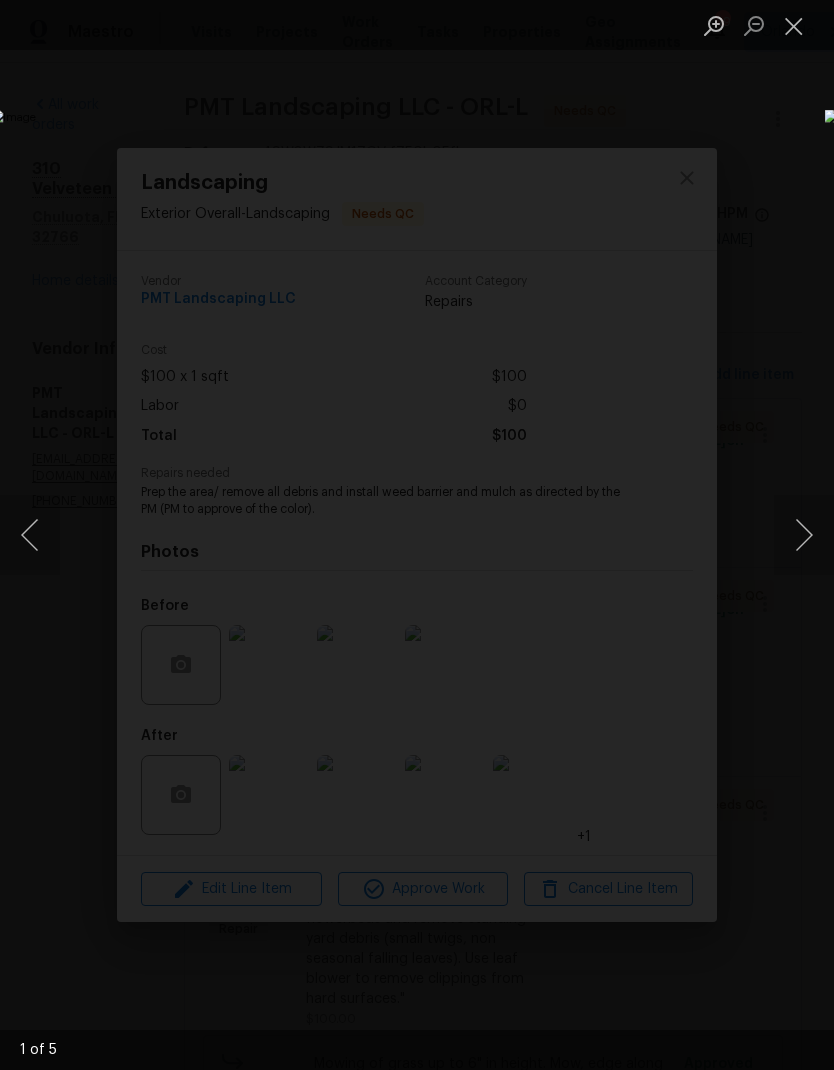 click at bounding box center (804, 535) 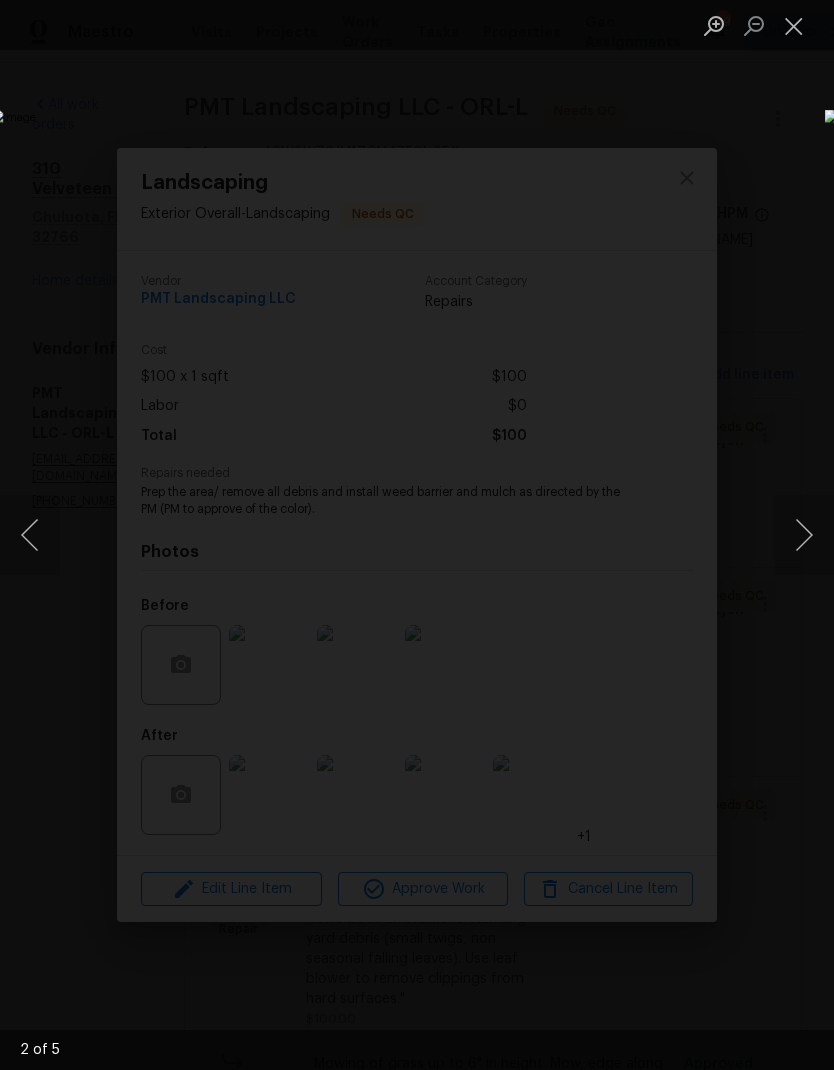 click at bounding box center (417, 535) 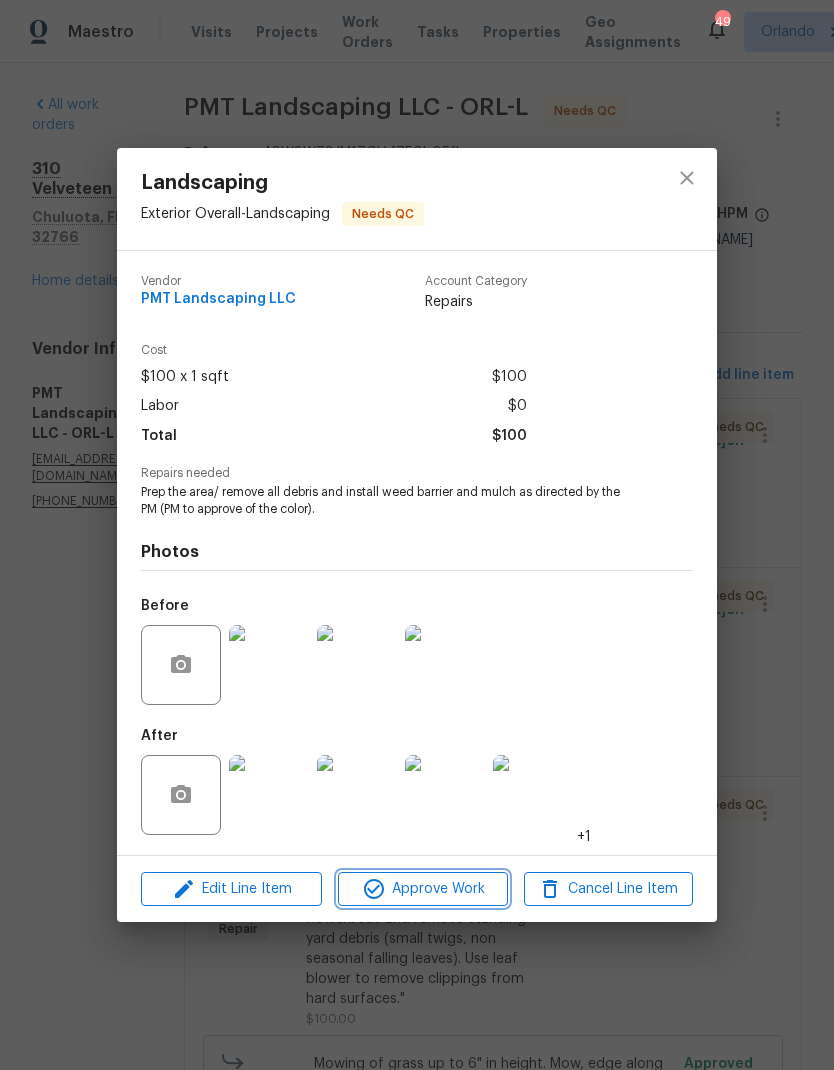 click on "Approve Work" at bounding box center [422, 889] 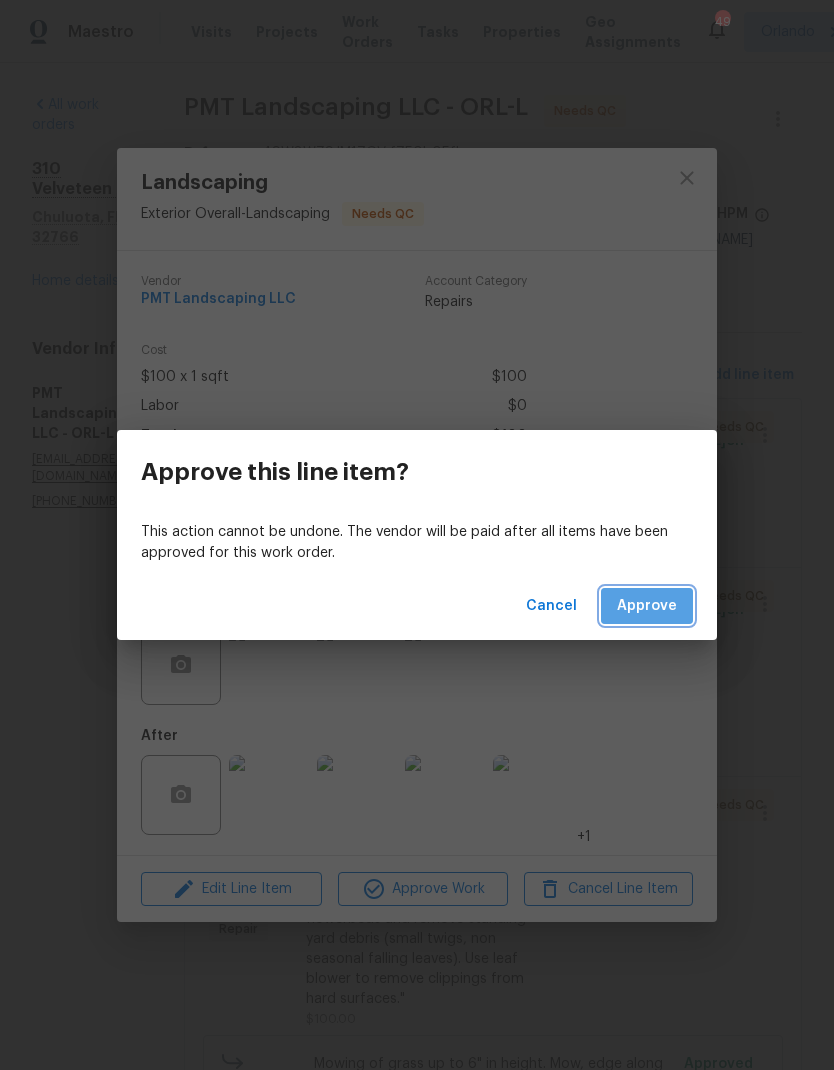 click on "Approve" at bounding box center [647, 606] 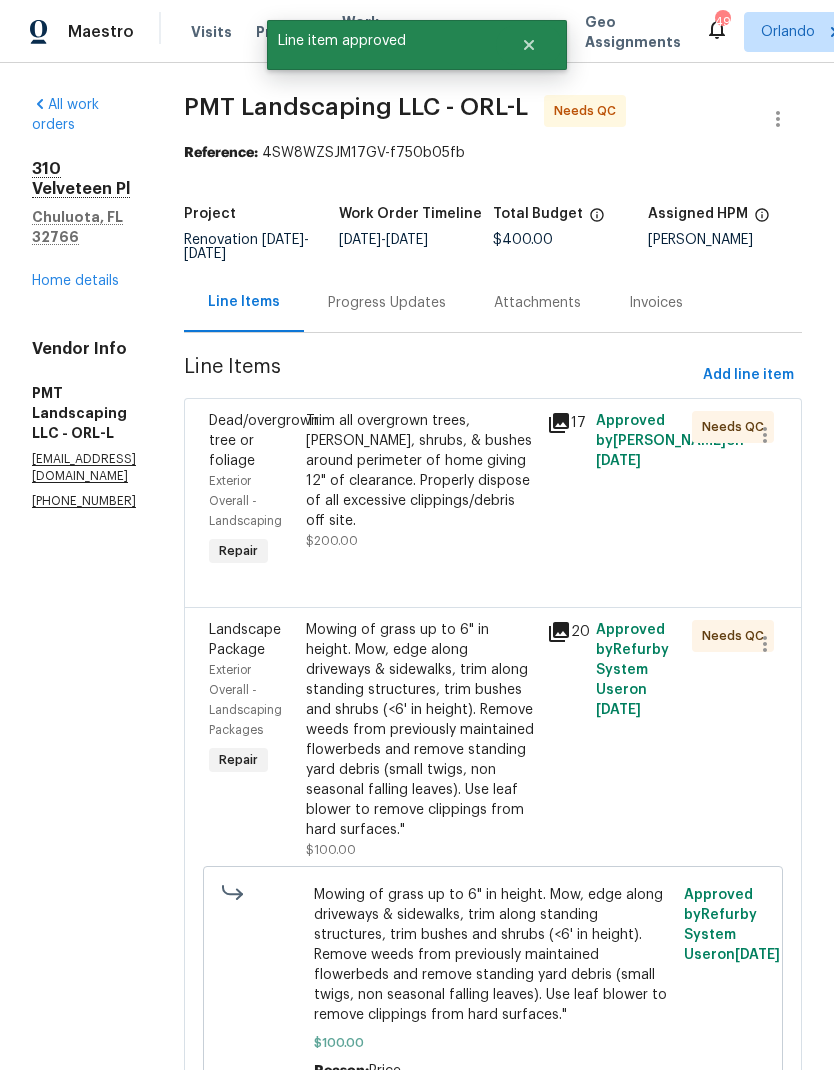 click on "Trim all overgrown trees, hedges, shrubs, & bushes around perimeter of home giving 12" of clearance. Properly dispose of all excessive clippings/debris off site." at bounding box center (421, 471) 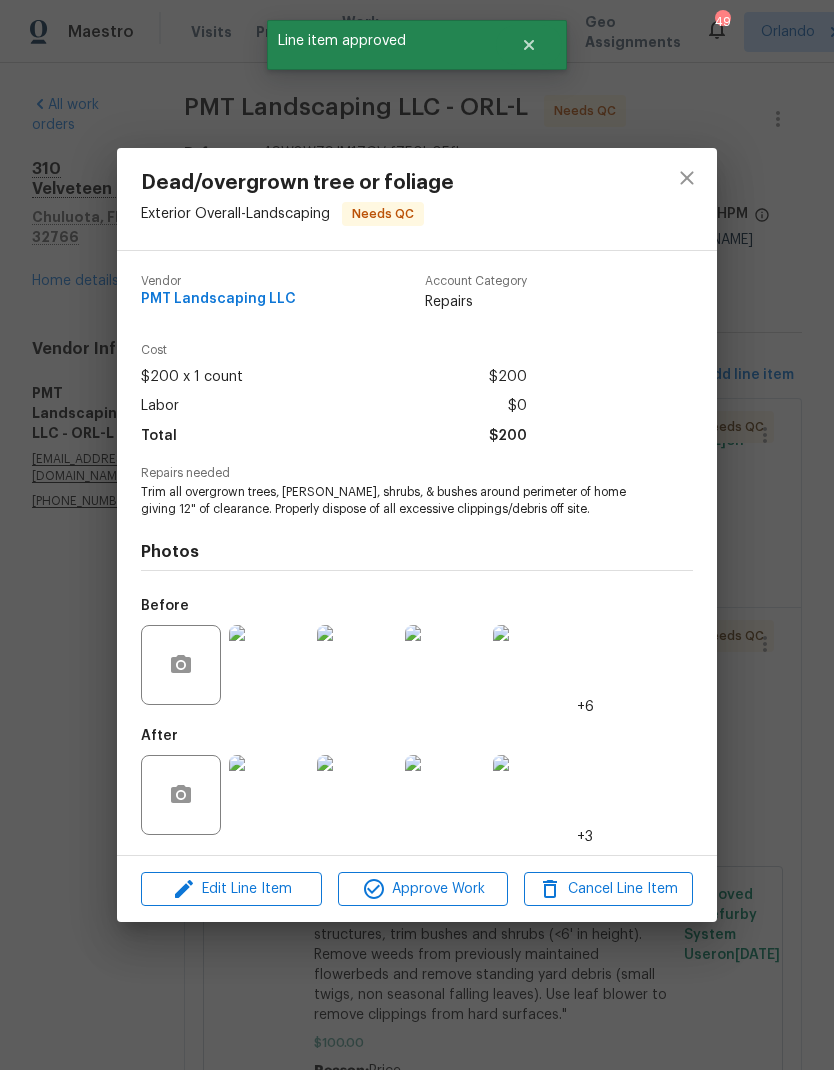 click at bounding box center (269, 795) 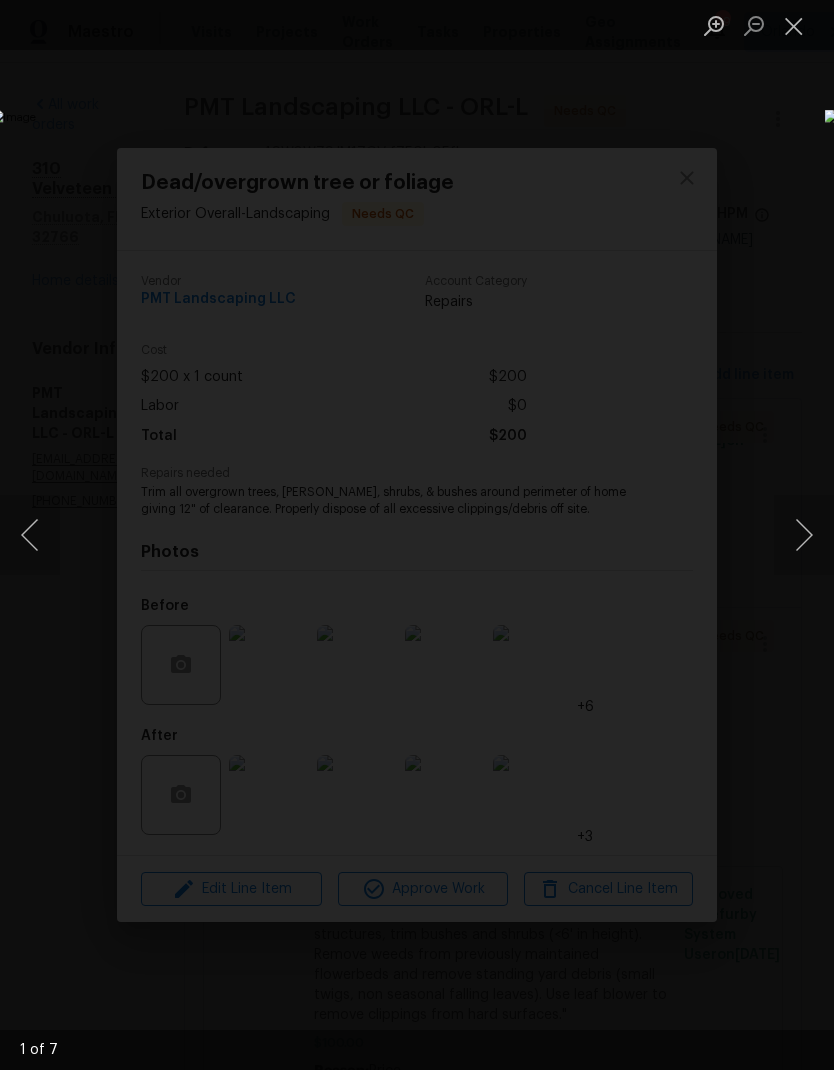 click at bounding box center [804, 535] 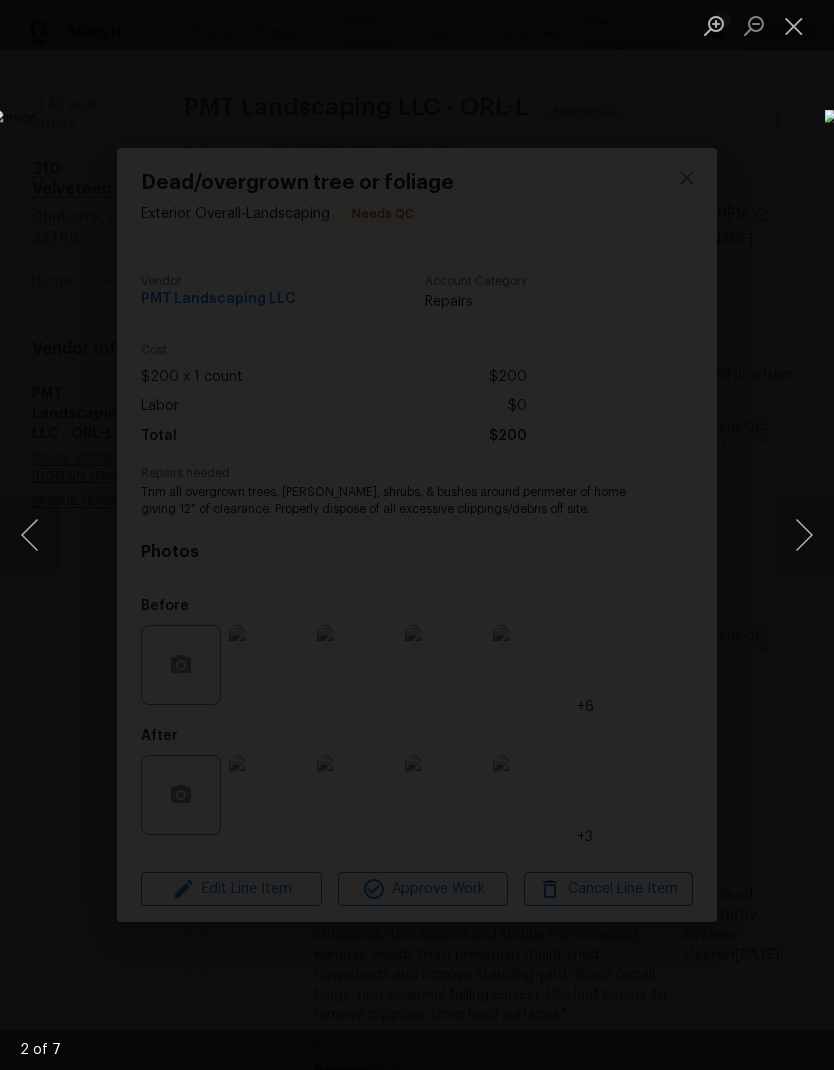 click at bounding box center (804, 535) 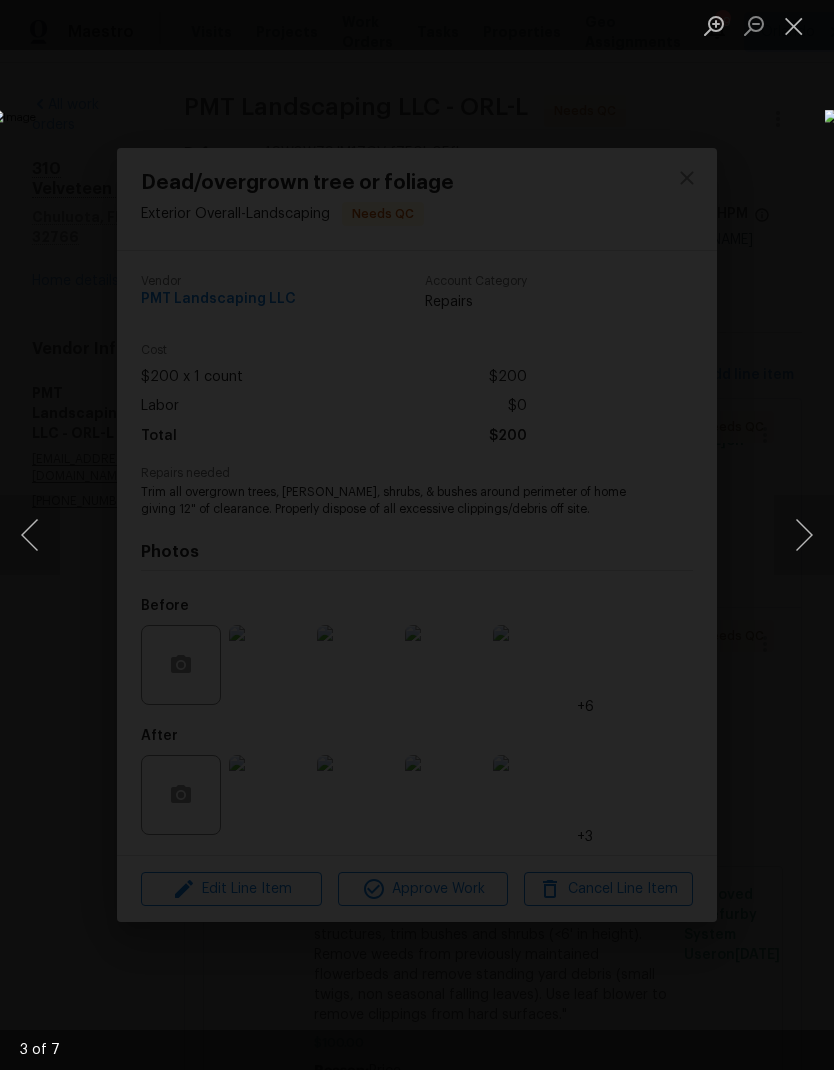 click at bounding box center (804, 535) 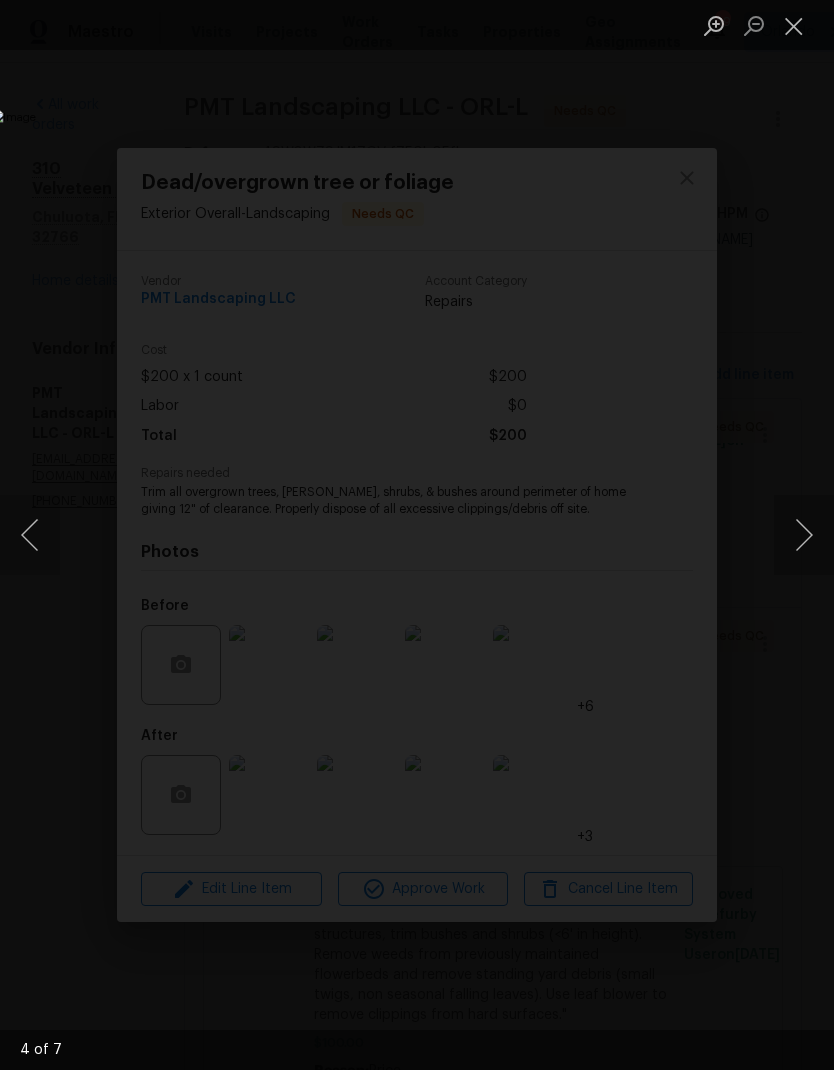 click at bounding box center (804, 535) 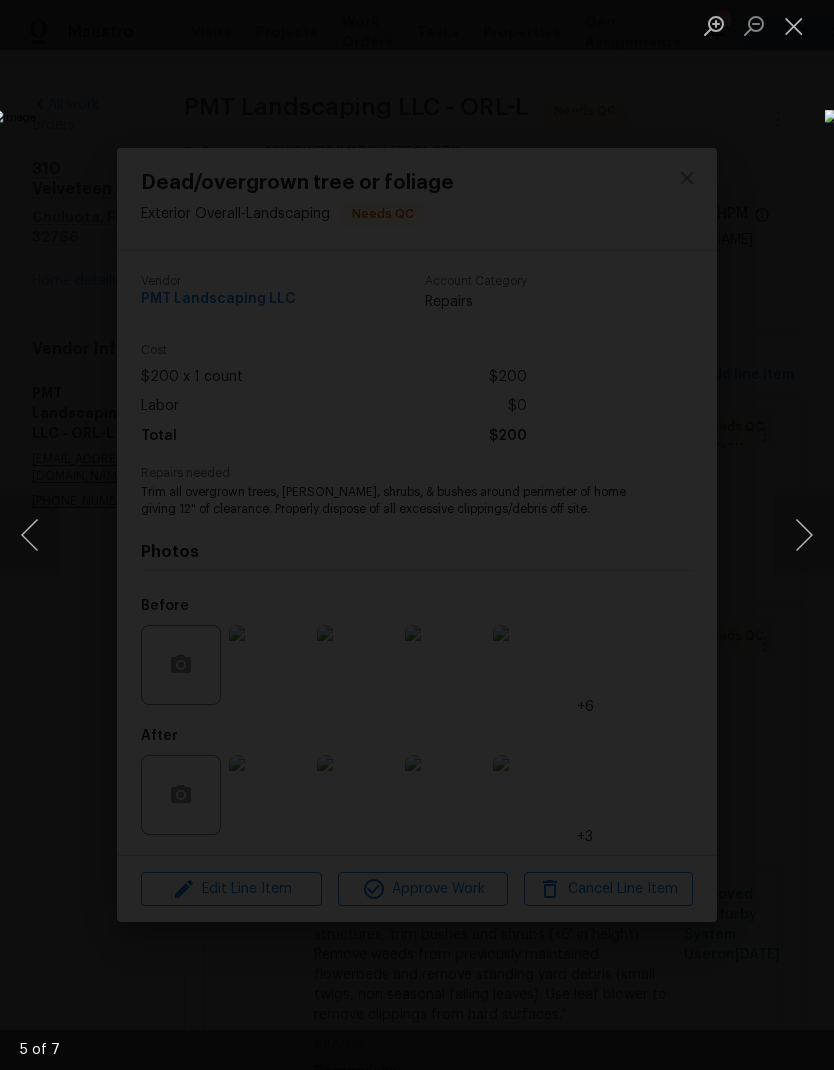 click at bounding box center (804, 535) 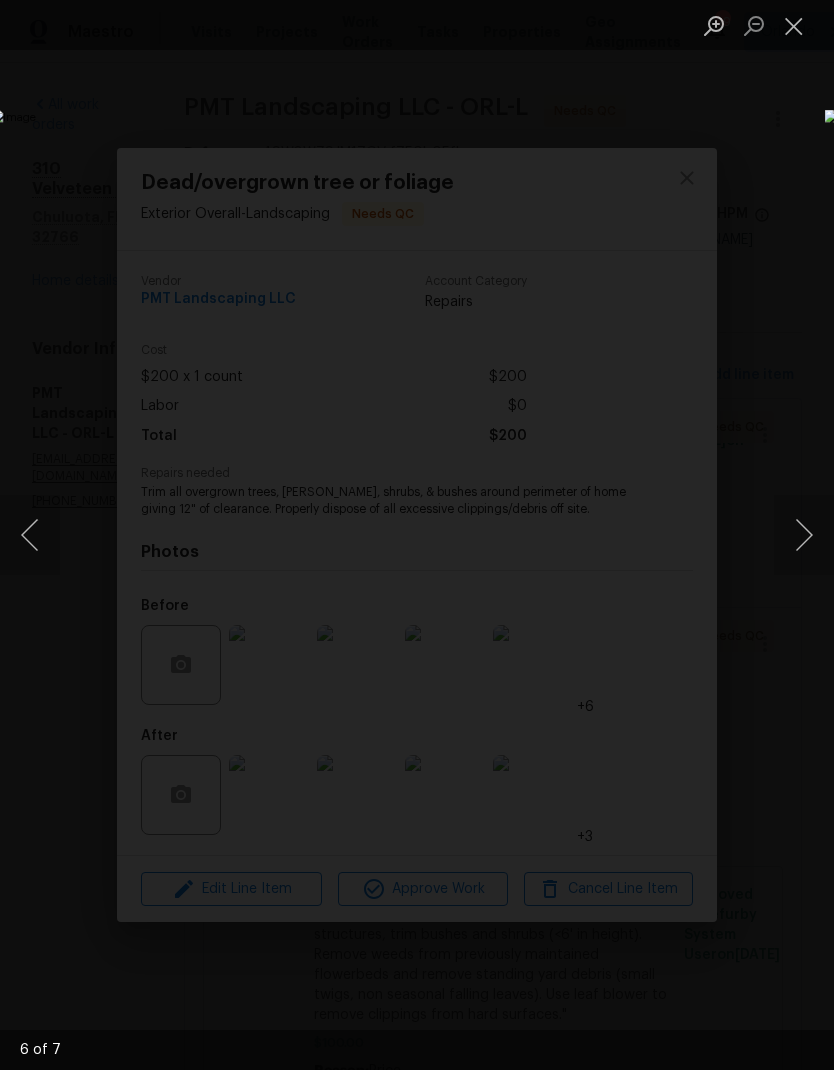click at bounding box center (804, 535) 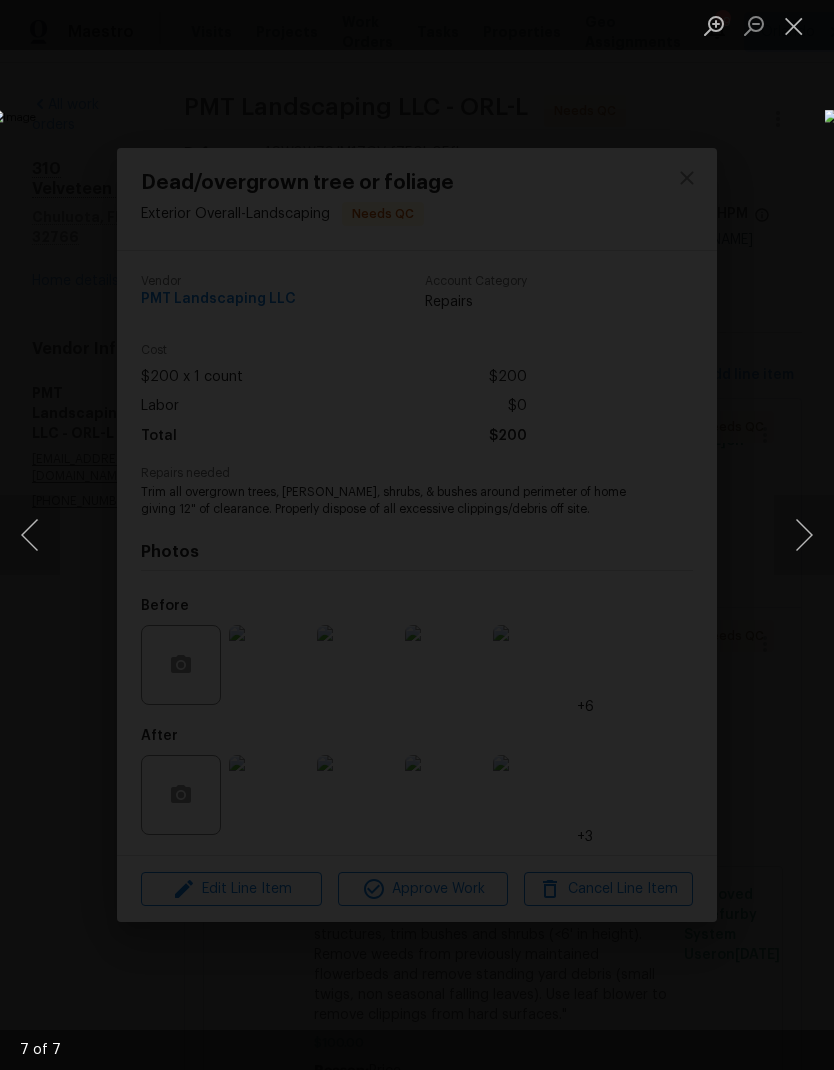 click at bounding box center [804, 535] 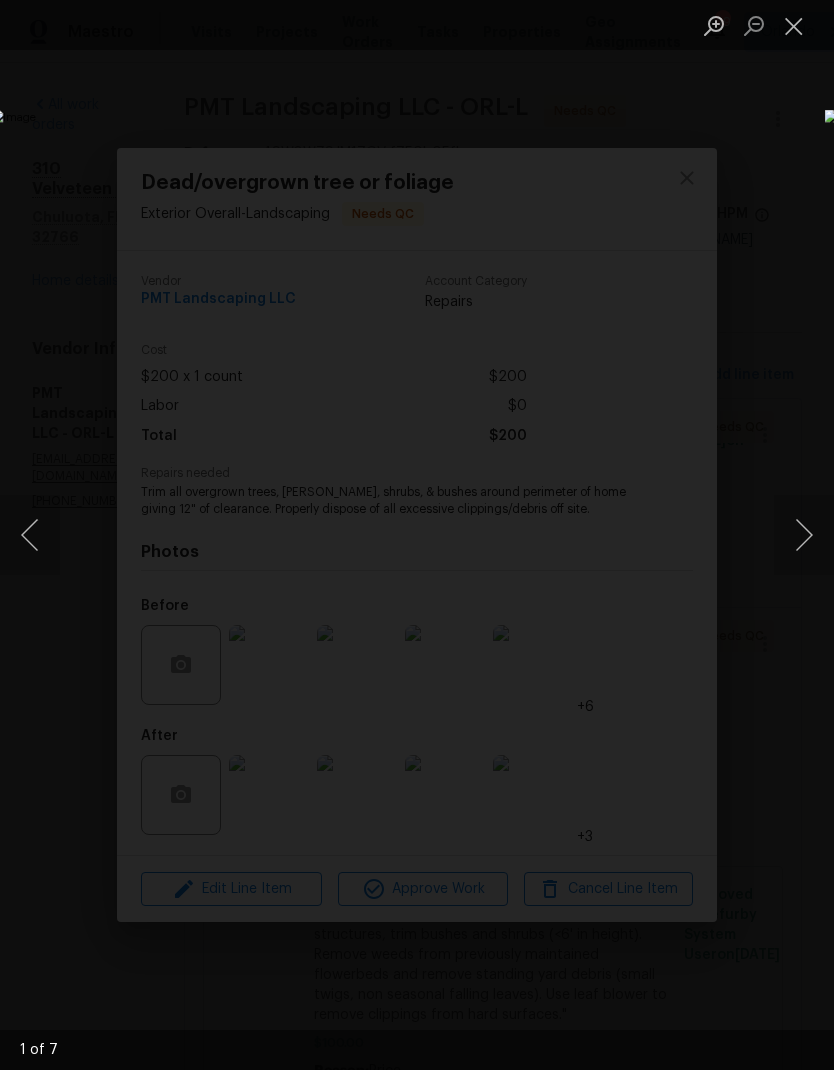 click at bounding box center (804, 535) 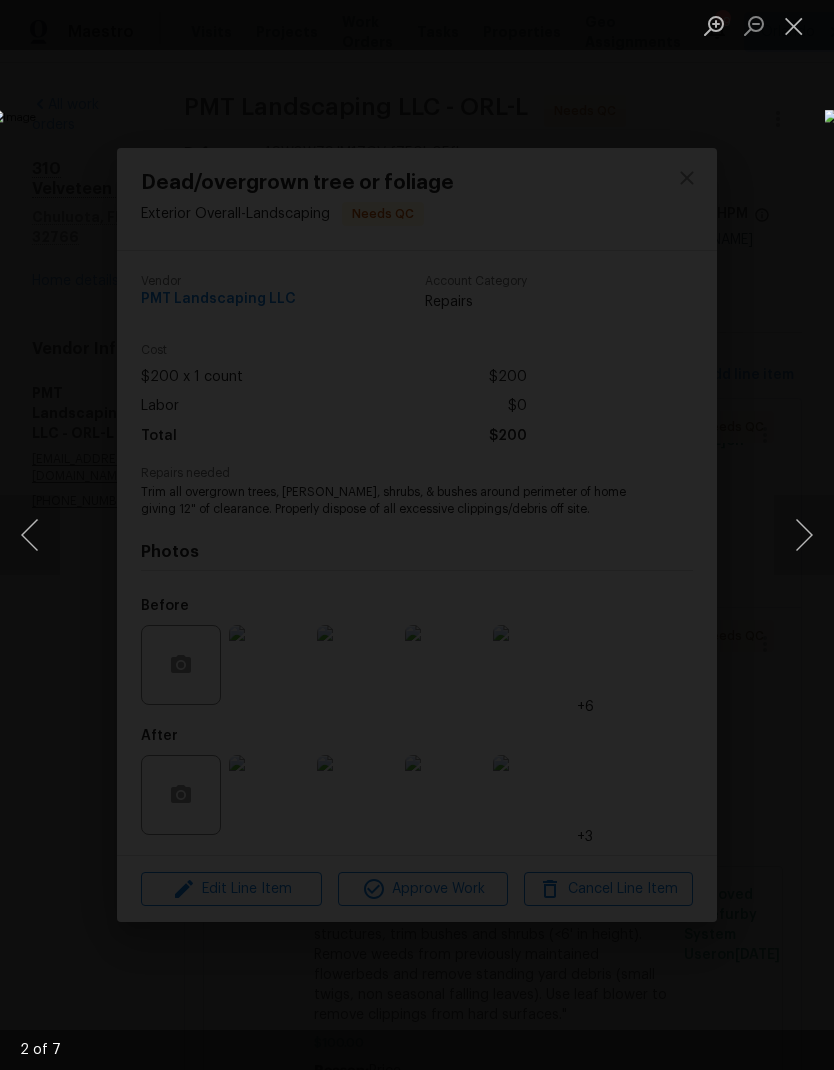click at bounding box center (804, 535) 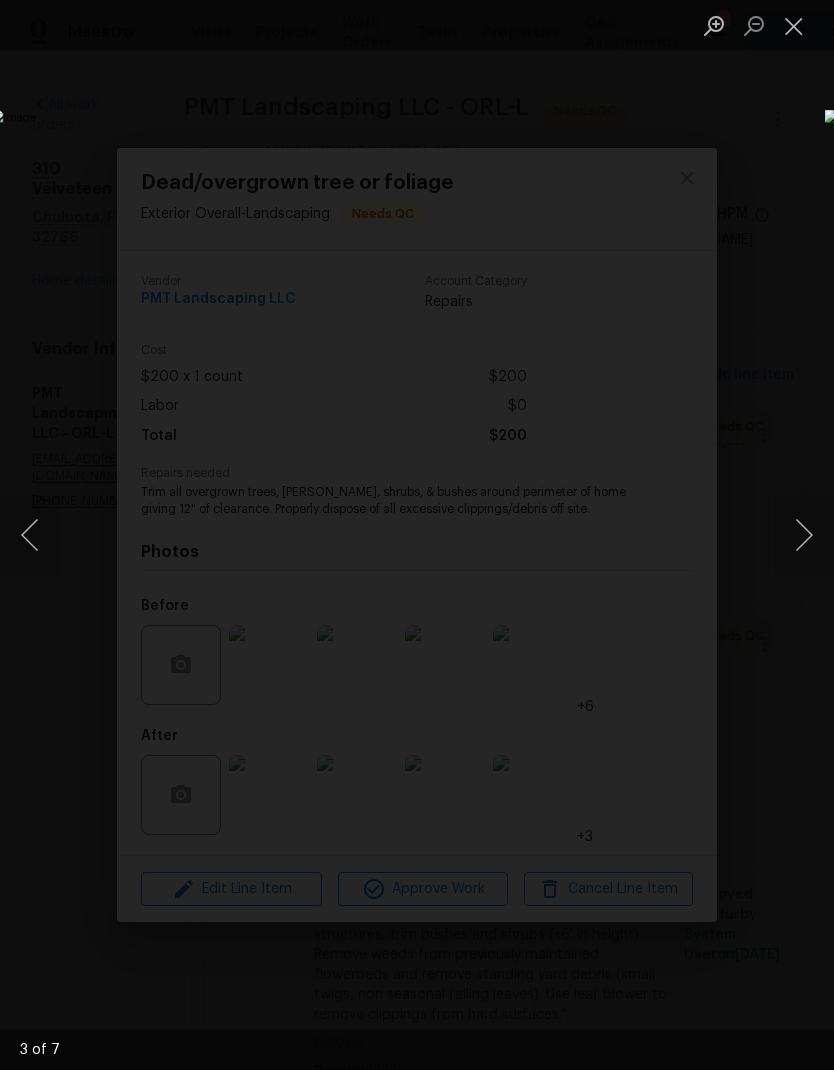 click at bounding box center (417, 535) 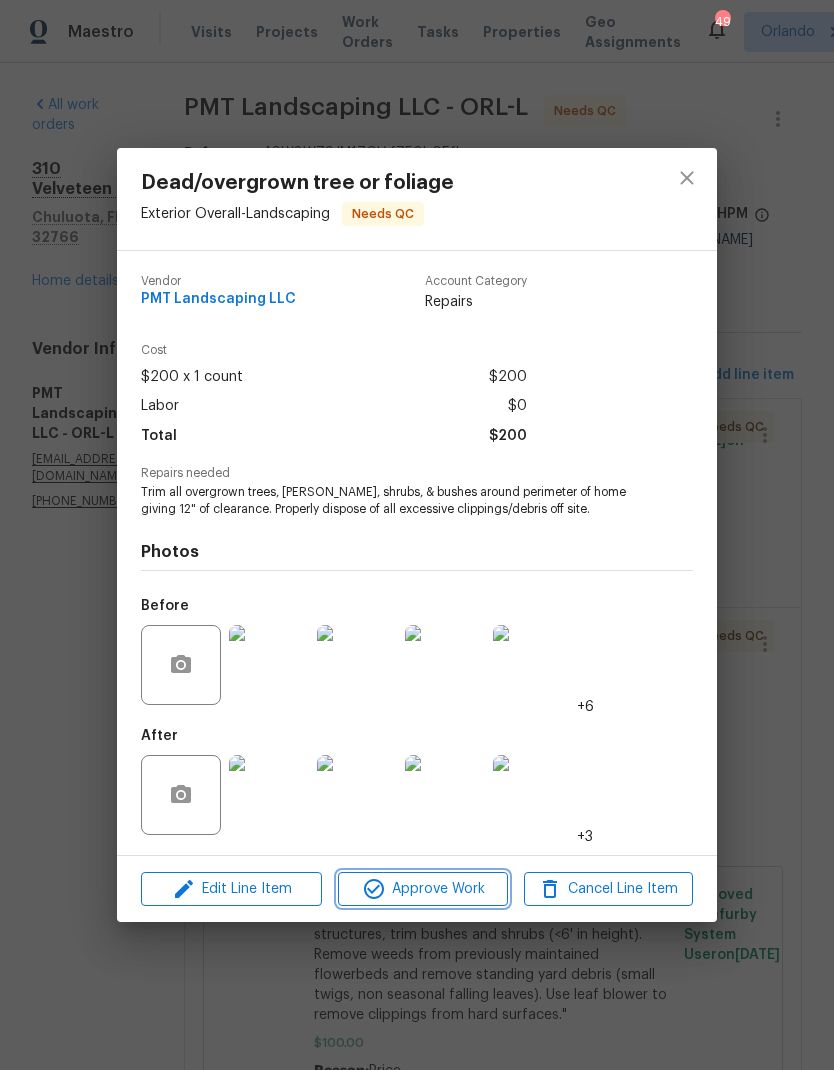 click on "Approve Work" at bounding box center [422, 889] 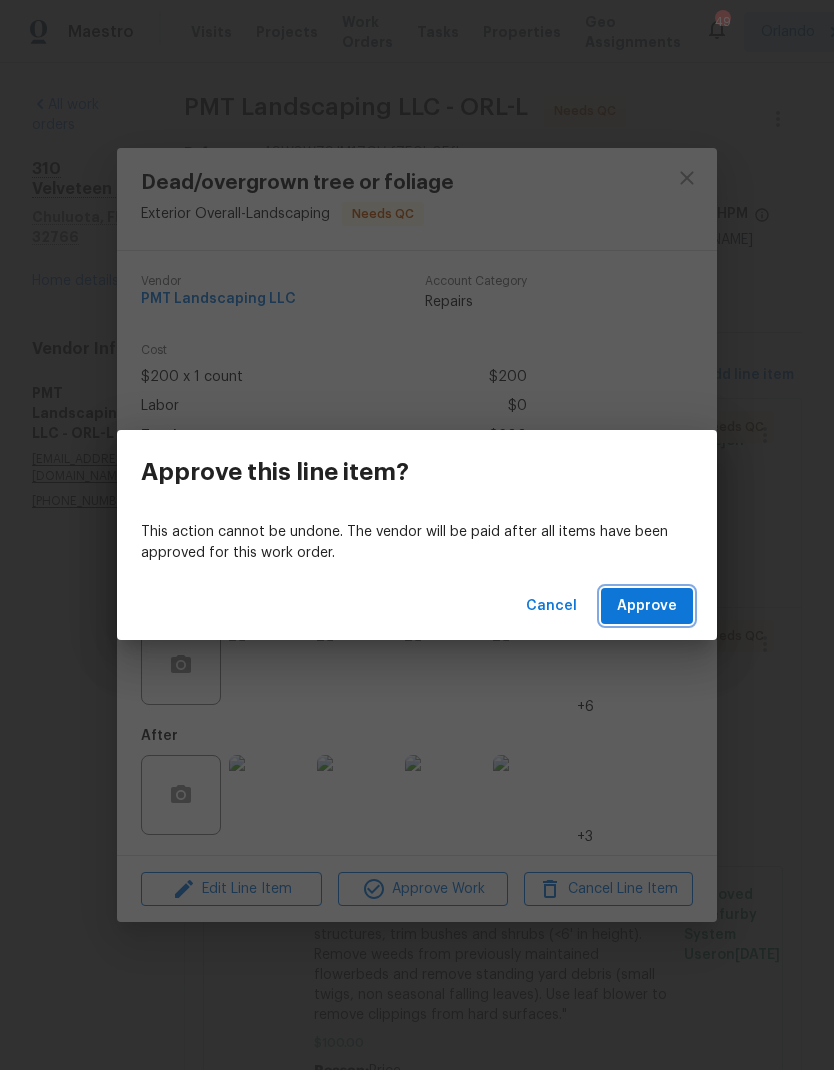 click on "Approve" at bounding box center (647, 606) 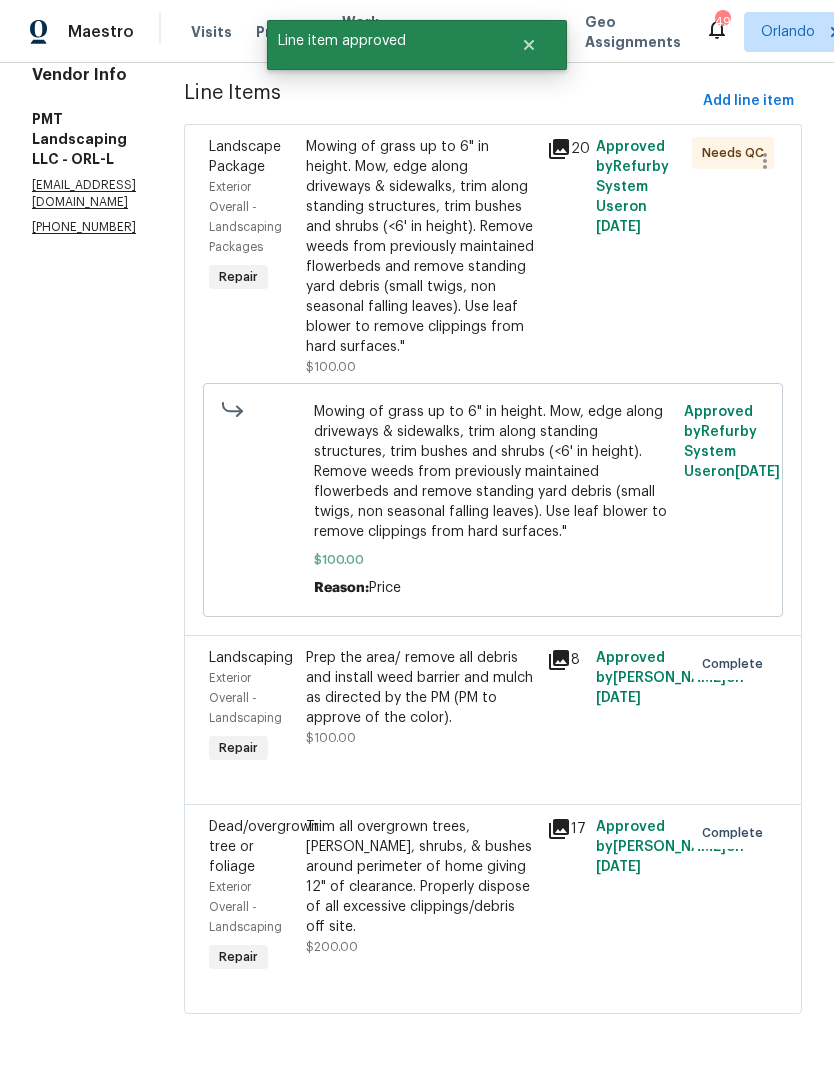 scroll, scrollTop: 276, scrollLeft: 0, axis: vertical 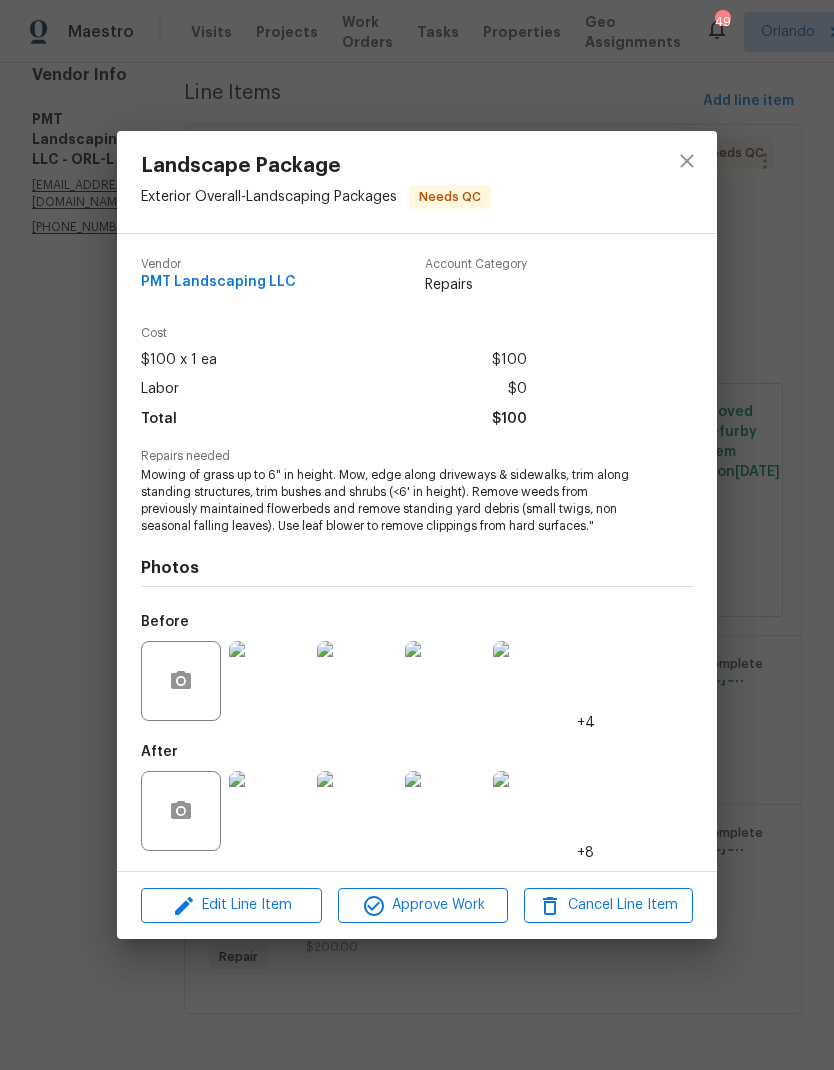 click at bounding box center [269, 811] 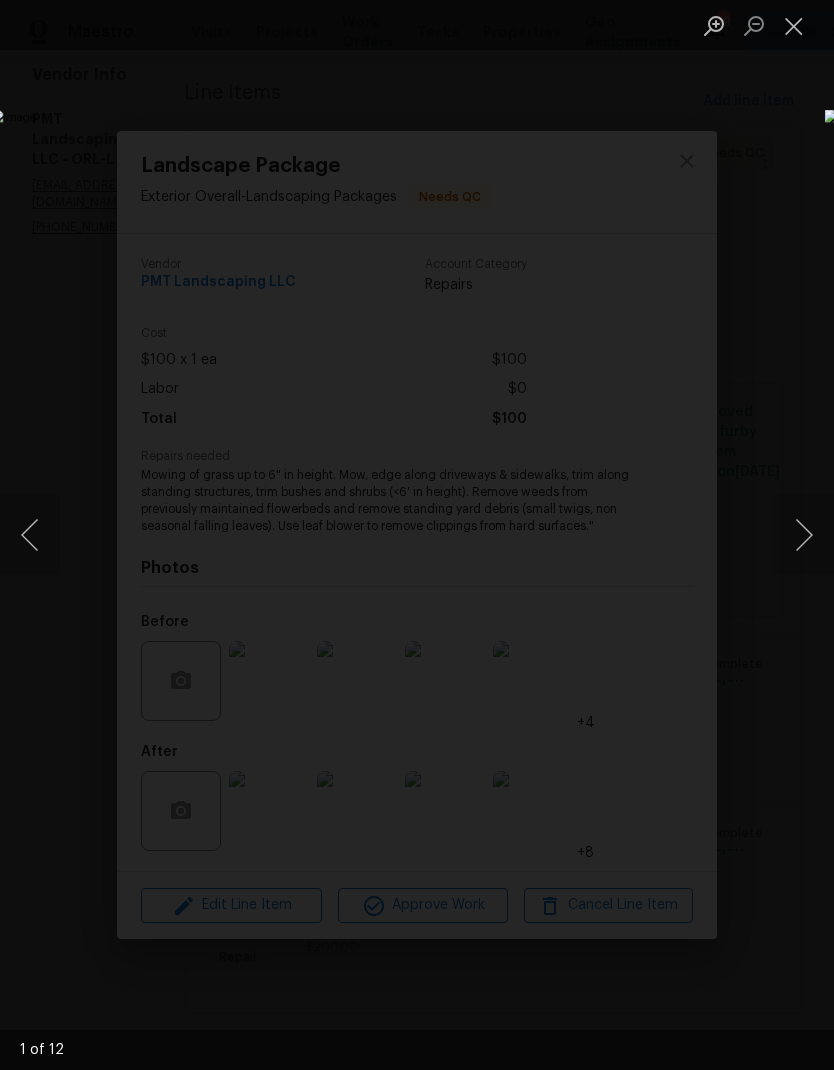 click at bounding box center [804, 535] 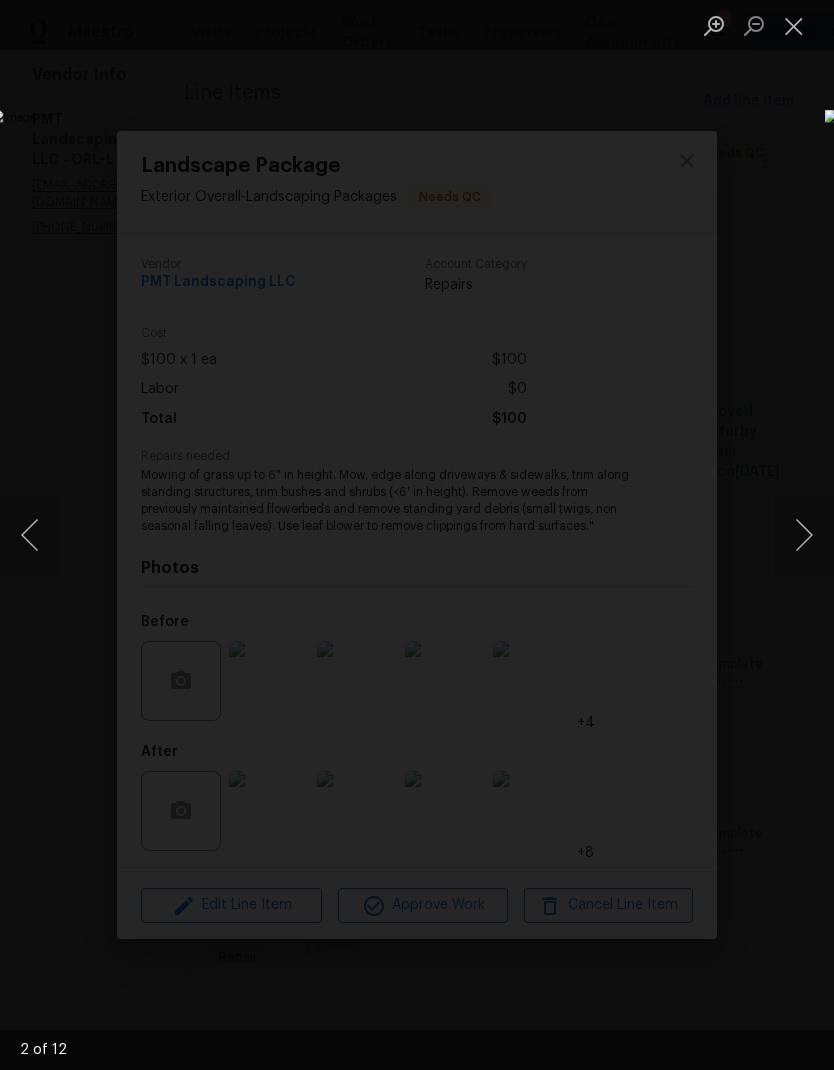 click at bounding box center (804, 535) 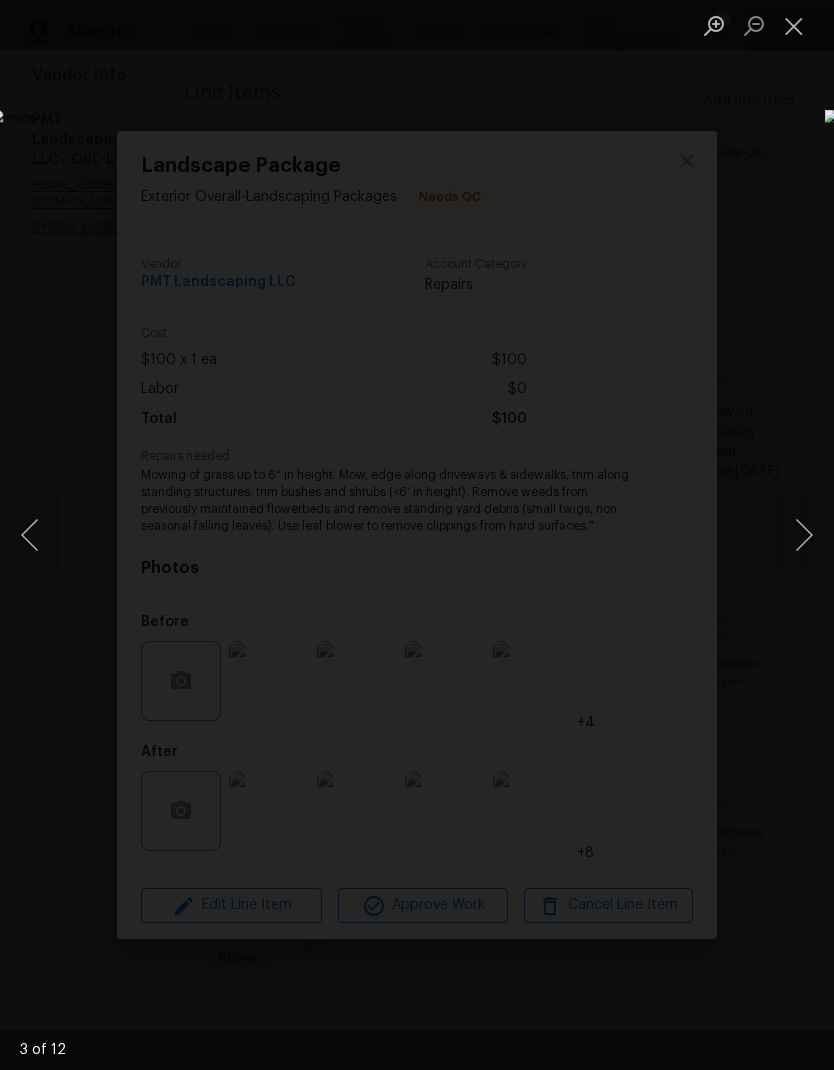 click at bounding box center [804, 535] 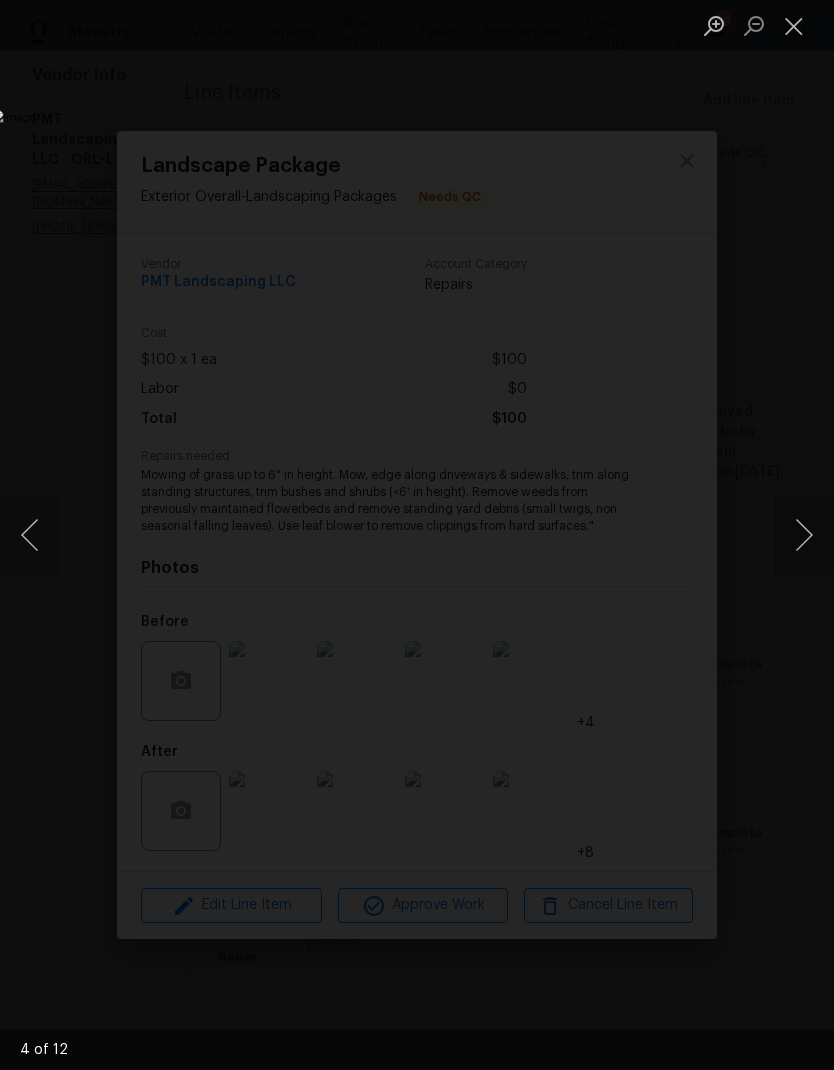 click at bounding box center [804, 535] 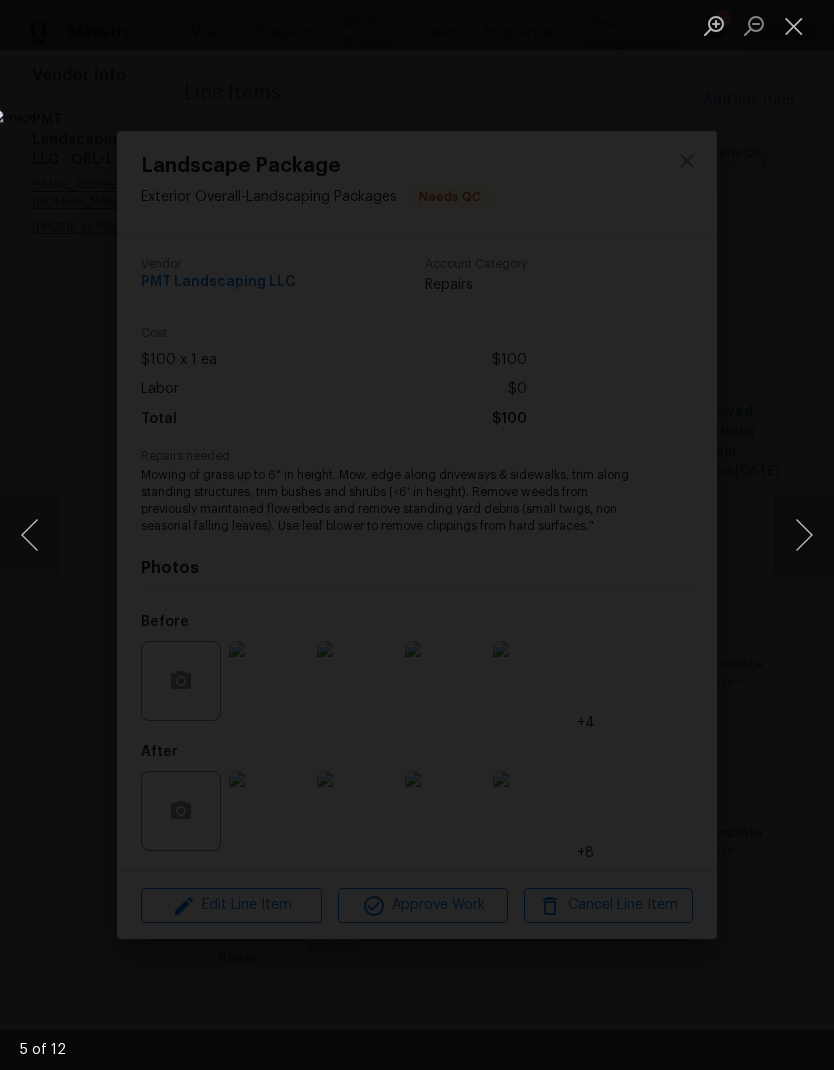 click at bounding box center [804, 535] 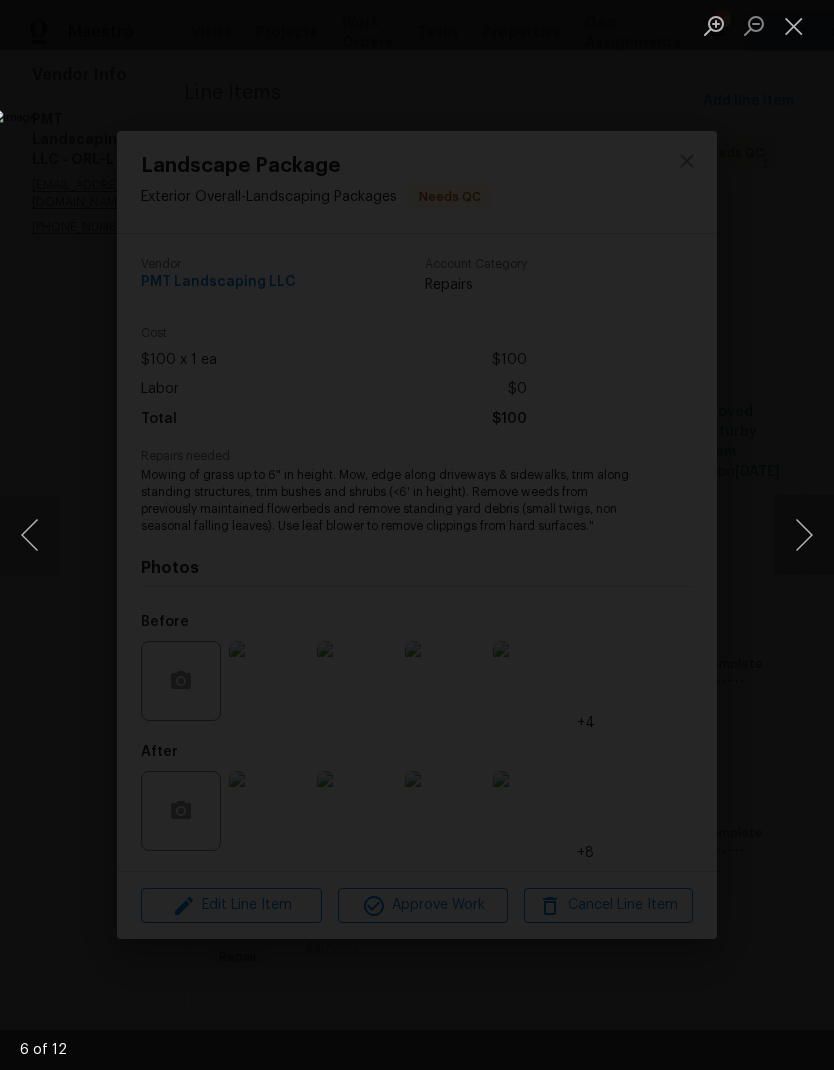 click at bounding box center [804, 535] 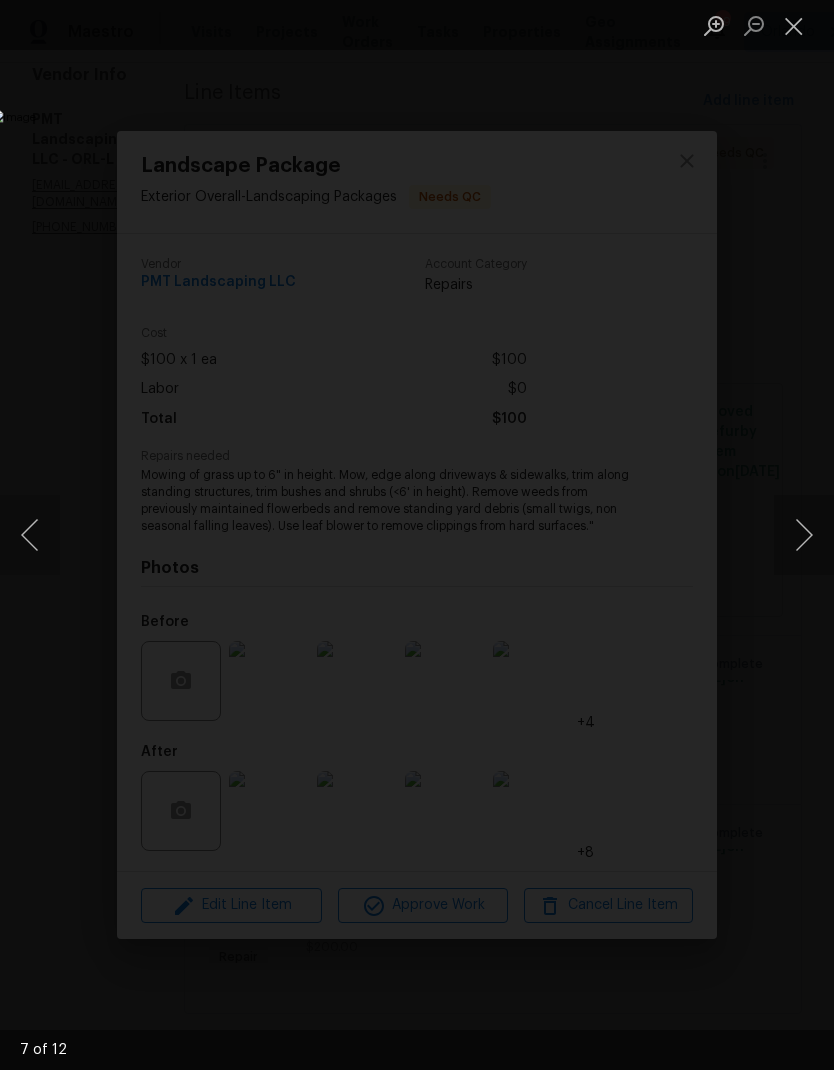 click at bounding box center (804, 535) 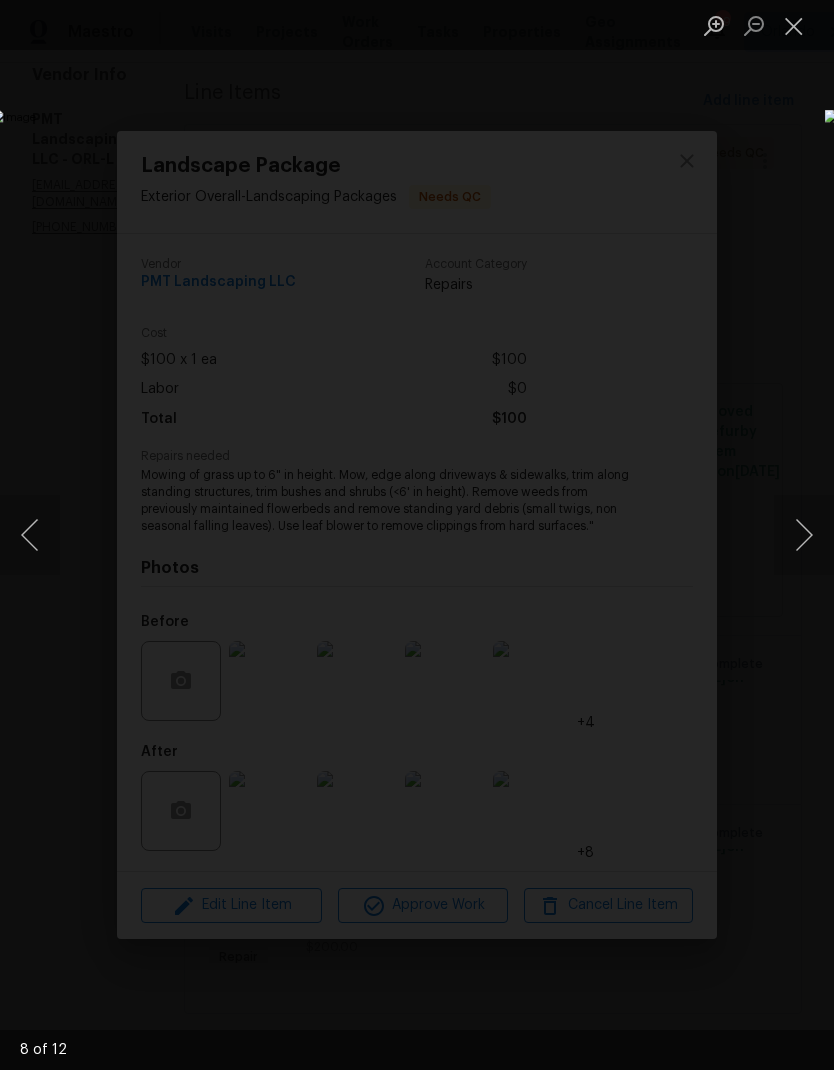 click at bounding box center [417, 535] 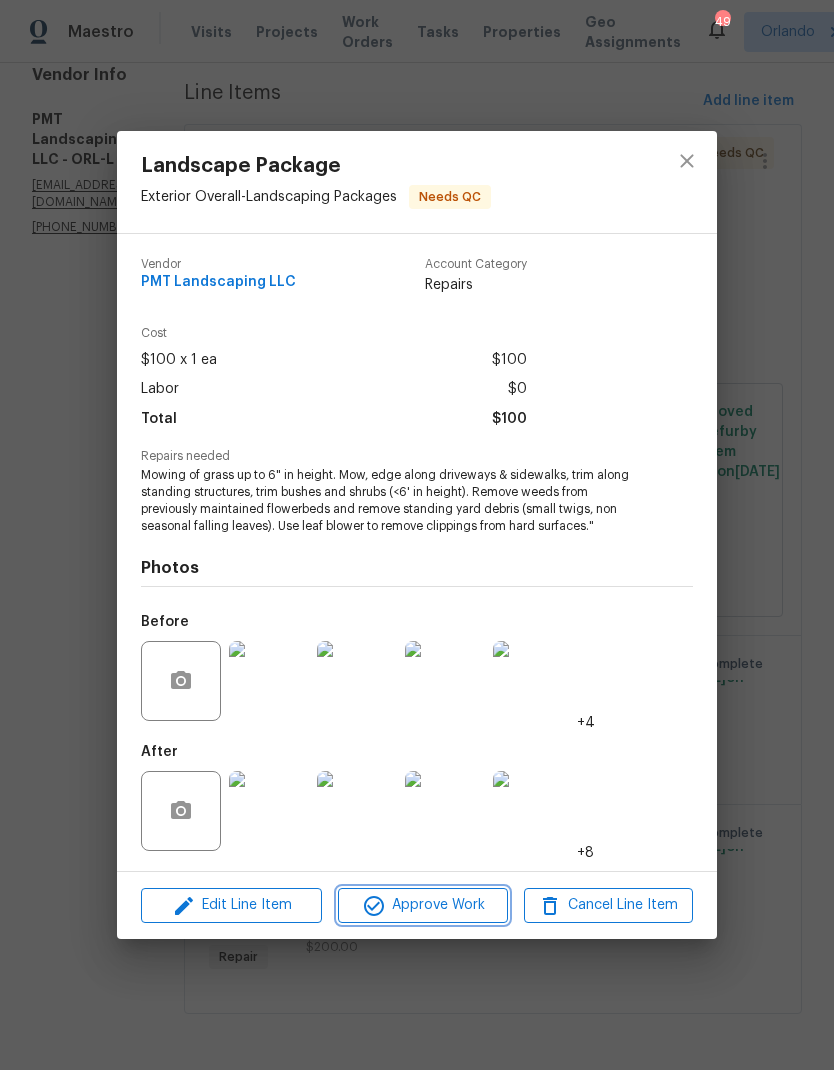 click on "Approve Work" at bounding box center (422, 905) 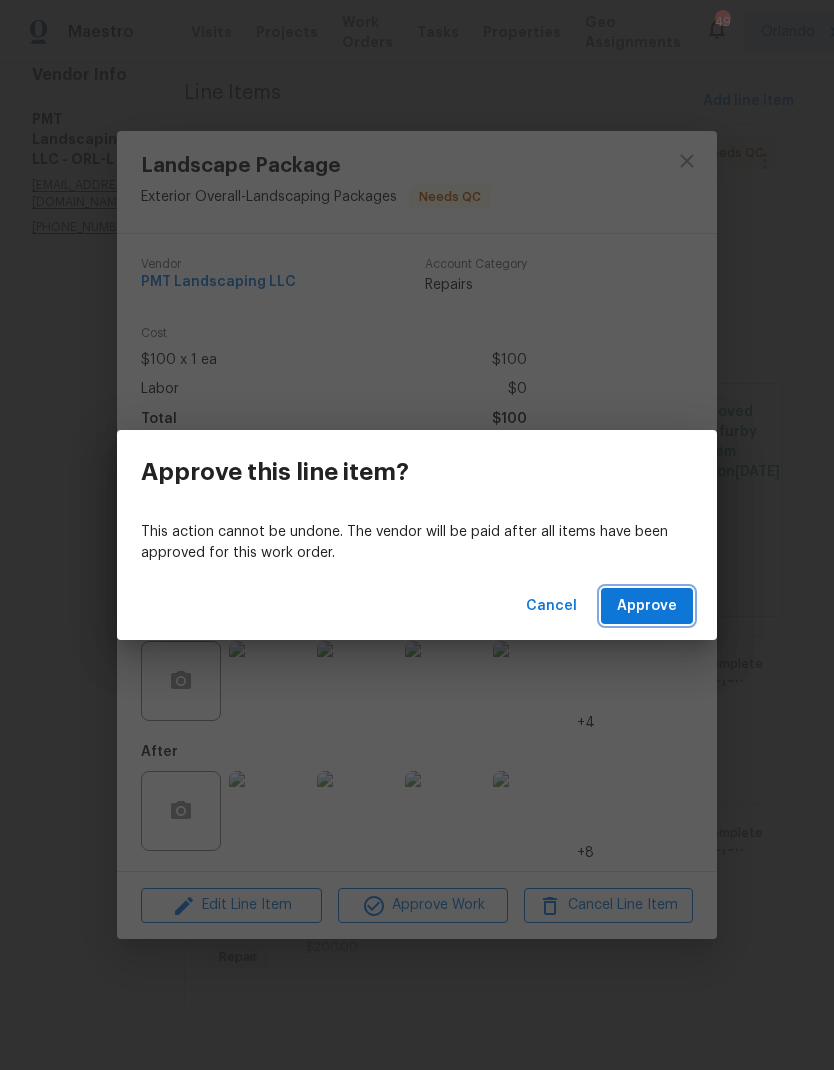click on "Approve" at bounding box center (647, 606) 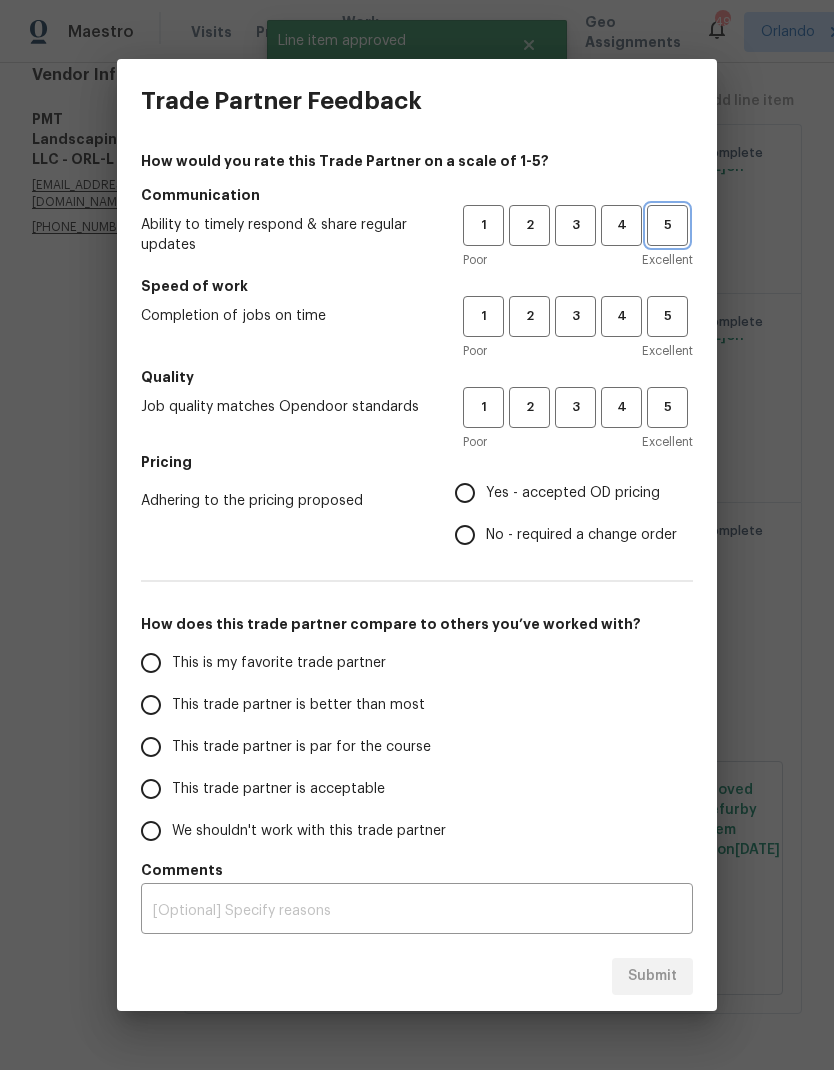 click on "5" at bounding box center [667, 225] 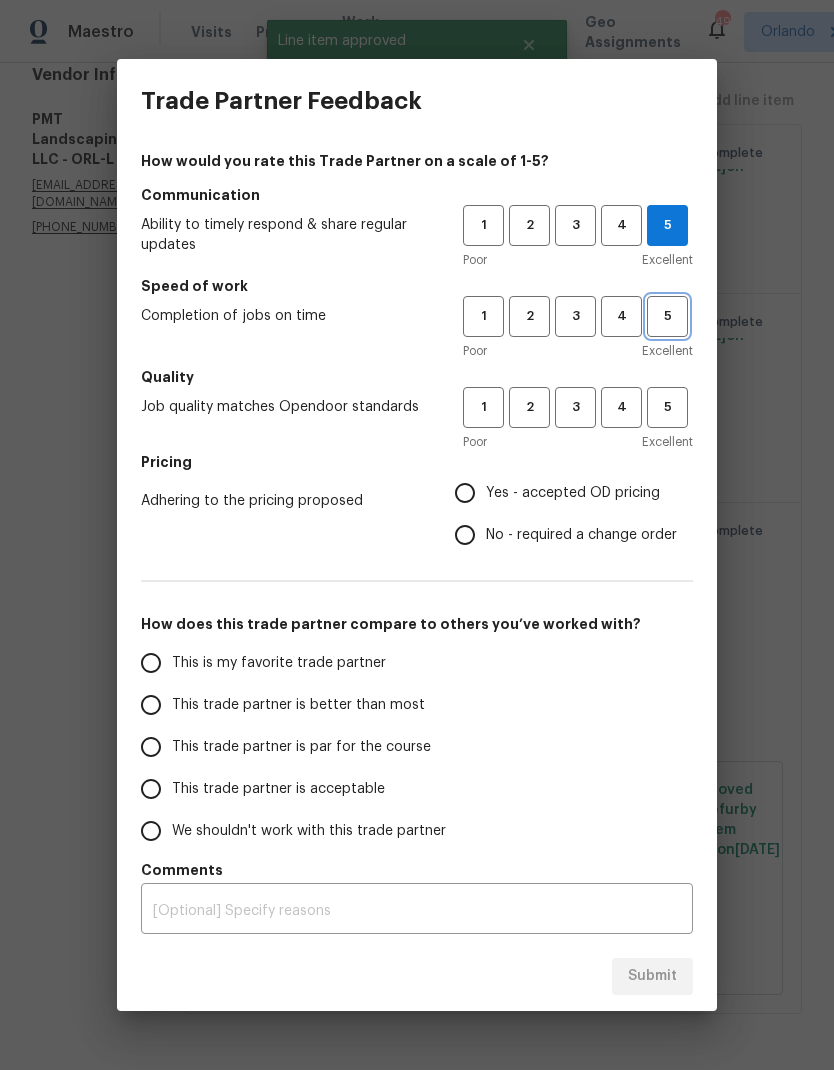 click on "5" at bounding box center [667, 316] 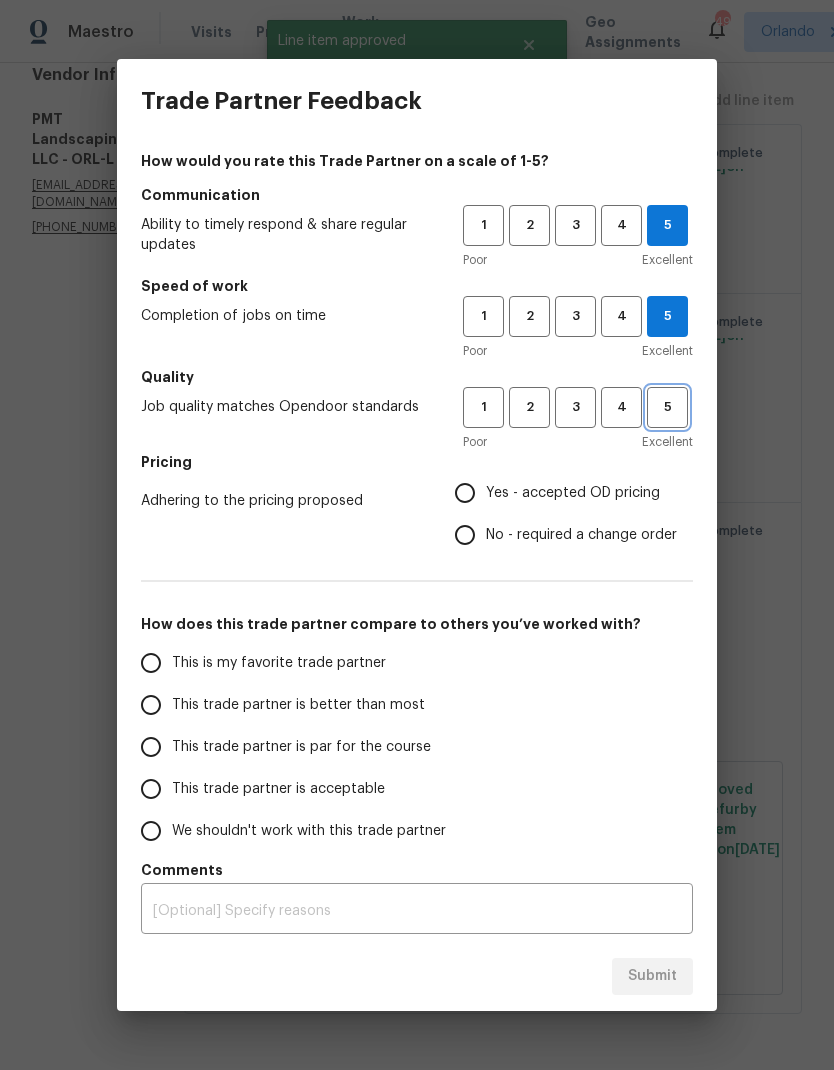 click on "5" at bounding box center (667, 407) 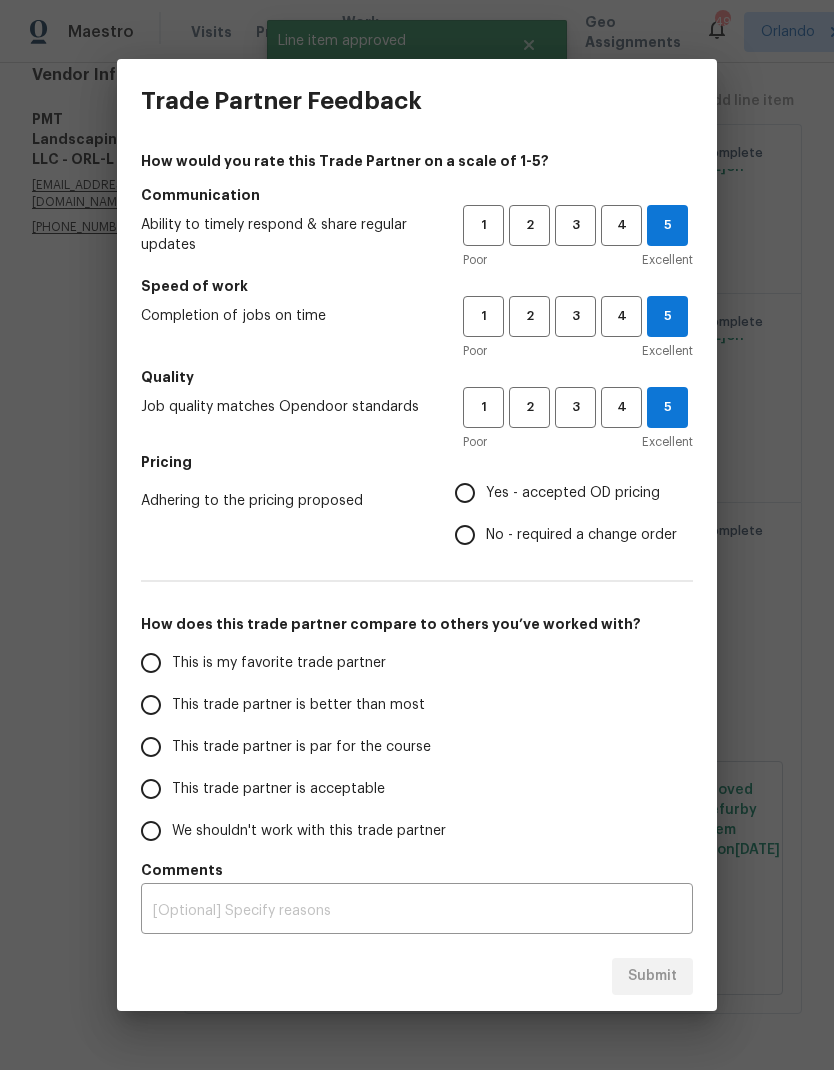 click on "Yes - accepted OD pricing" at bounding box center [465, 493] 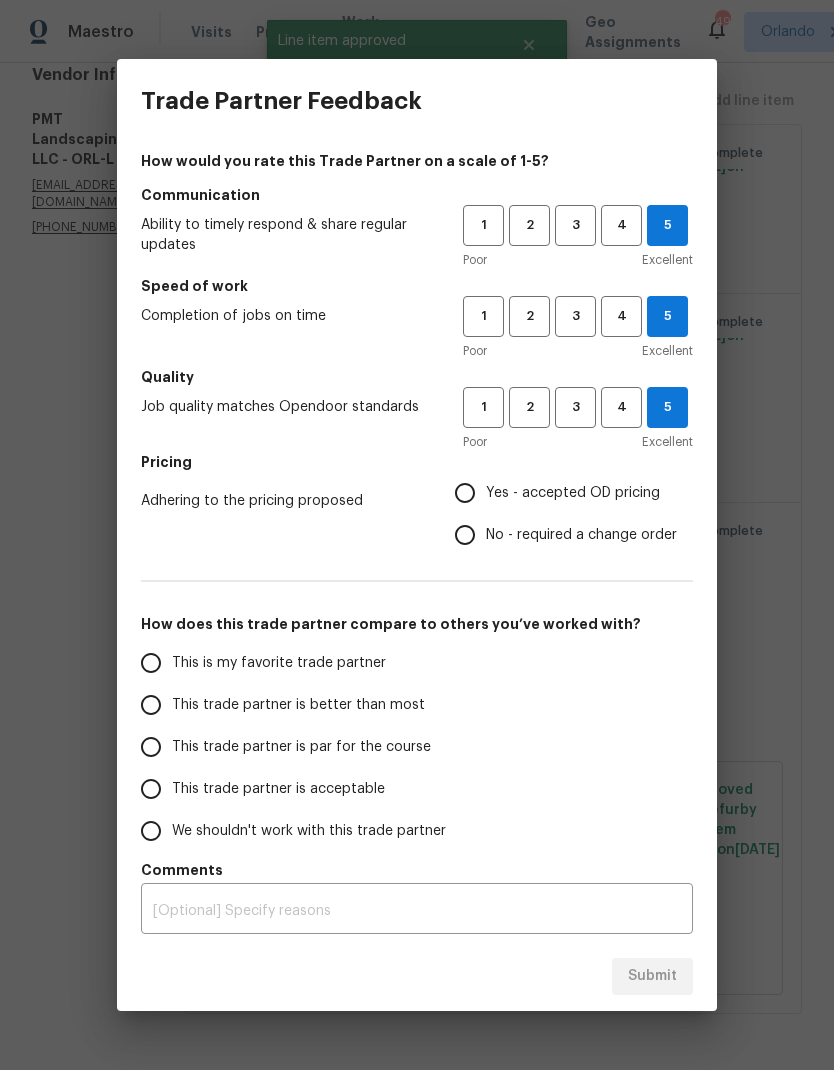 radio on "true" 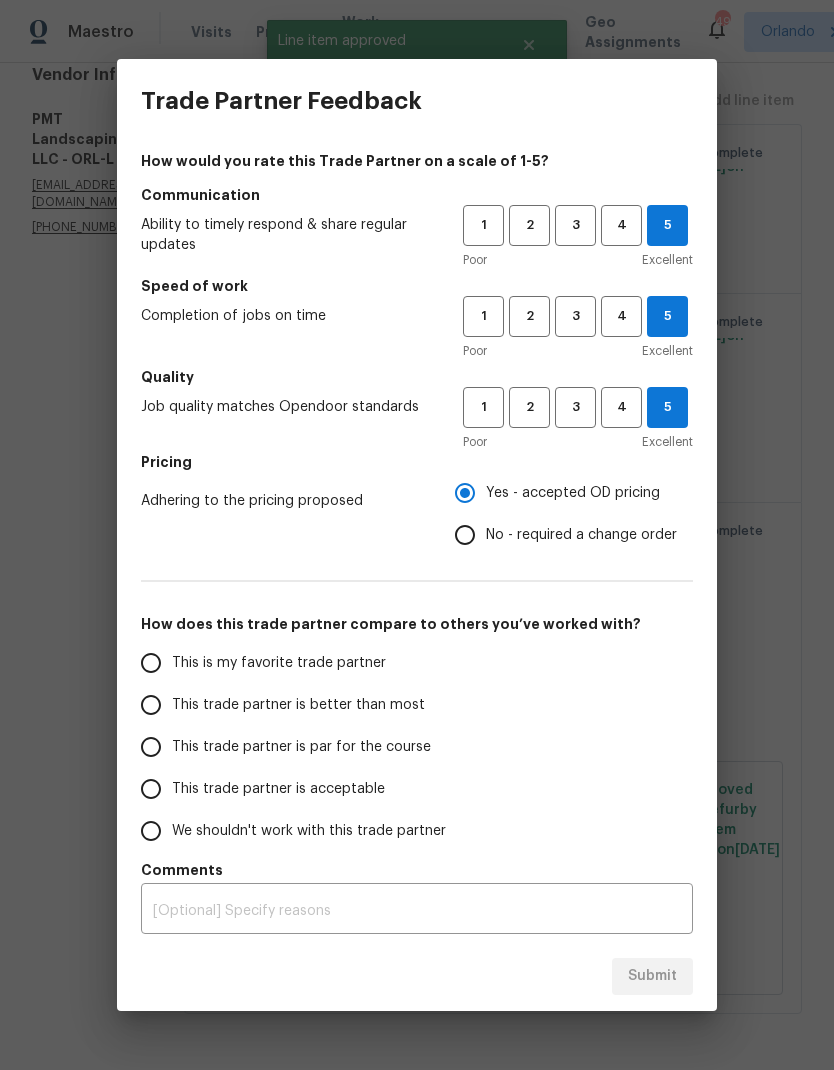 click on "This is my favorite trade partner" at bounding box center (279, 663) 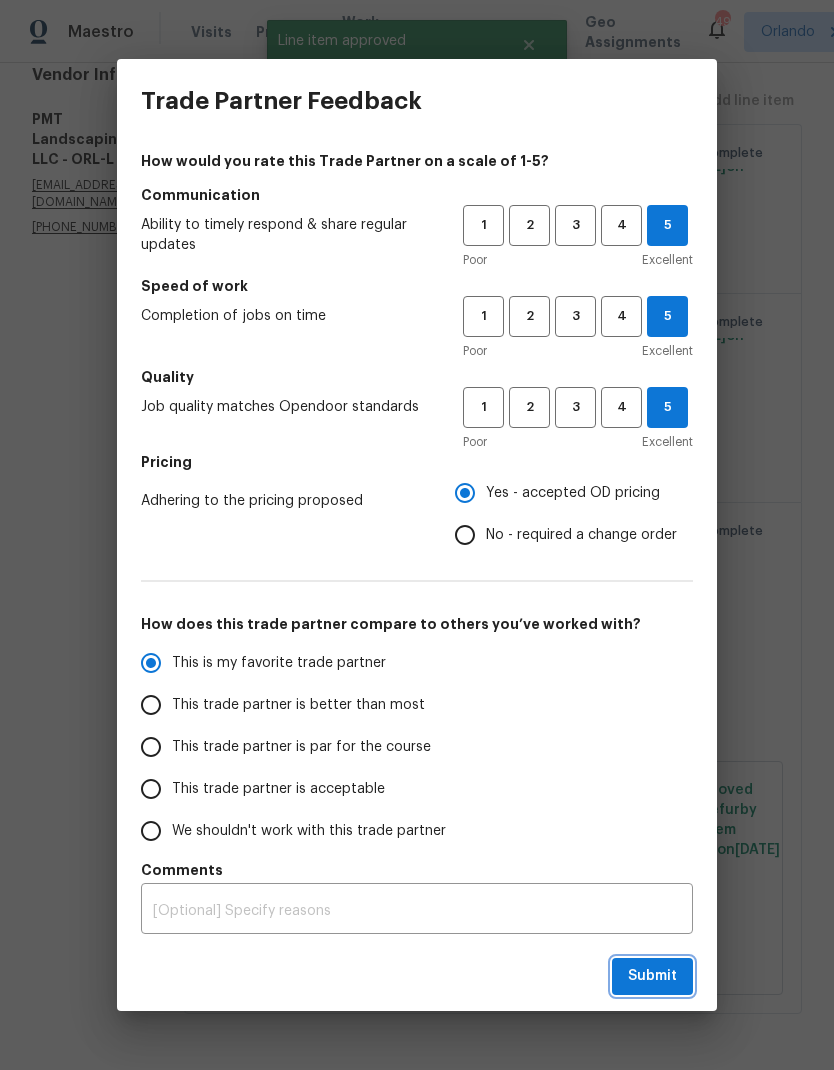 click on "Submit" at bounding box center [652, 976] 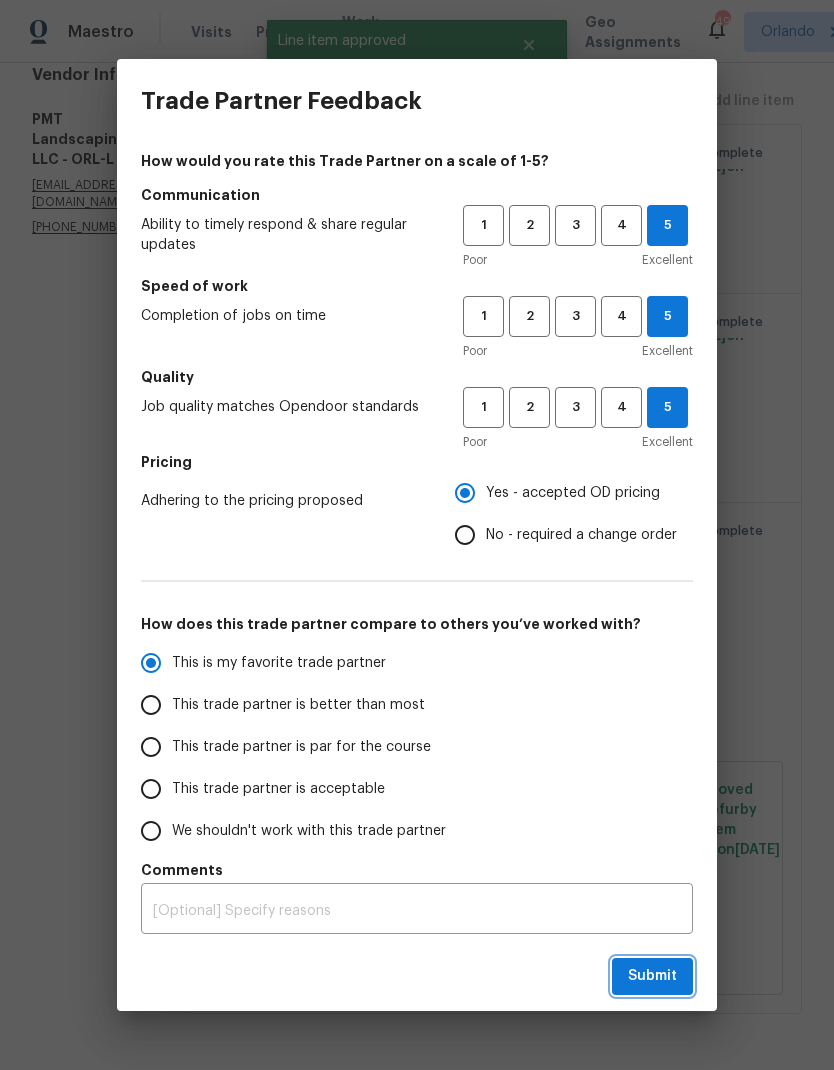 radio on "true" 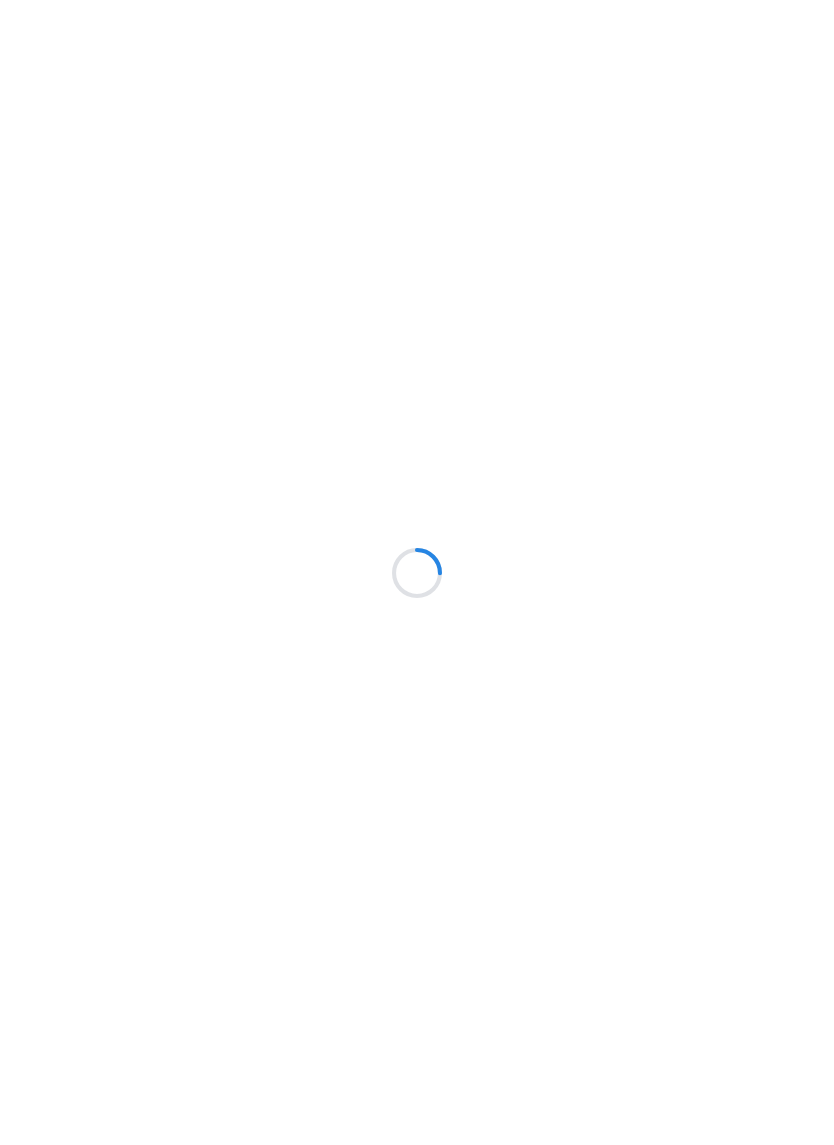 scroll, scrollTop: 0, scrollLeft: 0, axis: both 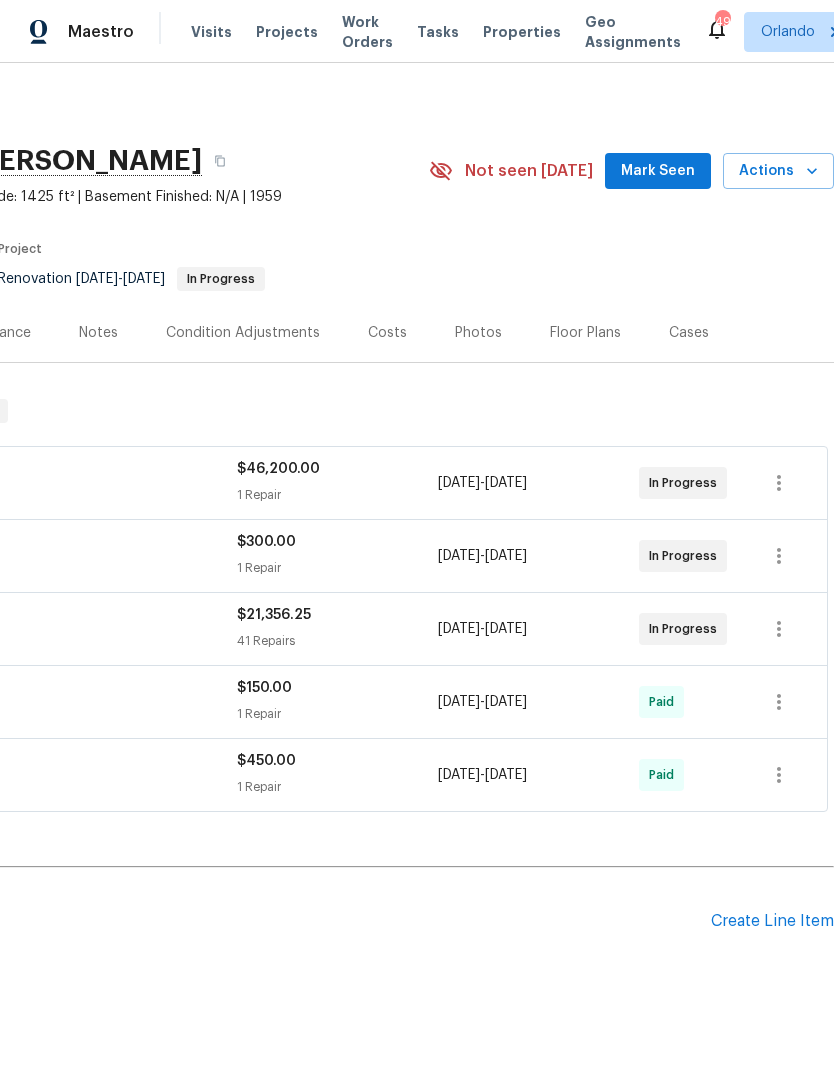 click on "Mark Seen" at bounding box center [658, 171] 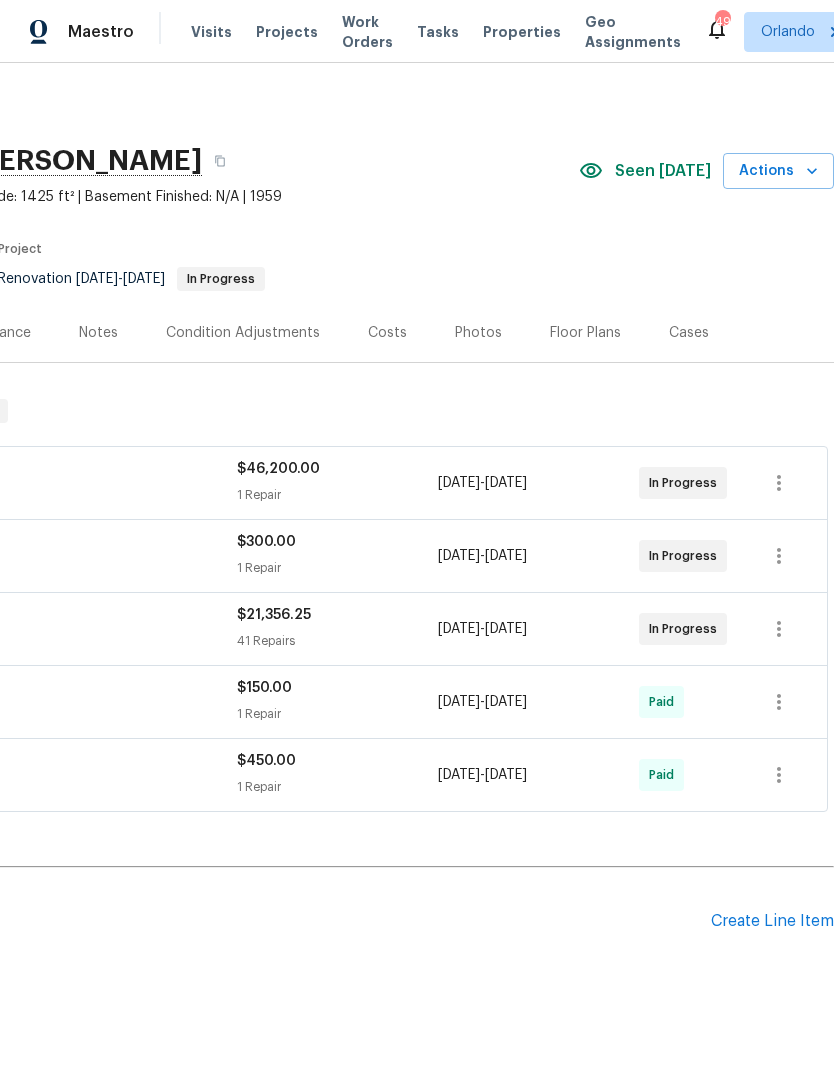 scroll, scrollTop: 0, scrollLeft: 296, axis: horizontal 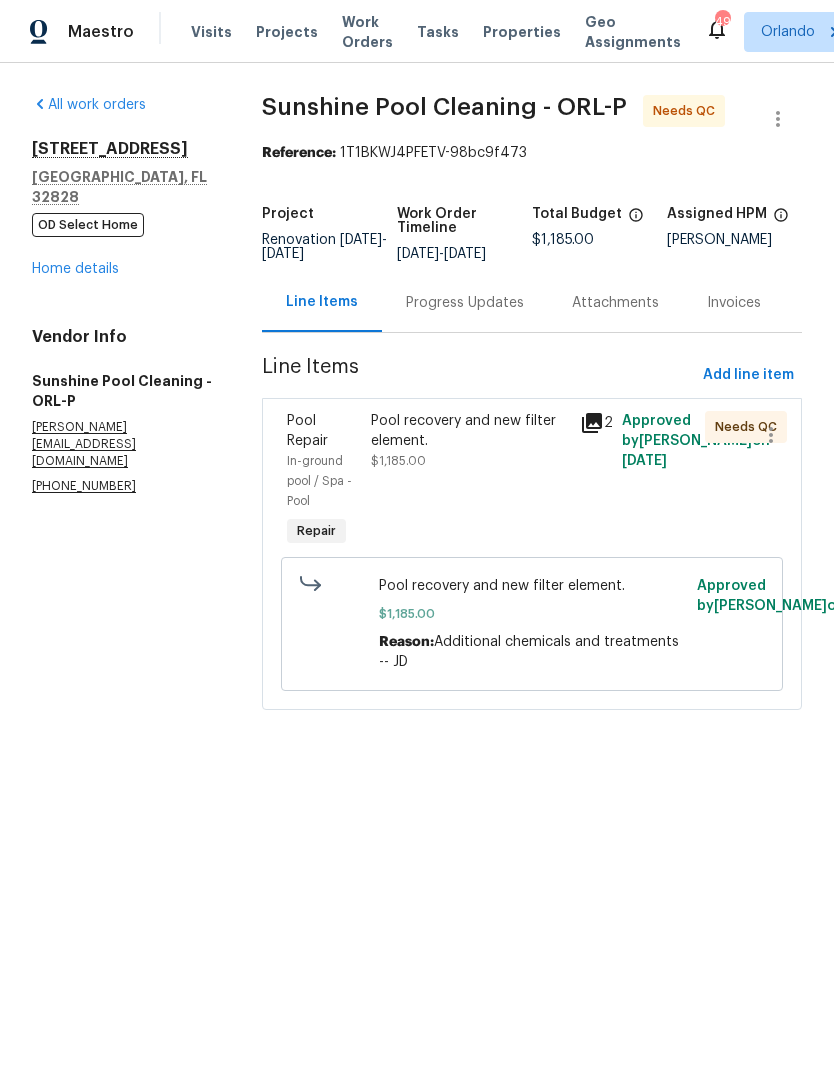 click on "Home details" at bounding box center (75, 269) 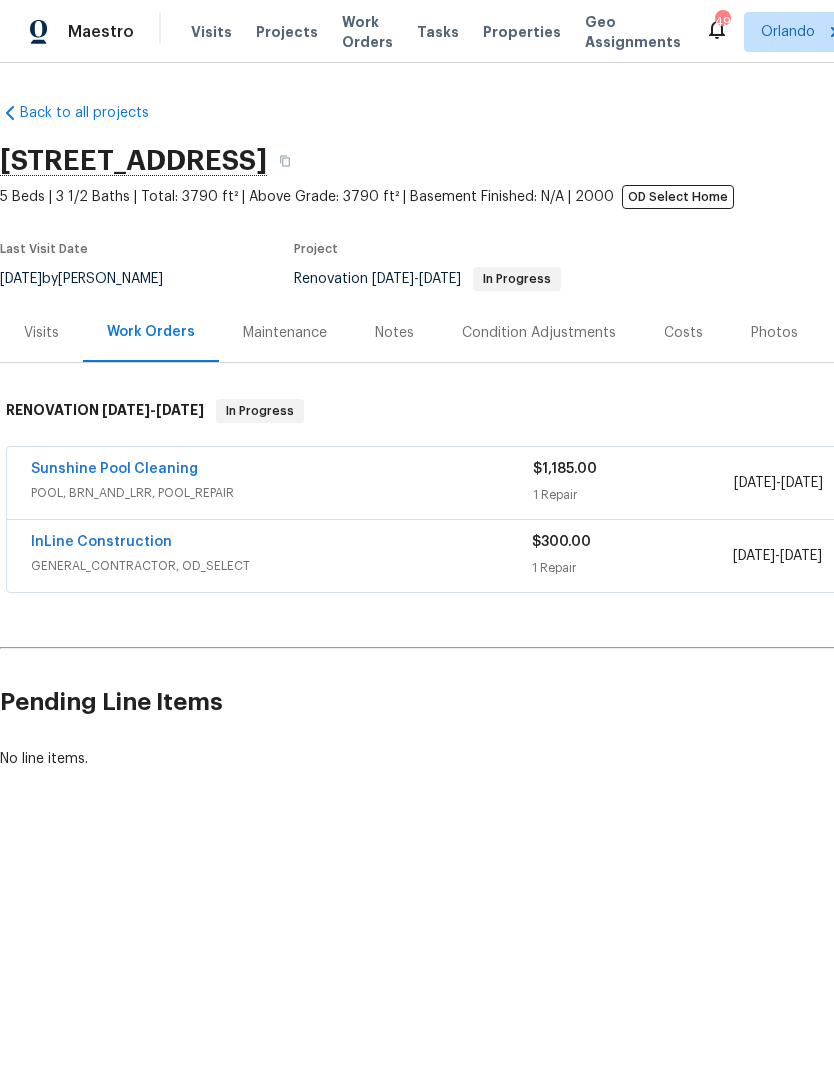 scroll, scrollTop: 0, scrollLeft: 0, axis: both 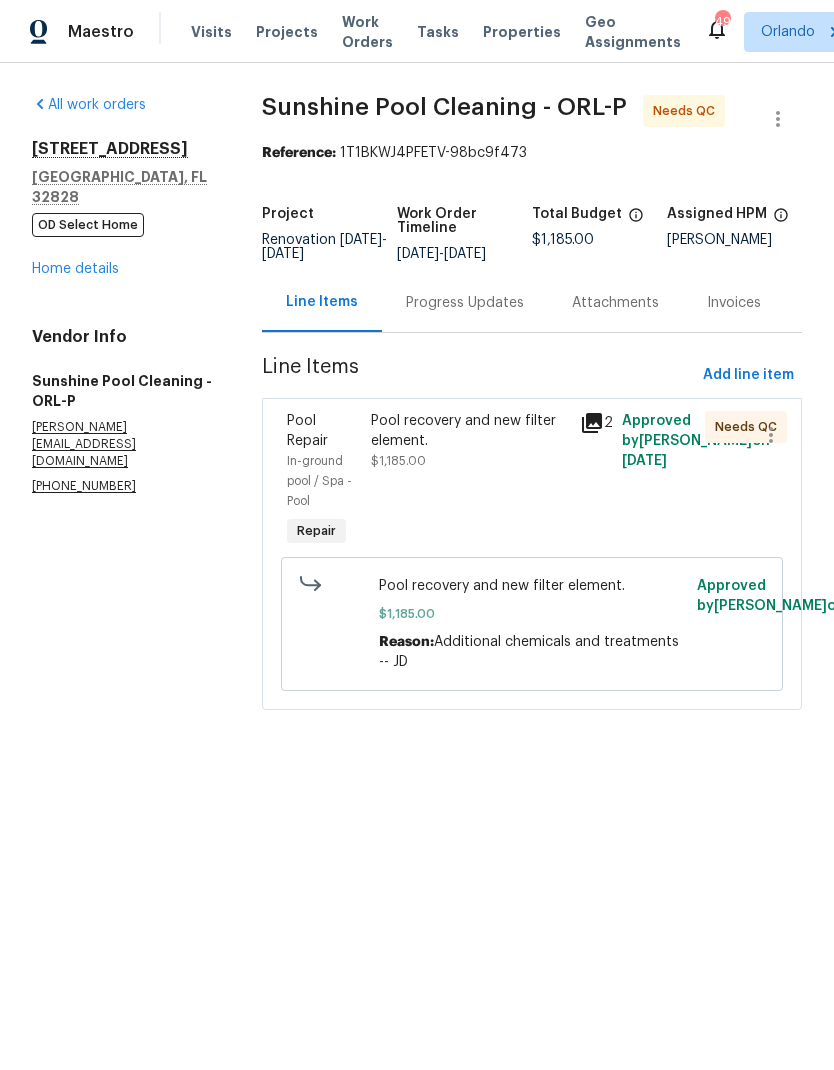 click on "Pool recovery and new filter element." at bounding box center (469, 431) 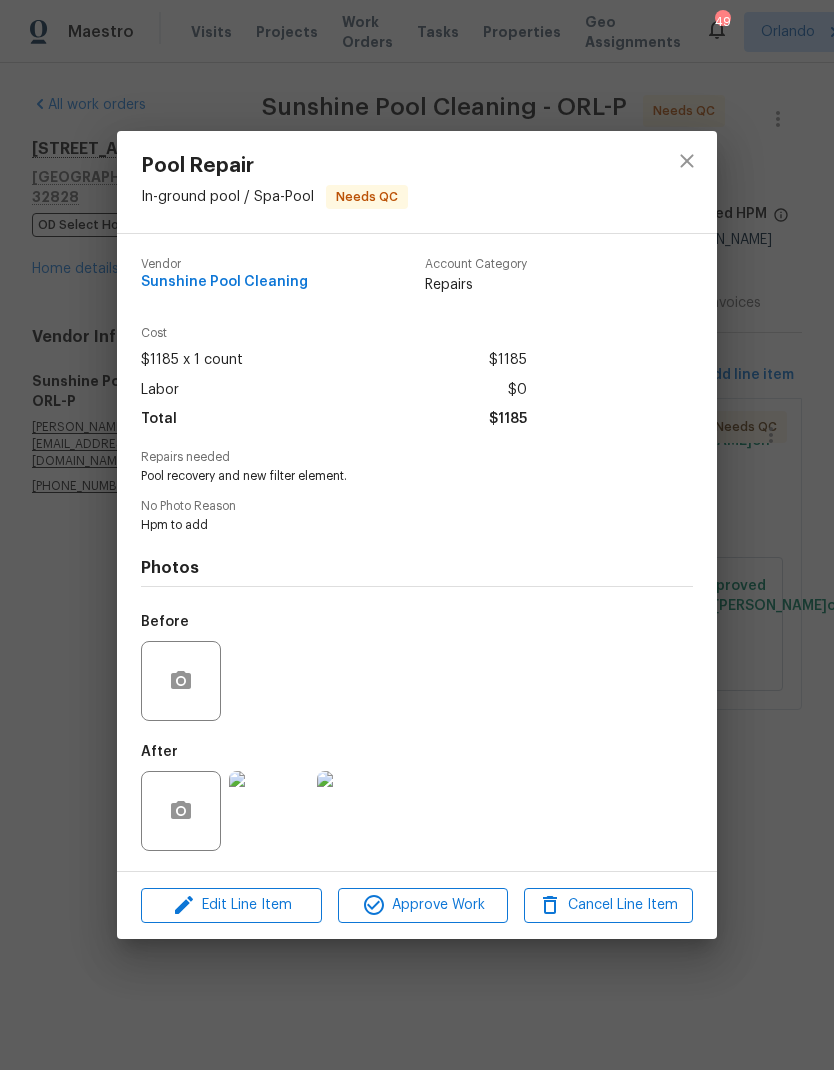 click at bounding box center (269, 811) 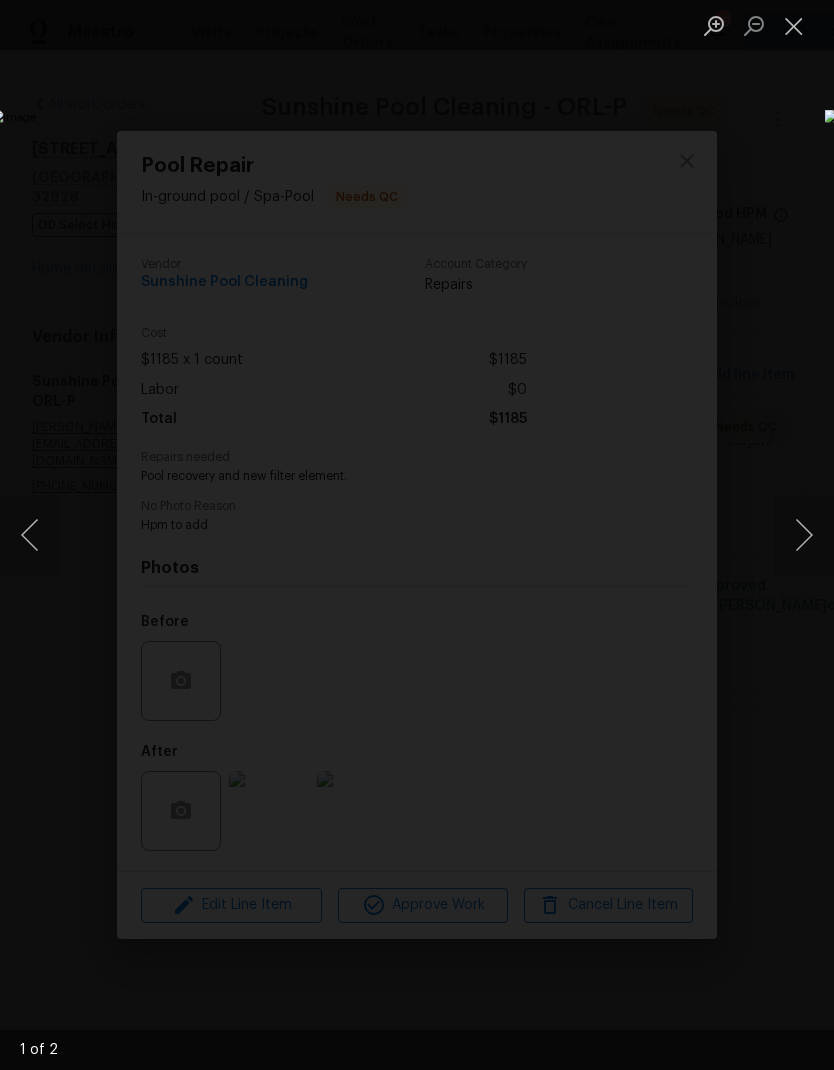 click at bounding box center (804, 535) 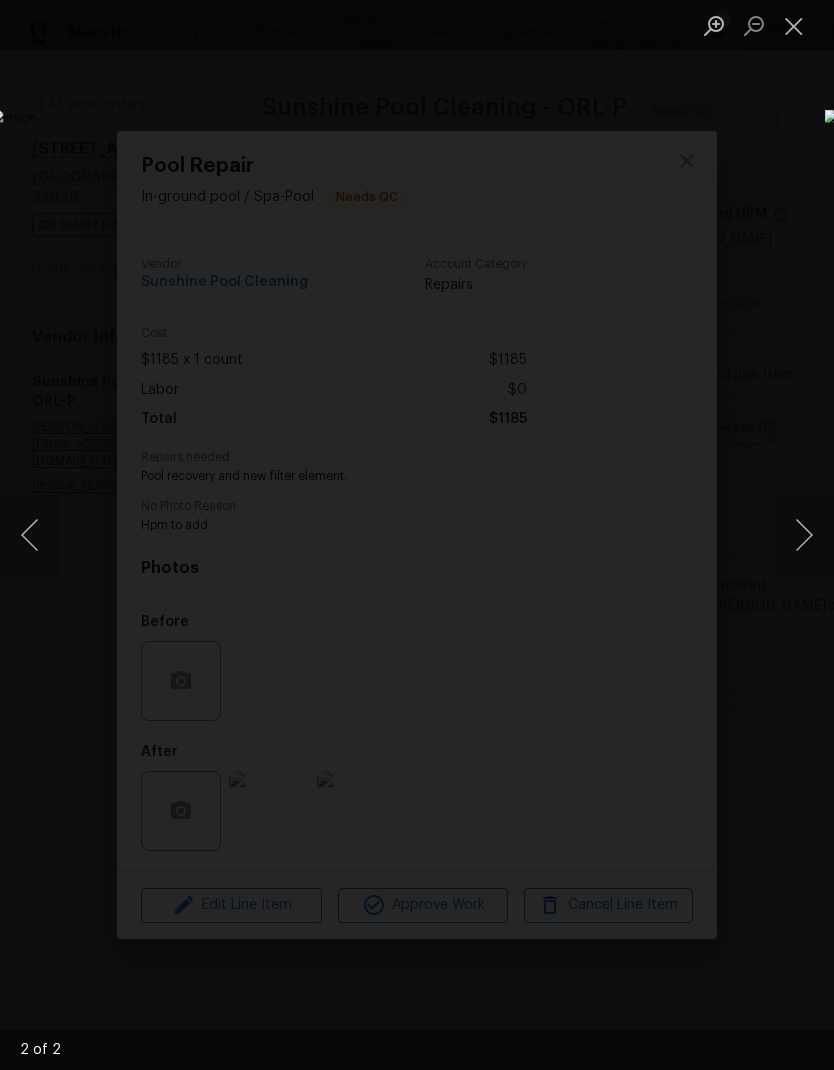 click at bounding box center [322, 535] 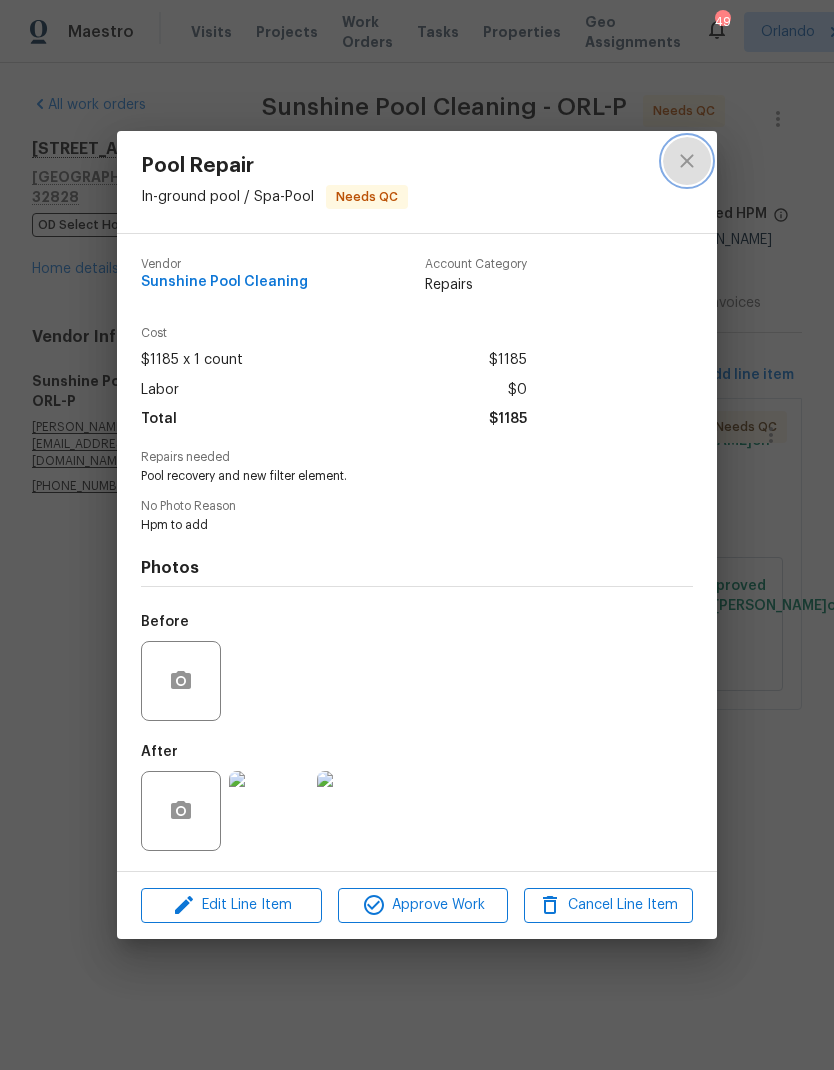 click 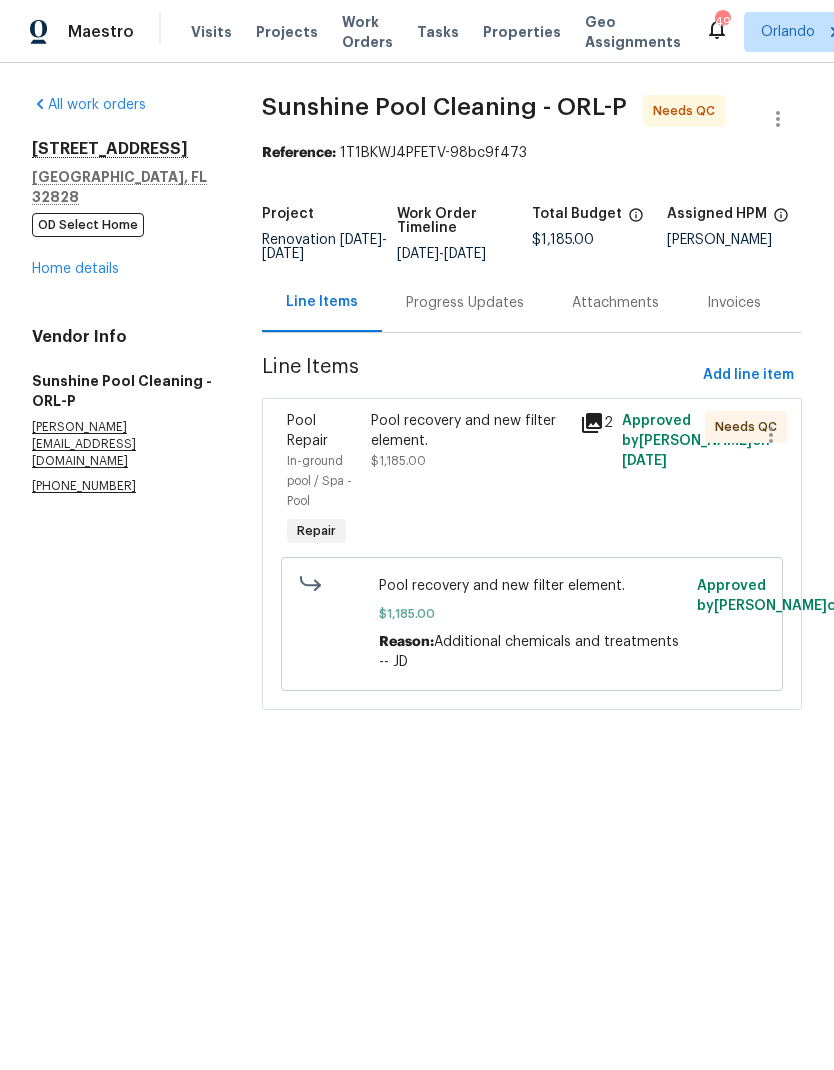 click on "Home details" at bounding box center [75, 269] 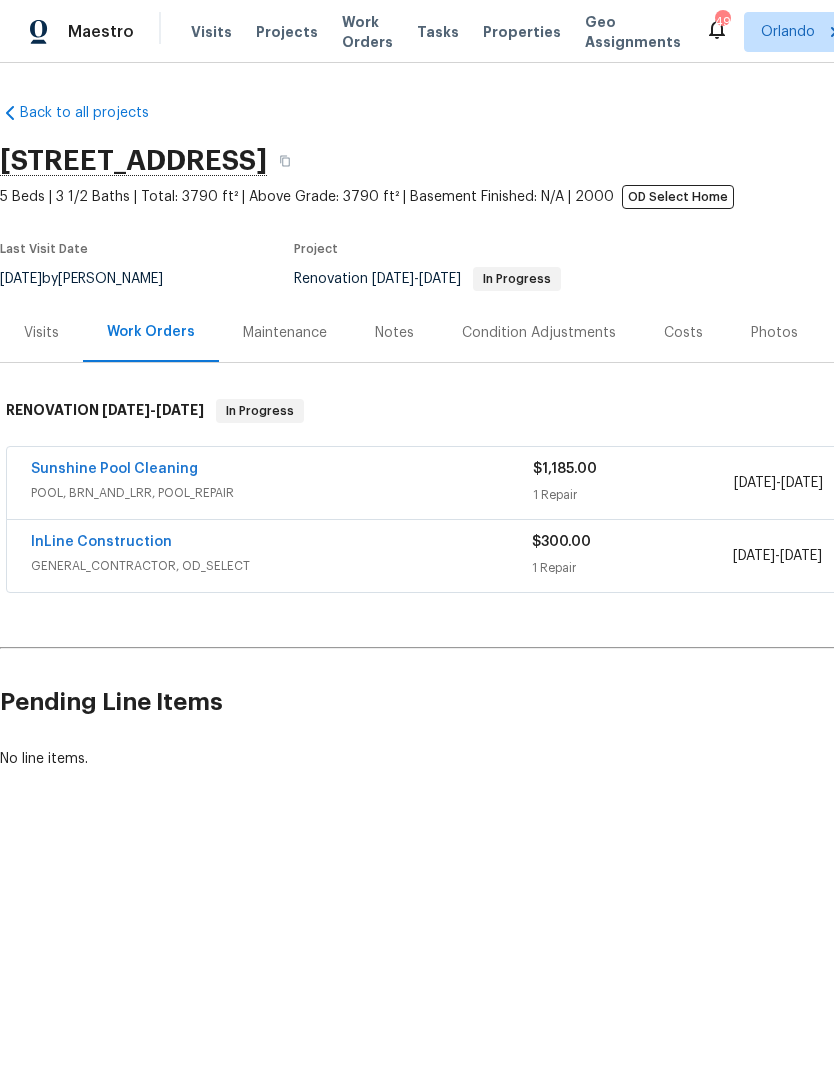scroll, scrollTop: 0, scrollLeft: 0, axis: both 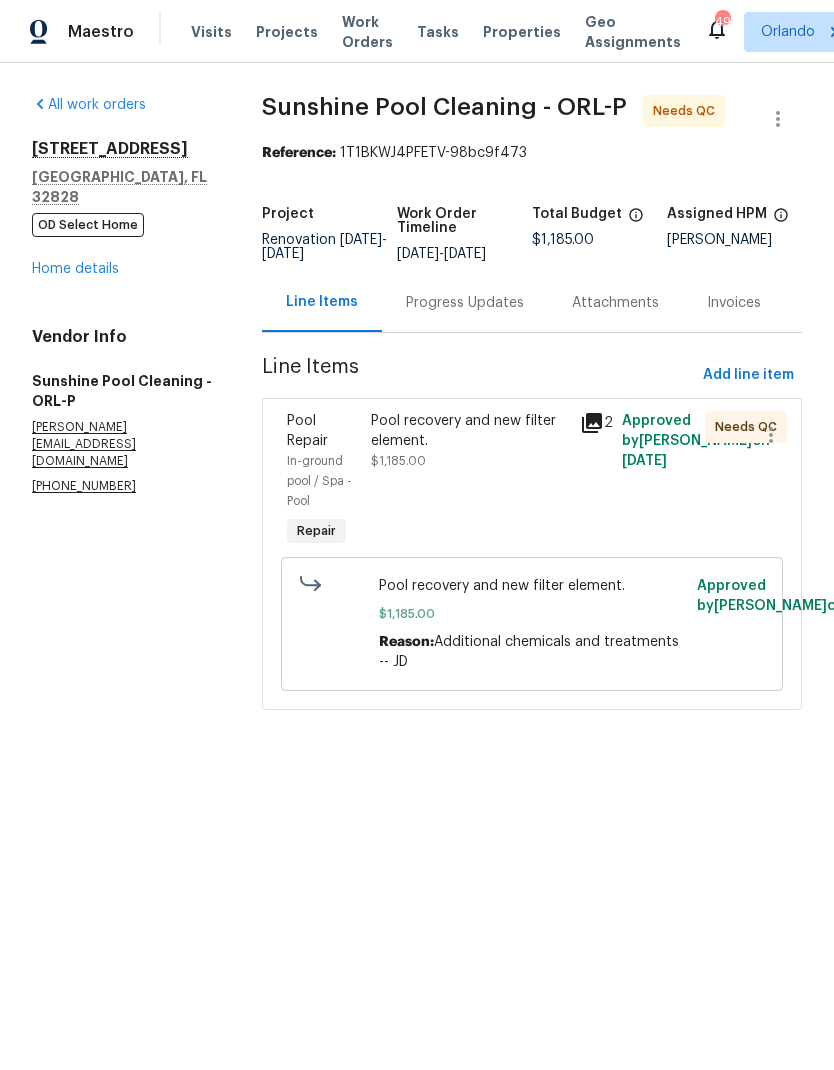 click on "Pool recovery and new filter element." at bounding box center (469, 431) 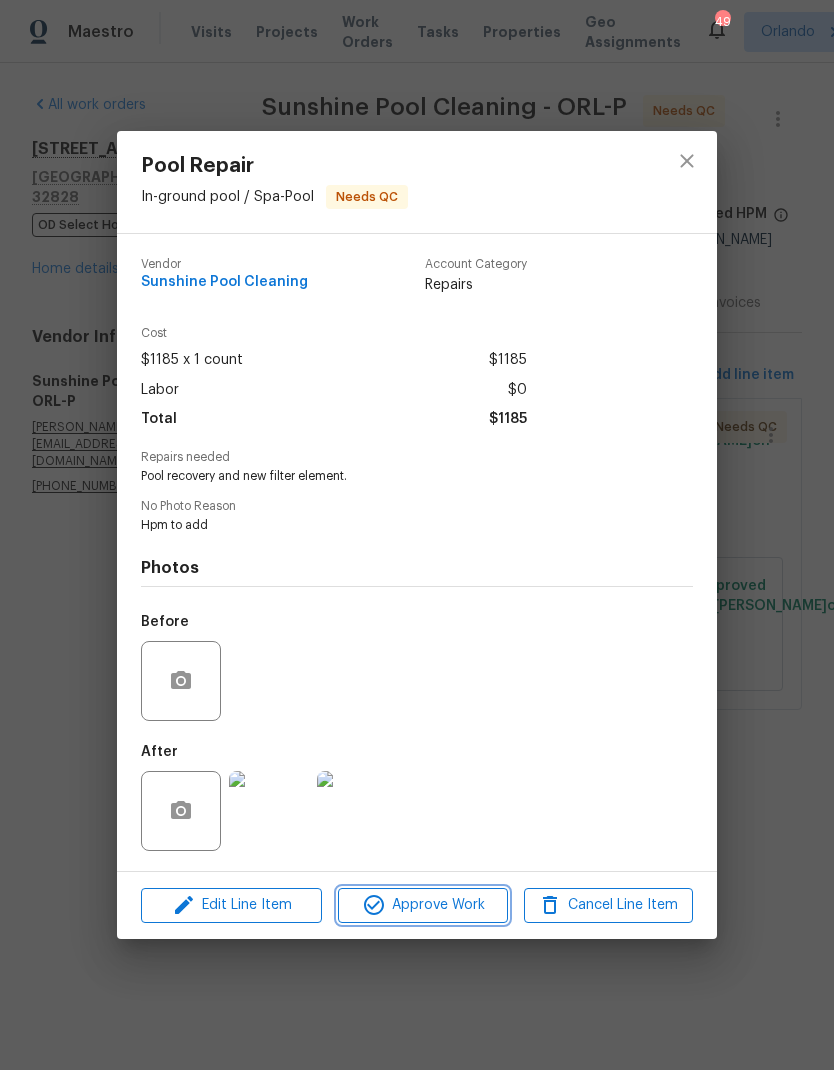 click on "Approve Work" at bounding box center [422, 905] 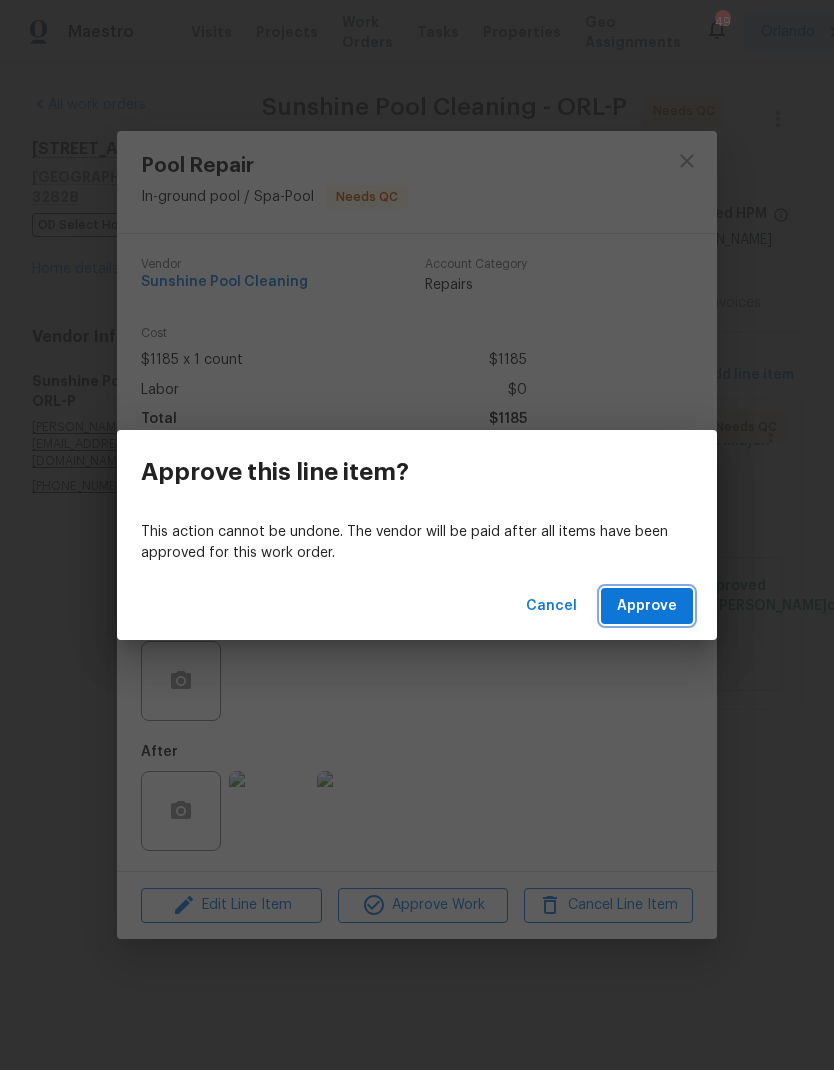 click on "Approve" at bounding box center (647, 606) 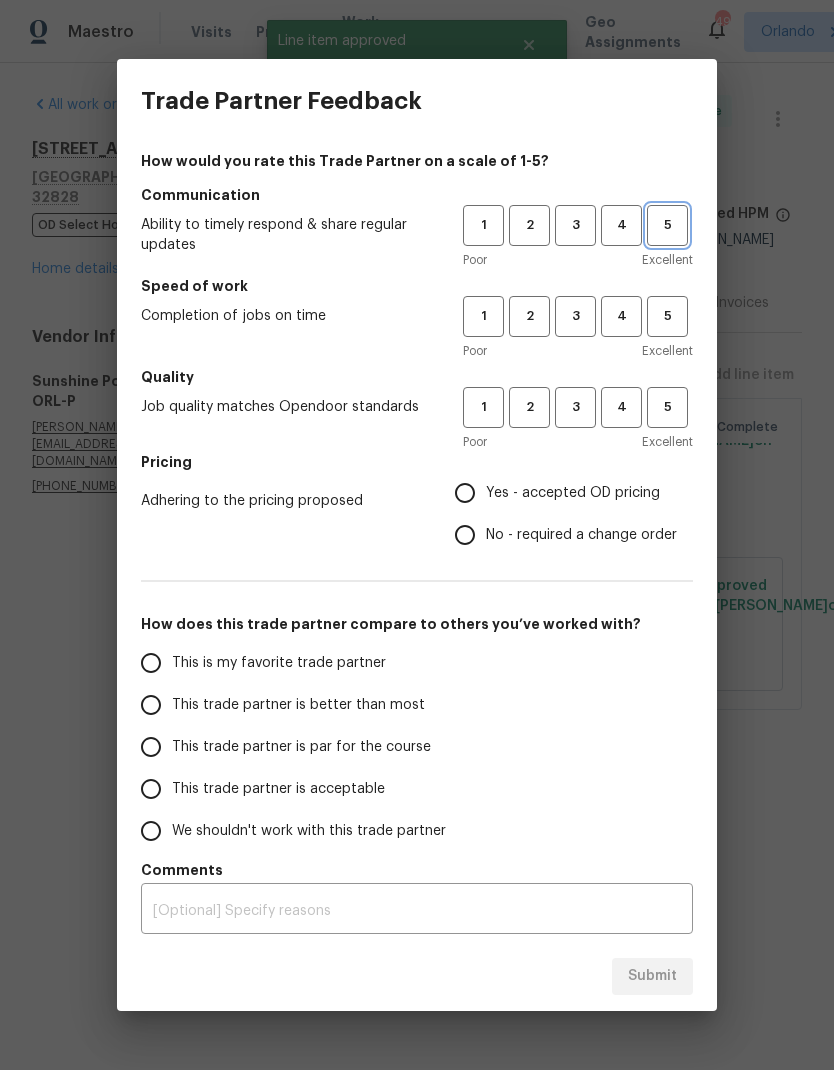 click on "5" at bounding box center (667, 225) 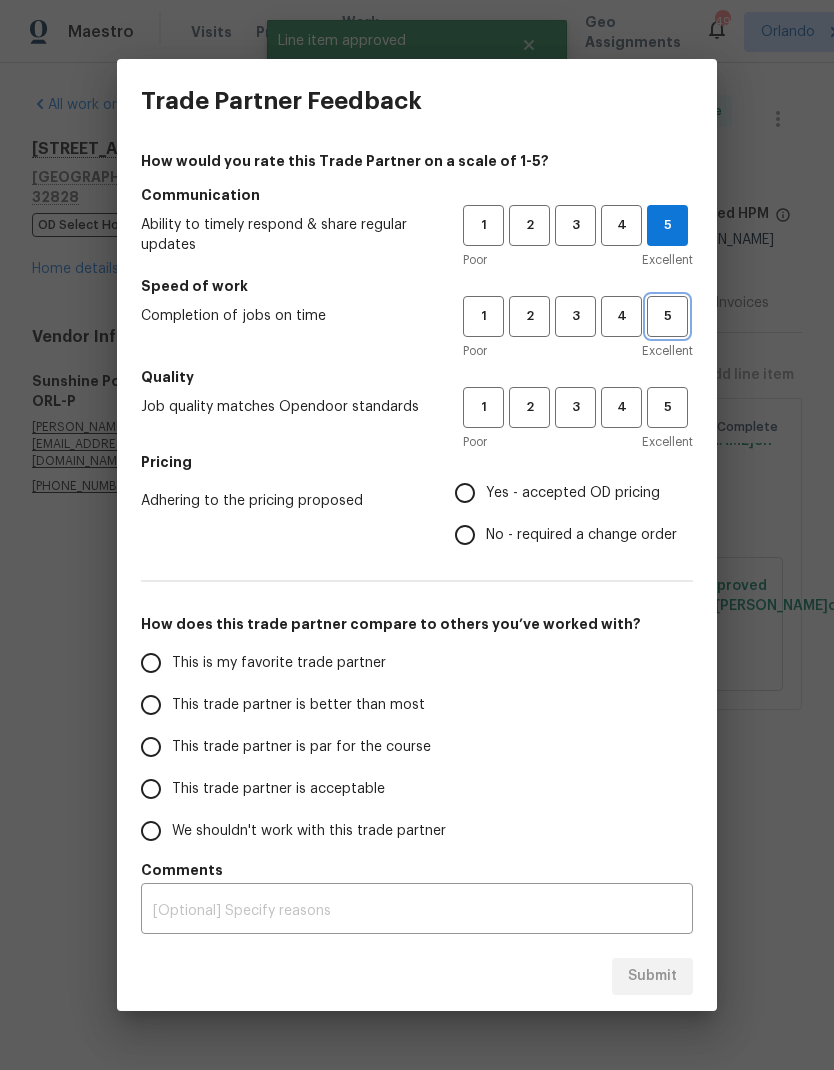 click on "5" at bounding box center [667, 316] 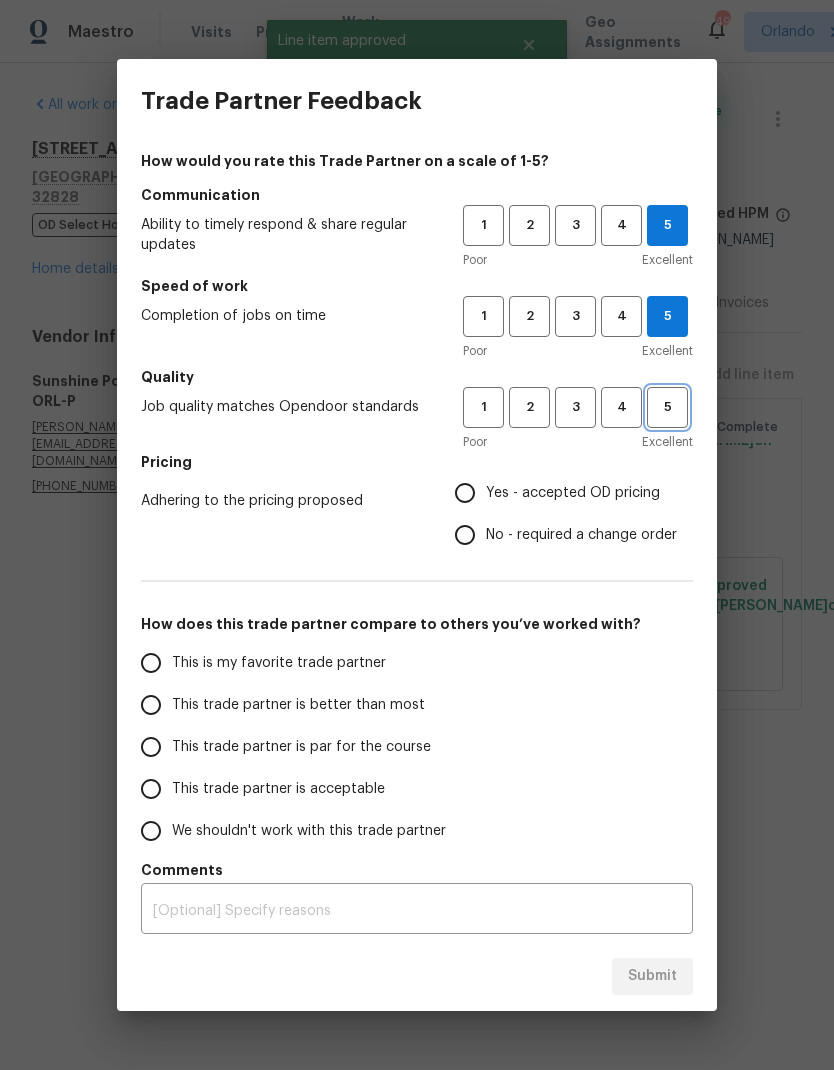 click on "5" at bounding box center [667, 407] 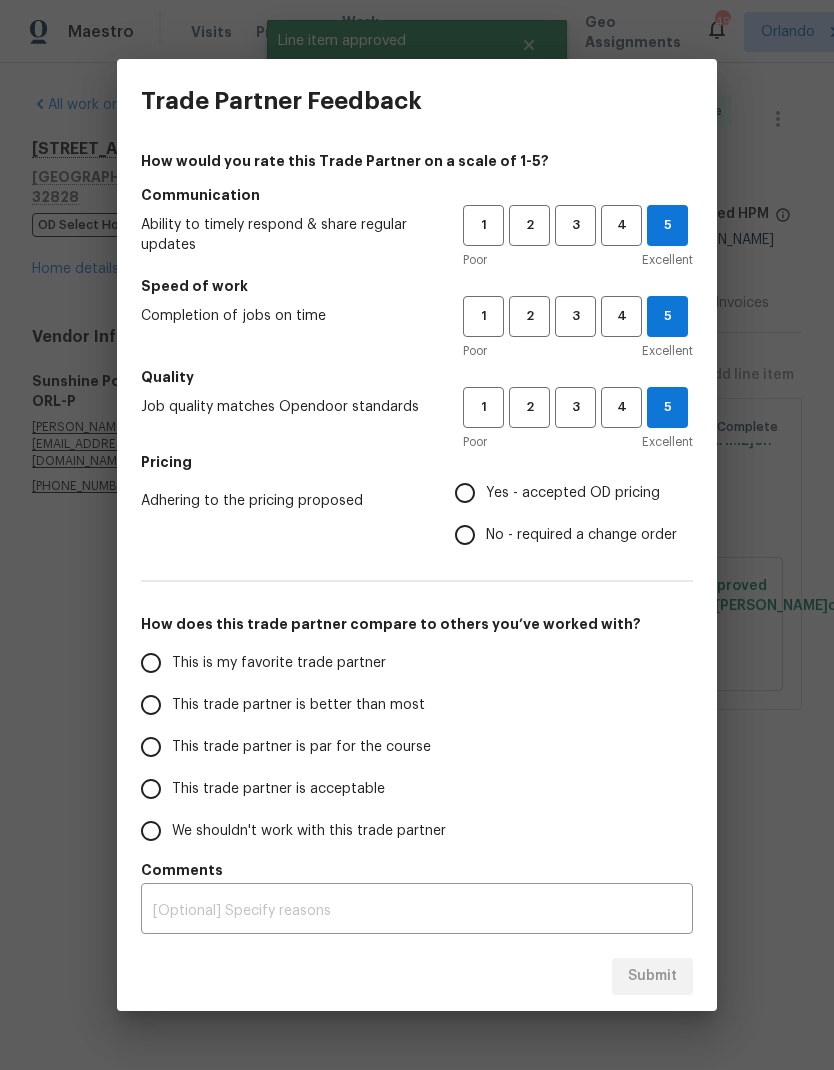 click on "Yes - accepted OD pricing" at bounding box center (465, 493) 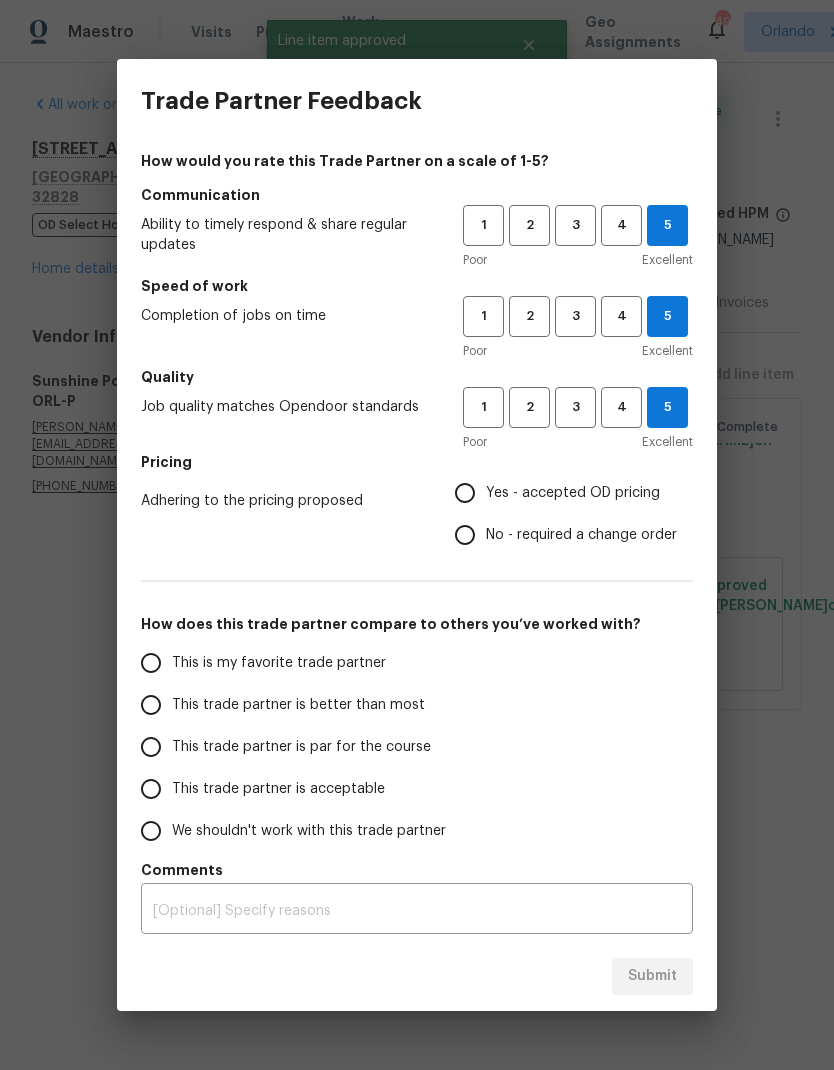 radio on "true" 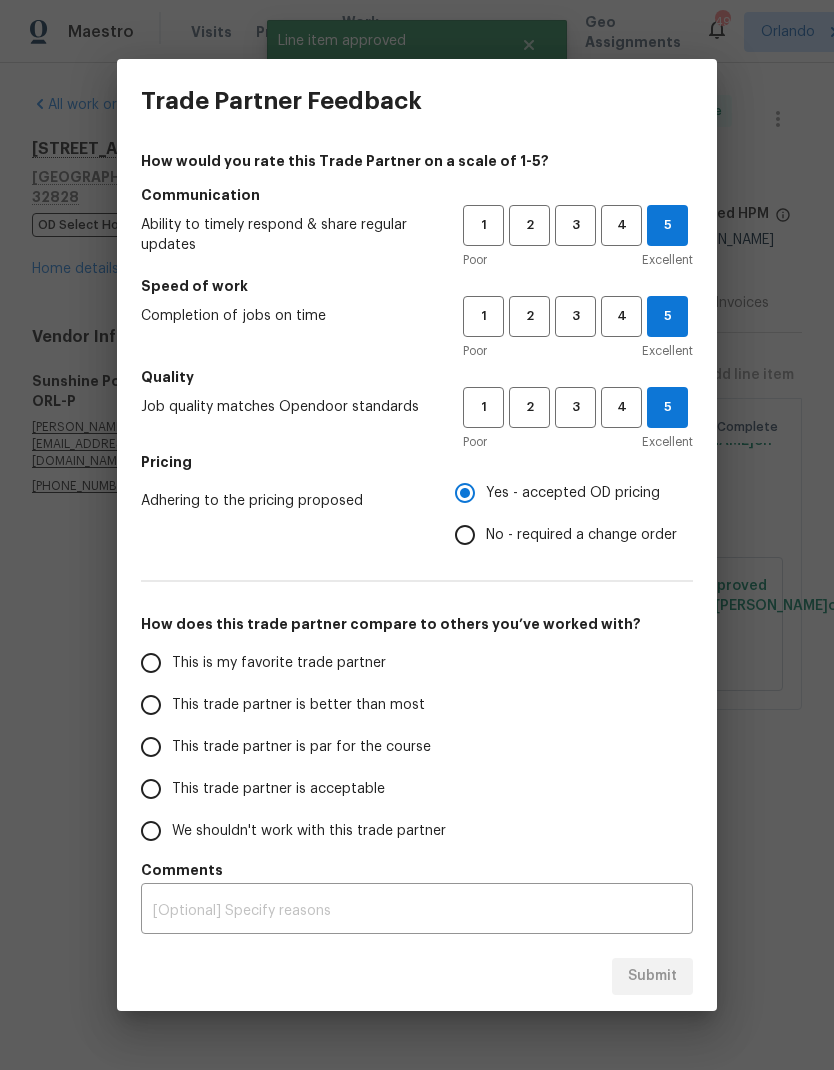 click on "This is my favorite trade partner" at bounding box center (279, 663) 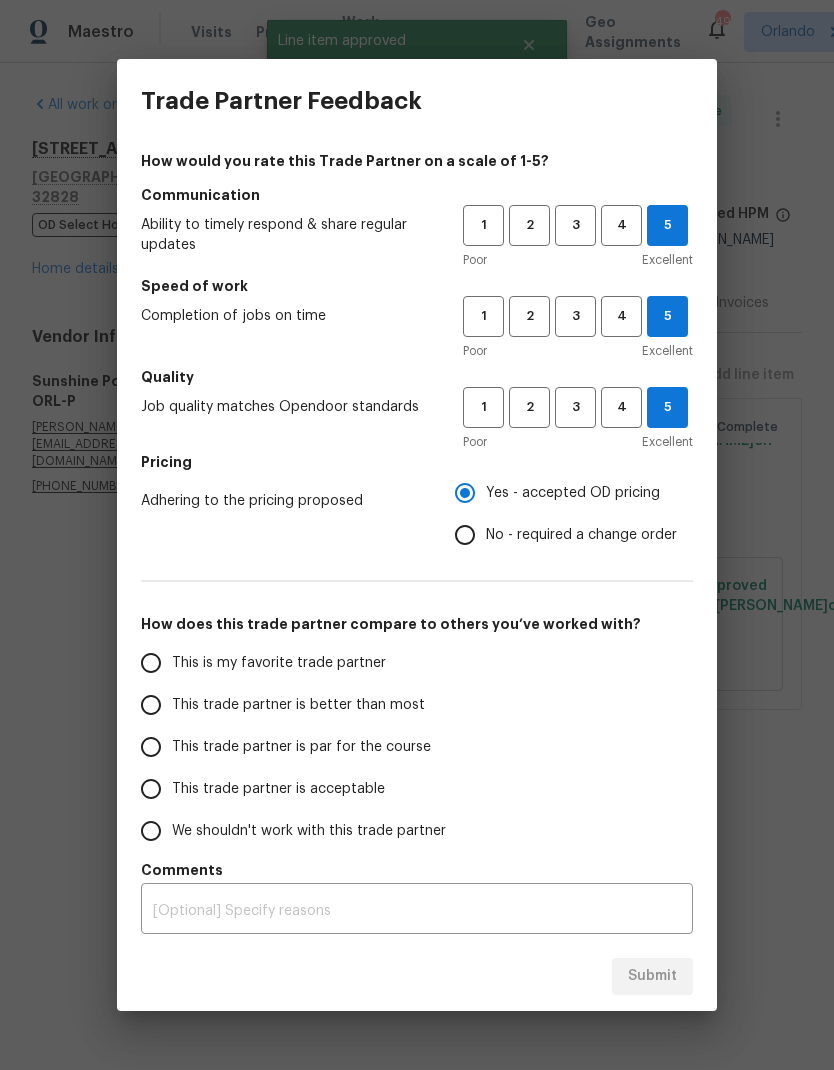 click on "This is my favorite trade partner" at bounding box center [151, 663] 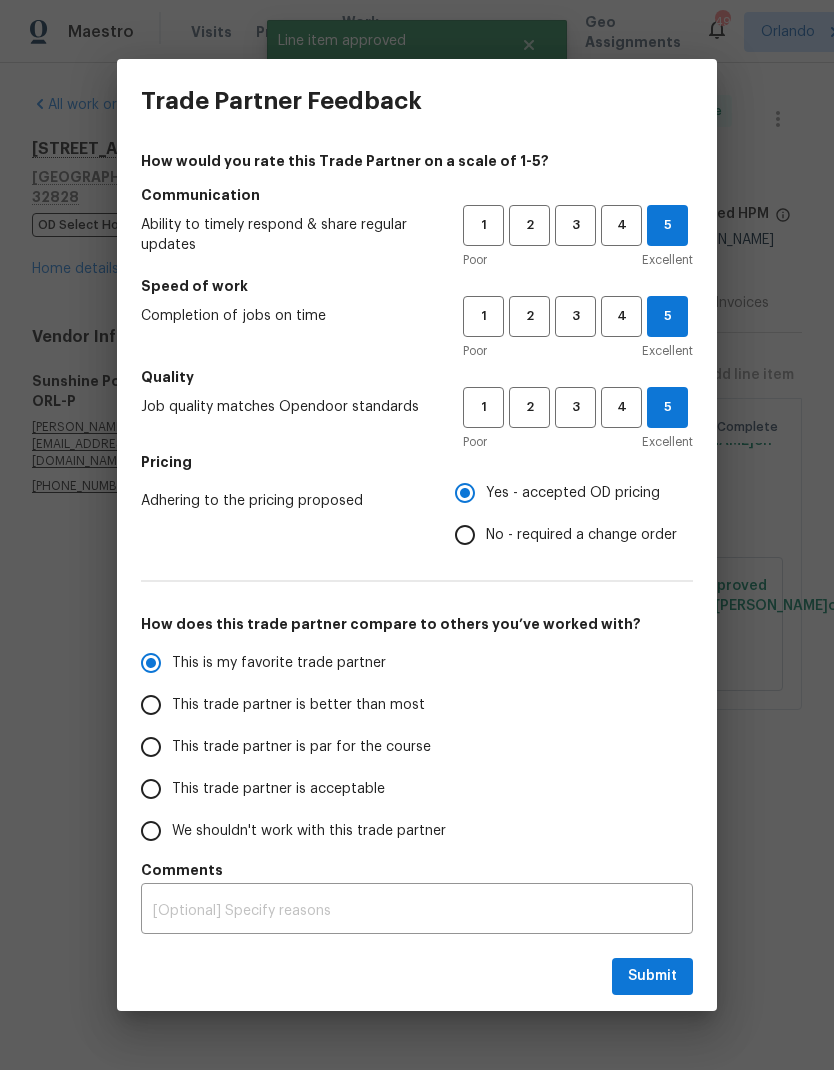 click on "Submit" at bounding box center (417, 976) 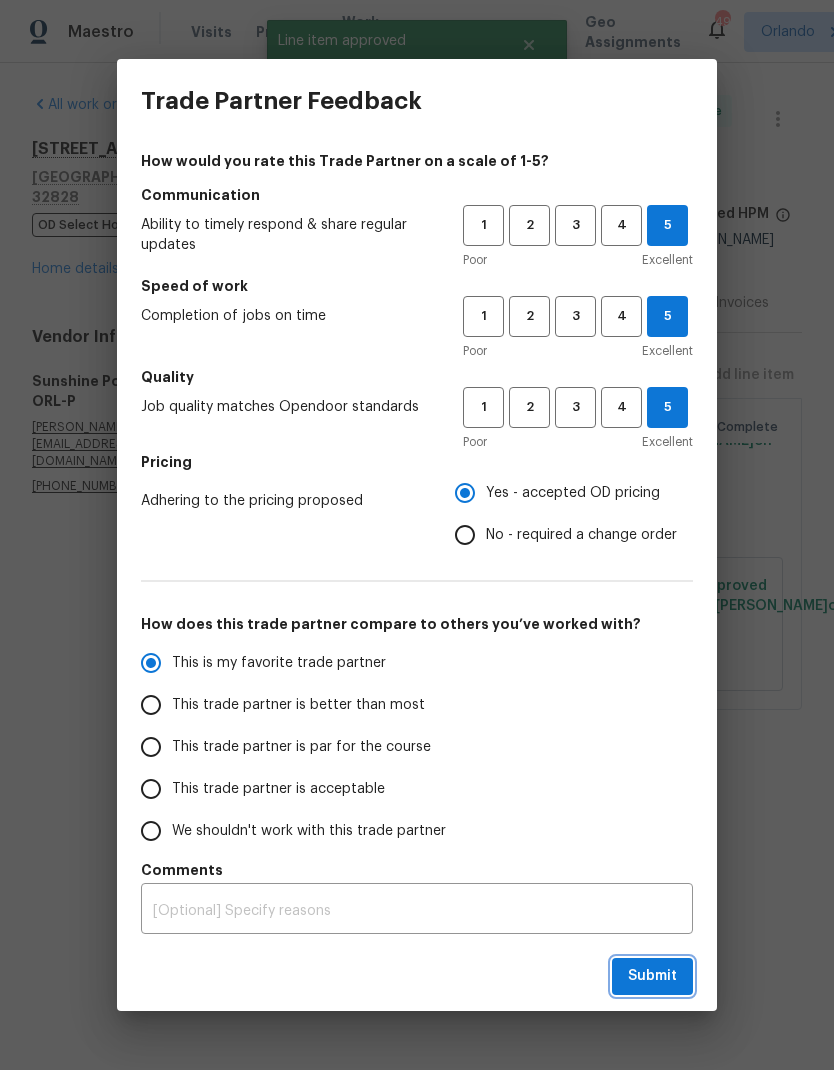 click on "Submit" at bounding box center (652, 976) 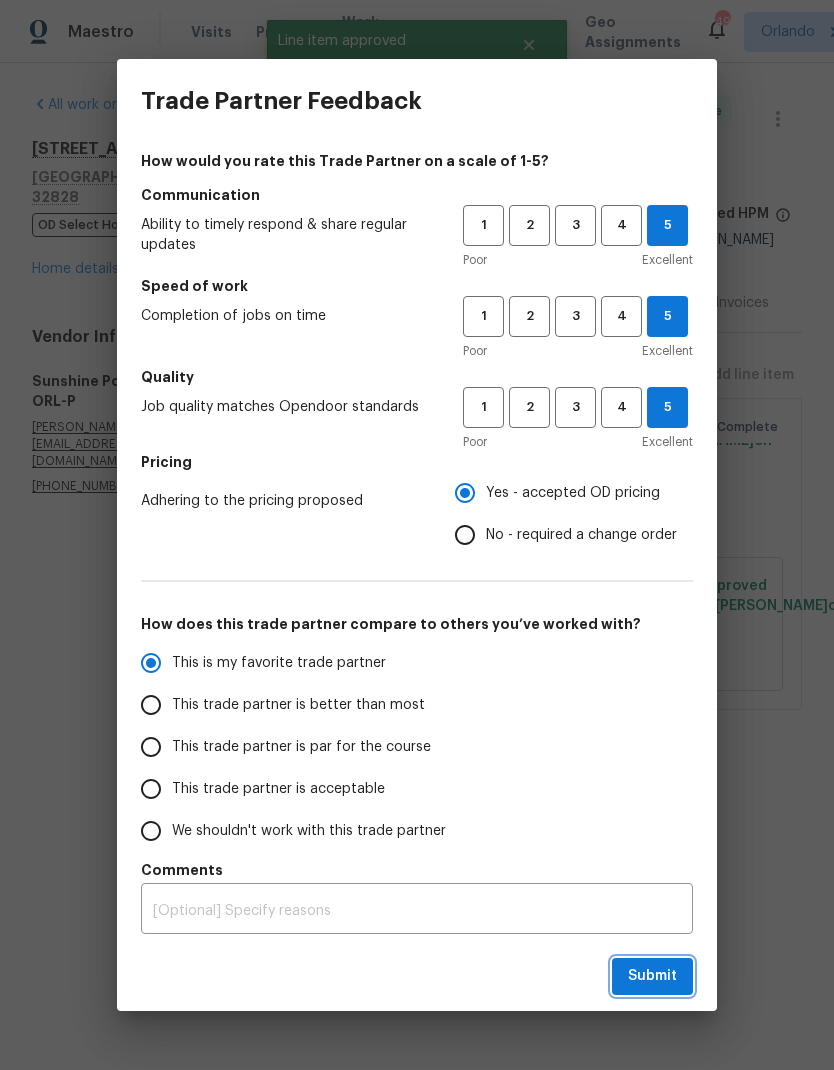 radio on "true" 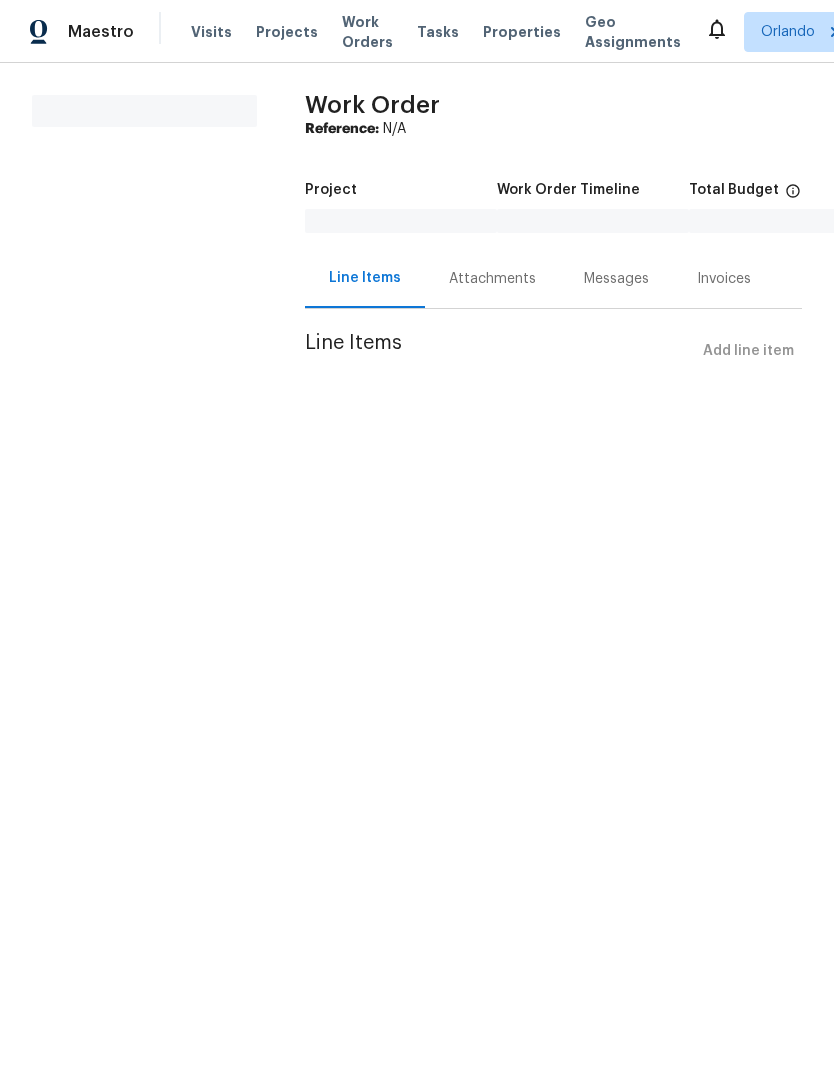 scroll, scrollTop: 0, scrollLeft: 0, axis: both 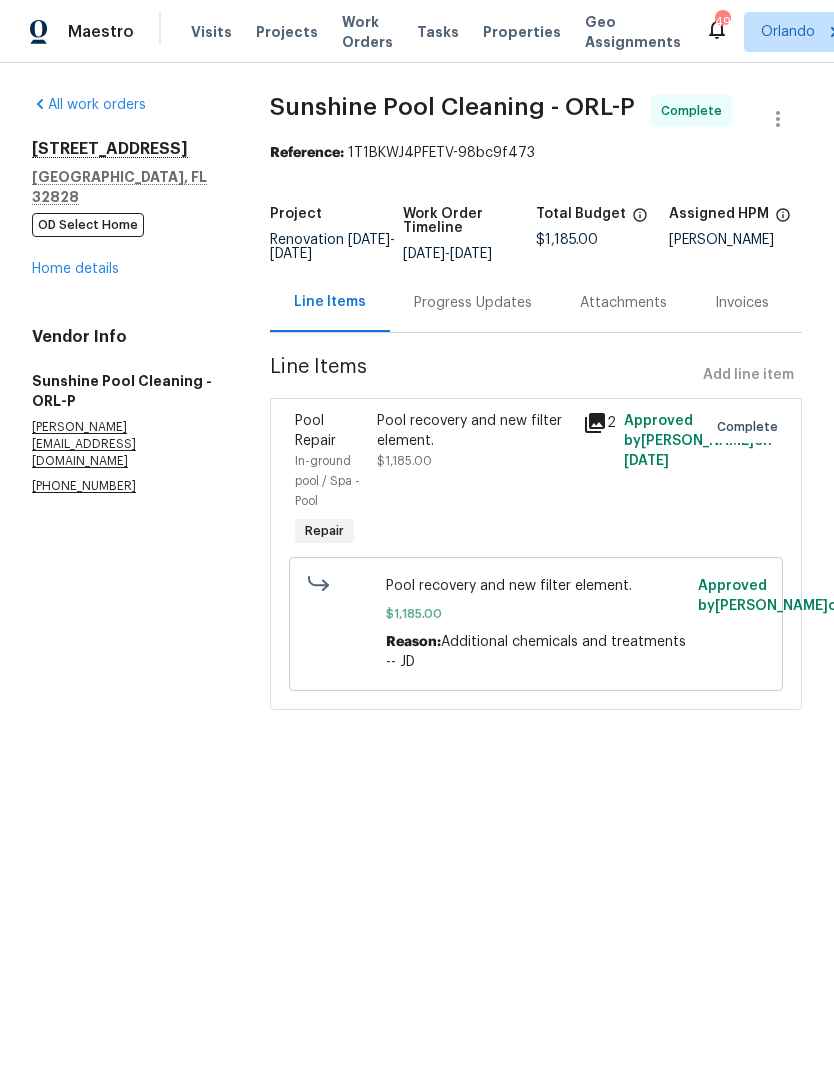 click on "Home details" at bounding box center (75, 269) 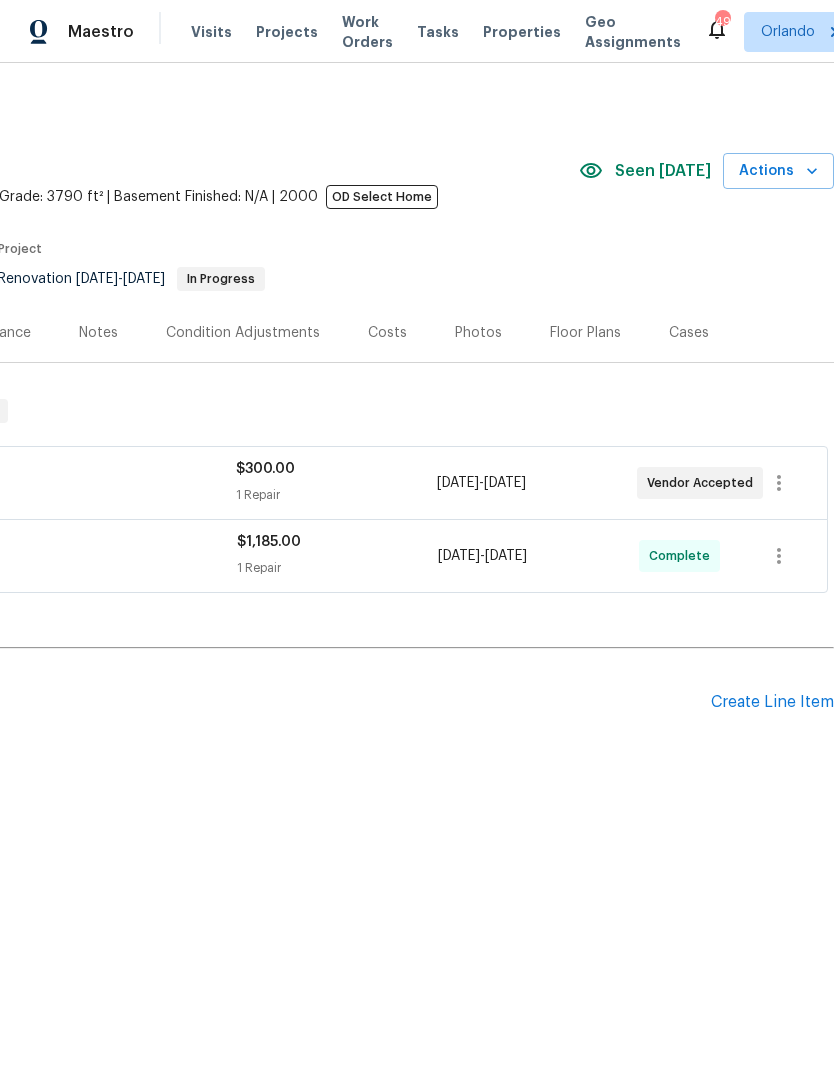 scroll, scrollTop: 0, scrollLeft: 296, axis: horizontal 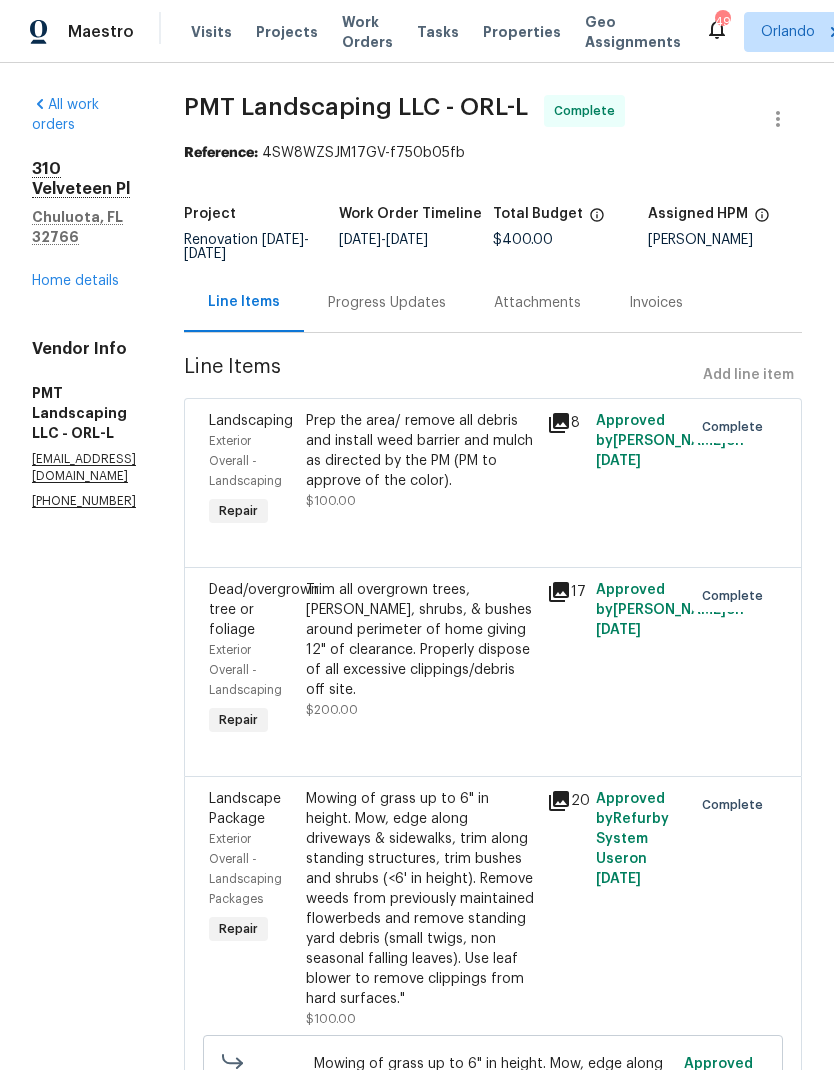 click on "Home details" at bounding box center [75, 281] 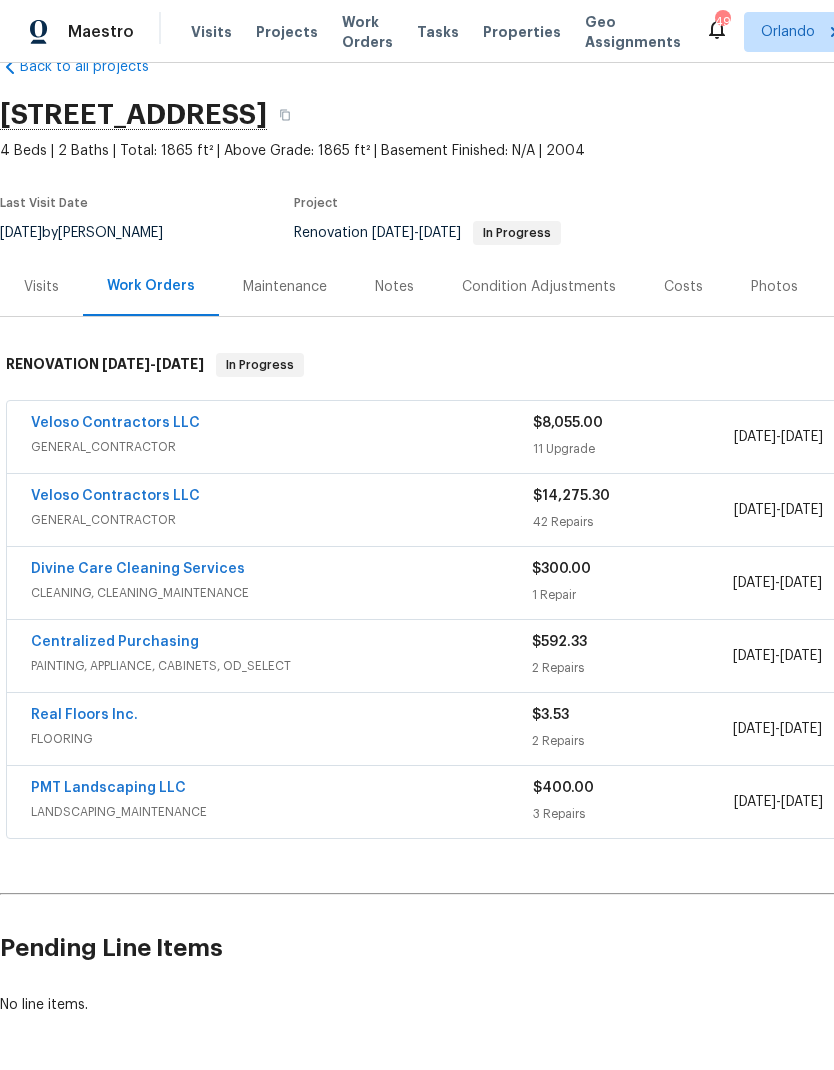 scroll, scrollTop: 46, scrollLeft: 0, axis: vertical 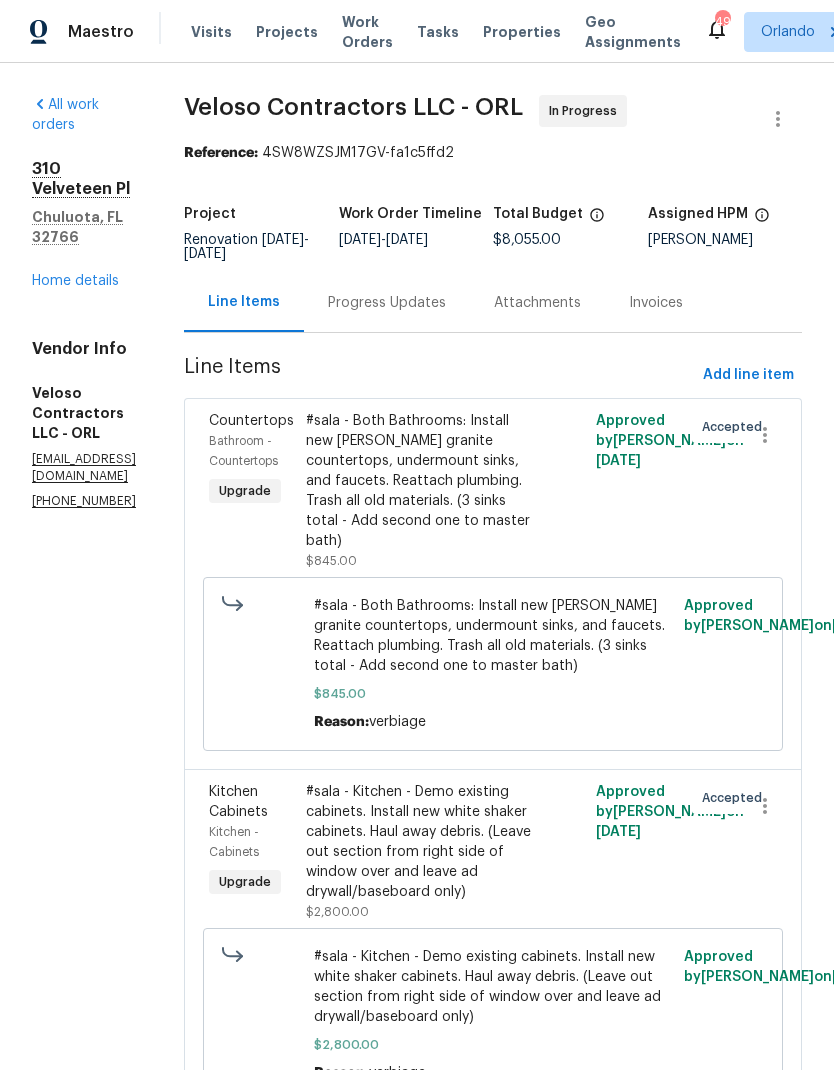 click on "Home details" at bounding box center (75, 281) 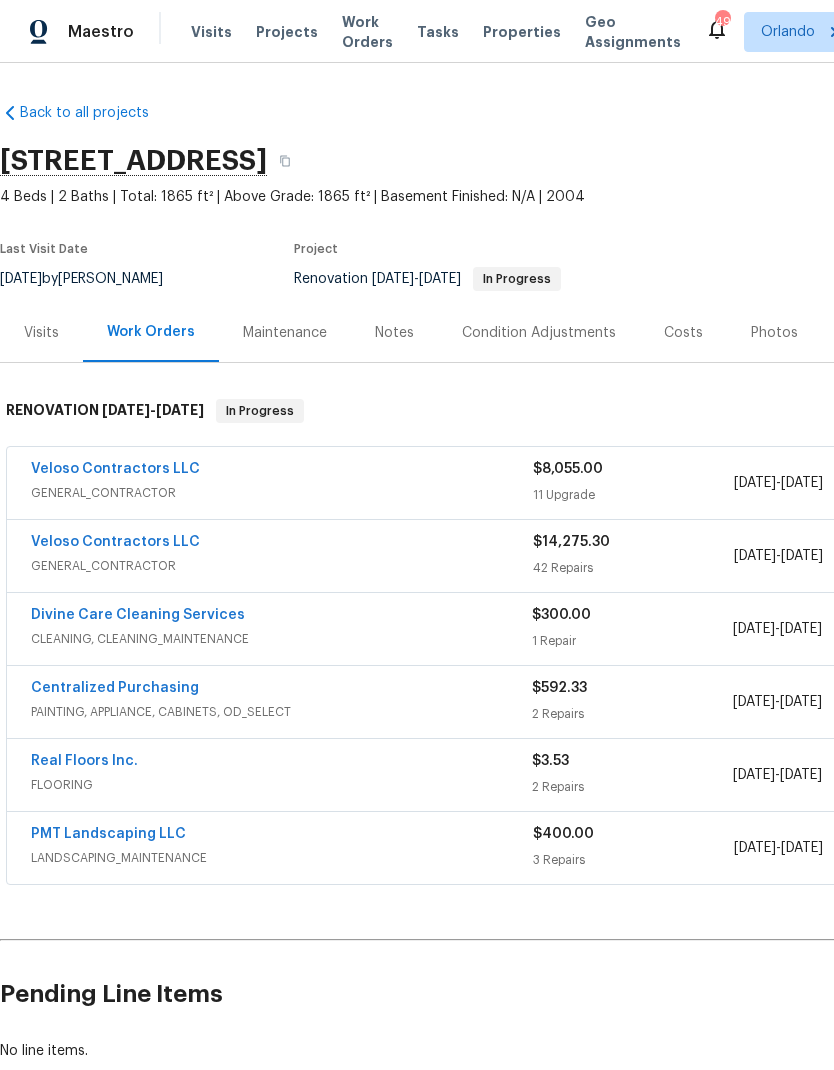 click on "Veloso Contractors LLC" at bounding box center [115, 542] 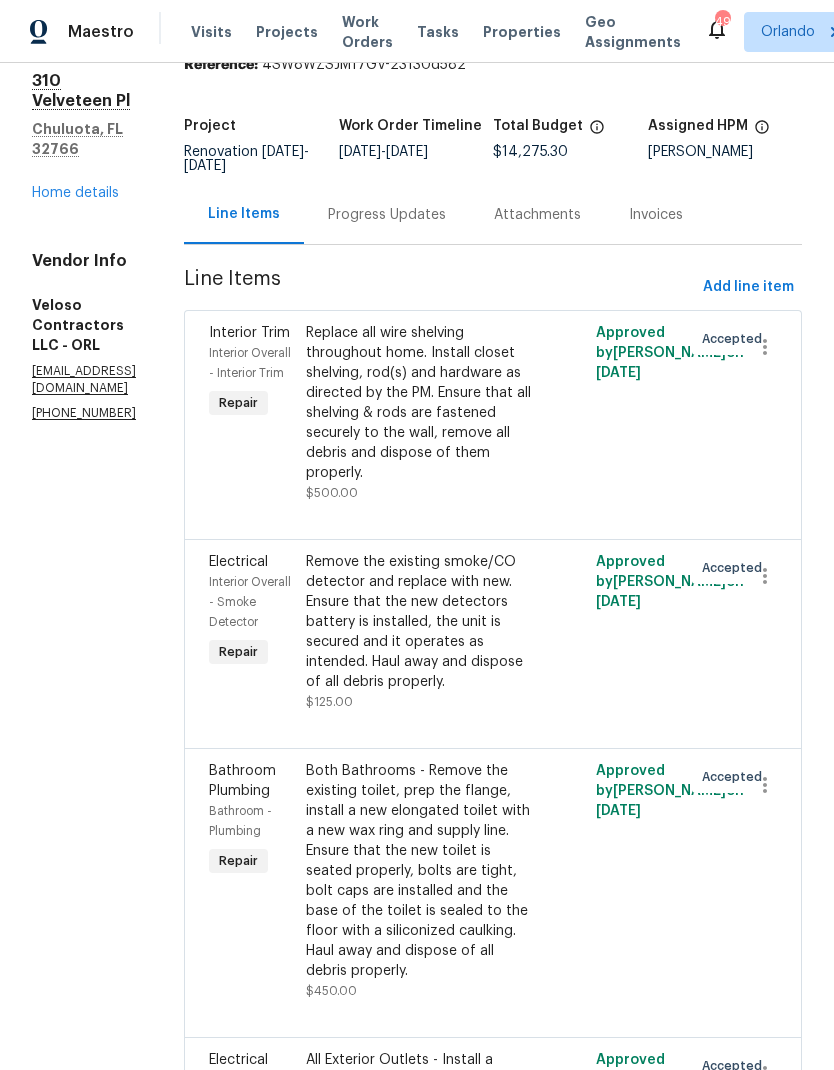 scroll, scrollTop: 48, scrollLeft: 0, axis: vertical 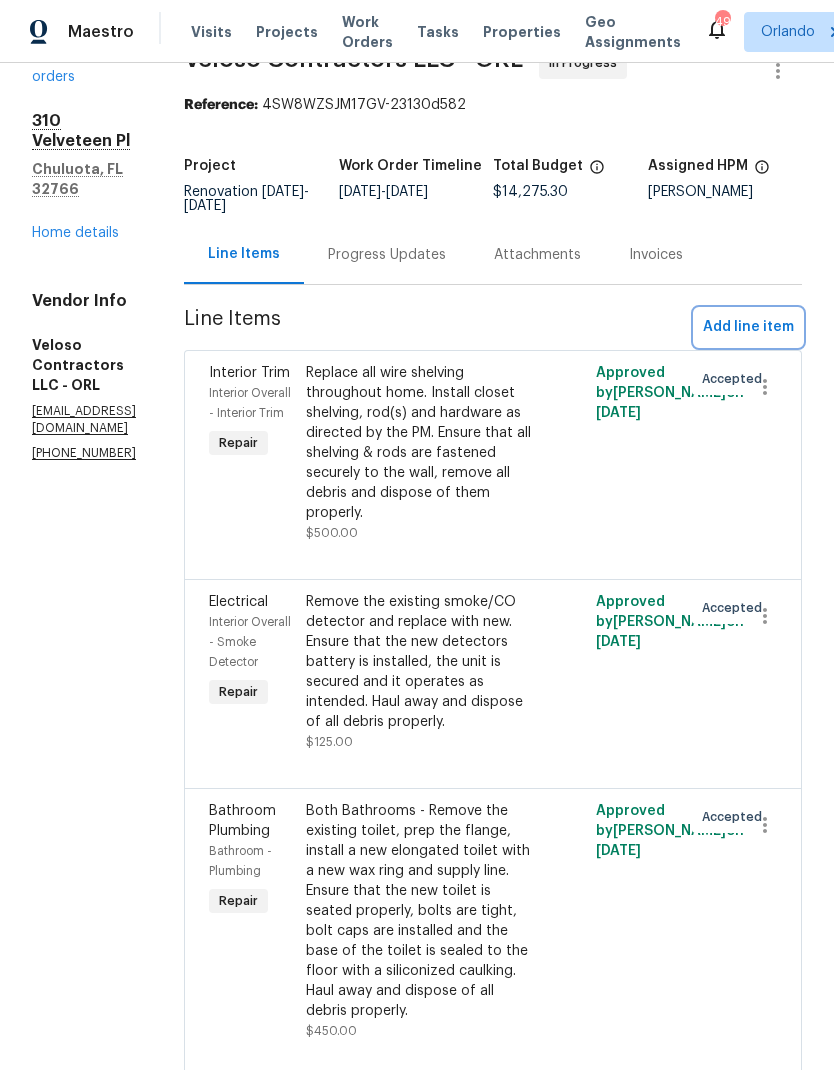 click on "Add line item" at bounding box center (748, 327) 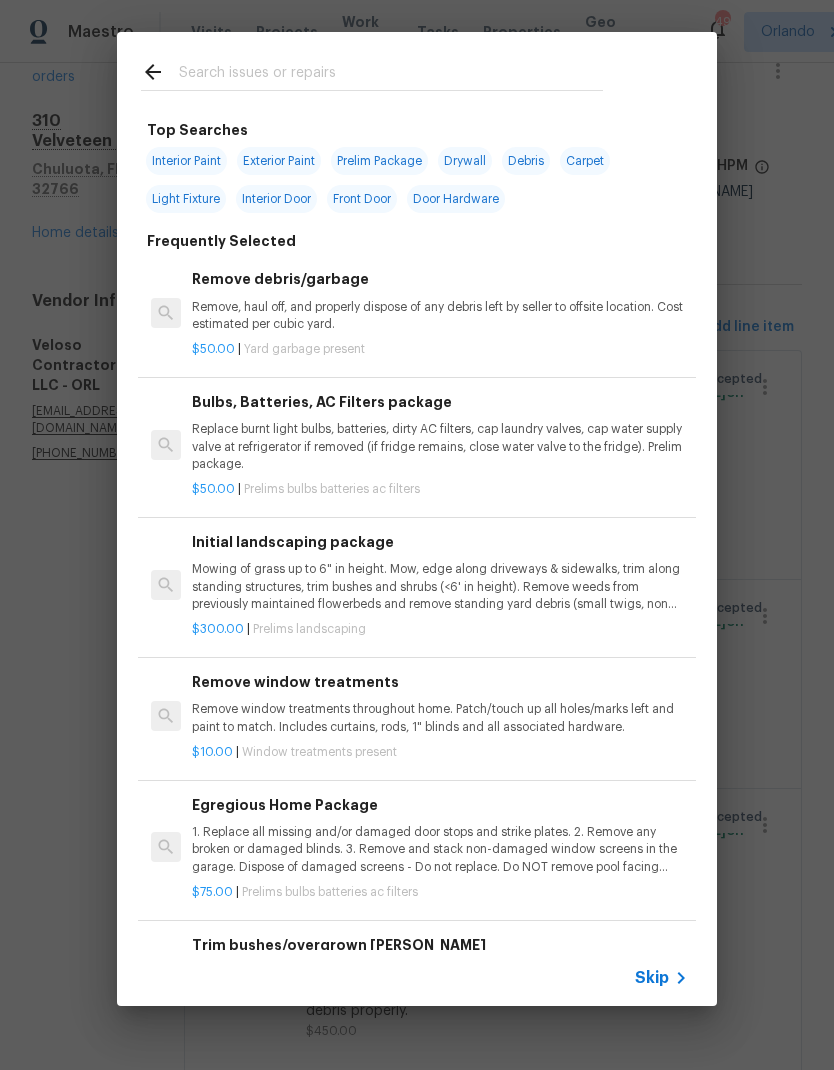 click at bounding box center (391, 75) 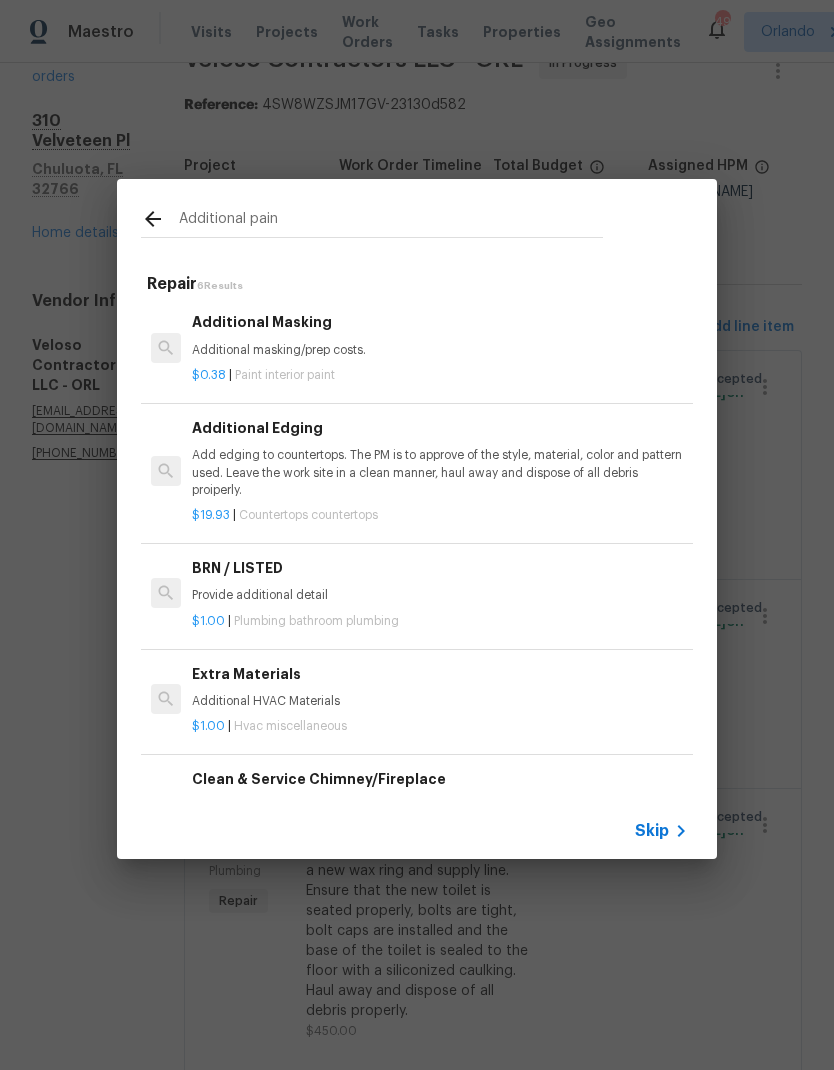 type on "Additional paint" 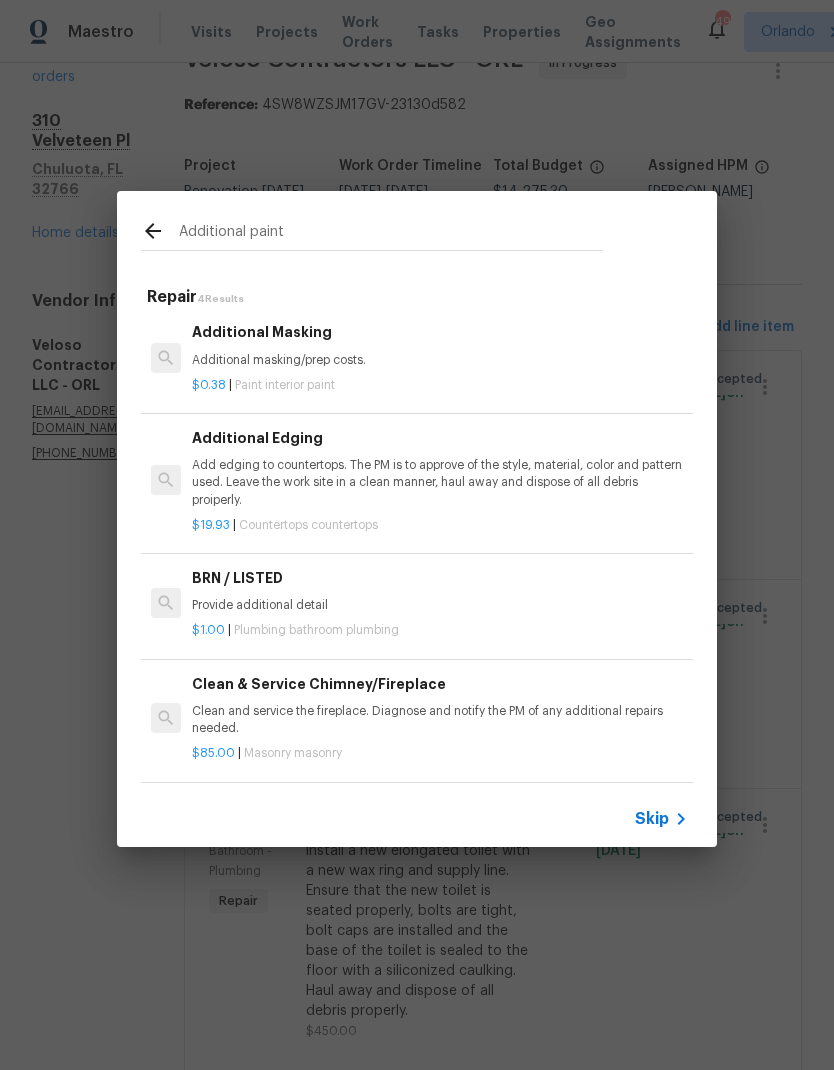scroll, scrollTop: 3, scrollLeft: 0, axis: vertical 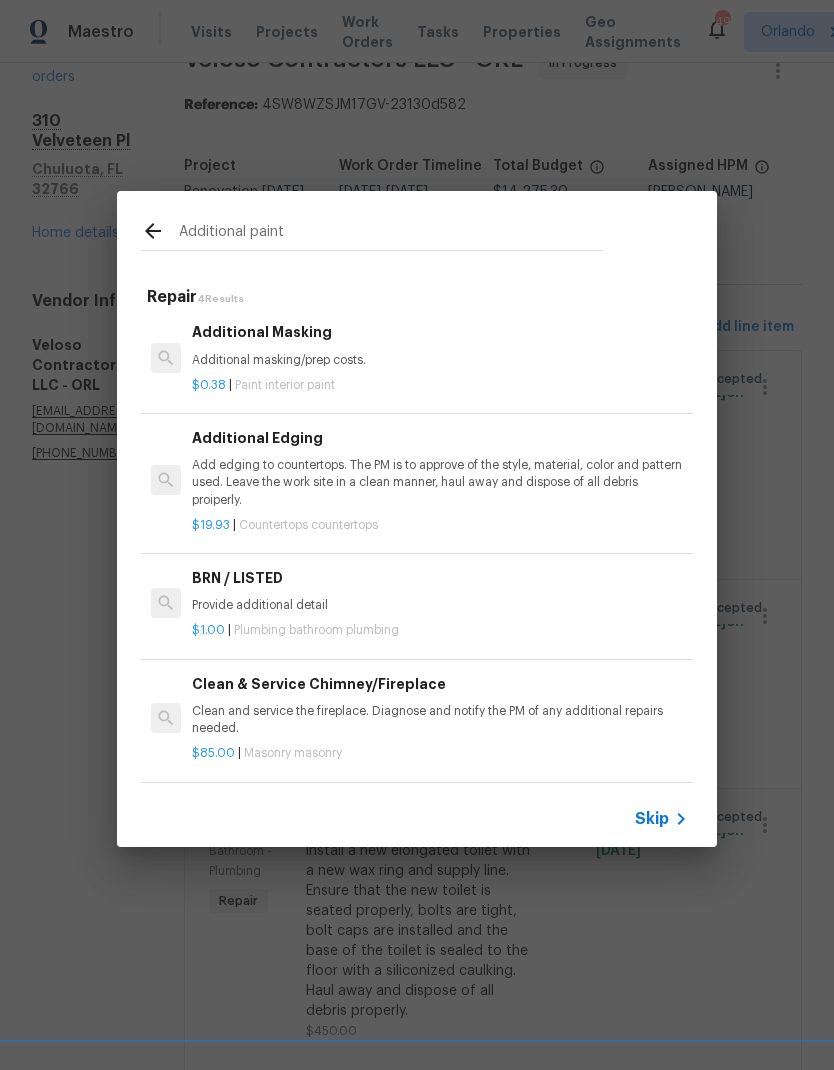 click on "Additional Masking" at bounding box center (440, 332) 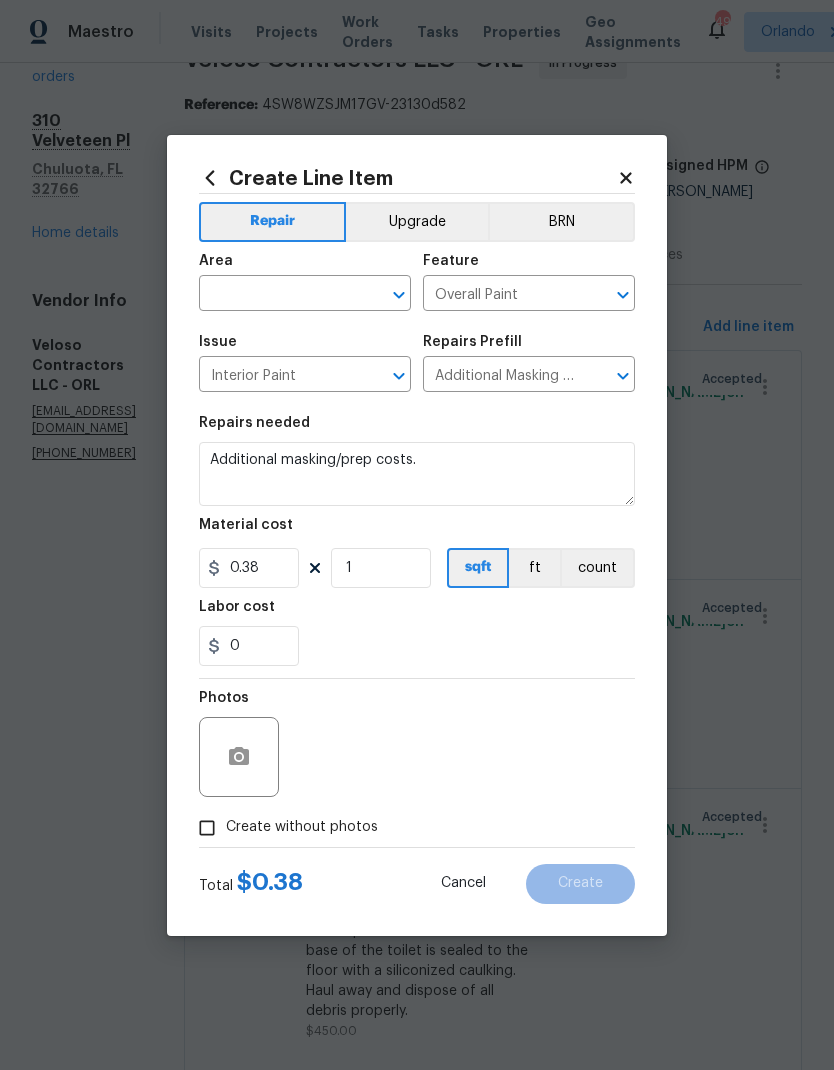 click at bounding box center (277, 295) 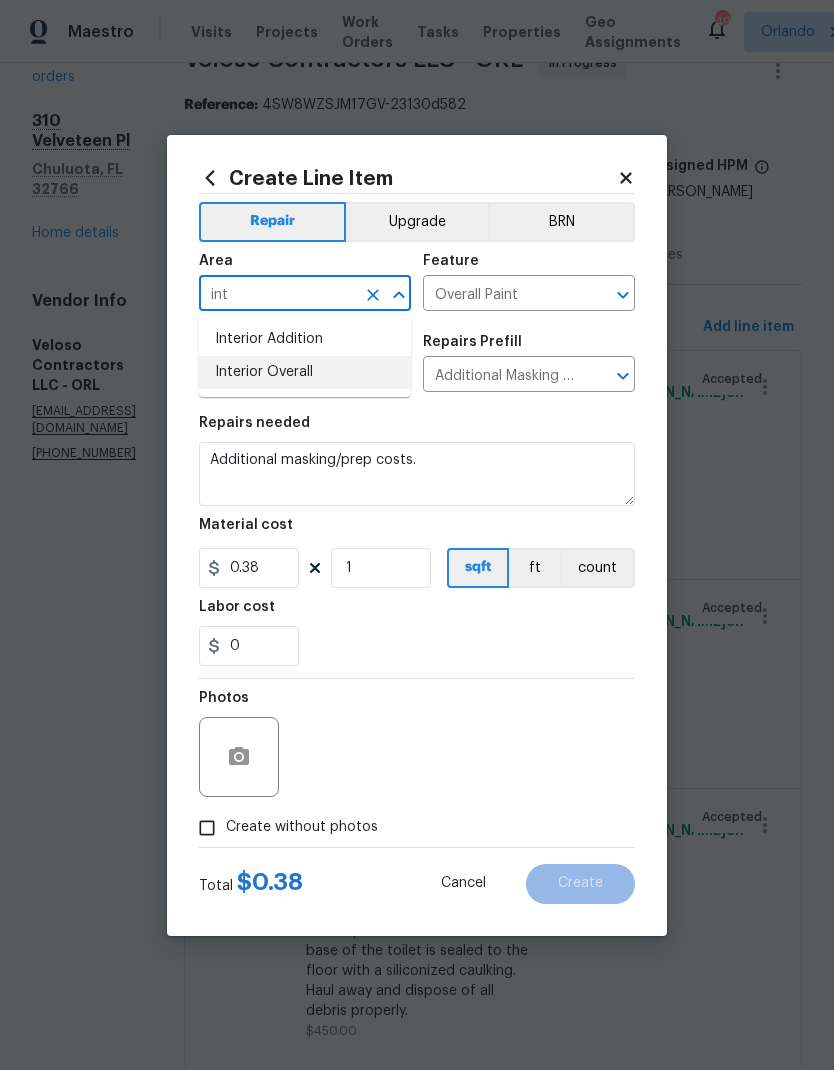 click on "Interior Overall" at bounding box center (305, 372) 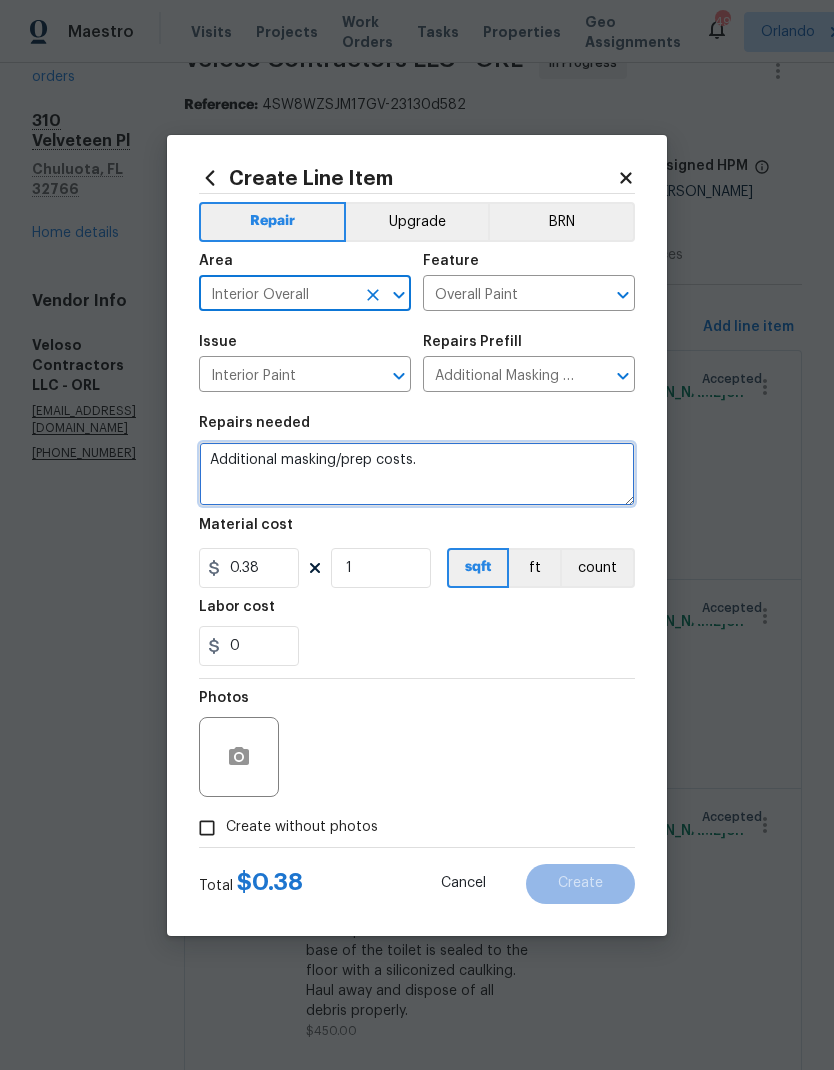 click on "Additional masking/prep costs." at bounding box center (417, 474) 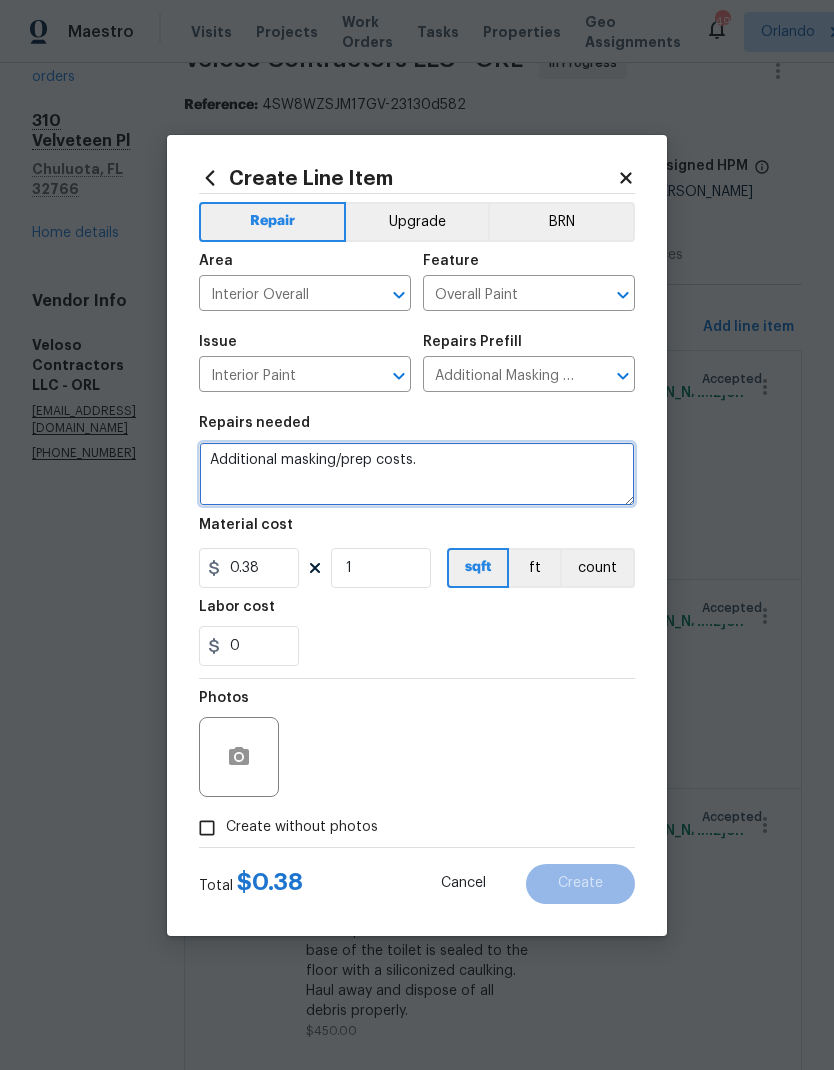 click on "Additional masking/prep costs." at bounding box center [417, 474] 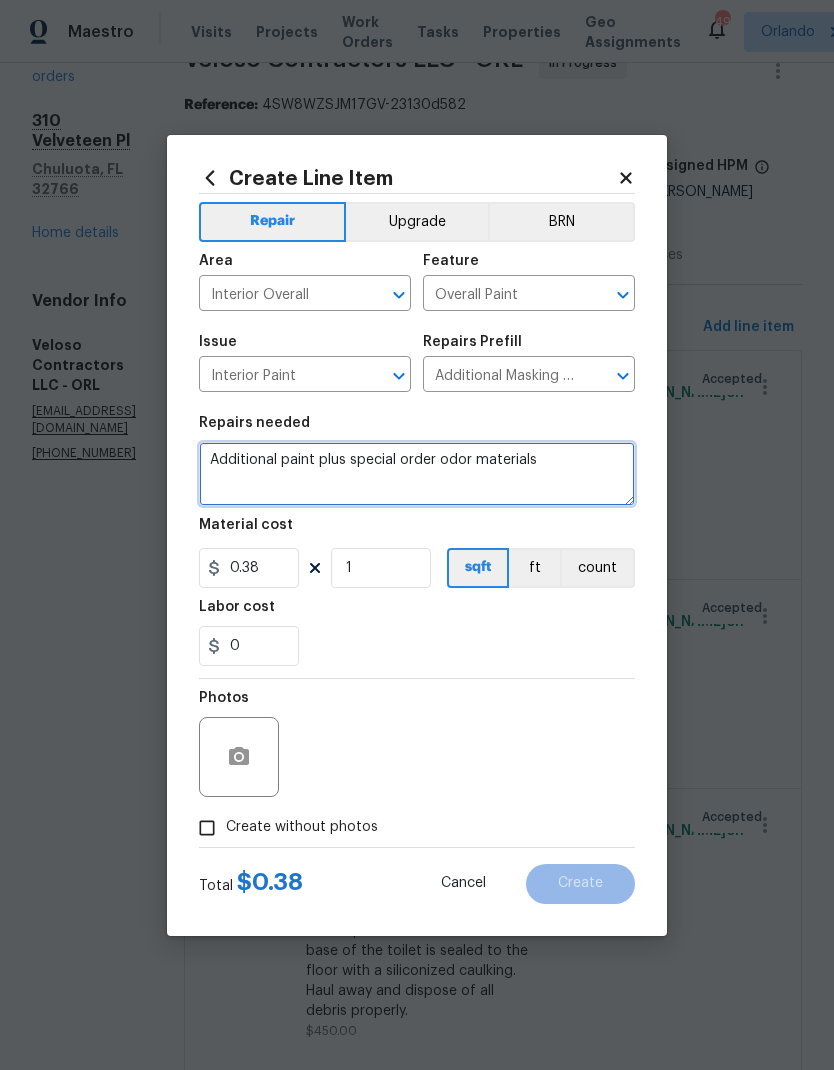 click on "Additional paint plus special order odor materials" at bounding box center (417, 474) 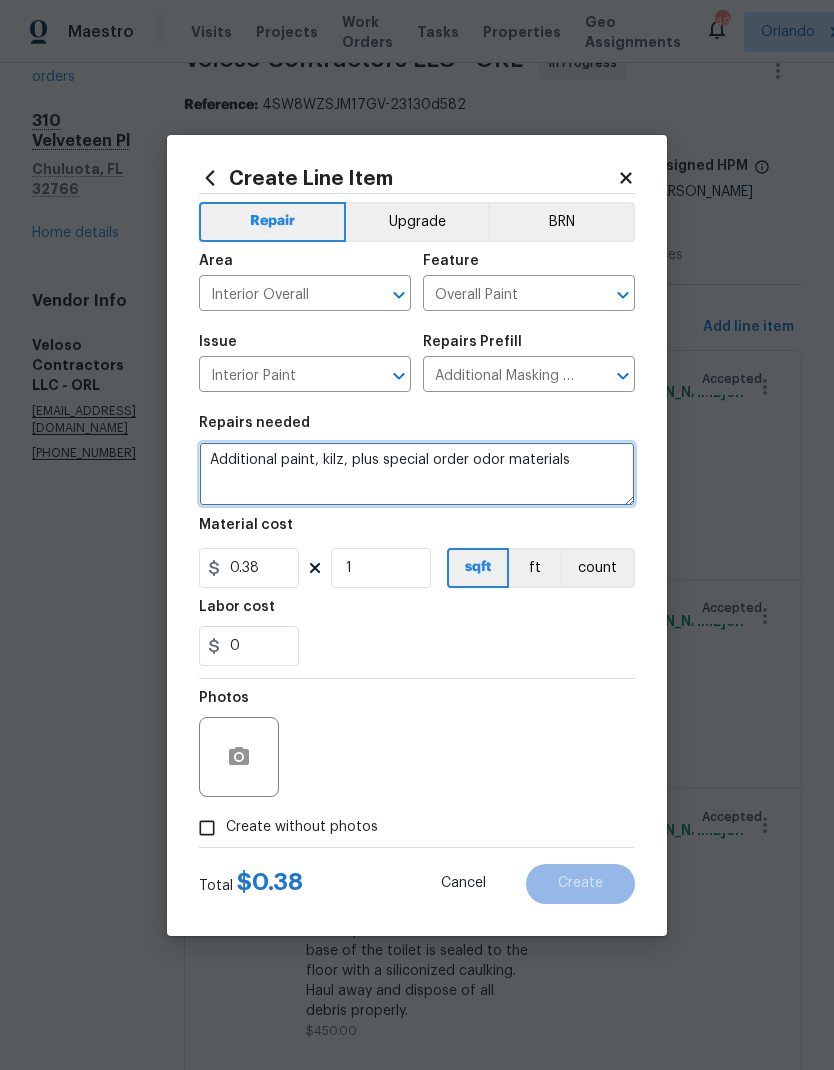 click on "Additional paint, kilz, plus special order odor materials" at bounding box center (417, 474) 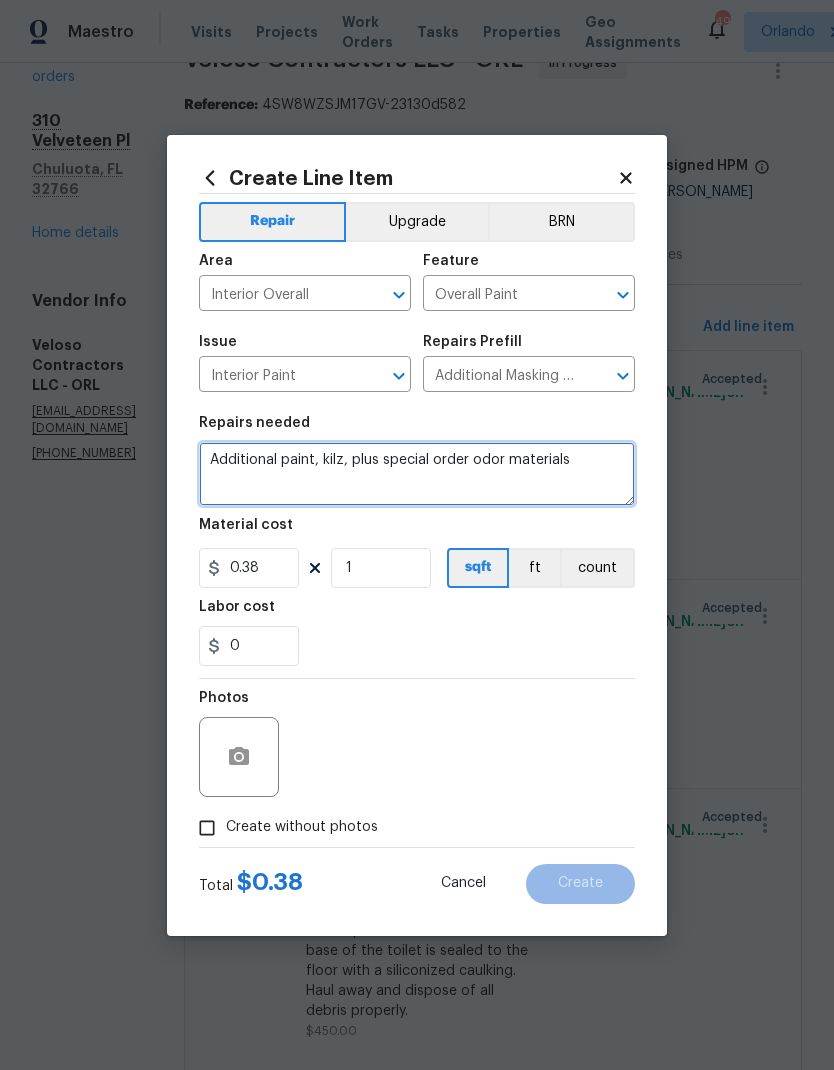 type on "Additional paint, kilz, plus special order odor materials" 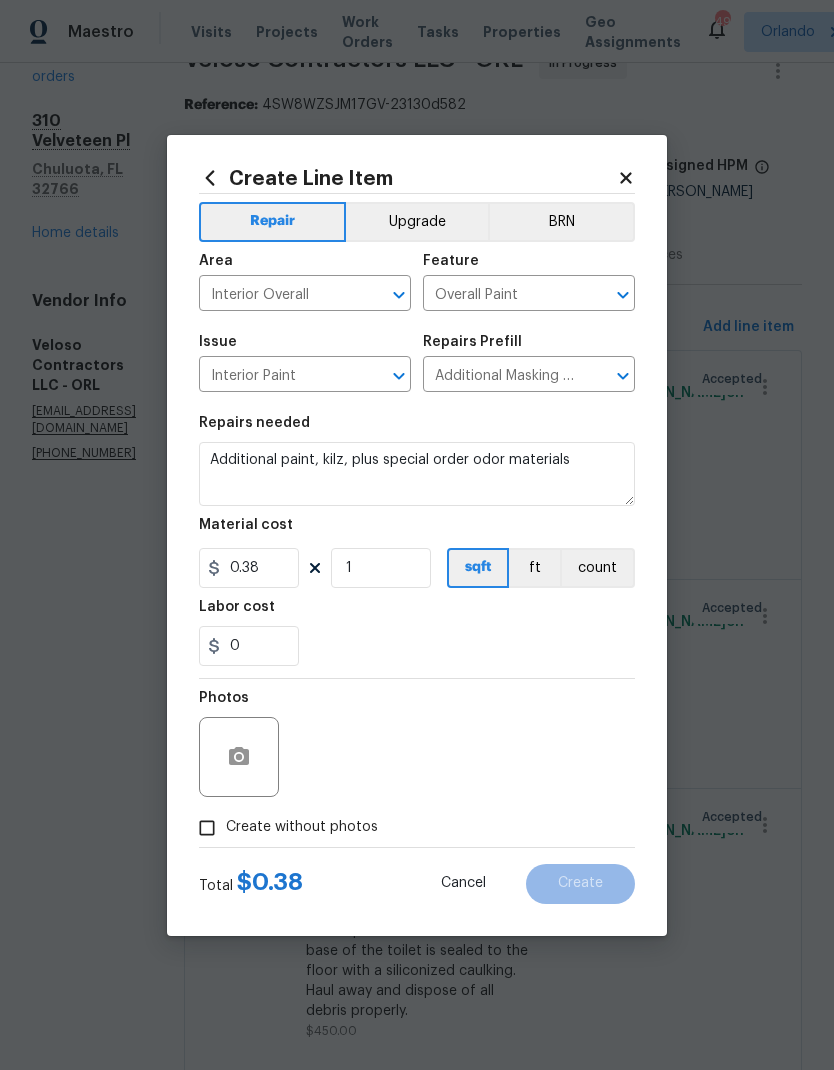 click on "count" at bounding box center (597, 568) 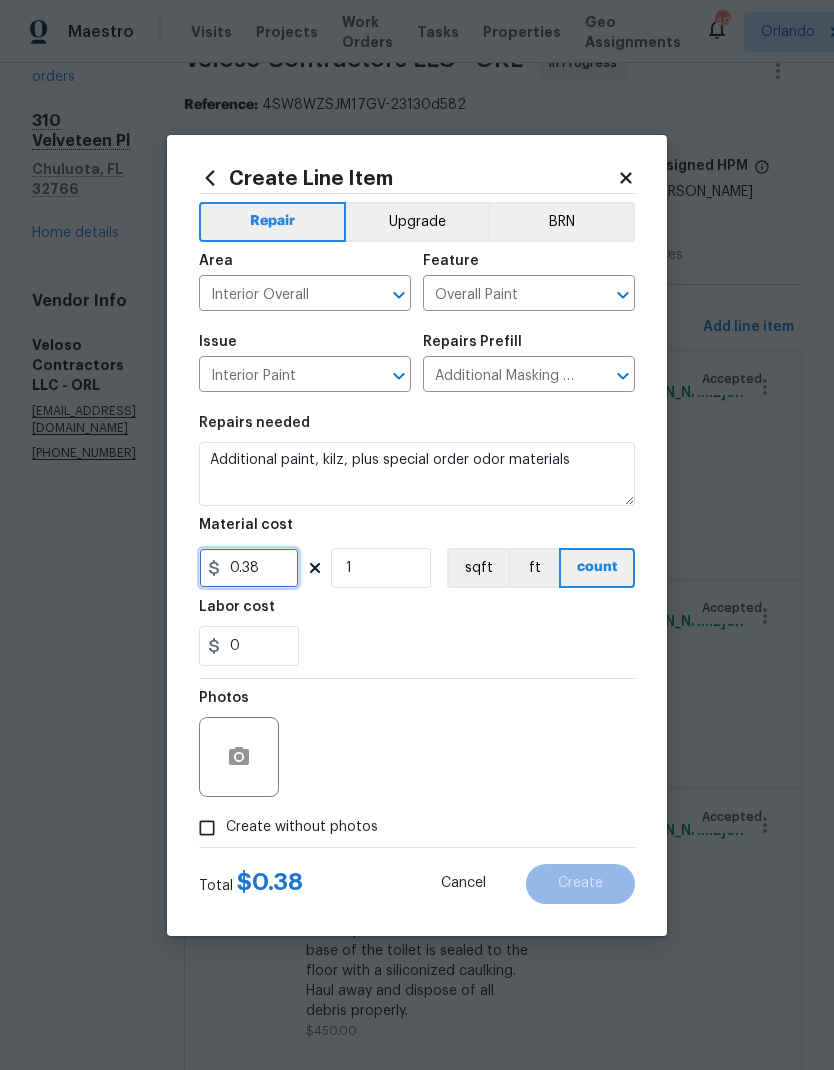 click on "0.38" at bounding box center (249, 568) 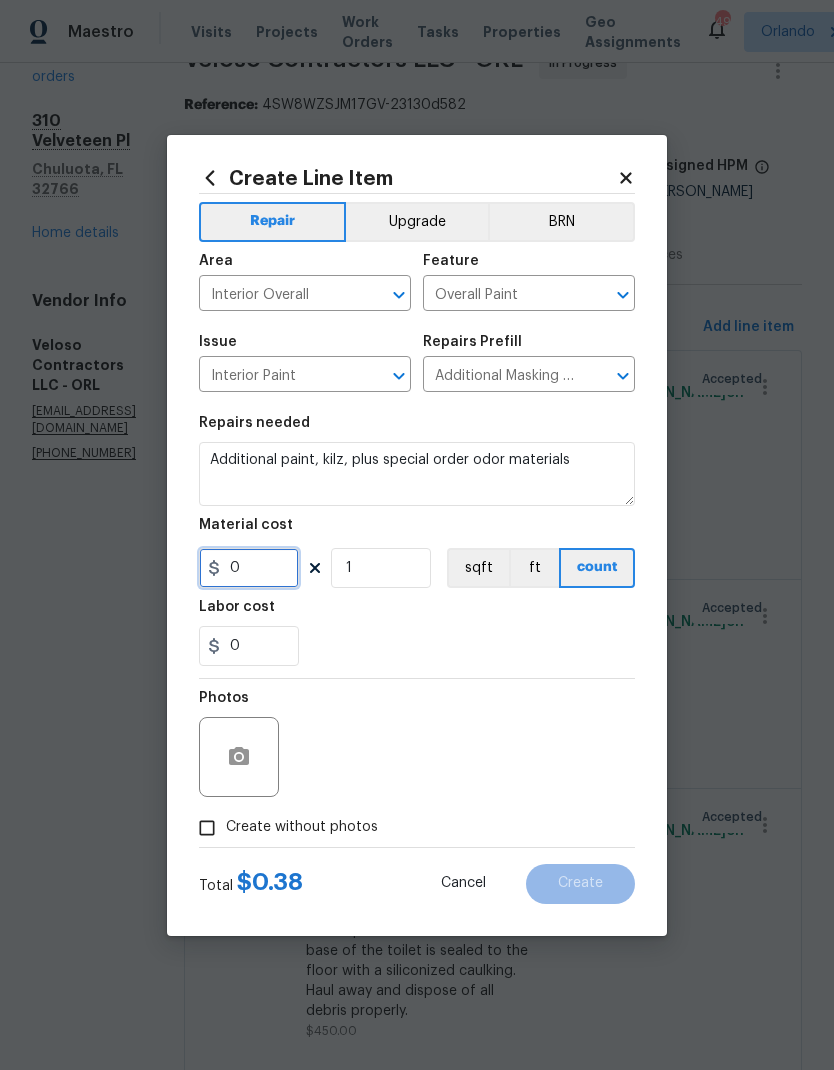 type on "0" 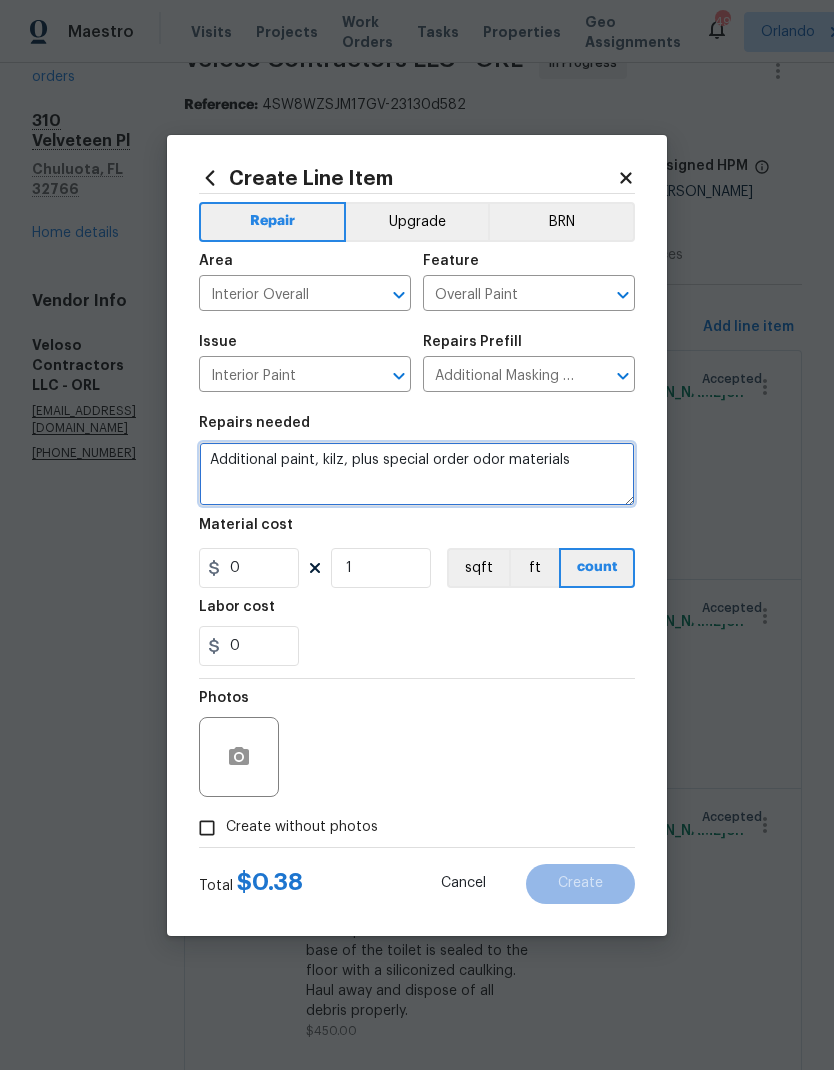 click on "Additional paint, kilz, plus special order odor materials" at bounding box center [417, 474] 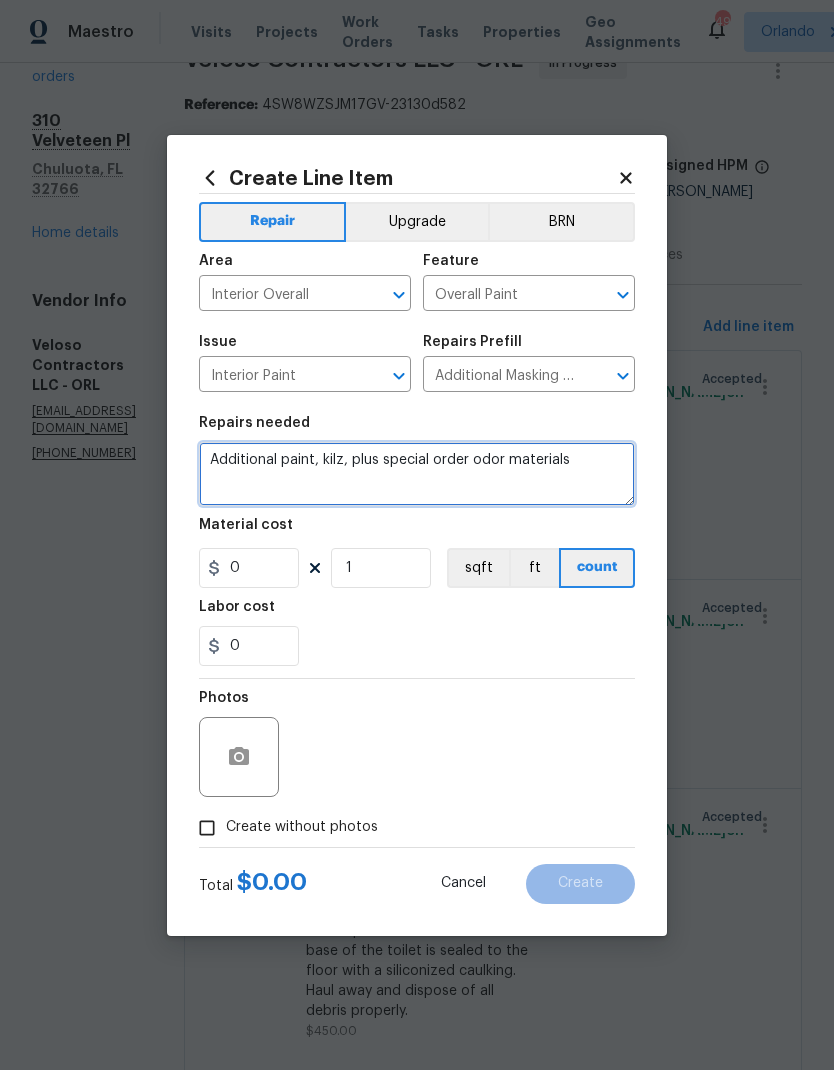 click on "Additional paint, kilz, plus special order odor materials" at bounding box center [417, 474] 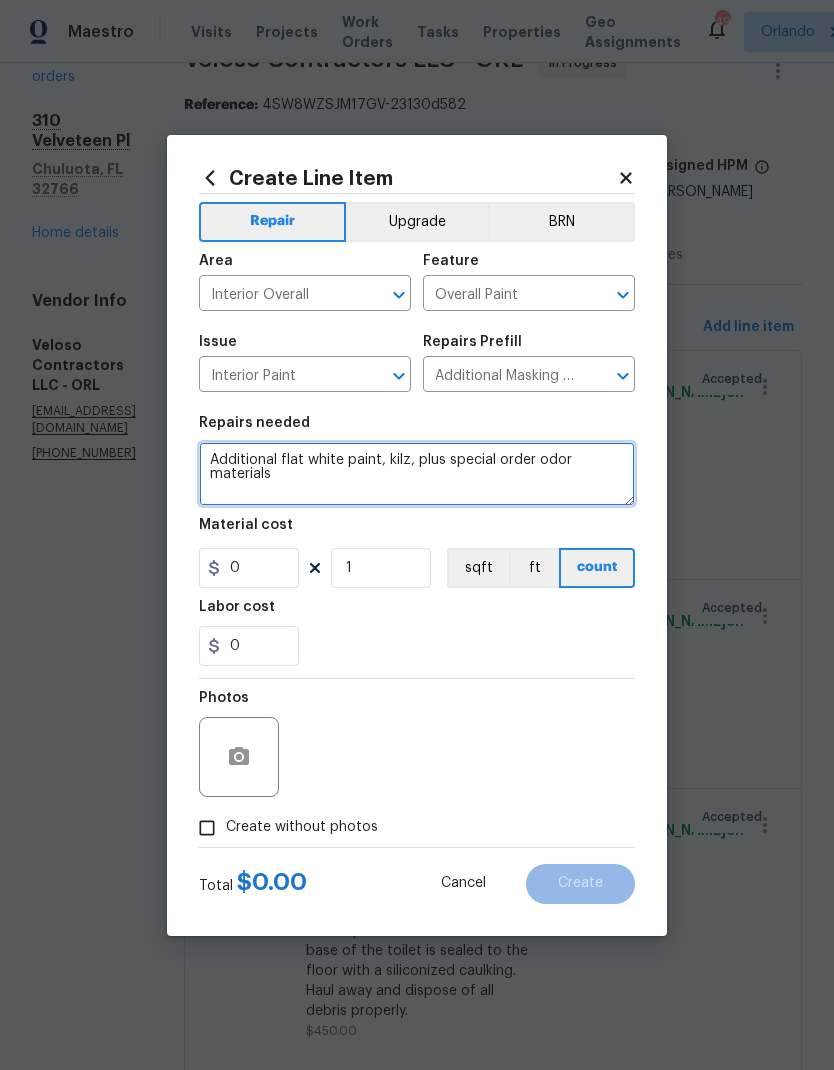 click on "Additional flat white paint, kilz, plus special order odor materials" at bounding box center [417, 474] 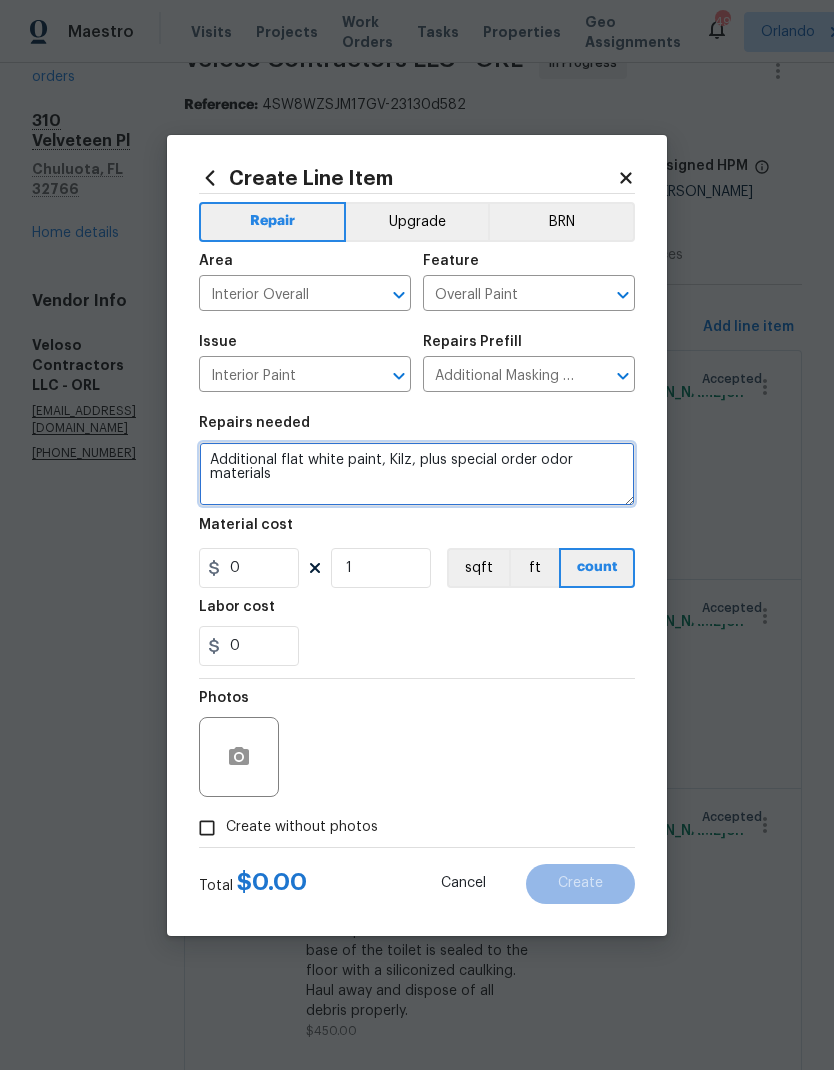 click on "Additional flat white paint, Kilz, plus special order odor materials" at bounding box center (417, 474) 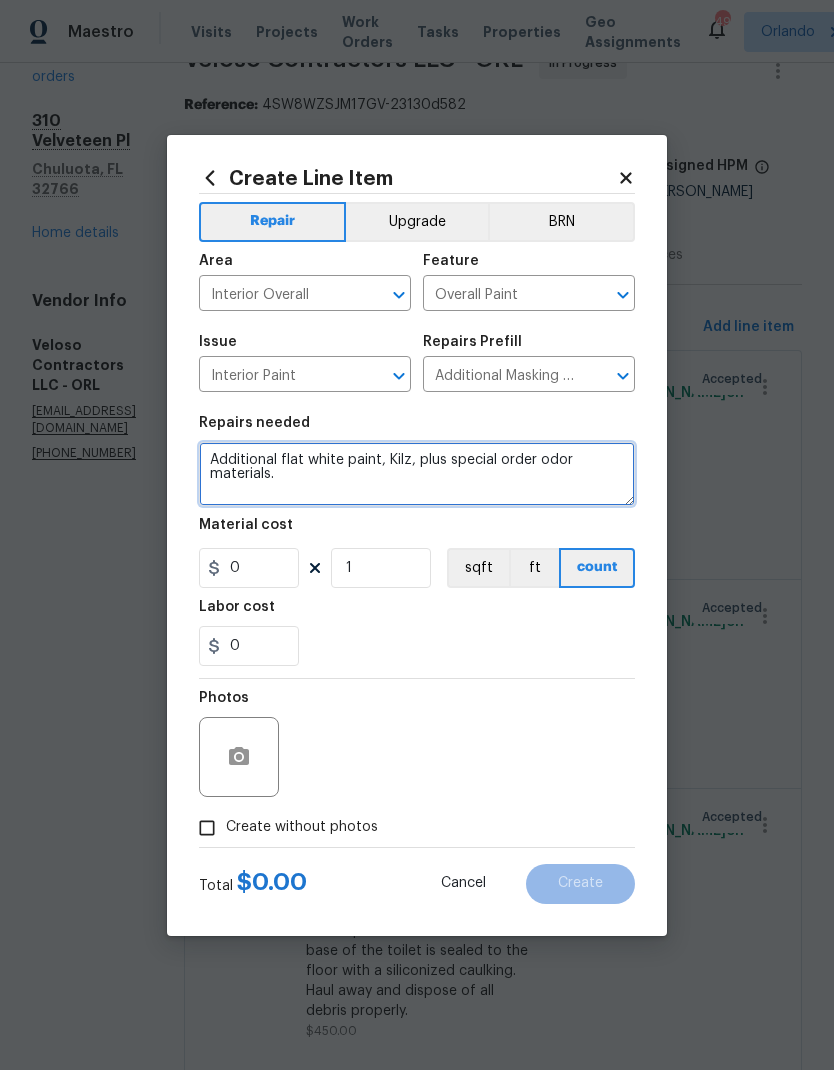 type on "Additional flat white paint, Kilz, plus special order odor materials." 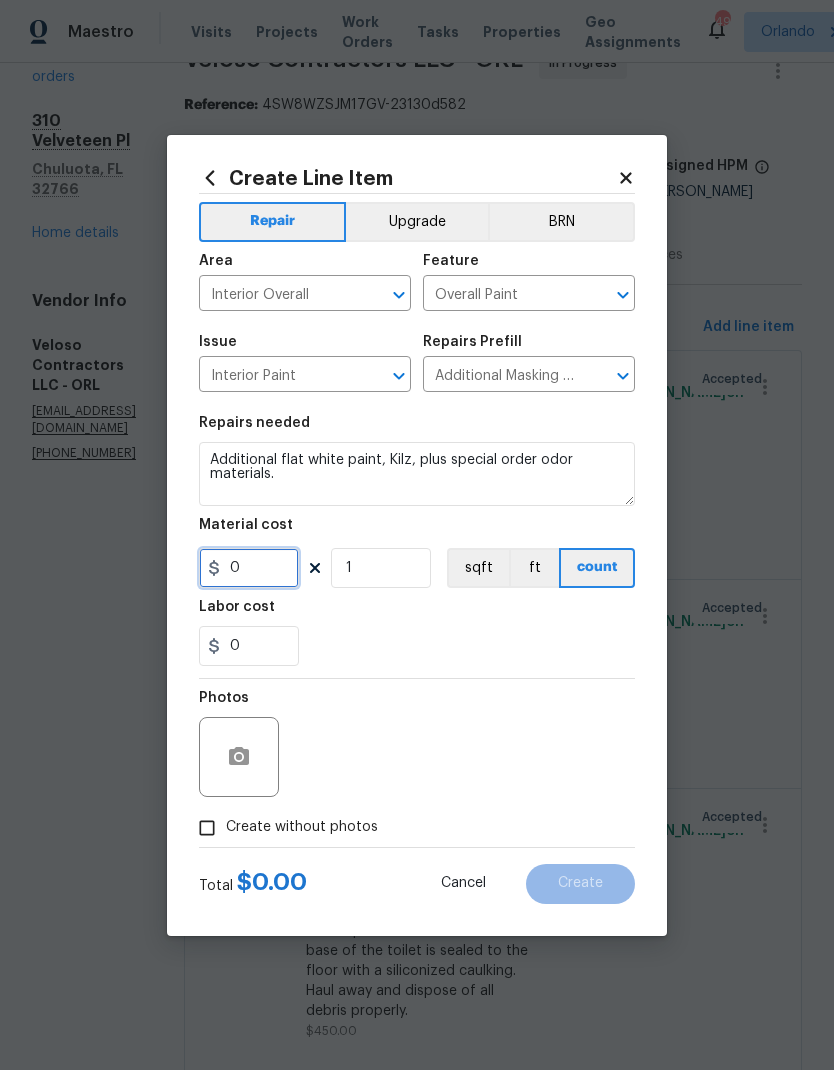 click on "0" at bounding box center (249, 568) 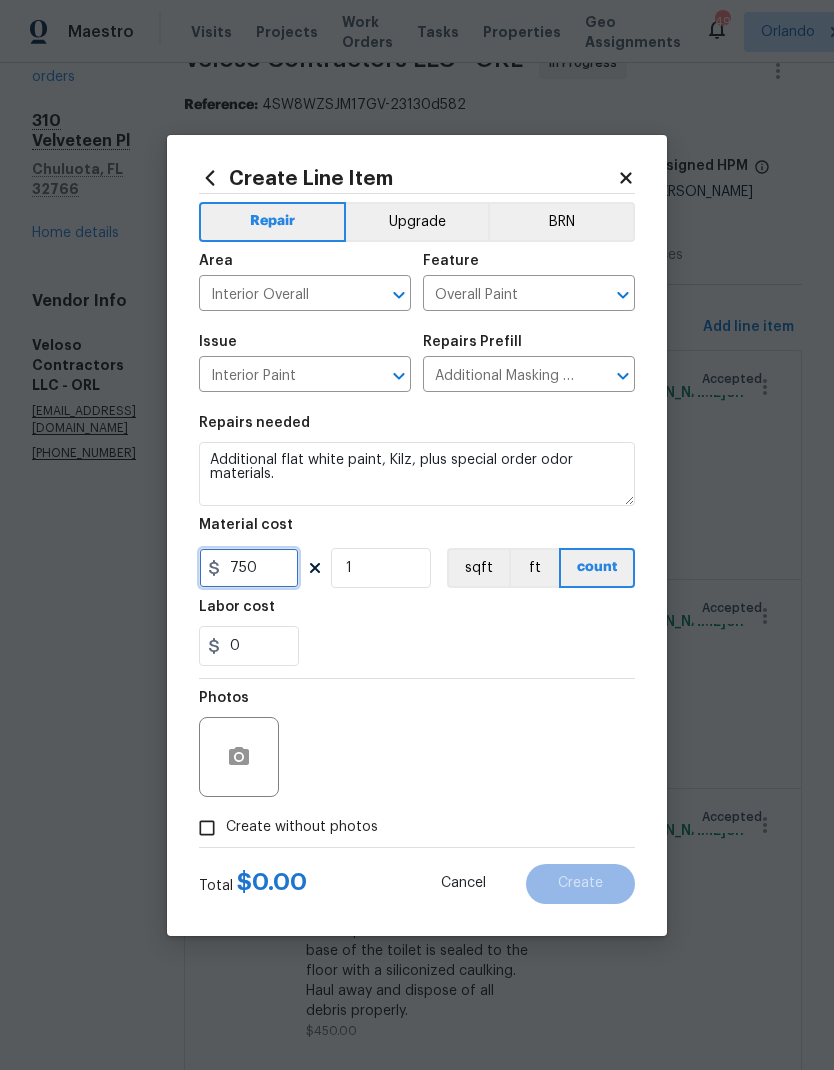 type on "750" 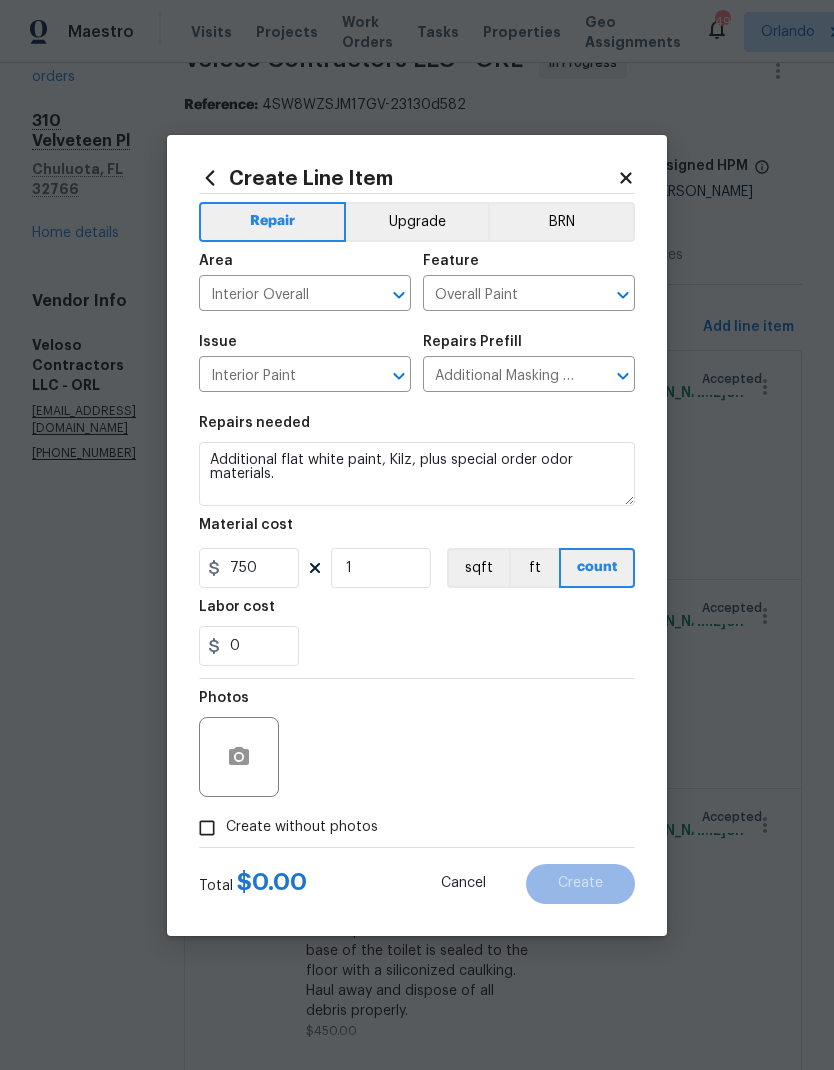 click on "0" at bounding box center [417, 646] 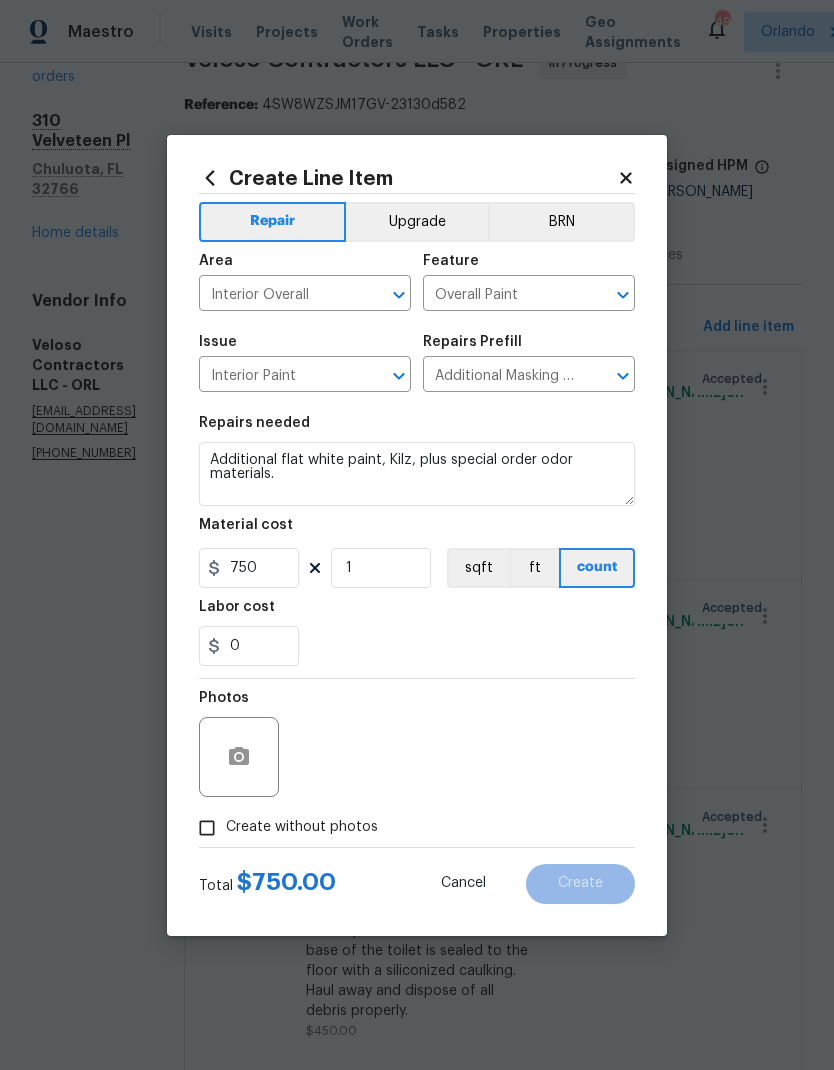 click on "Create without photos" at bounding box center [302, 827] 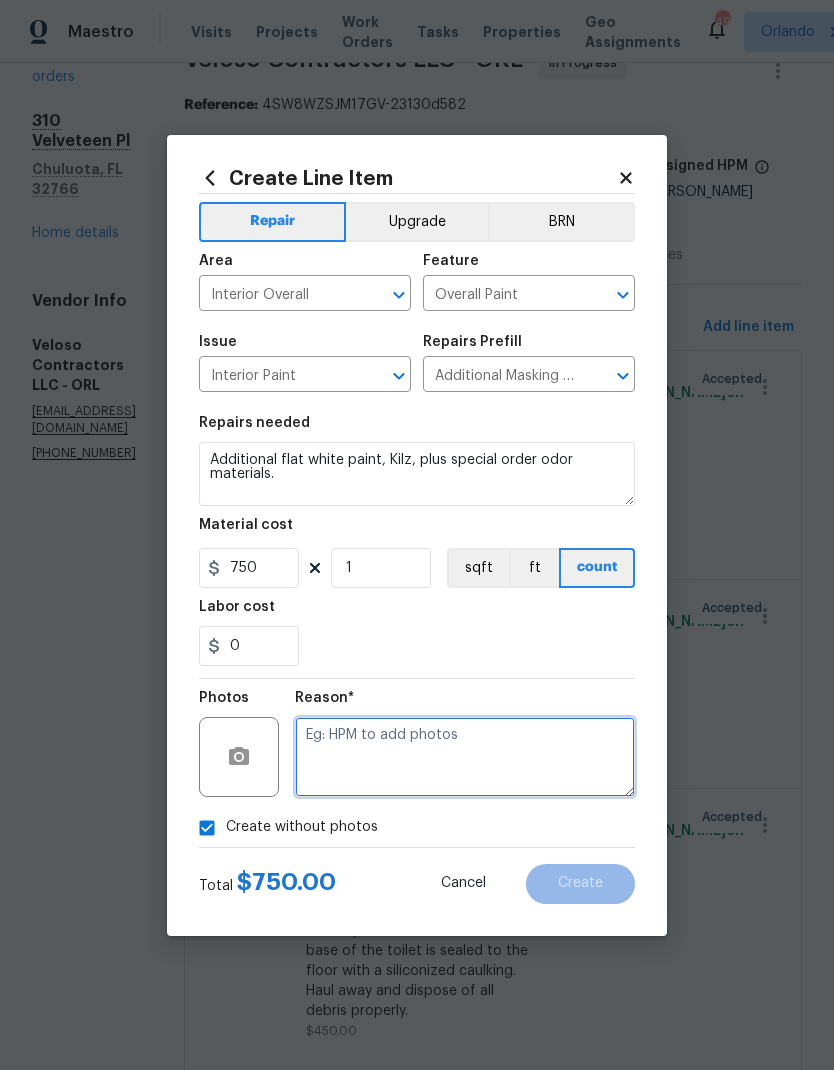 click at bounding box center (465, 757) 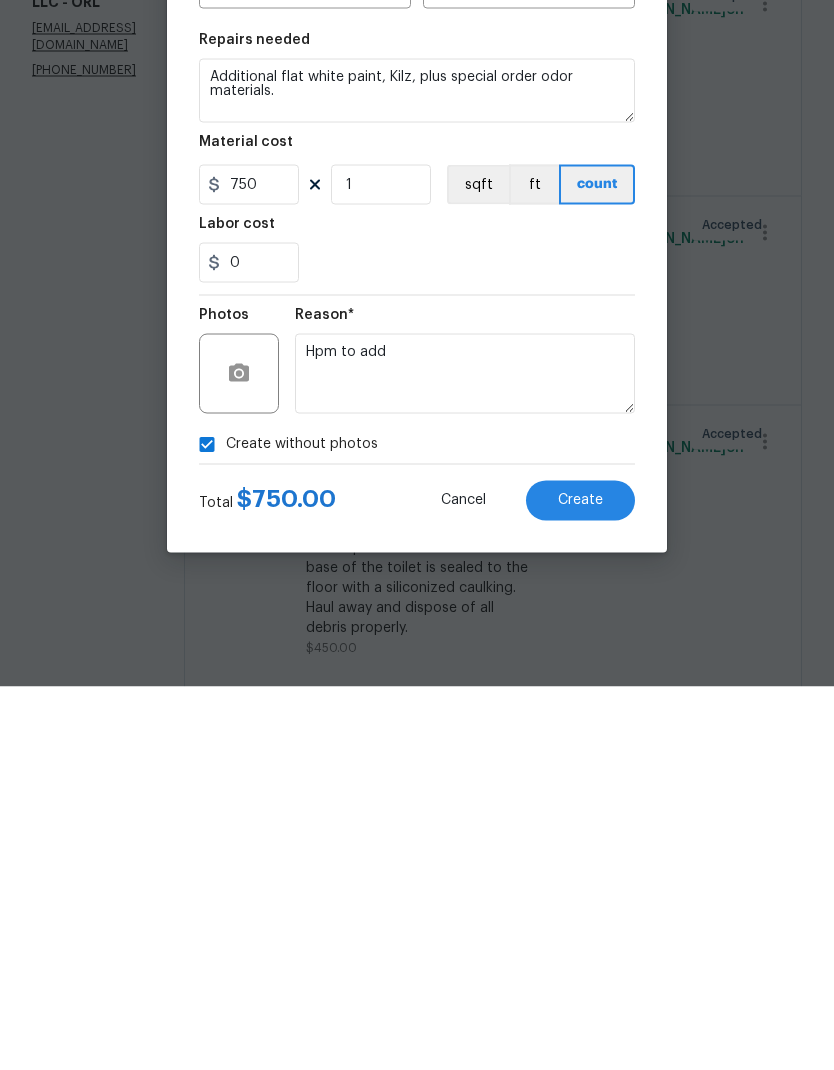 scroll, scrollTop: 80, scrollLeft: 0, axis: vertical 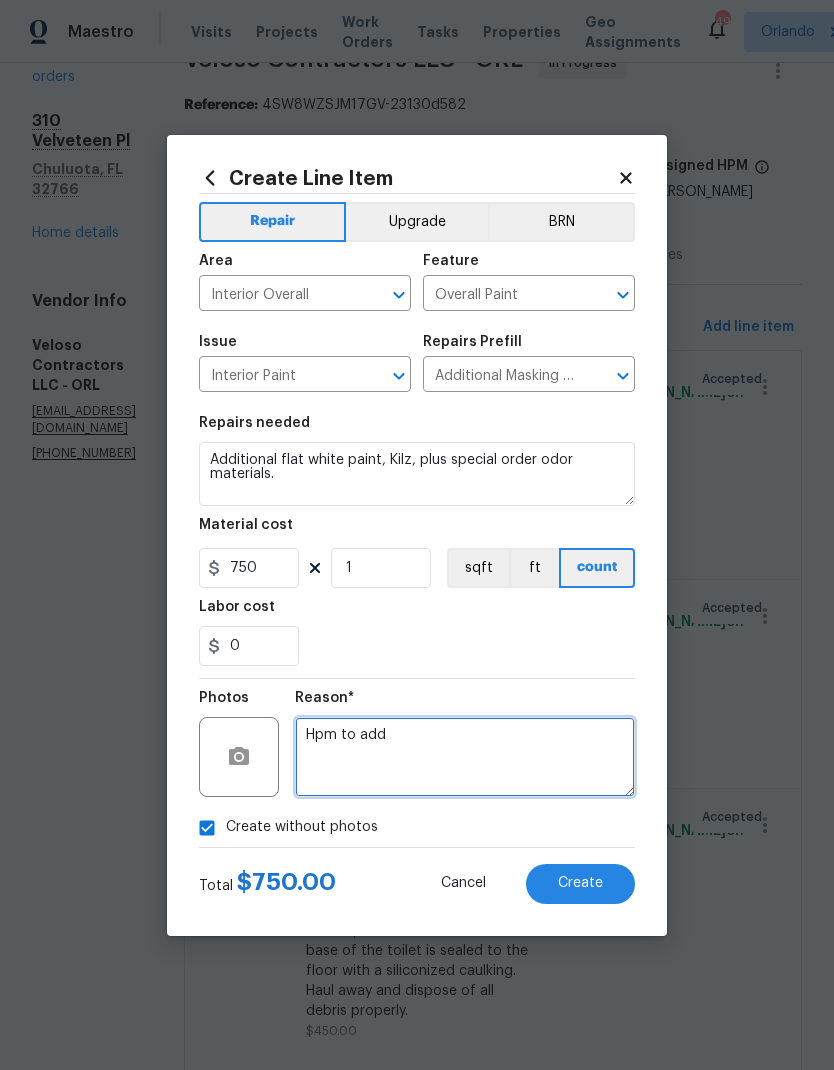 type on "Hpm to add" 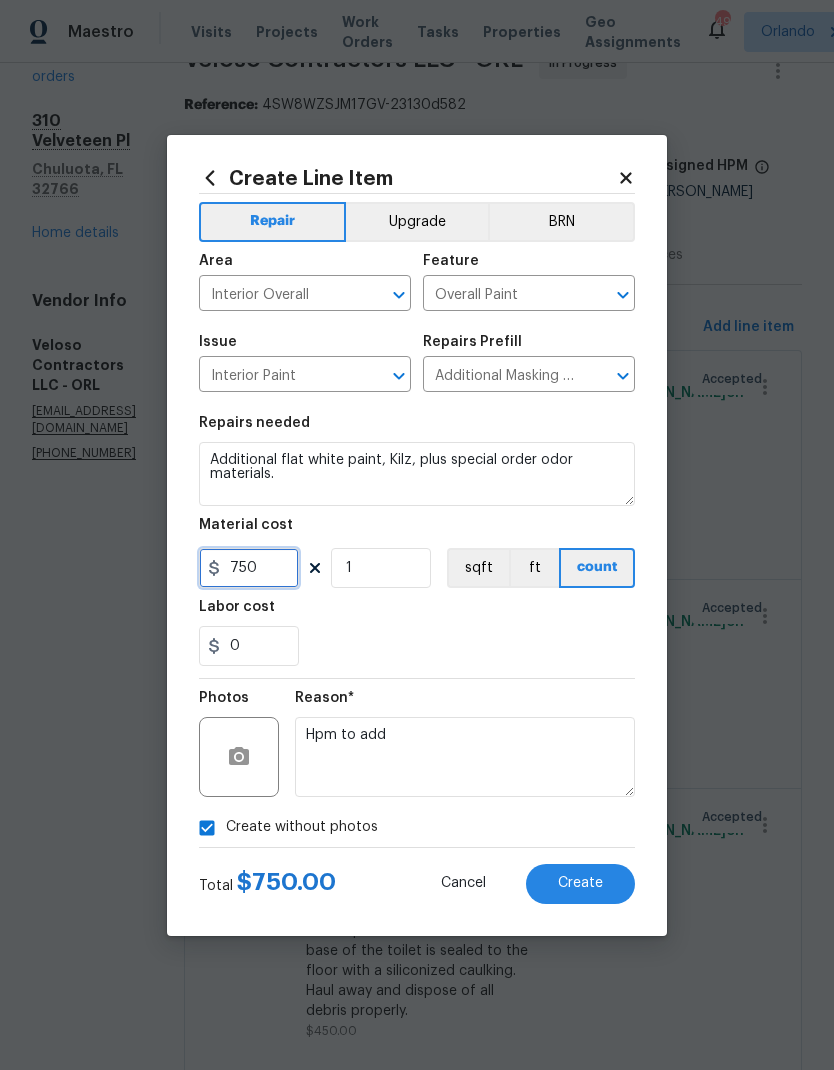 click on "750" at bounding box center (249, 568) 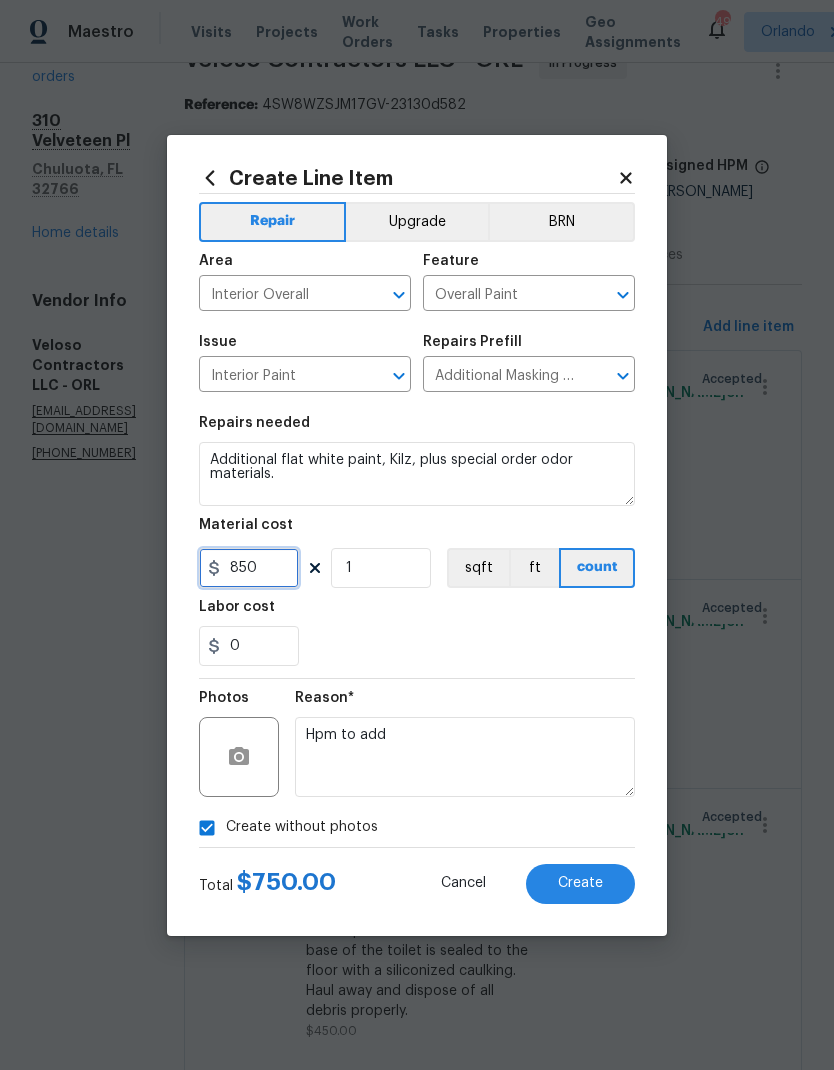 type on "850" 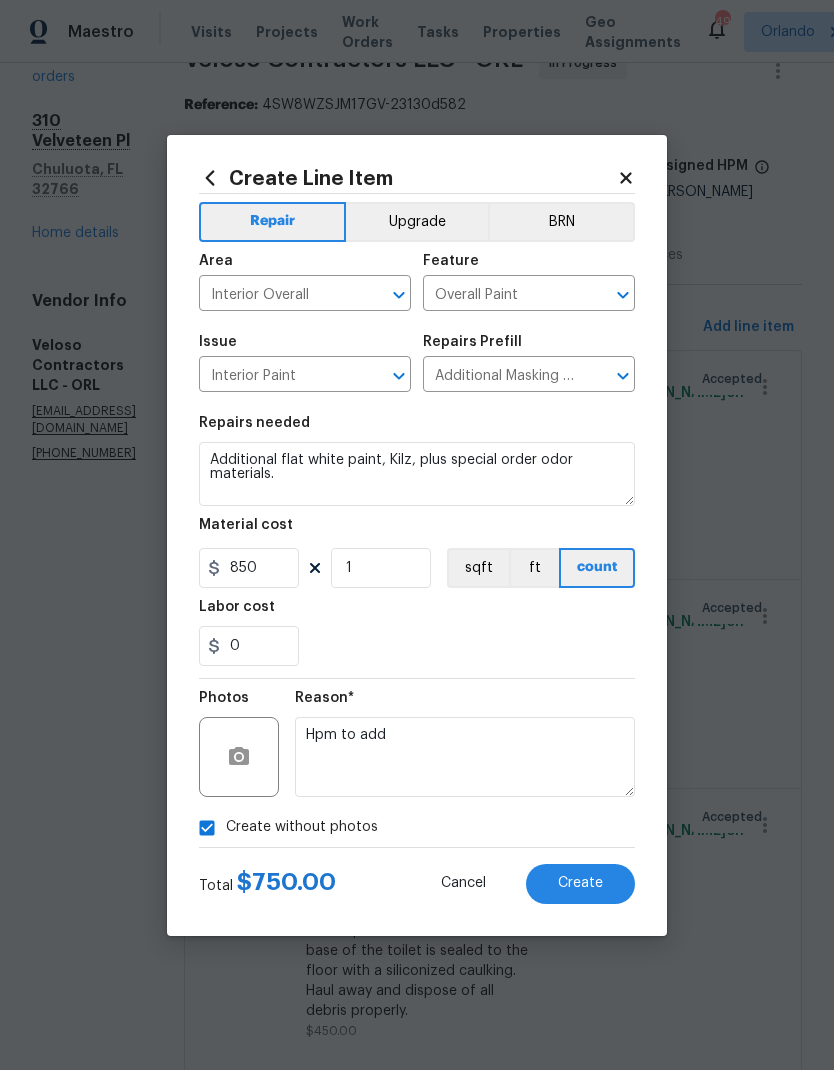 click on "0" at bounding box center [417, 646] 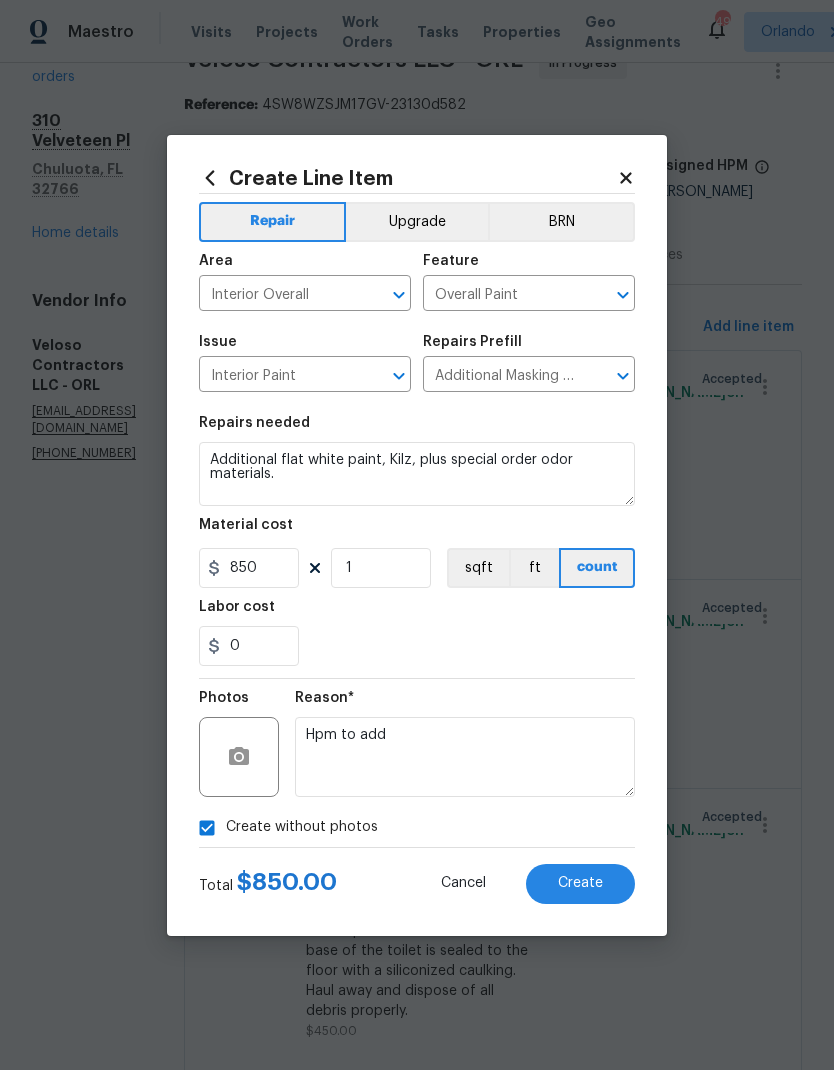 click on "Create" at bounding box center [580, 883] 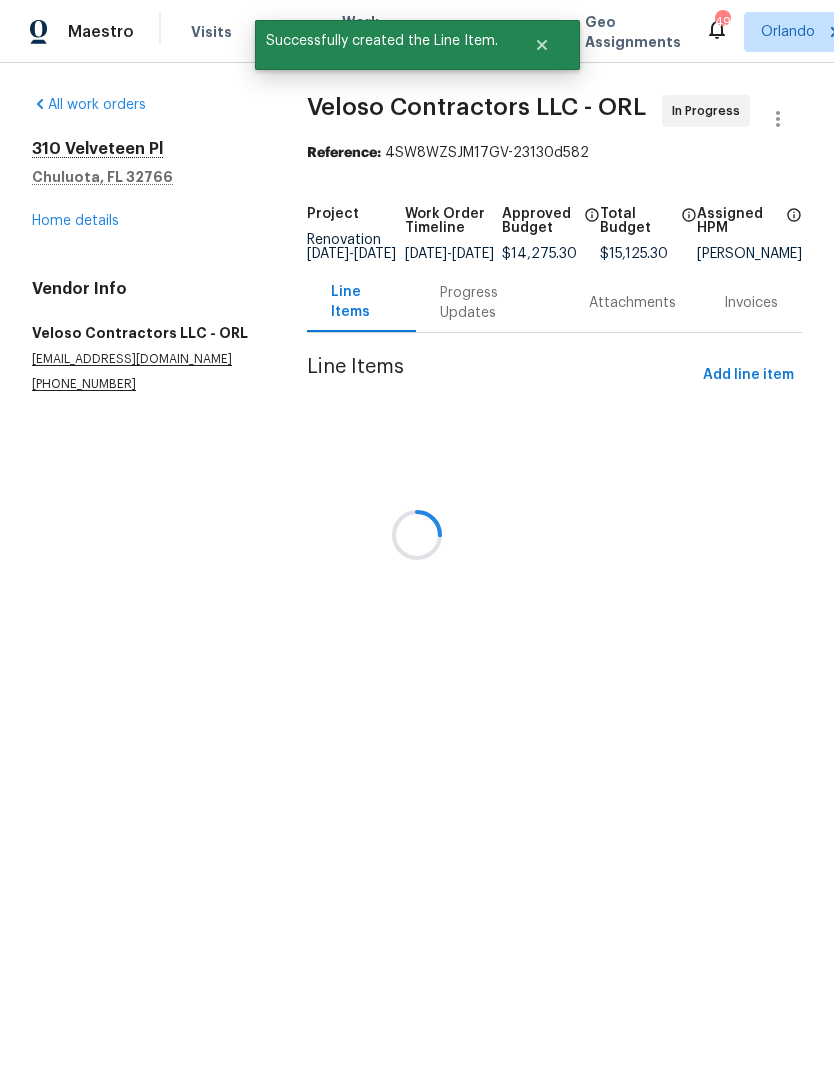 scroll, scrollTop: 0, scrollLeft: 0, axis: both 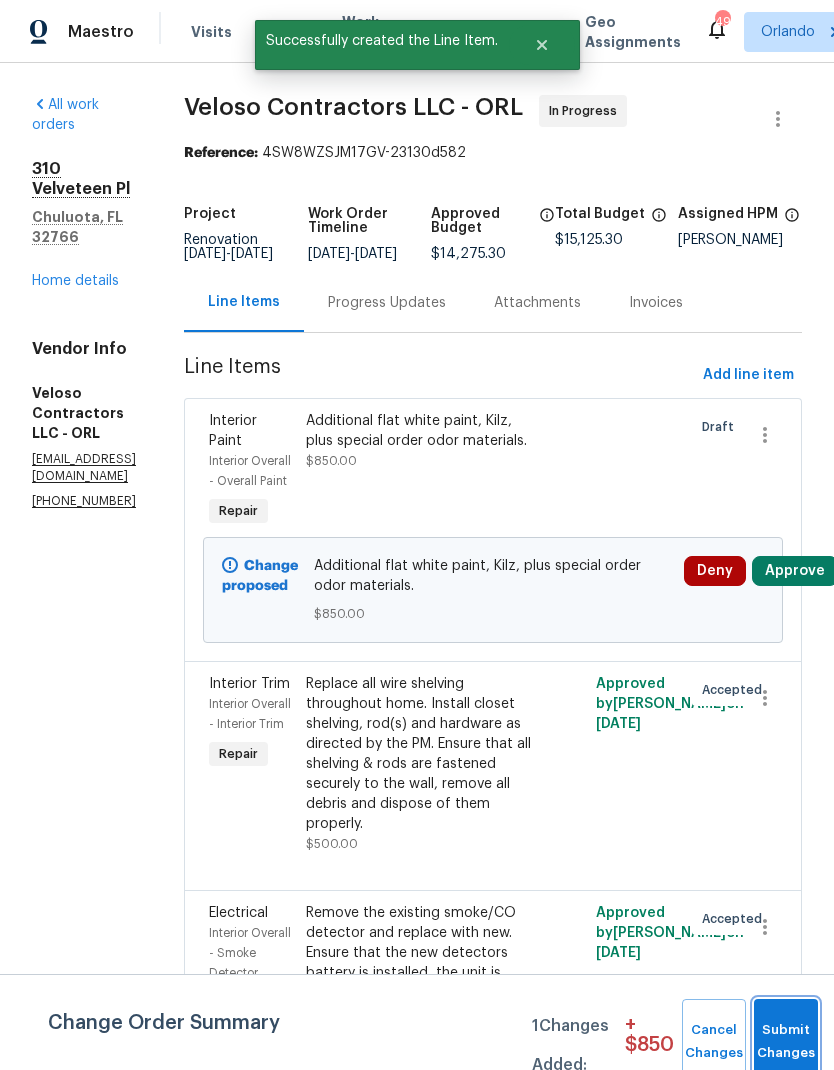 click on "Submit Changes" at bounding box center (786, 1042) 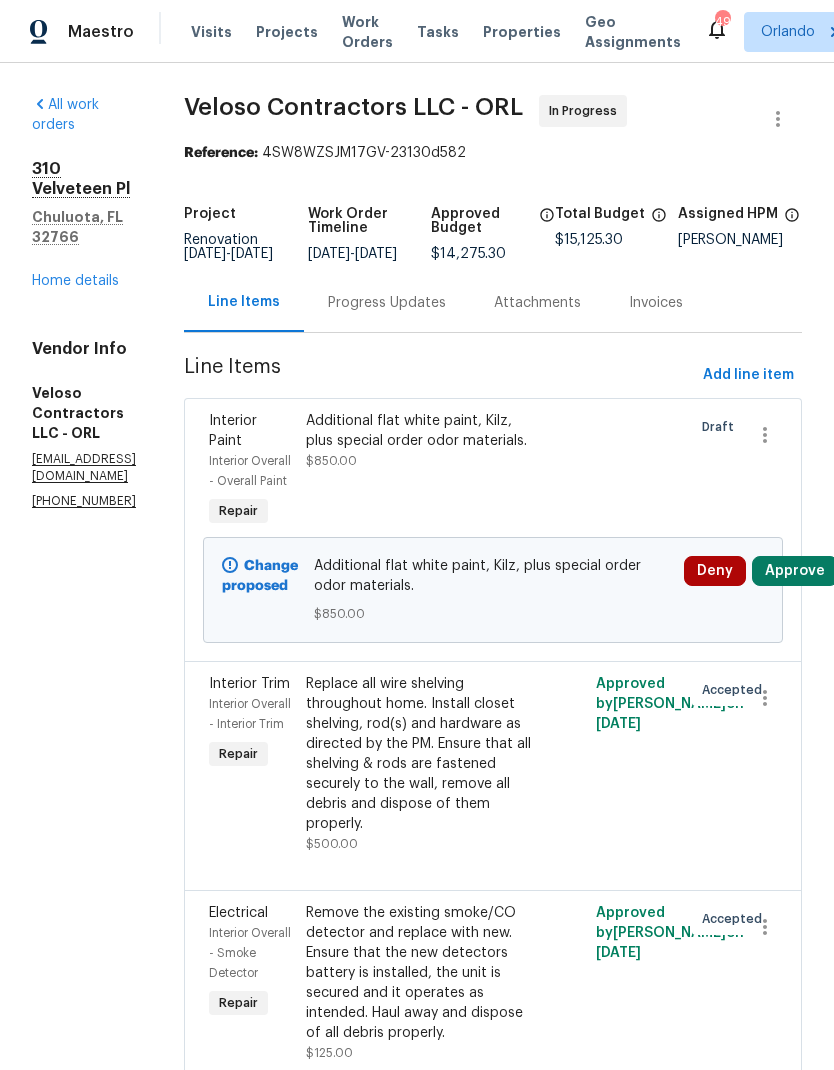 click on "Approve" at bounding box center [795, 571] 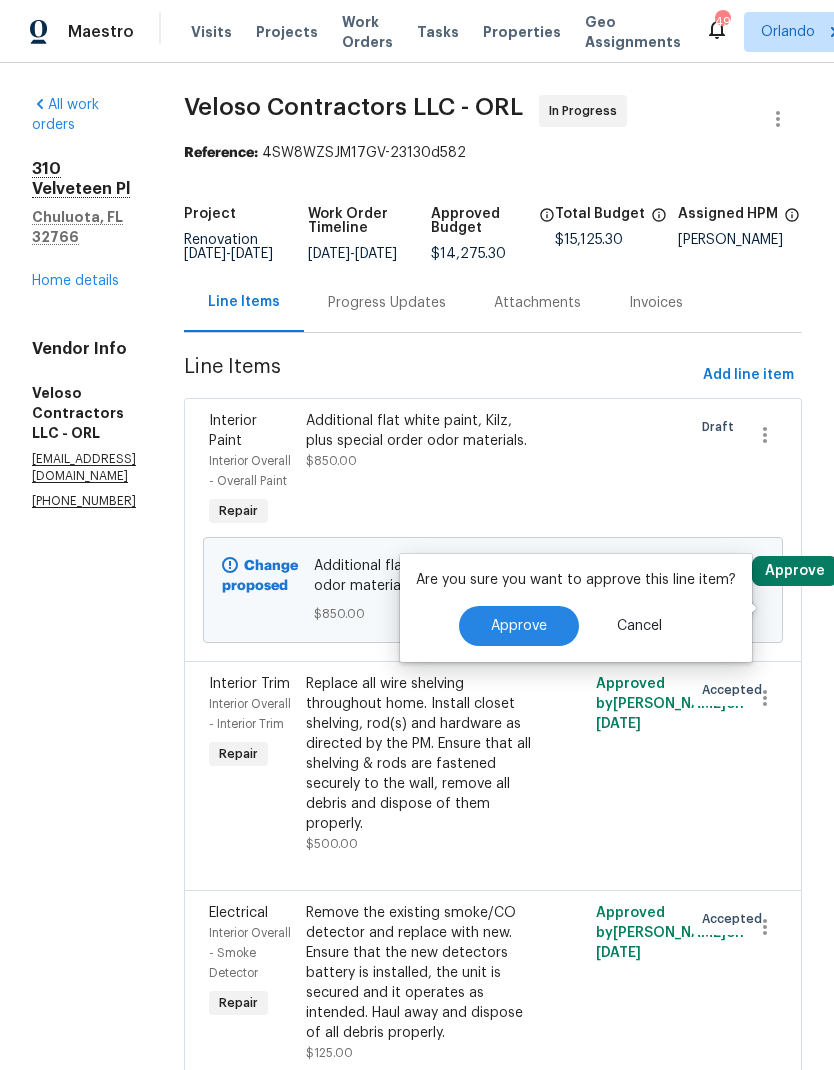 click on "Approve" at bounding box center [519, 626] 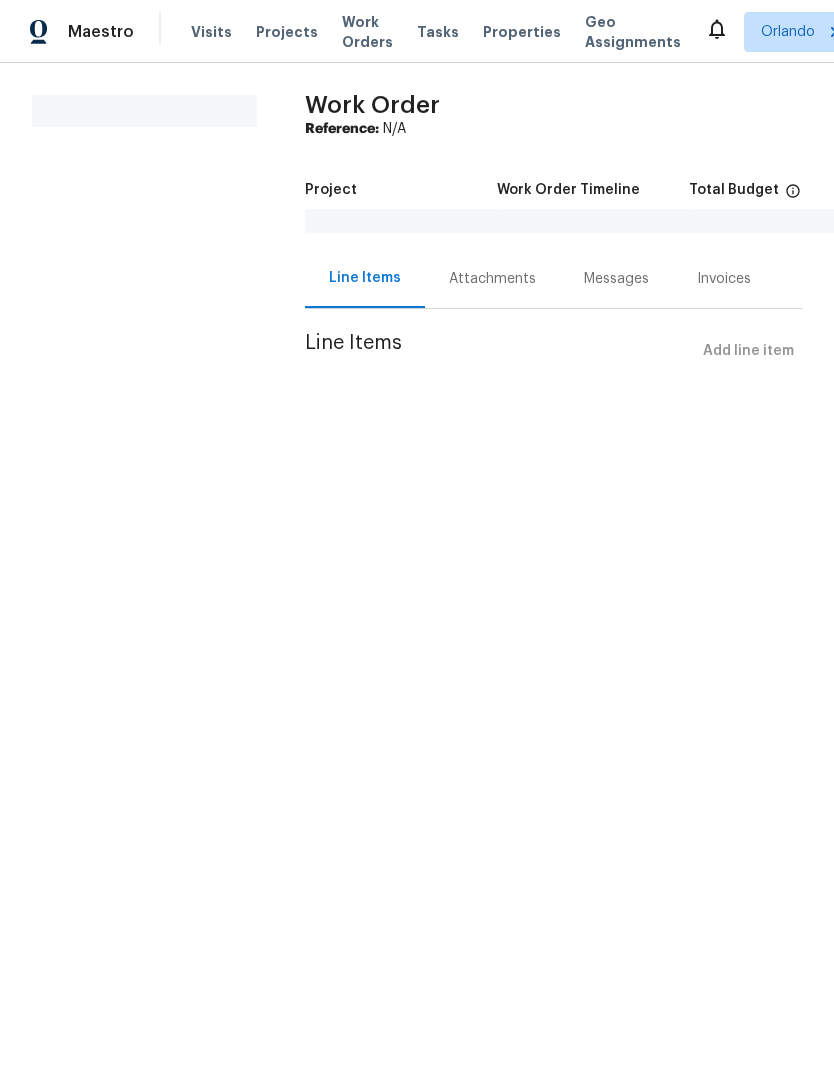 scroll, scrollTop: 0, scrollLeft: 0, axis: both 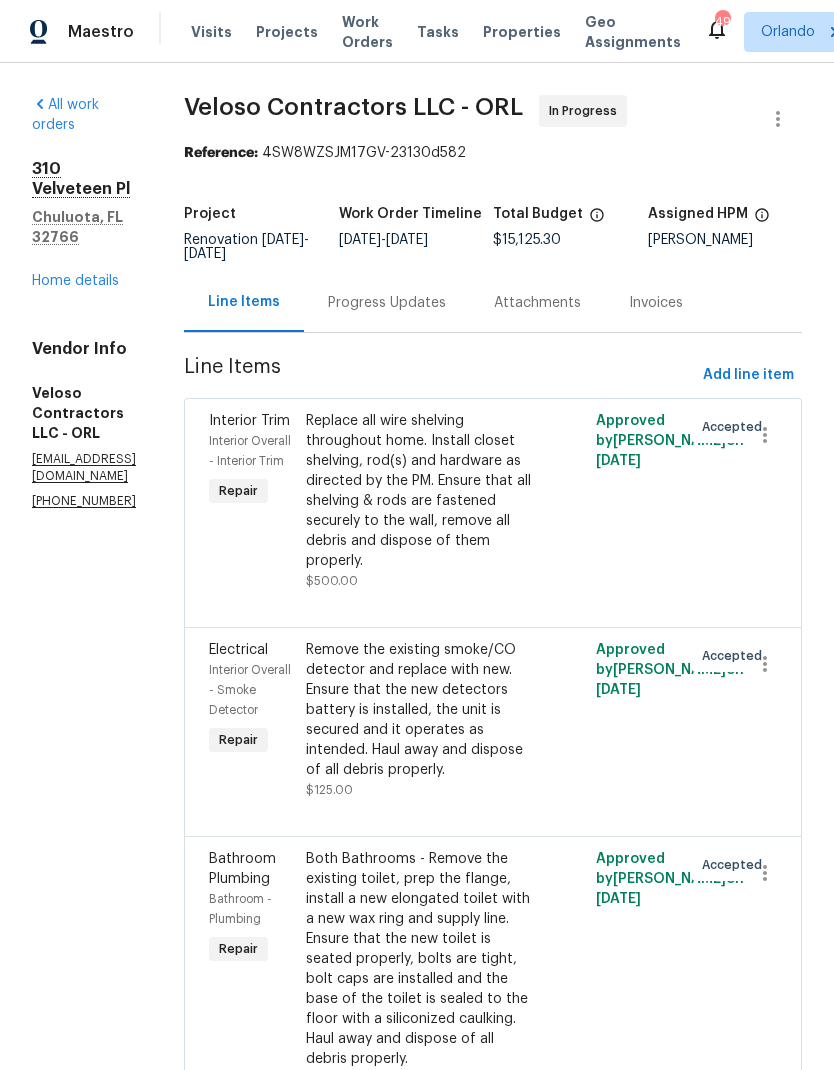 click on "Home details" at bounding box center (75, 281) 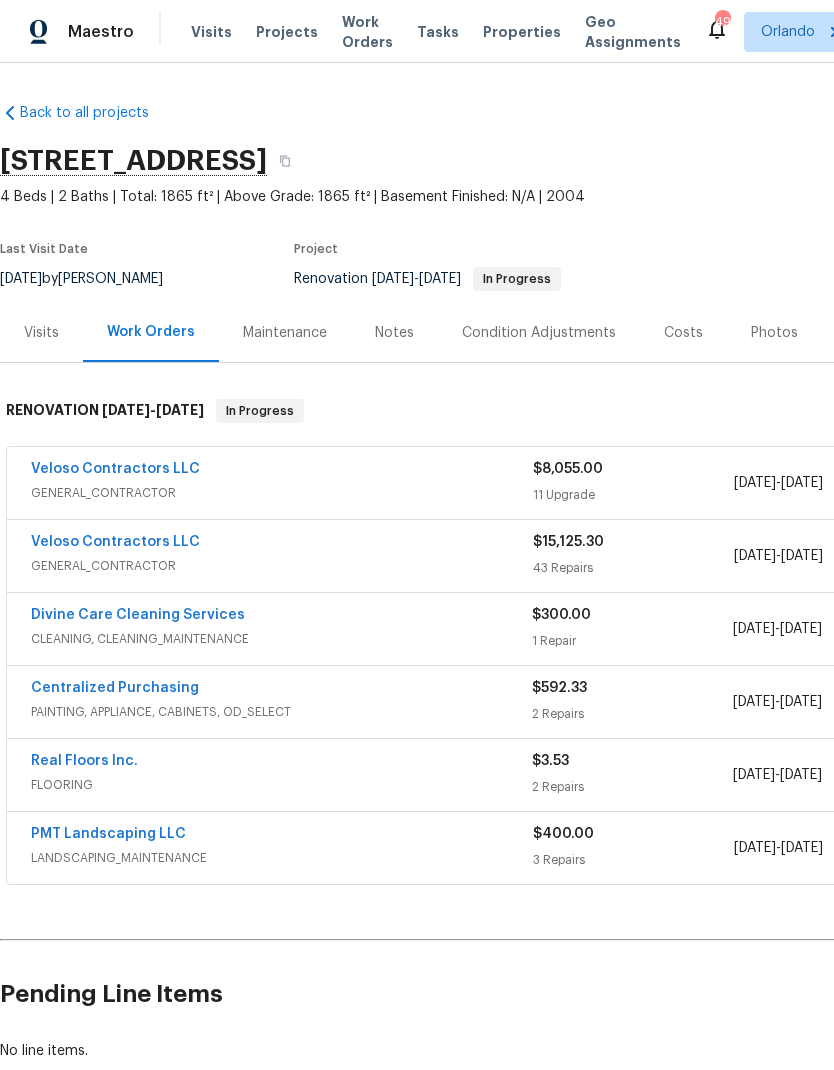 click on "Veloso Contractors LLC" at bounding box center (115, 469) 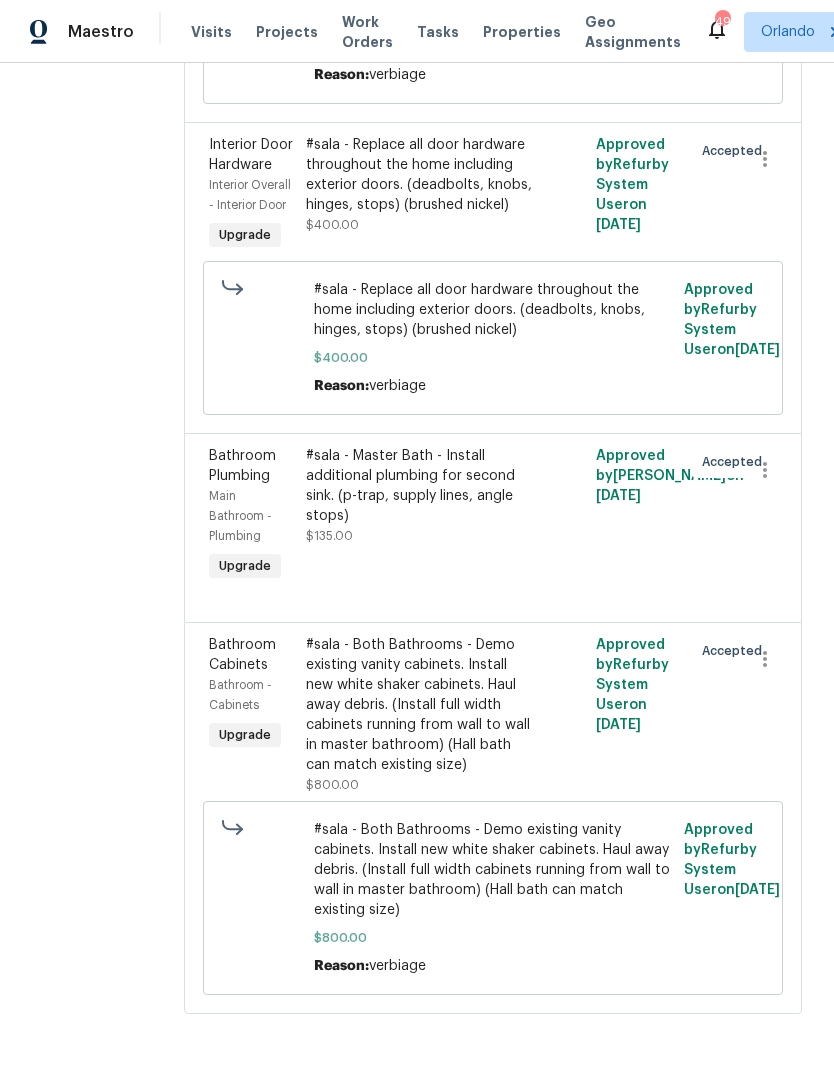 scroll, scrollTop: 2119, scrollLeft: 0, axis: vertical 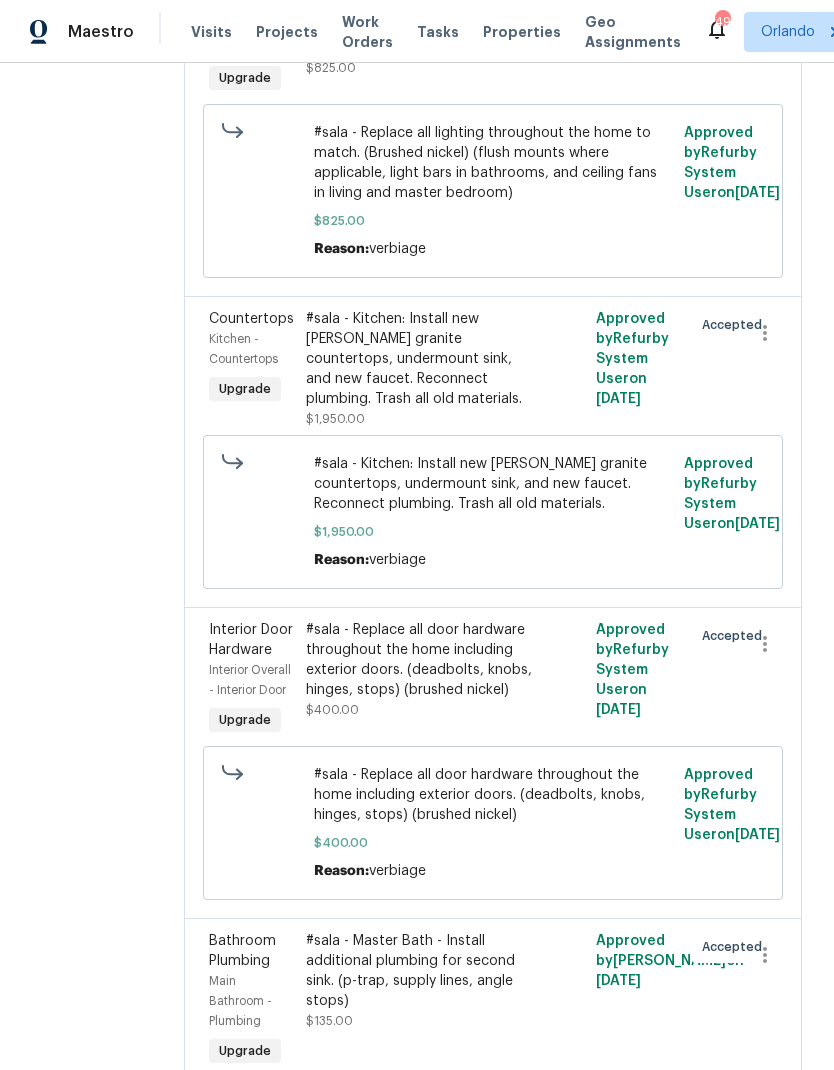 click on "#sala - Kitchen: Install new [PERSON_NAME] granite countertops, undermount sink, and new faucet. Reconnect plumbing. Trash all old materials." at bounding box center [421, 359] 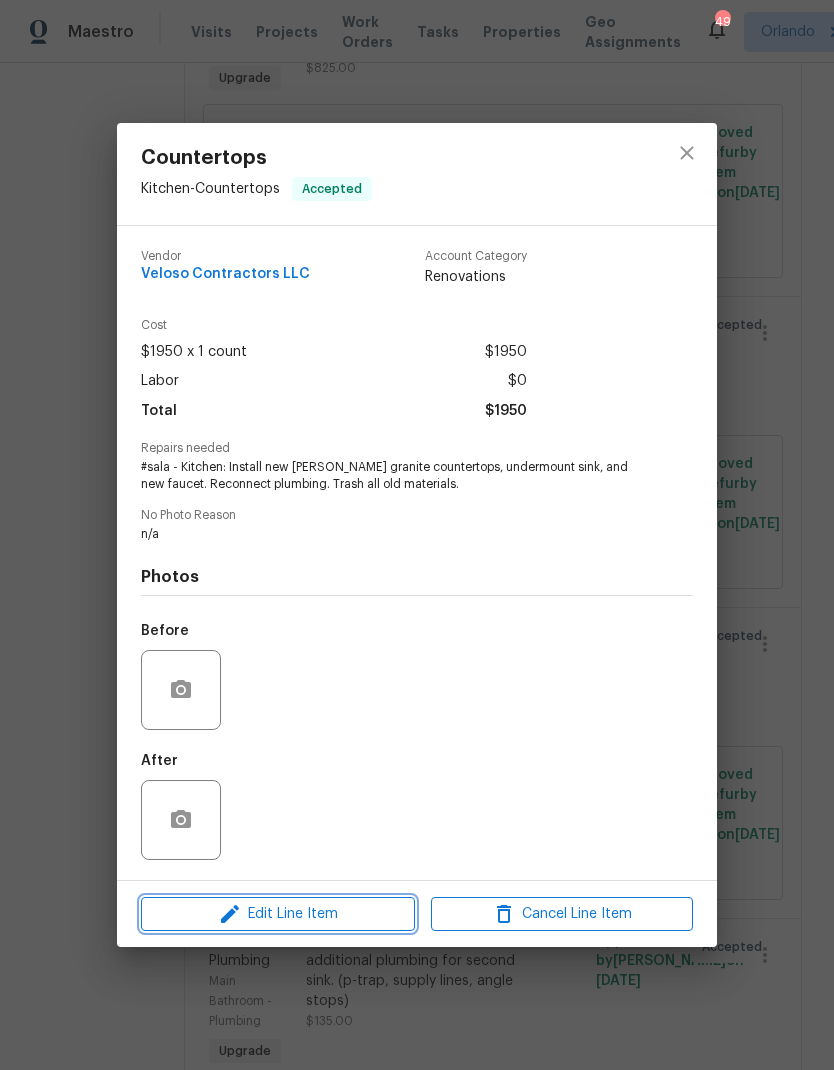 click on "Edit Line Item" at bounding box center (278, 914) 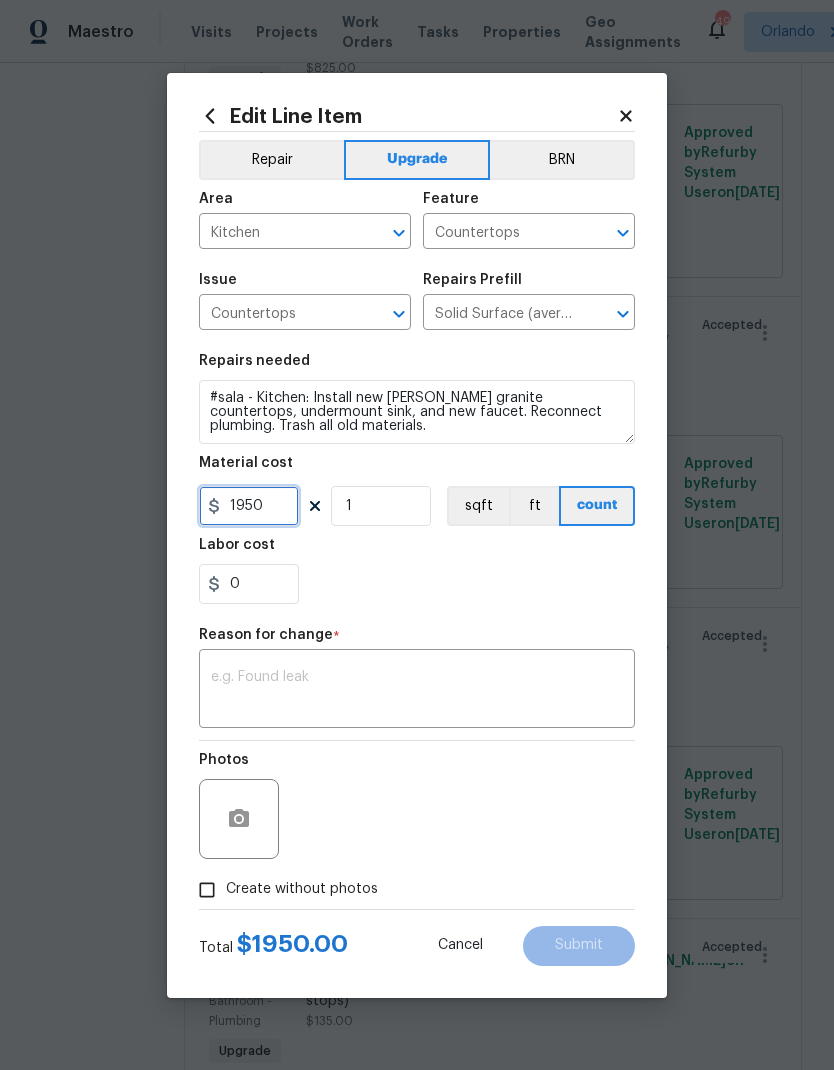 click on "1950" at bounding box center (249, 506) 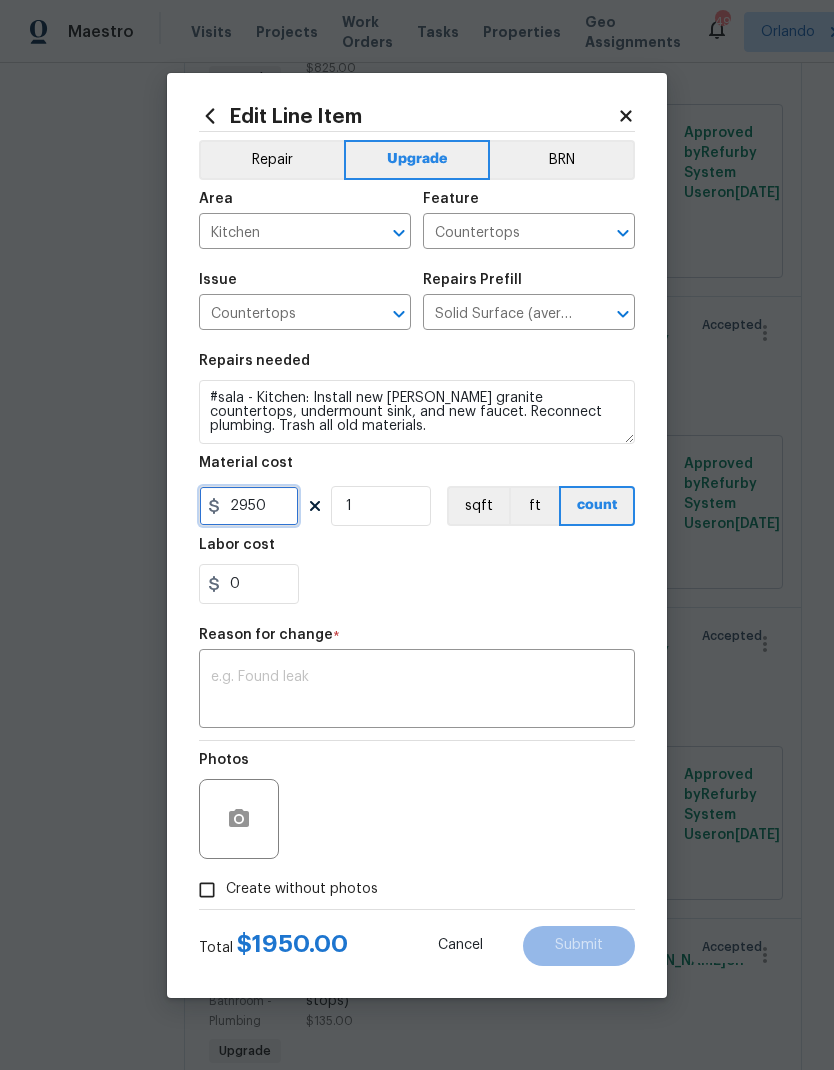 type on "2950" 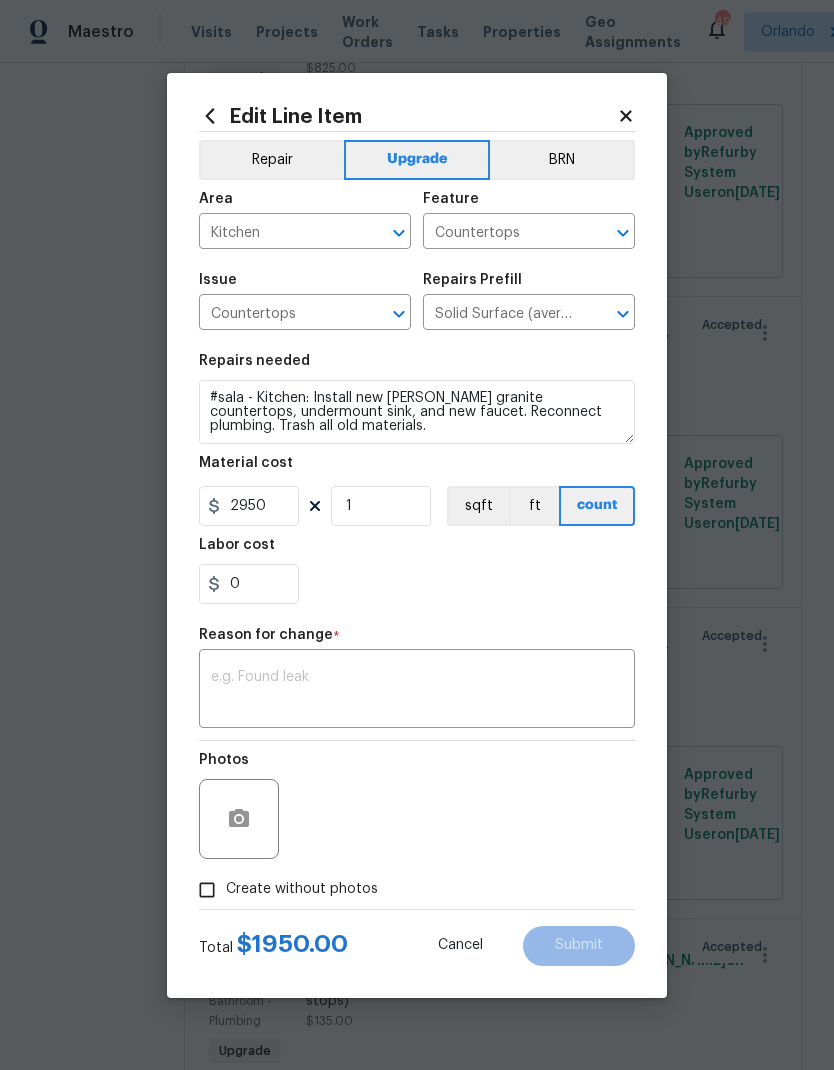 click on "x ​" at bounding box center (417, 691) 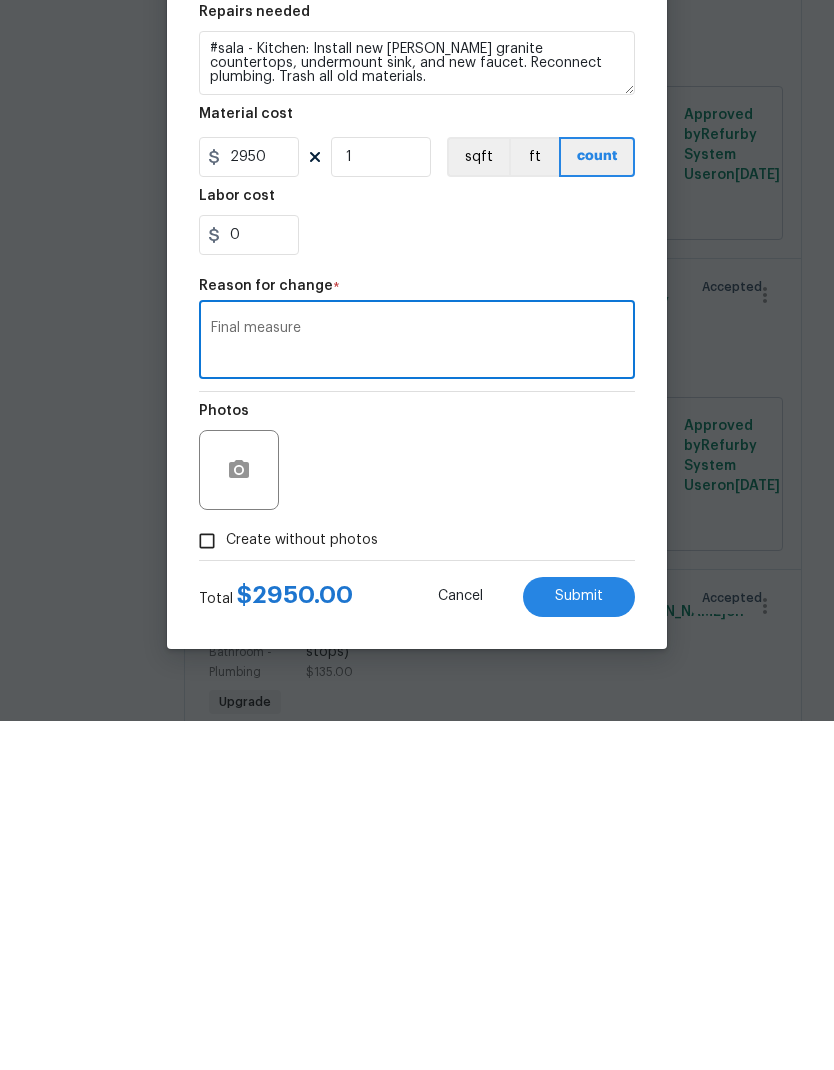 scroll, scrollTop: 80, scrollLeft: 0, axis: vertical 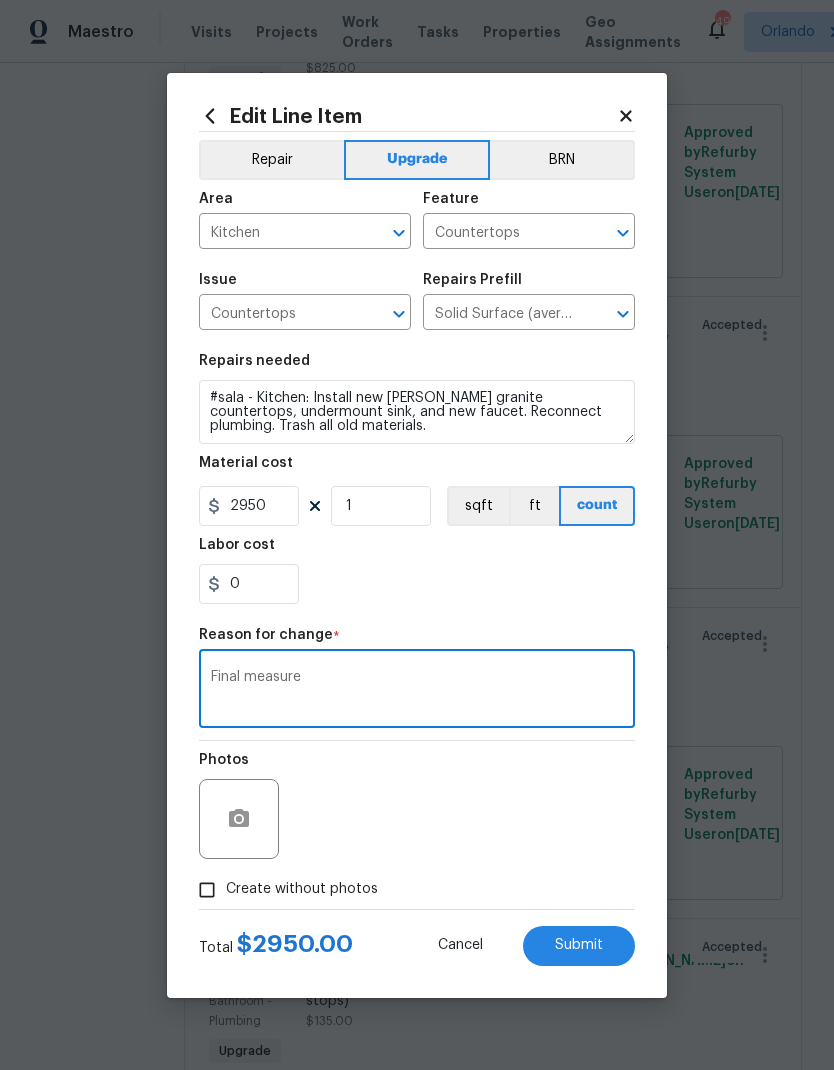 type on "Final measure" 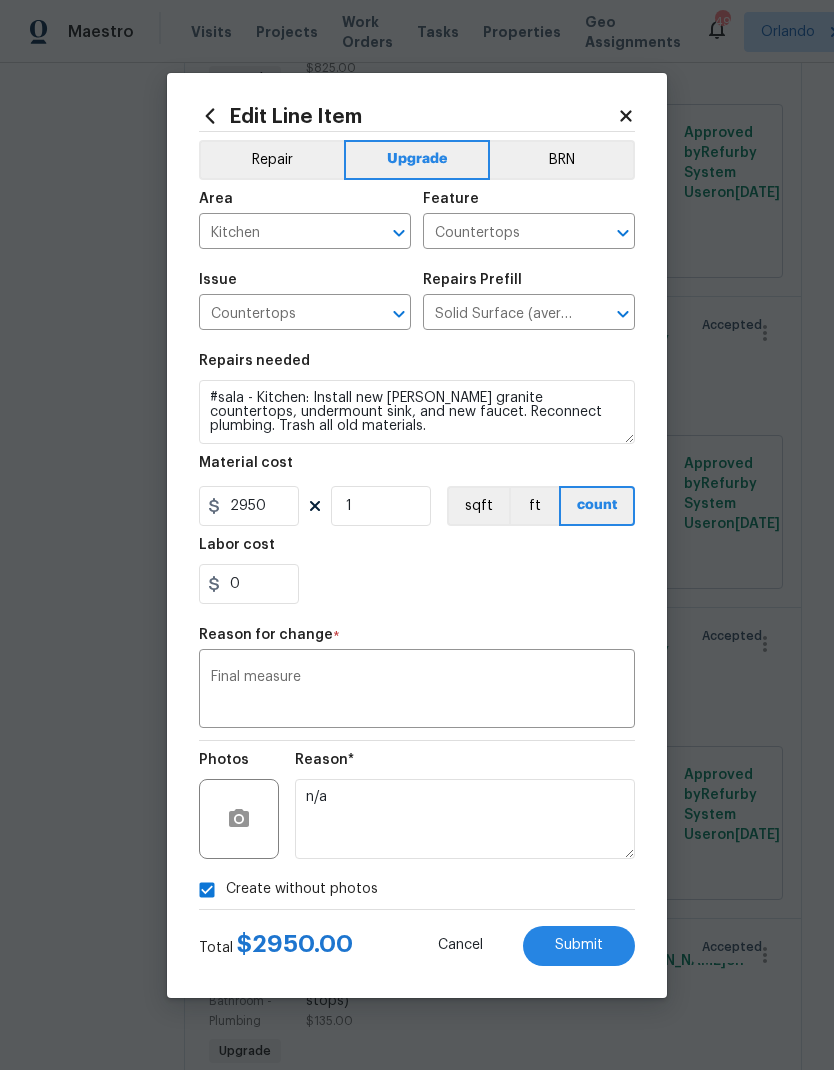 click on "Submit" at bounding box center (579, 945) 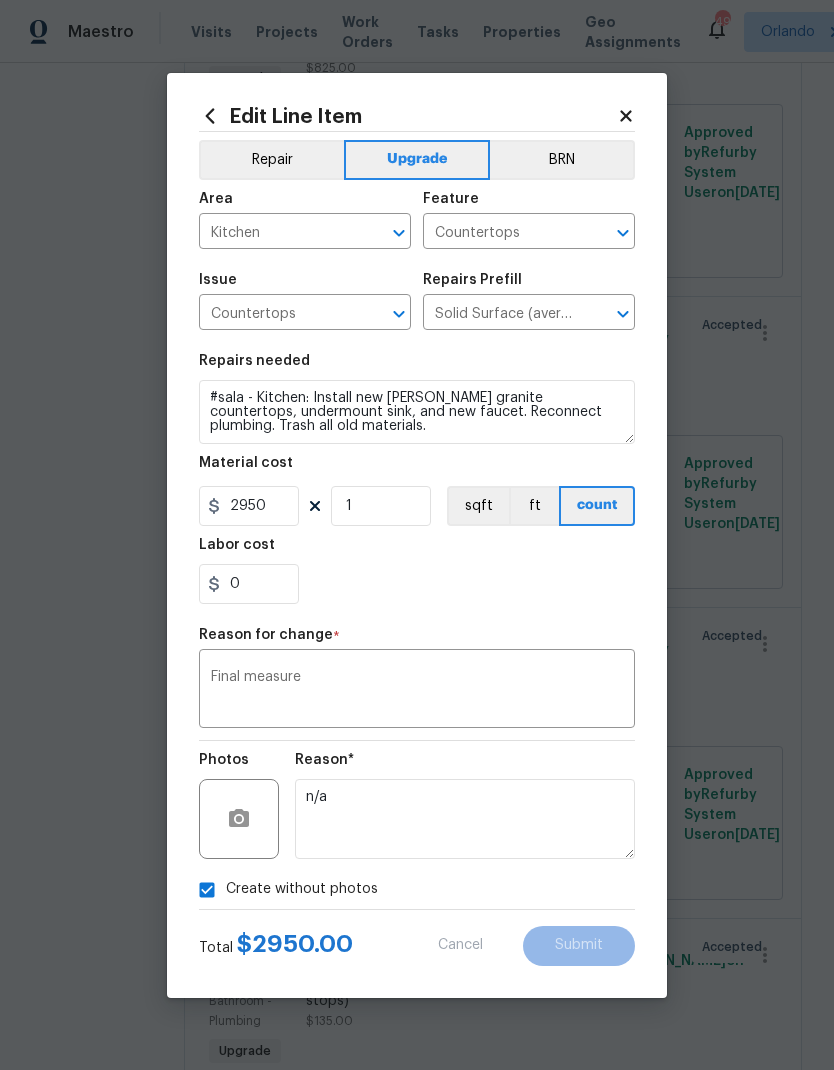 type on "1950" 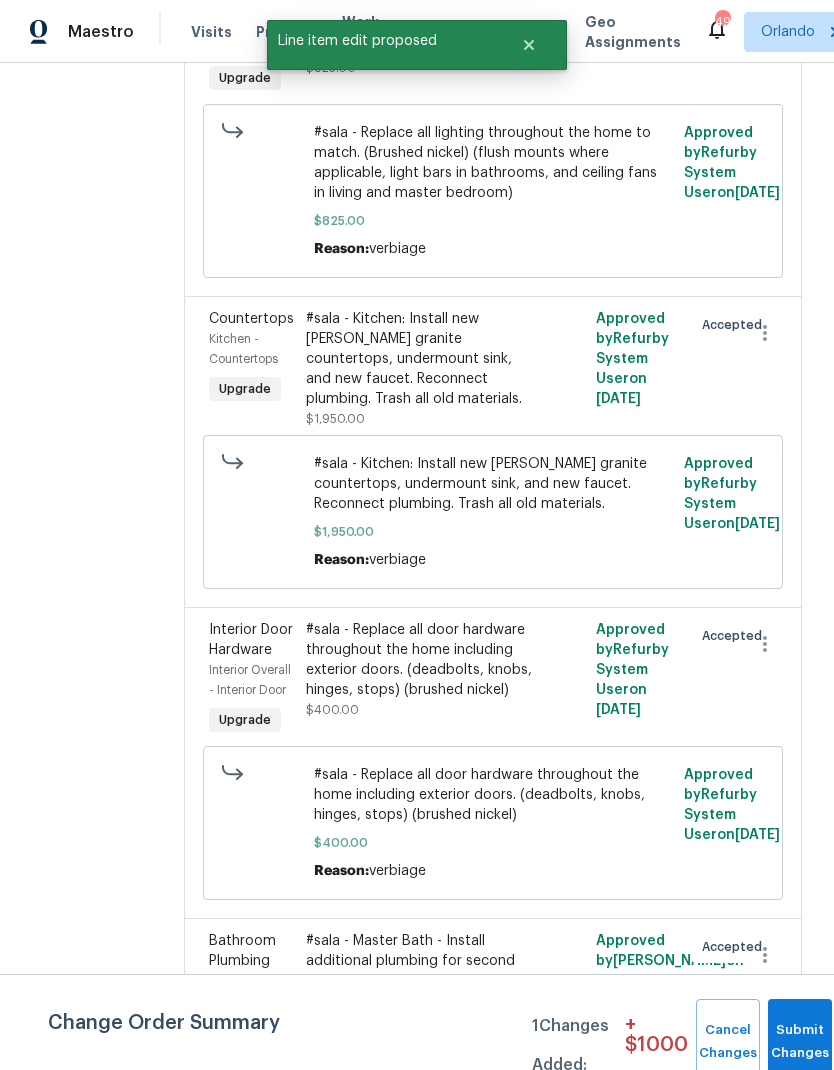 scroll, scrollTop: 0, scrollLeft: 0, axis: both 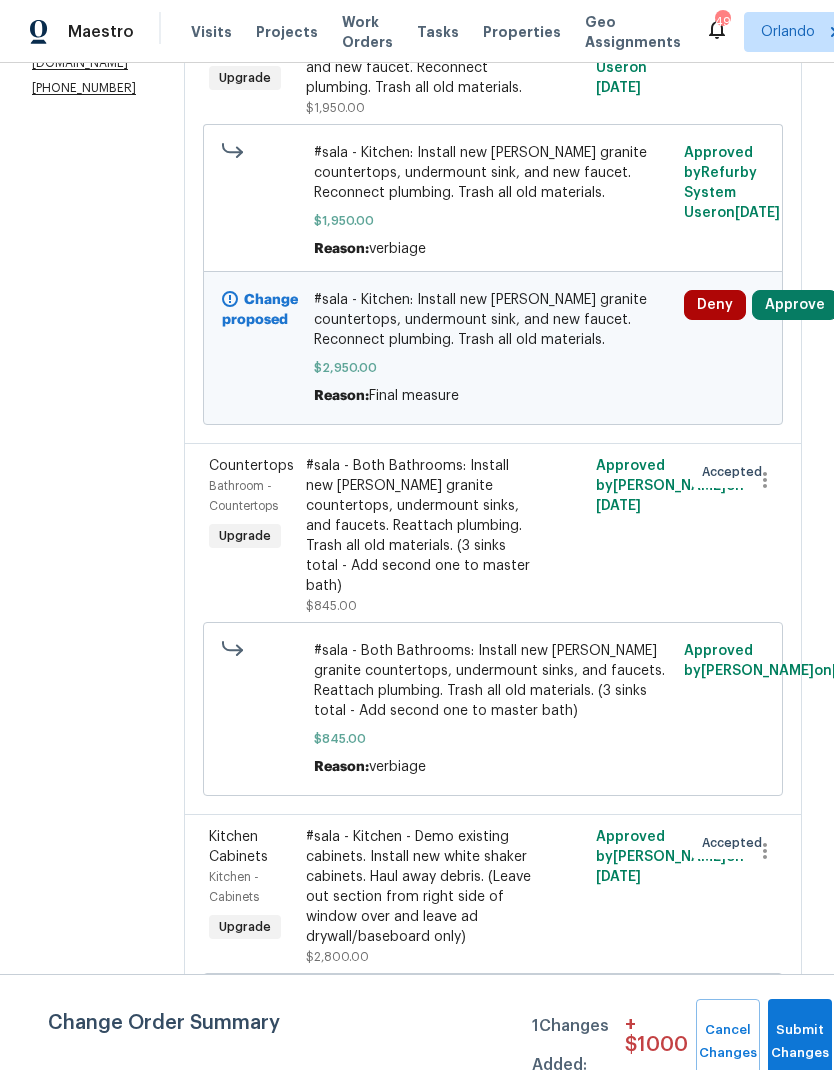 click on "#sala - Both Bathrooms: Install new [PERSON_NAME] granite countertops, undermount sinks, and faucets. Reattach plumbing. Trash all old materials. (3 sinks total - Add second one to master bath)" at bounding box center (421, 526) 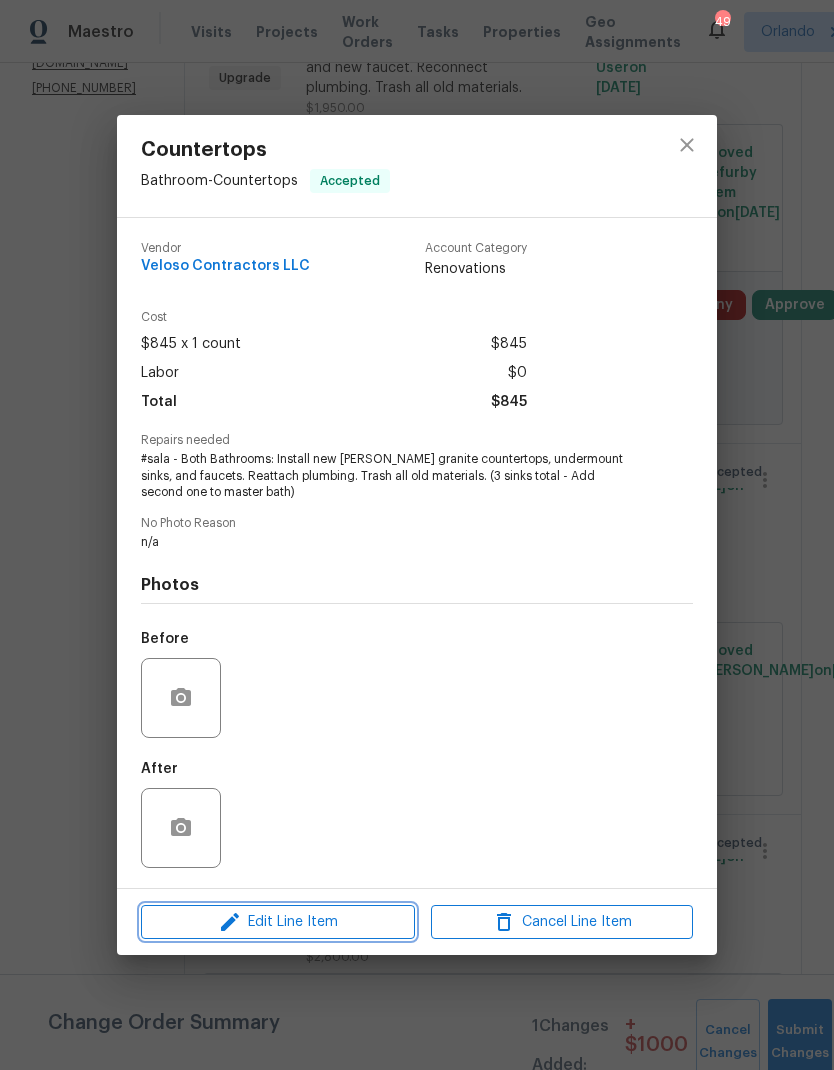 click on "Edit Line Item" at bounding box center [278, 922] 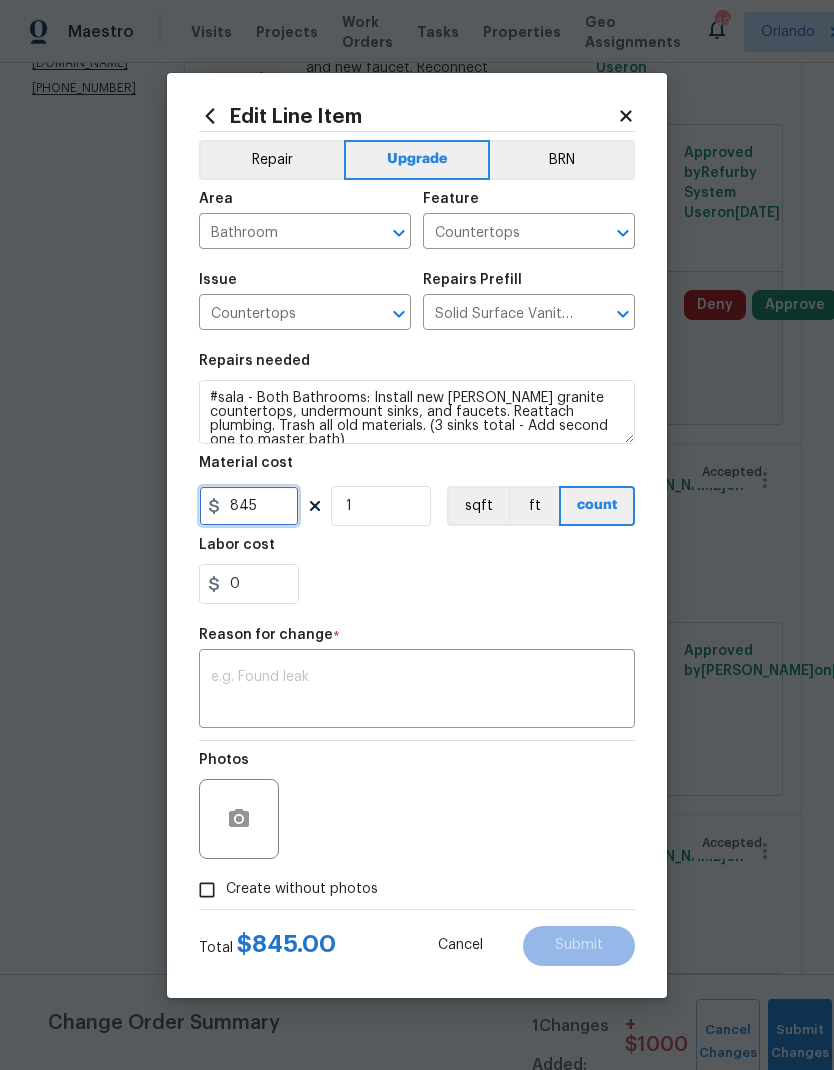 click on "845" at bounding box center [249, 506] 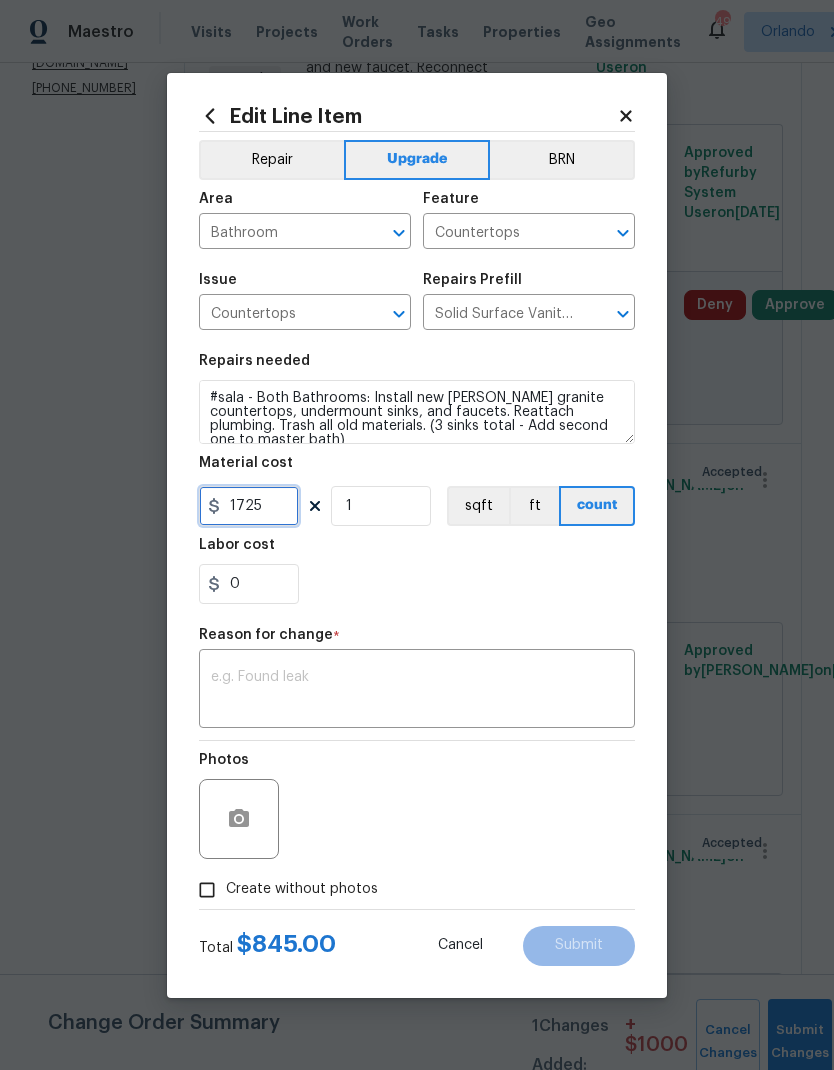 type on "1725" 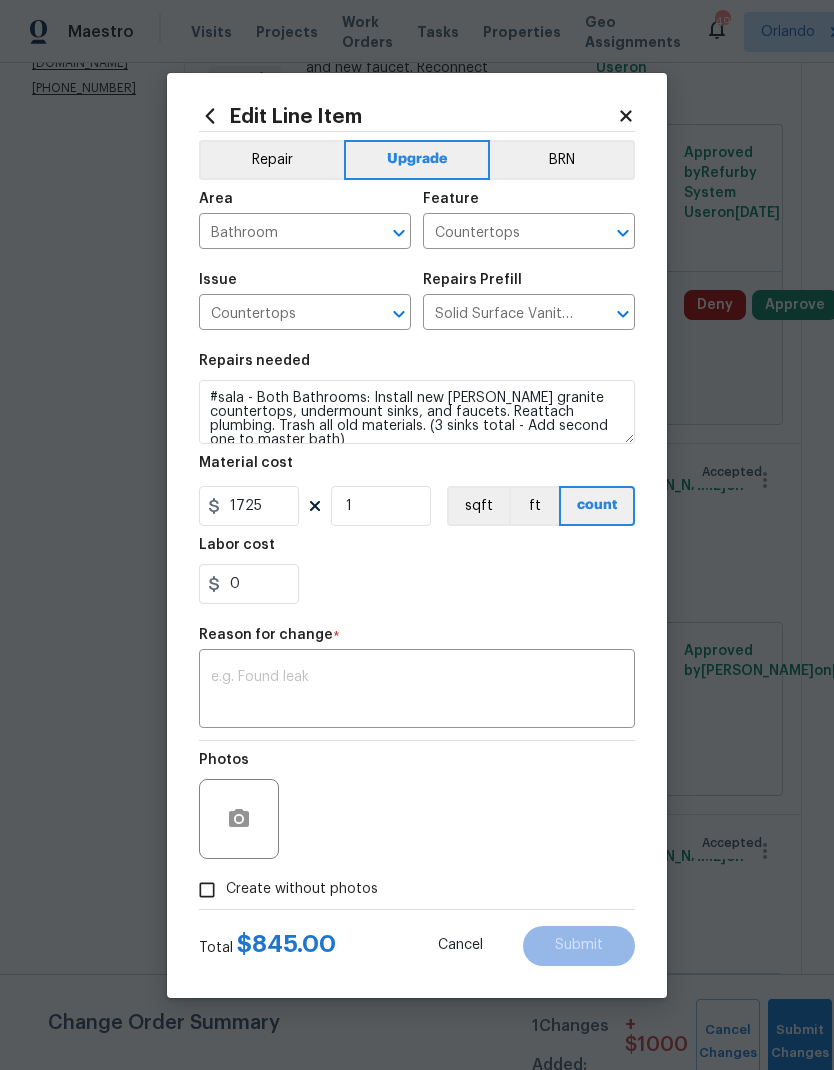 click at bounding box center (417, 691) 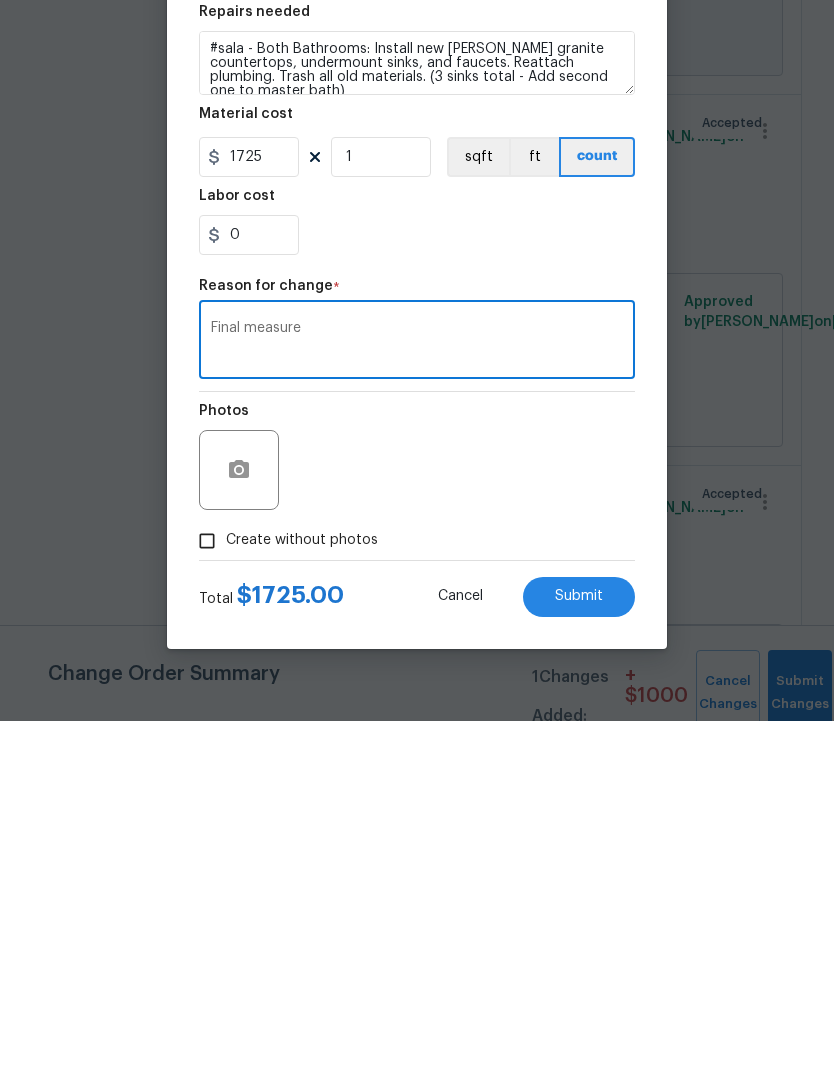 scroll, scrollTop: 80, scrollLeft: 0, axis: vertical 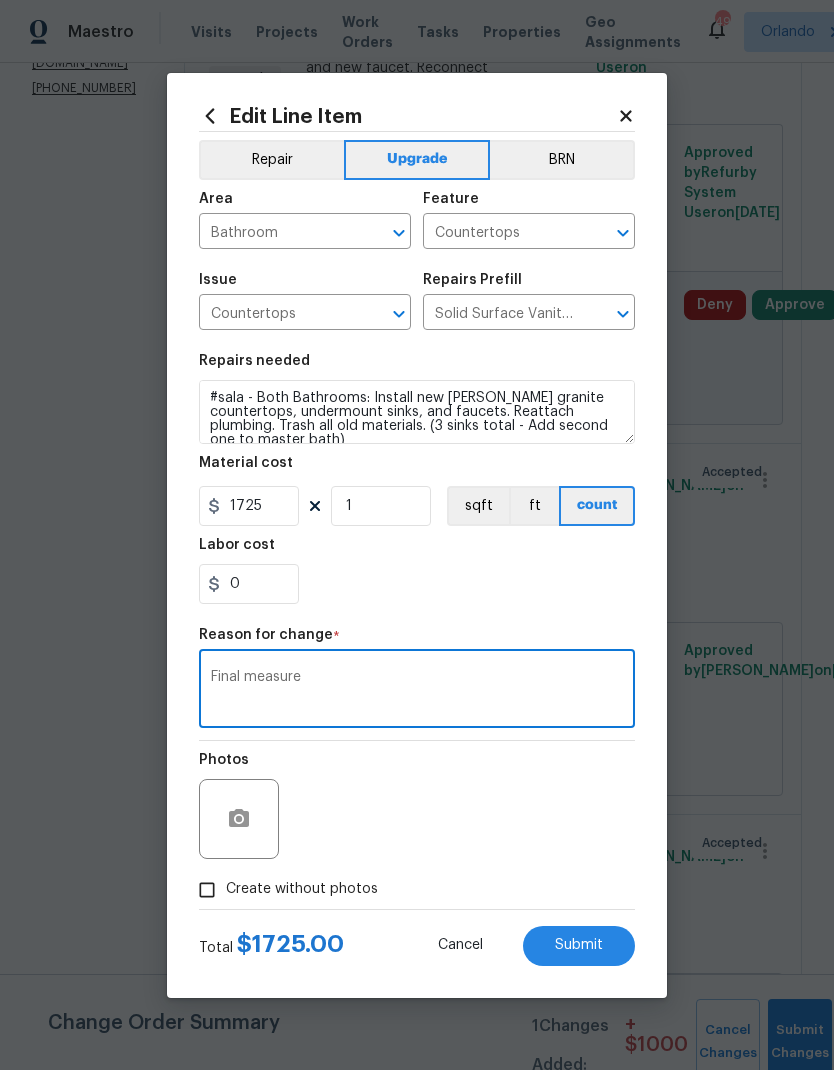 type on "Final measure" 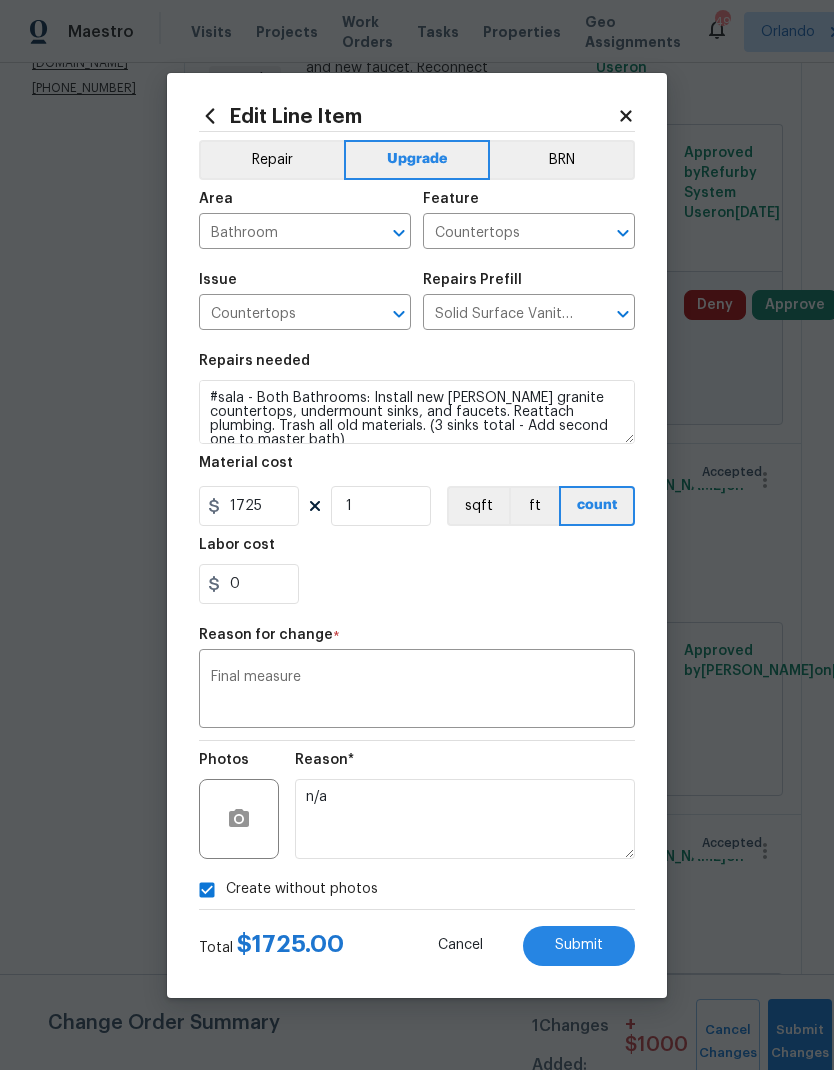 click on "Submit" at bounding box center [579, 946] 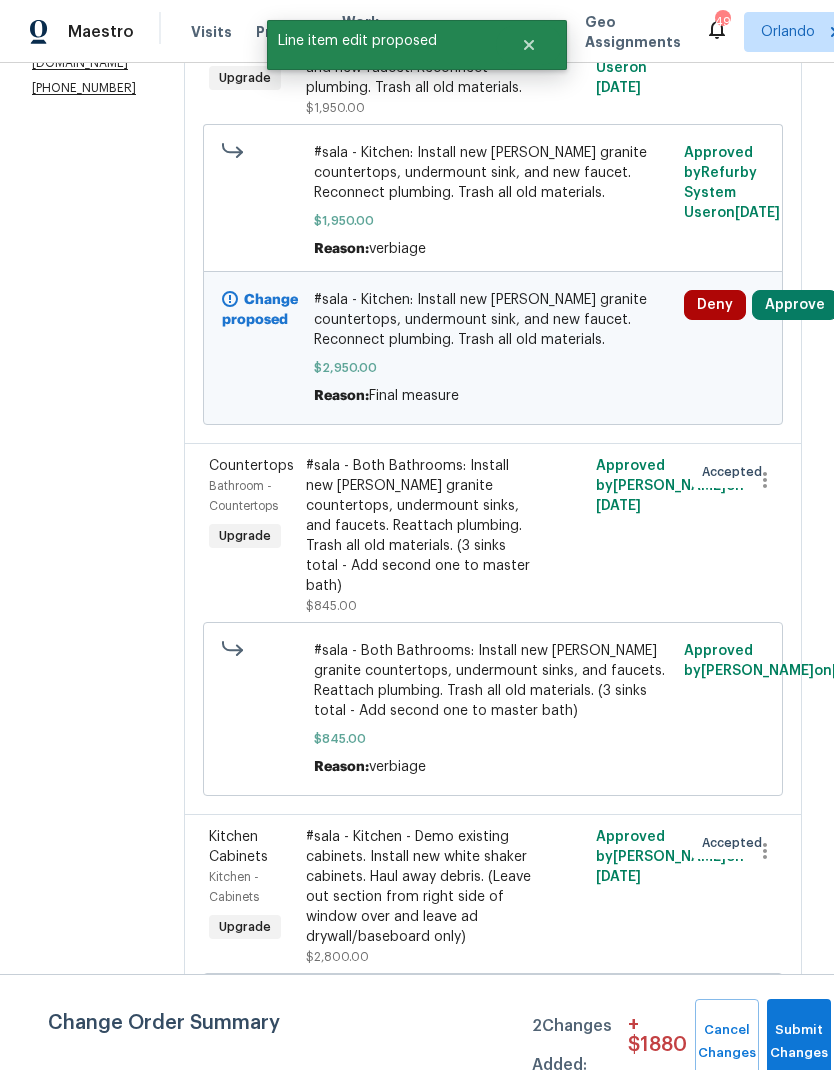 scroll, scrollTop: 0, scrollLeft: 0, axis: both 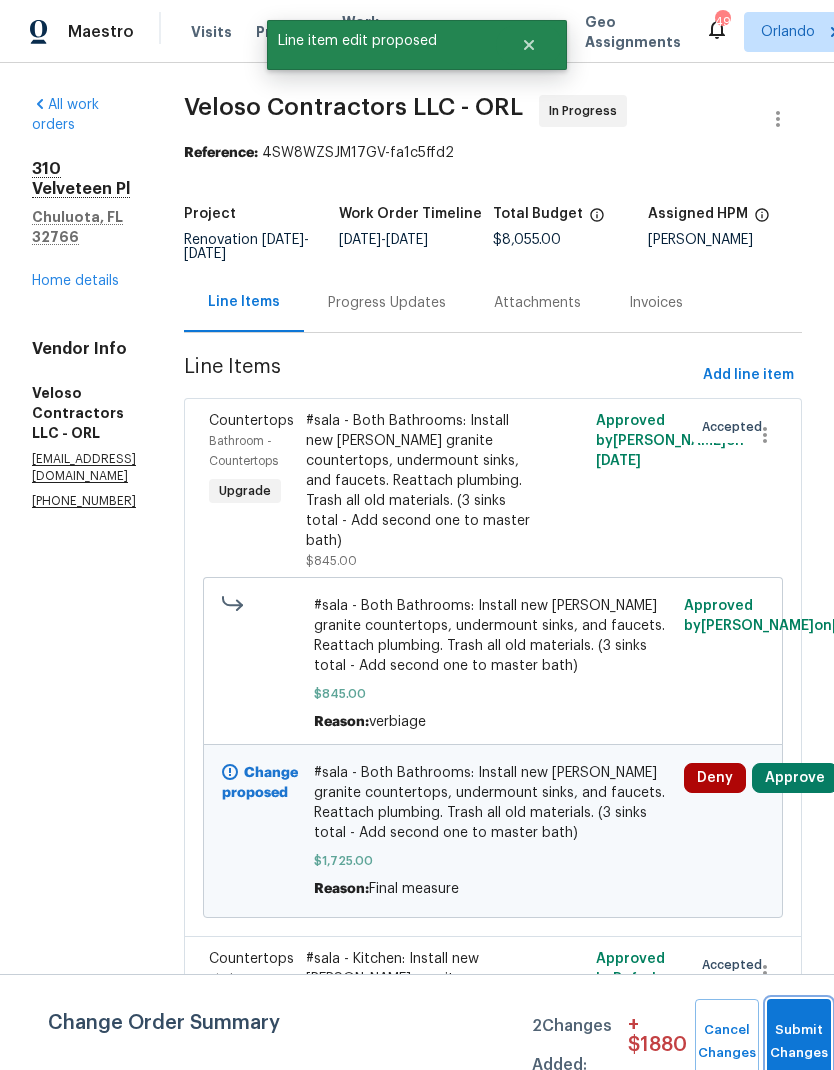 click on "Submit Changes" at bounding box center [799, 1042] 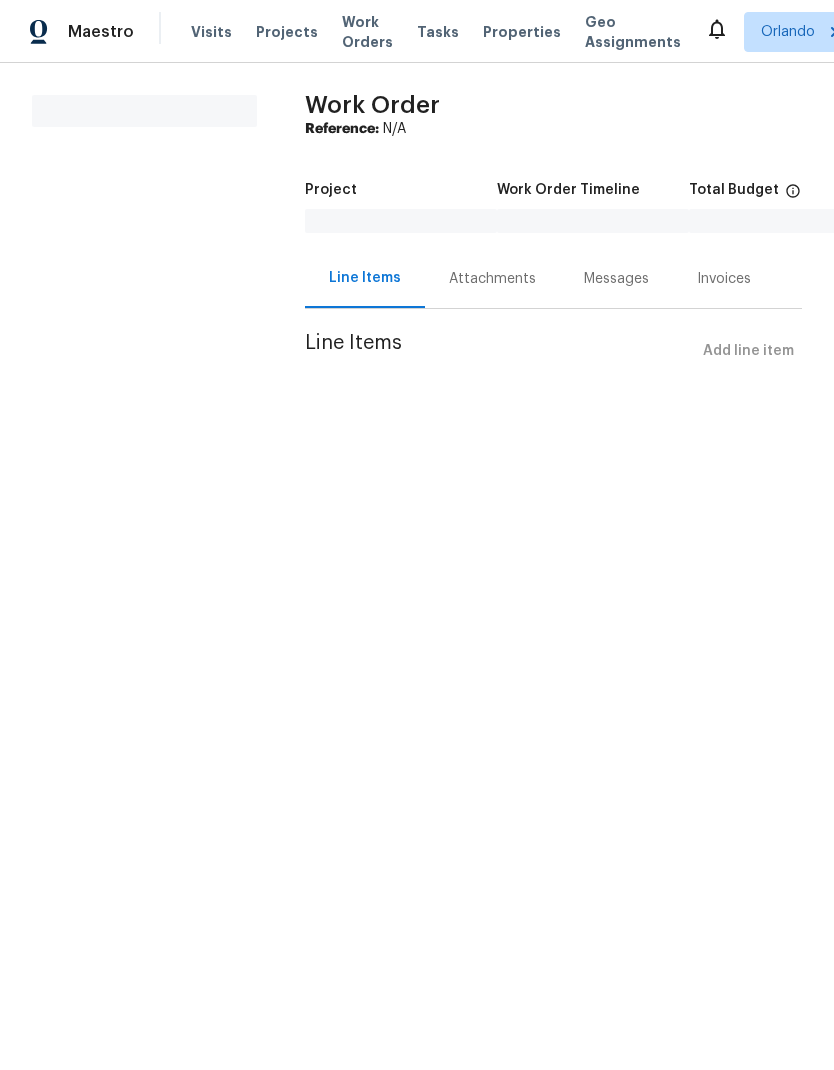 scroll, scrollTop: 0, scrollLeft: 0, axis: both 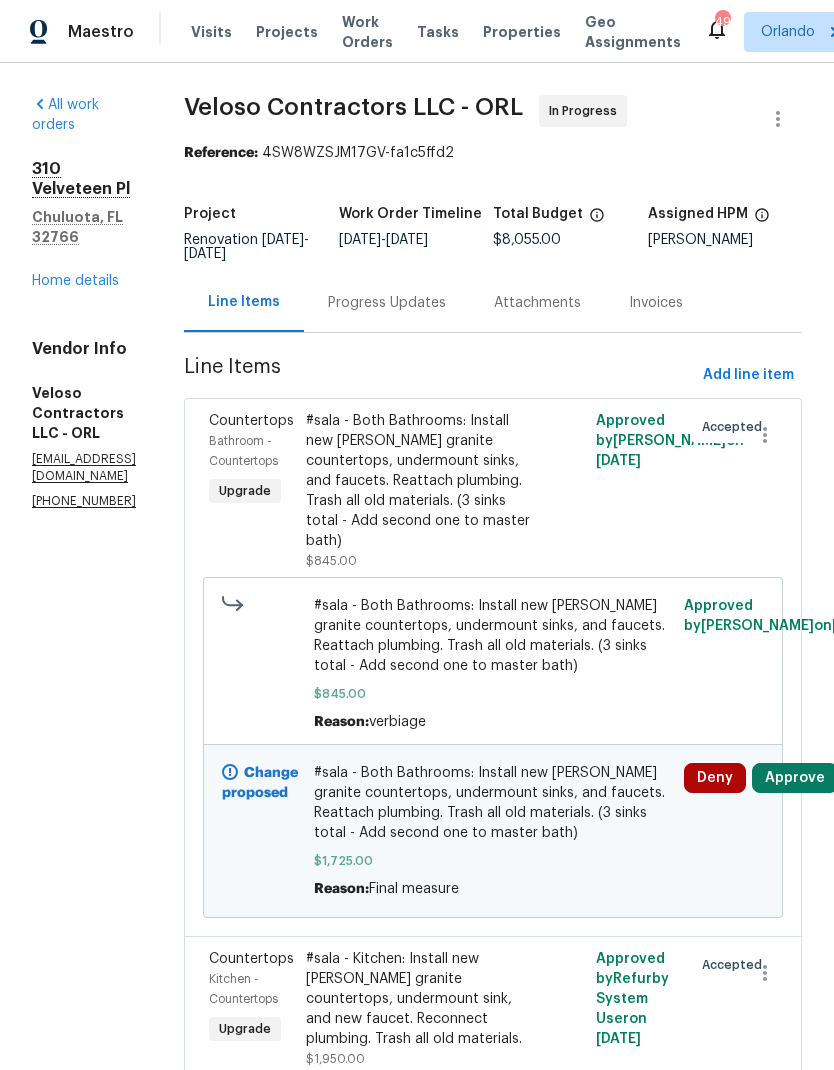click on "Approve" at bounding box center (795, 778) 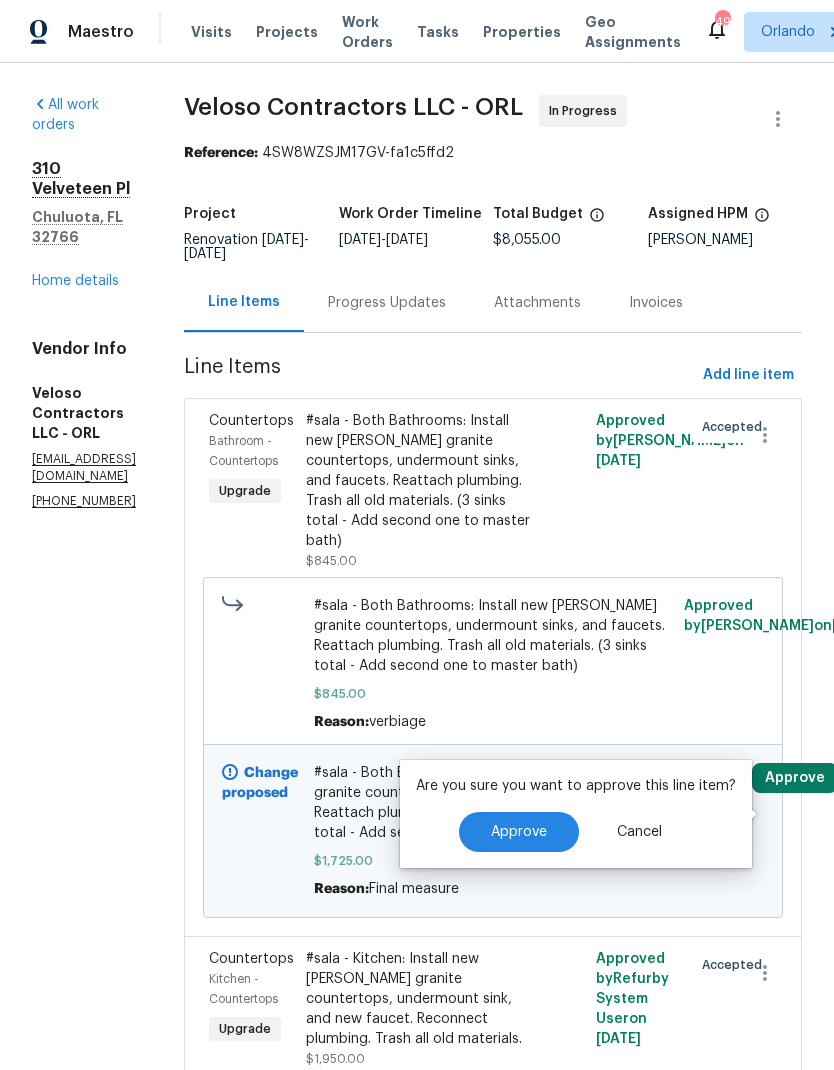 click on "Approve" at bounding box center (519, 832) 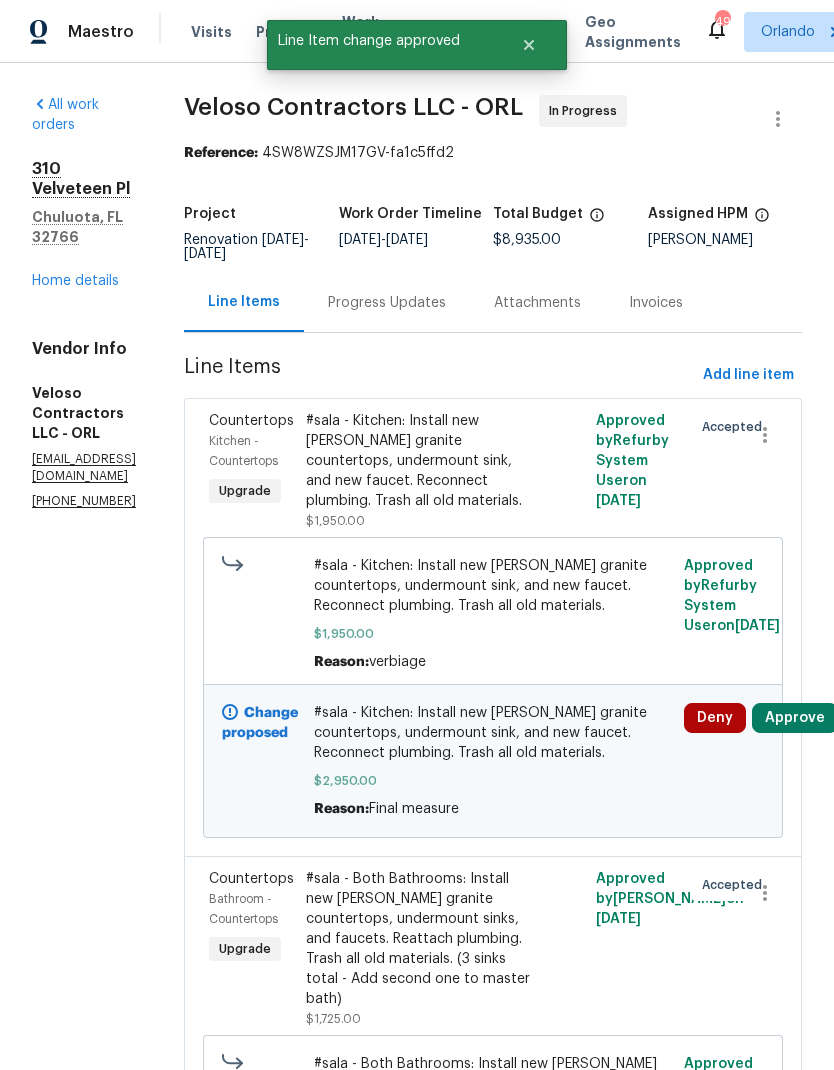 click on "Approve" at bounding box center (795, 718) 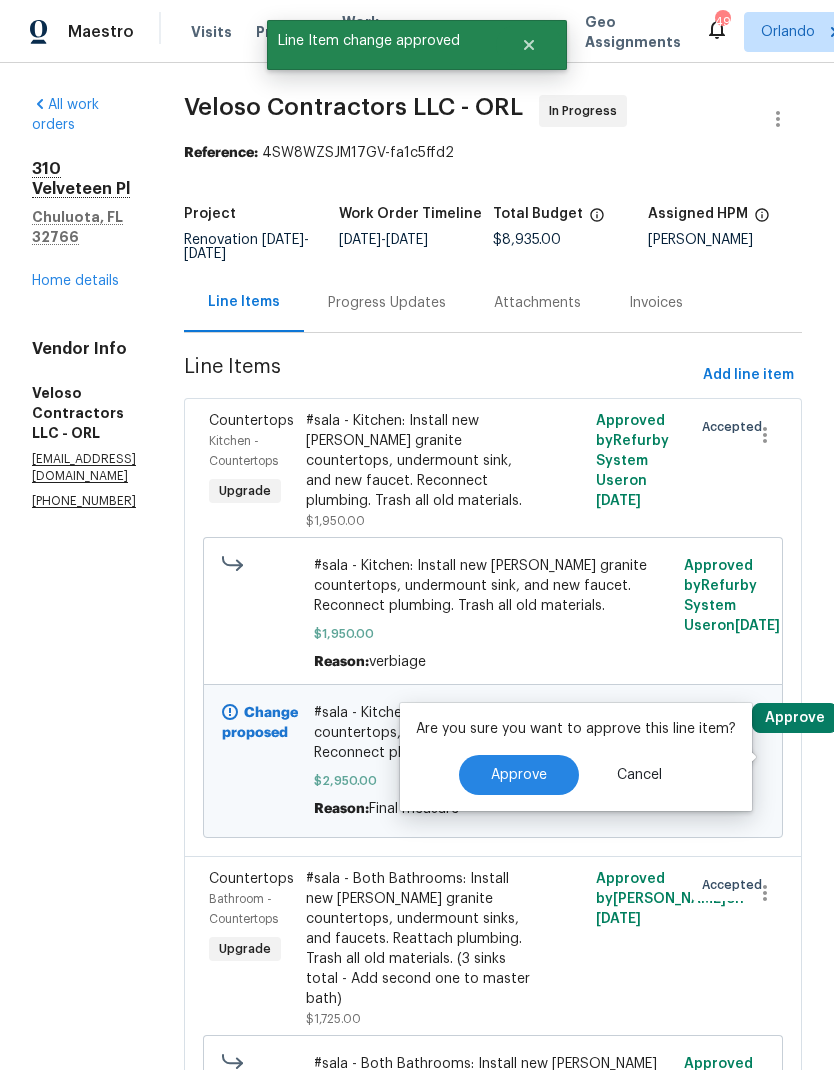 click on "Approve" at bounding box center (519, 775) 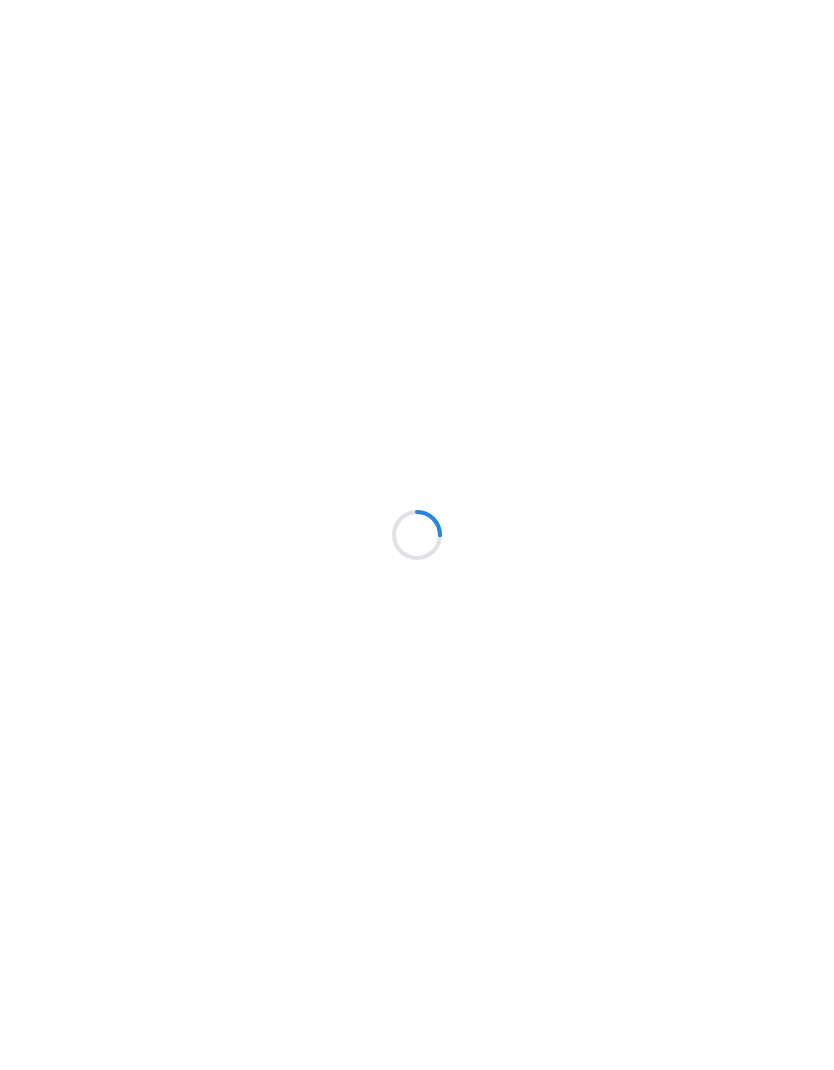 scroll, scrollTop: 0, scrollLeft: 0, axis: both 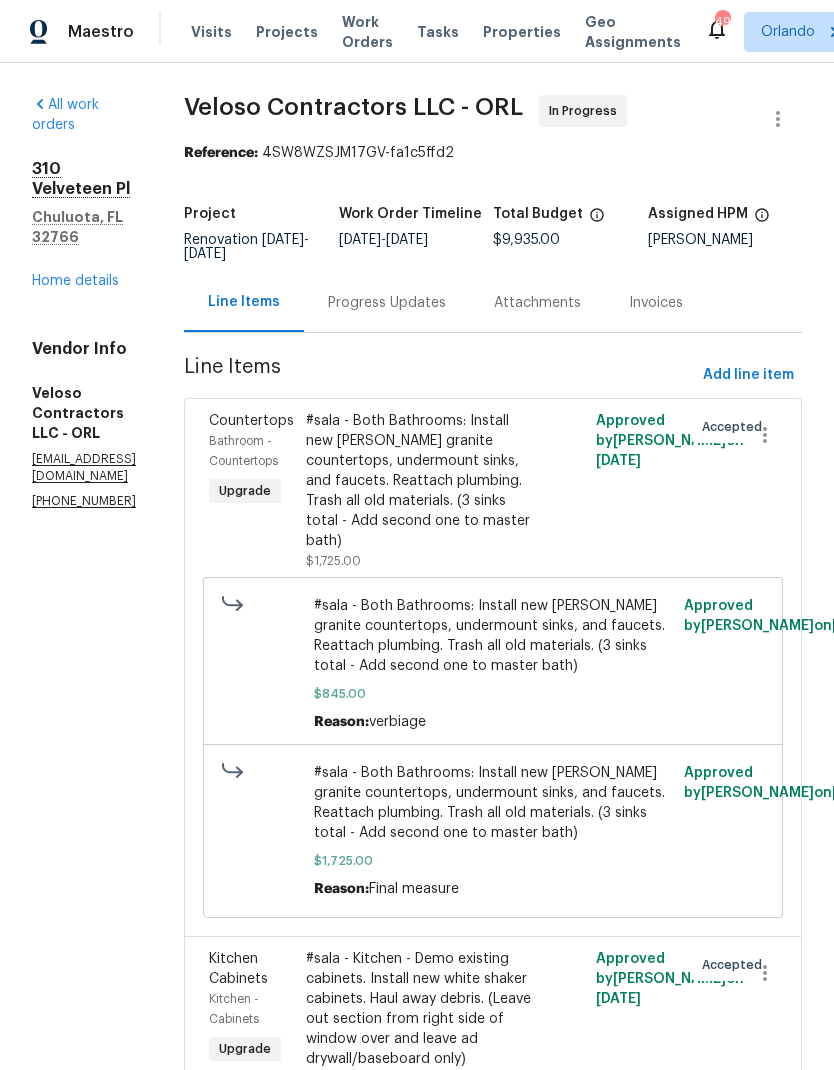 click on "Home details" at bounding box center (75, 281) 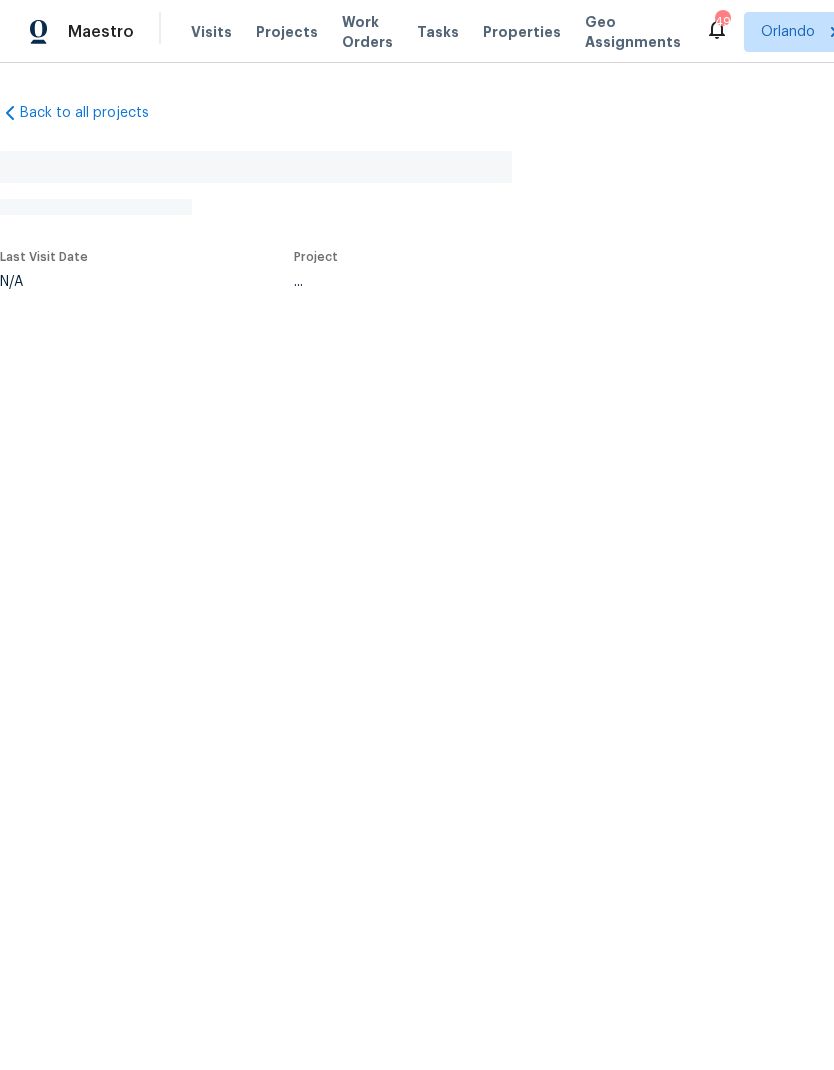 scroll, scrollTop: 0, scrollLeft: 0, axis: both 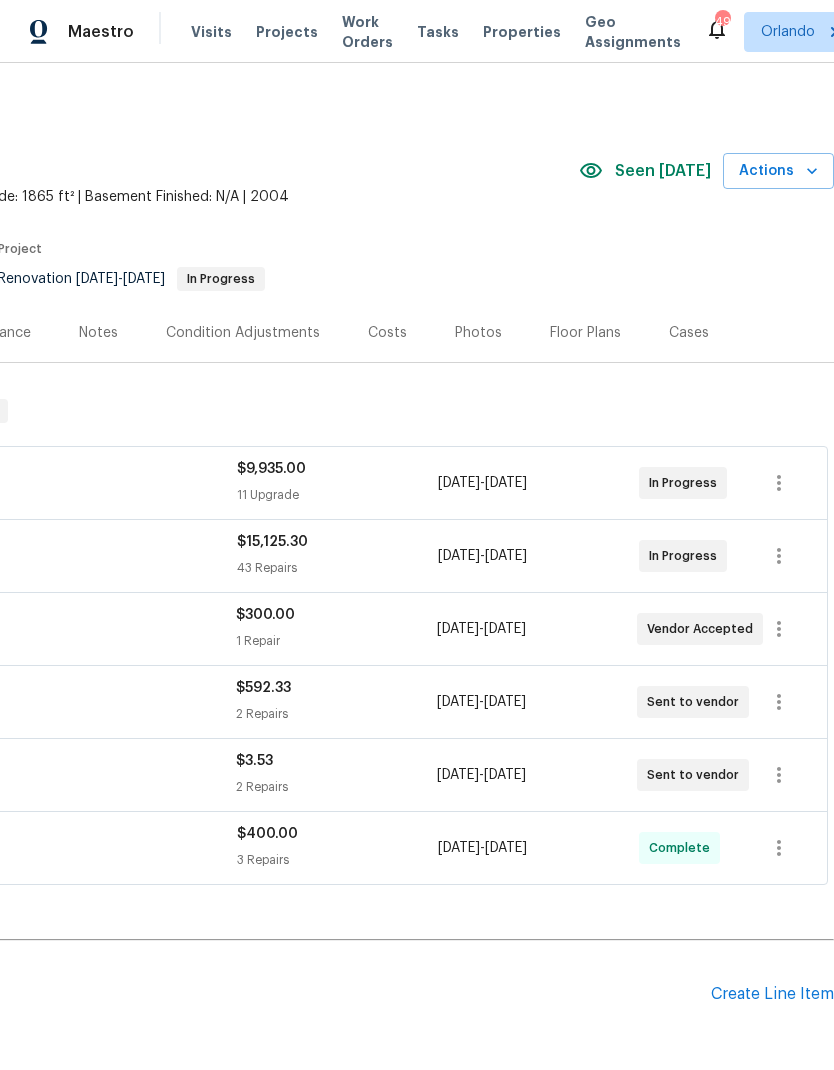 click on "Costs" at bounding box center (387, 333) 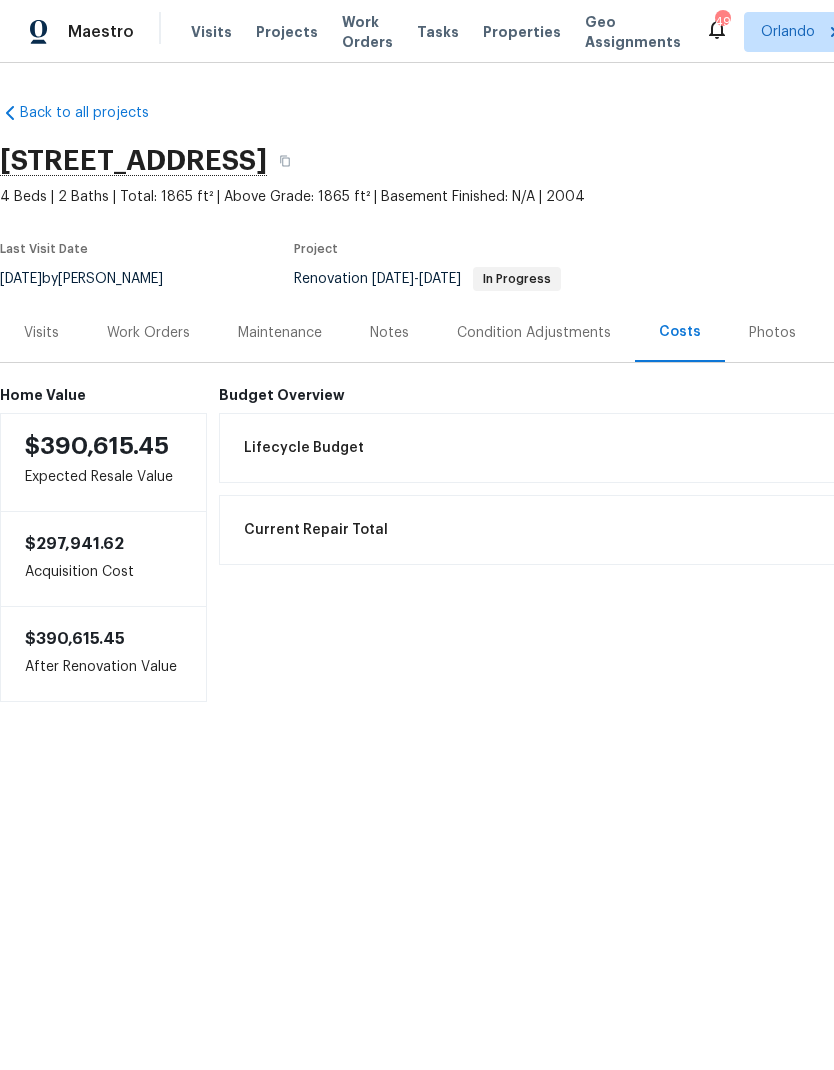 scroll, scrollTop: 0, scrollLeft: 0, axis: both 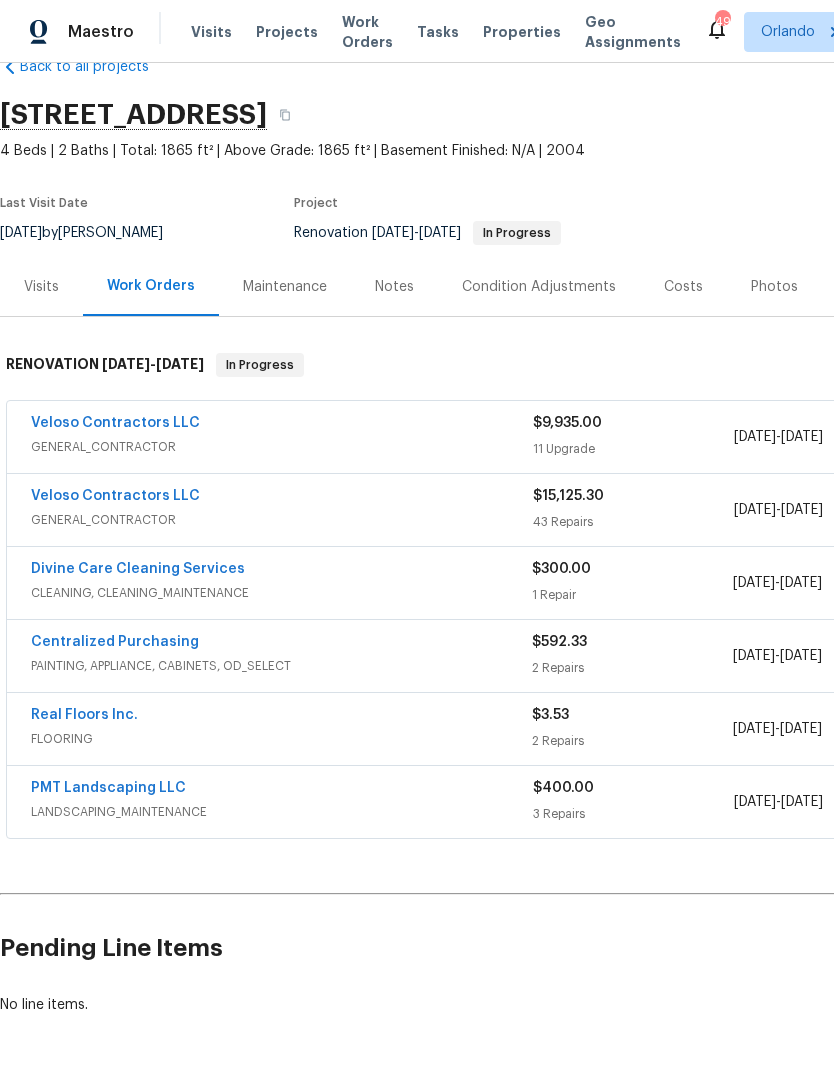 click on "Centralized Purchasing" at bounding box center [115, 642] 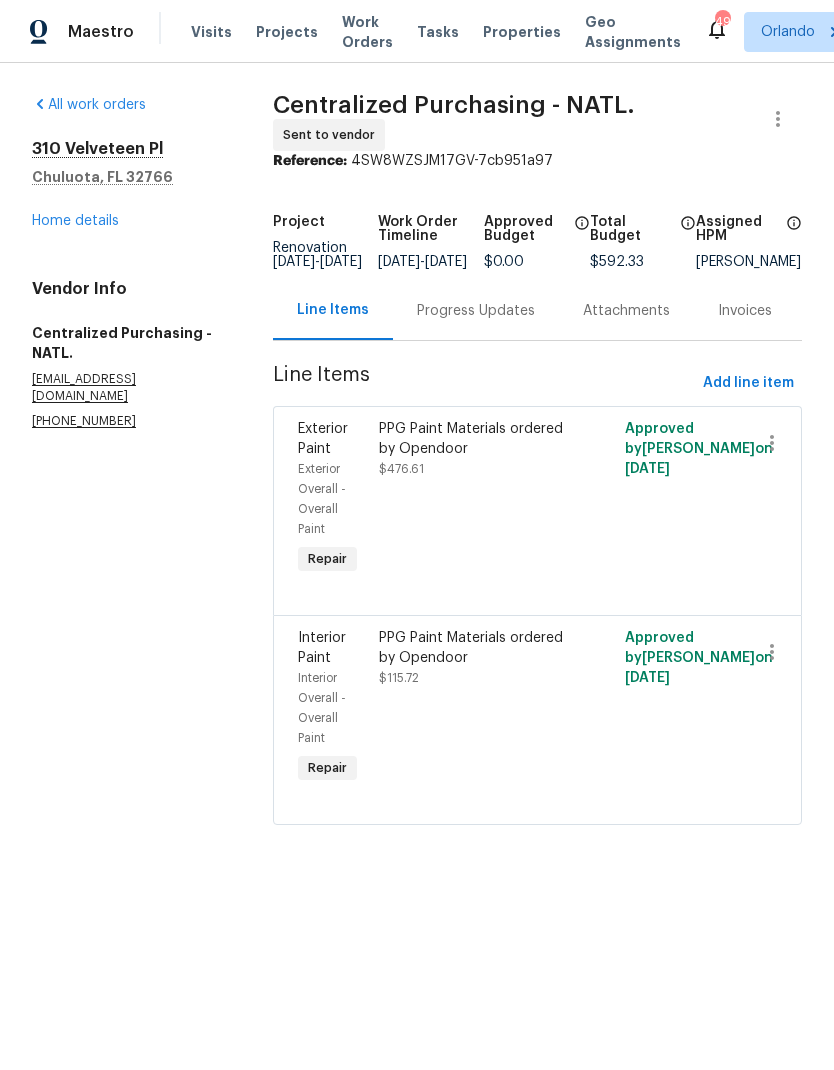 click on "Home details" at bounding box center (75, 221) 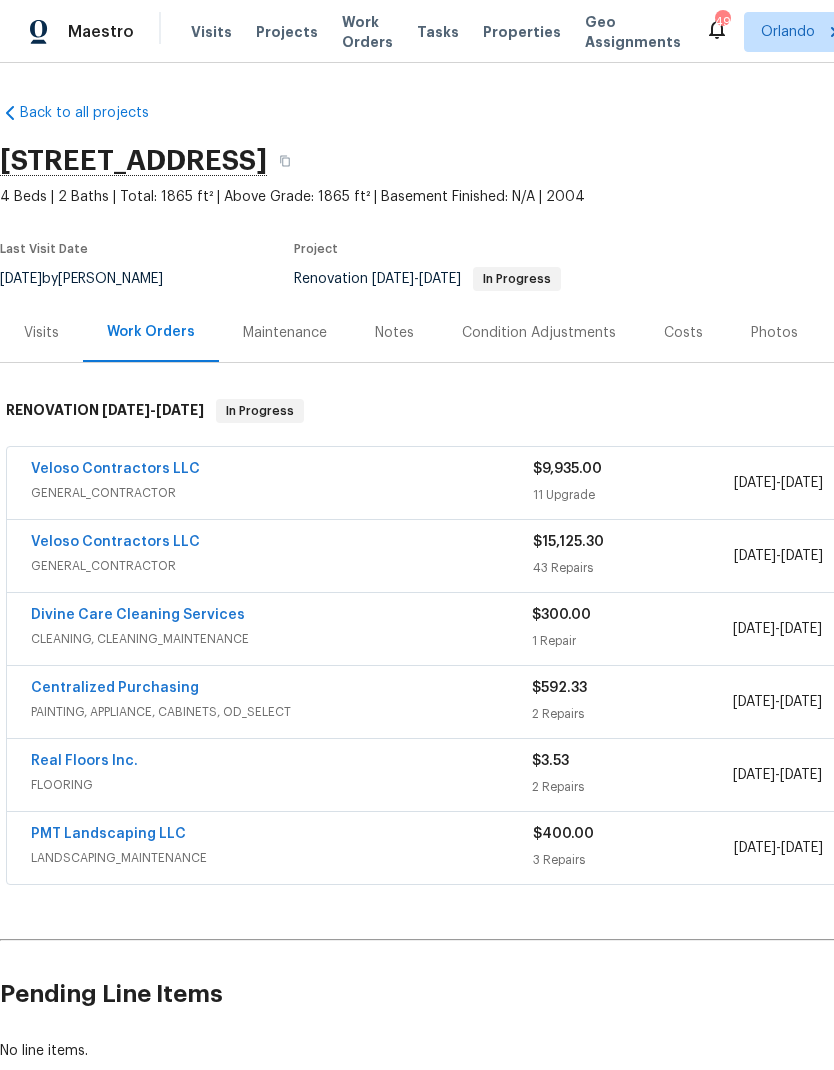 scroll, scrollTop: 0, scrollLeft: 0, axis: both 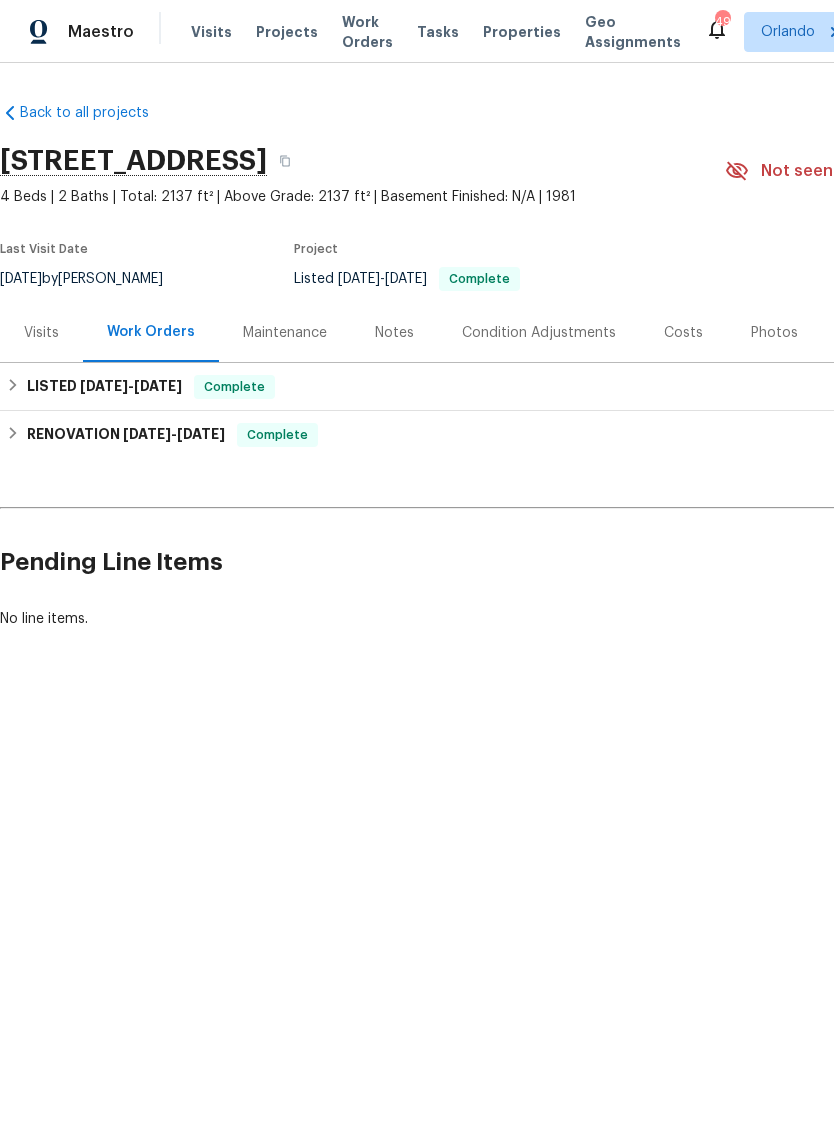 click on "Photos" at bounding box center (774, 333) 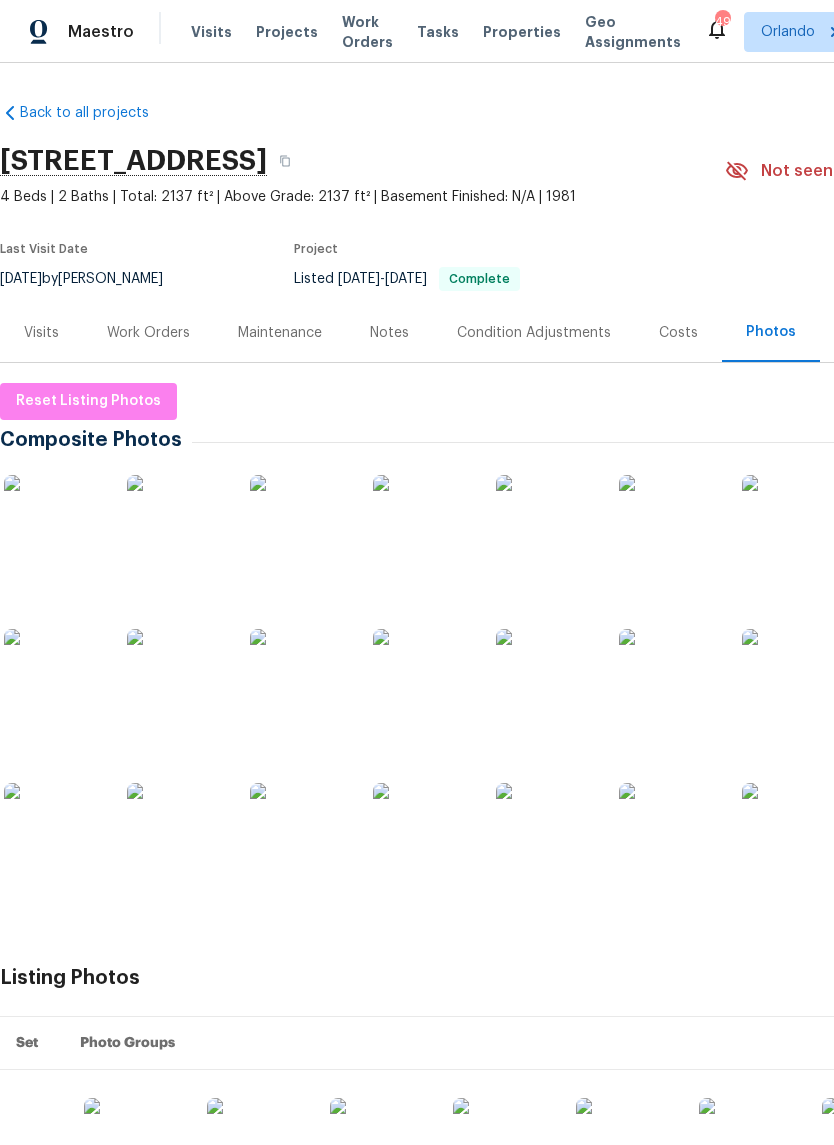 click at bounding box center [54, 525] 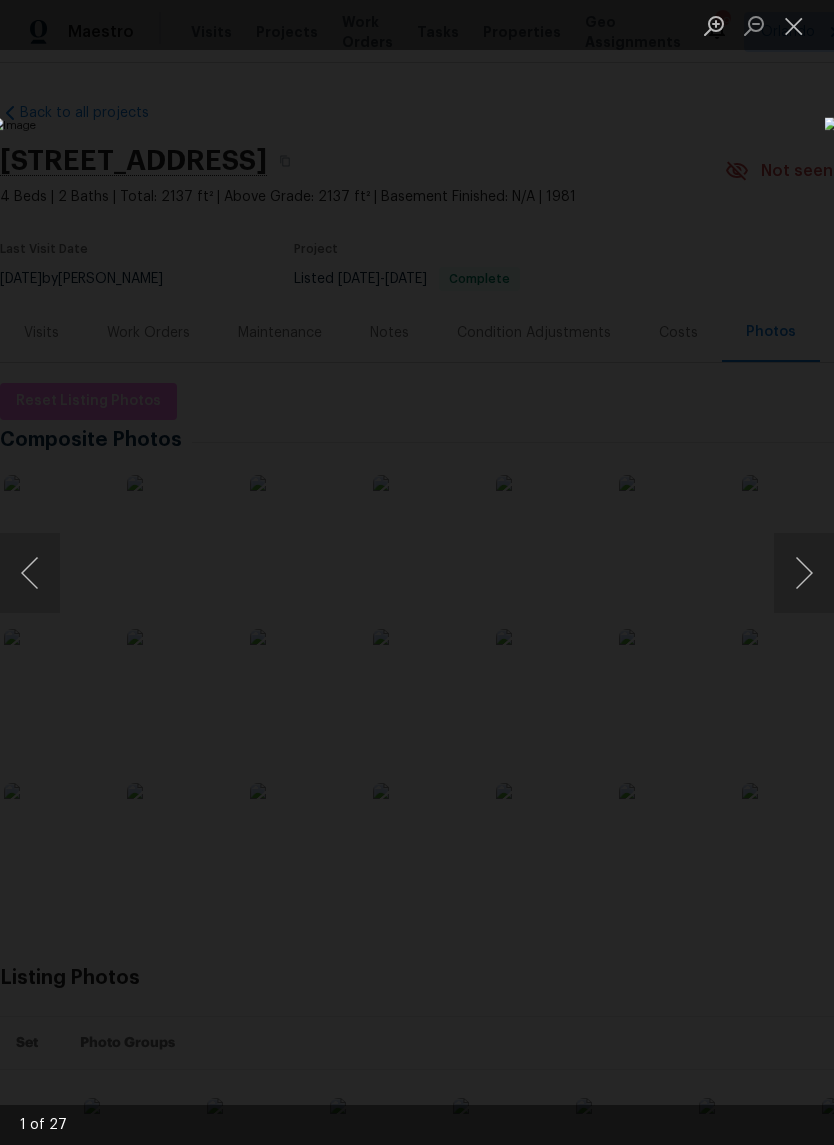 click at bounding box center (804, 573) 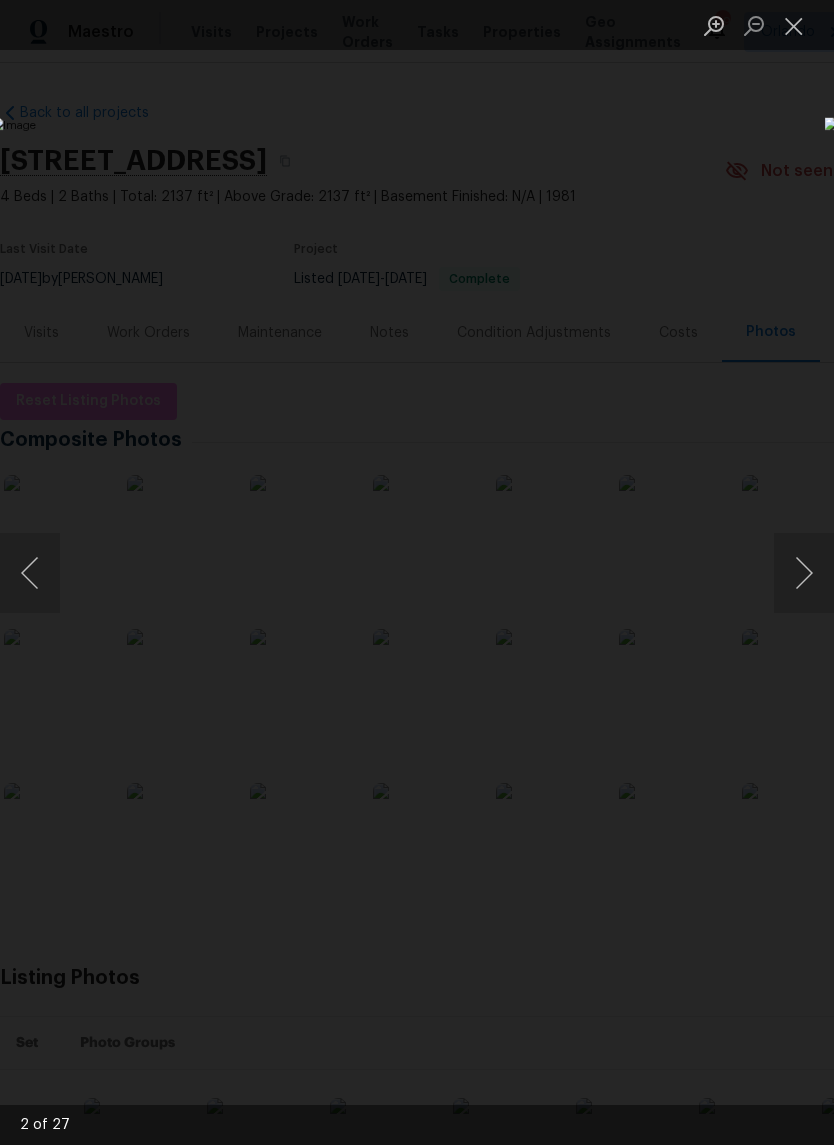 click at bounding box center [804, 573] 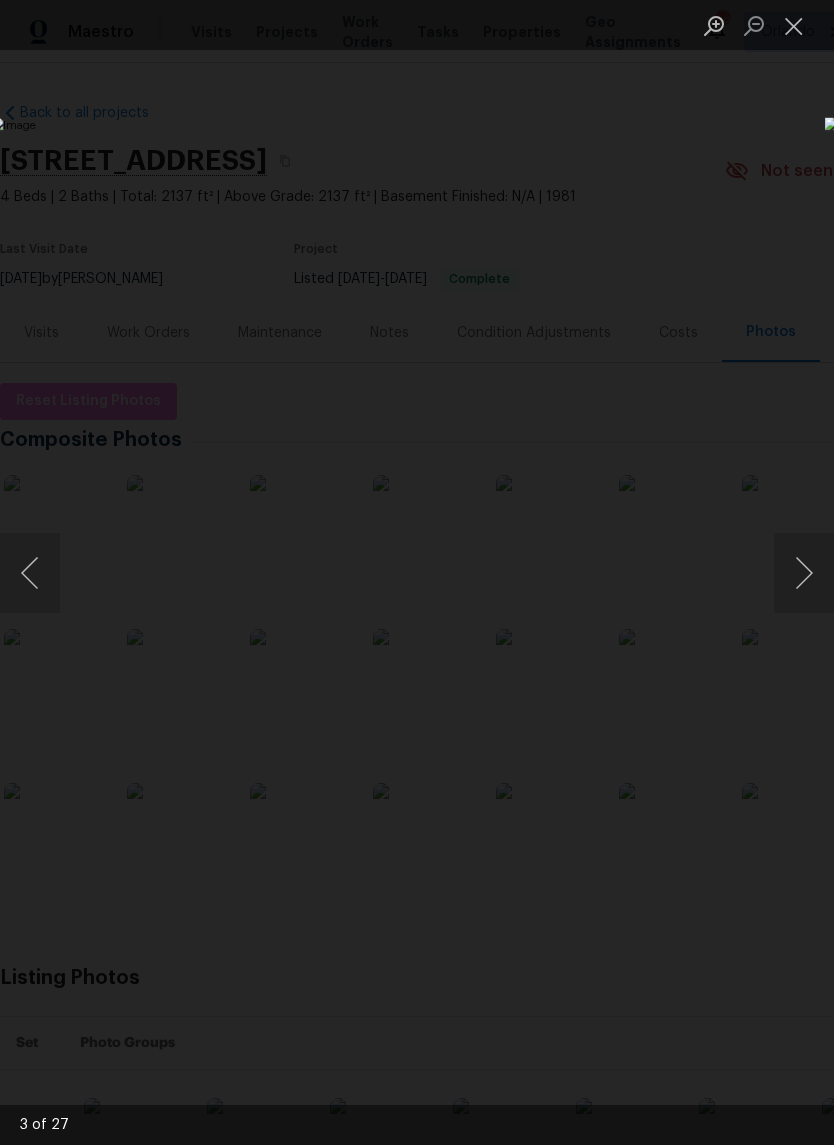 click at bounding box center [804, 573] 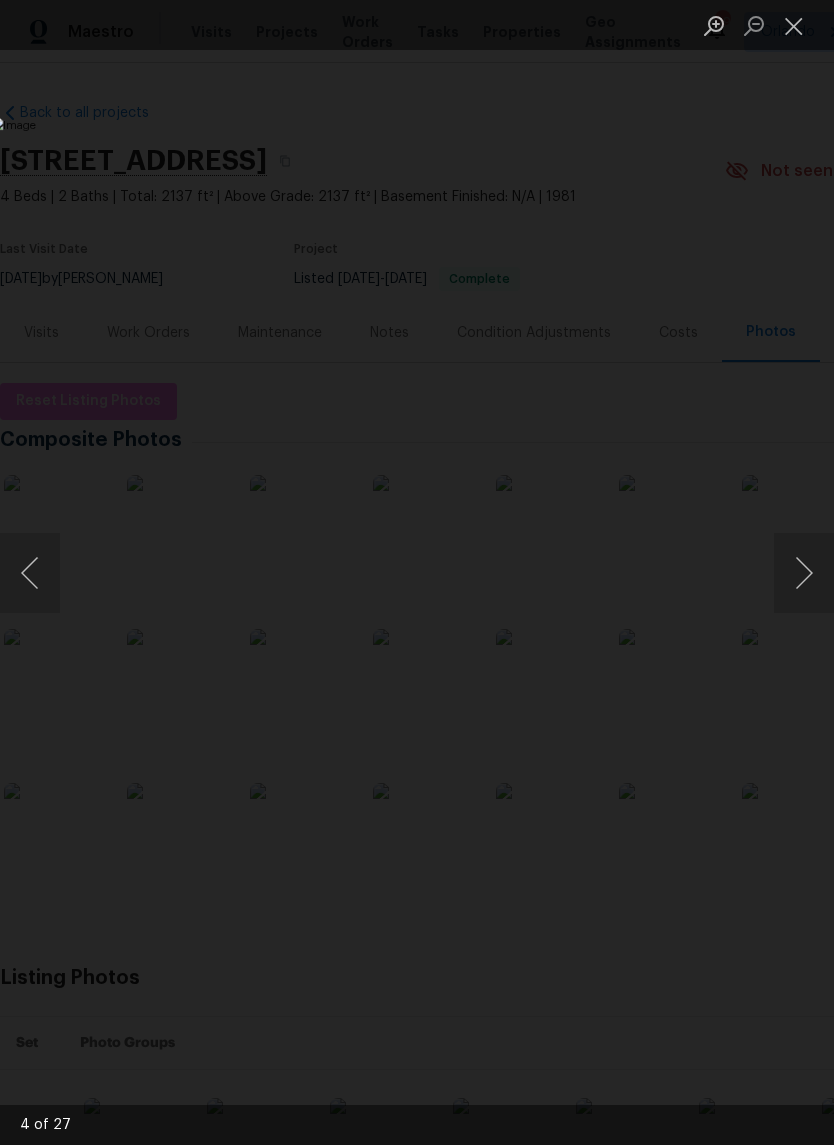 click at bounding box center [804, 573] 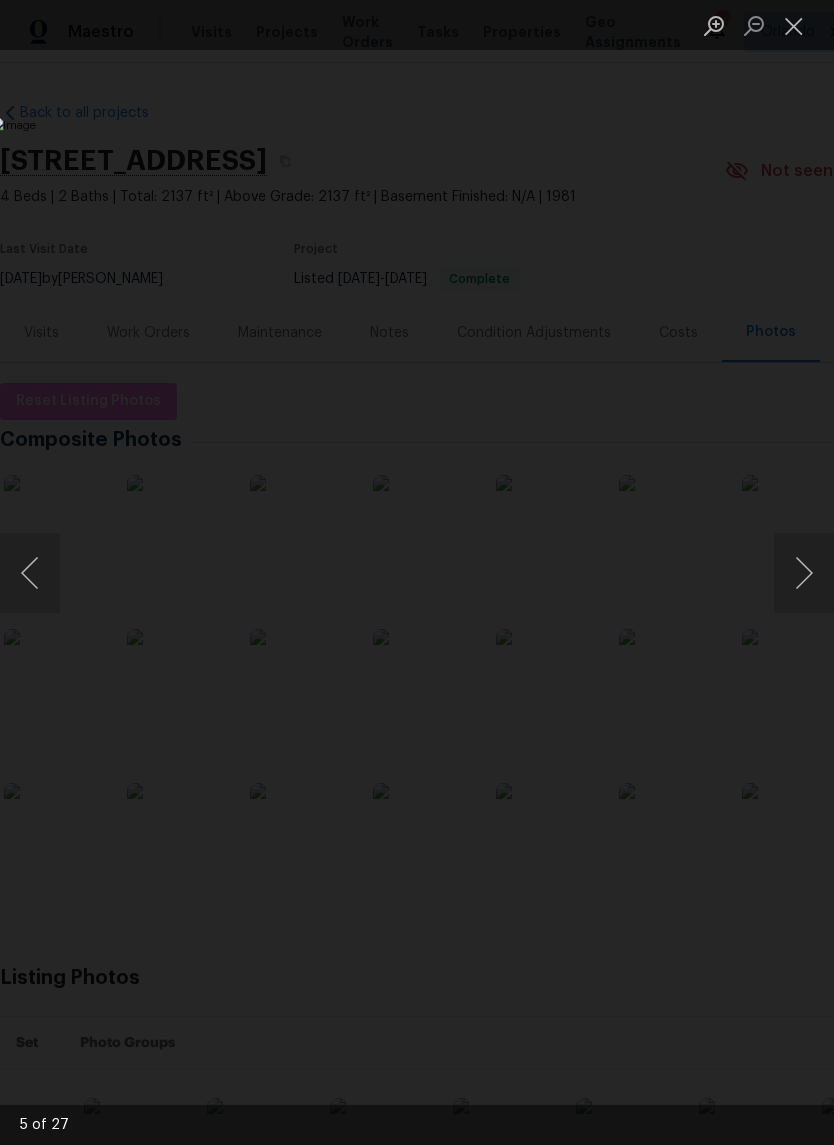 click at bounding box center [804, 573] 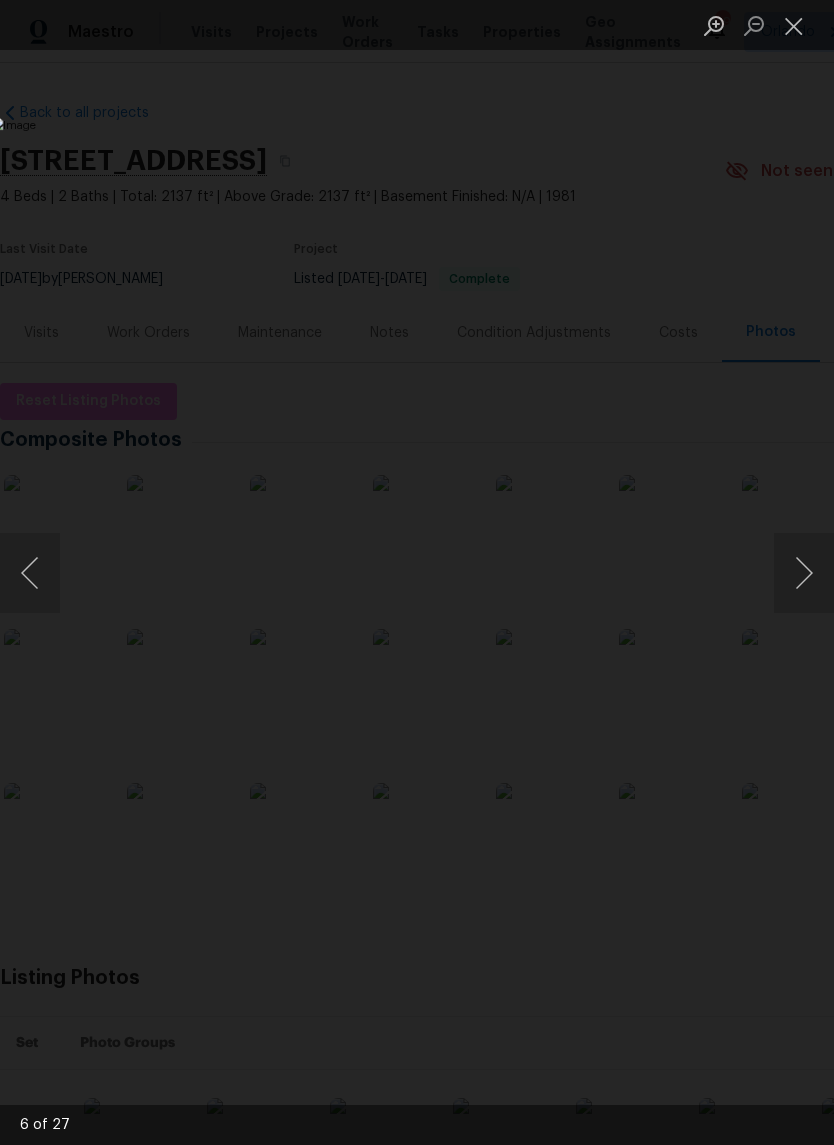 click at bounding box center [804, 573] 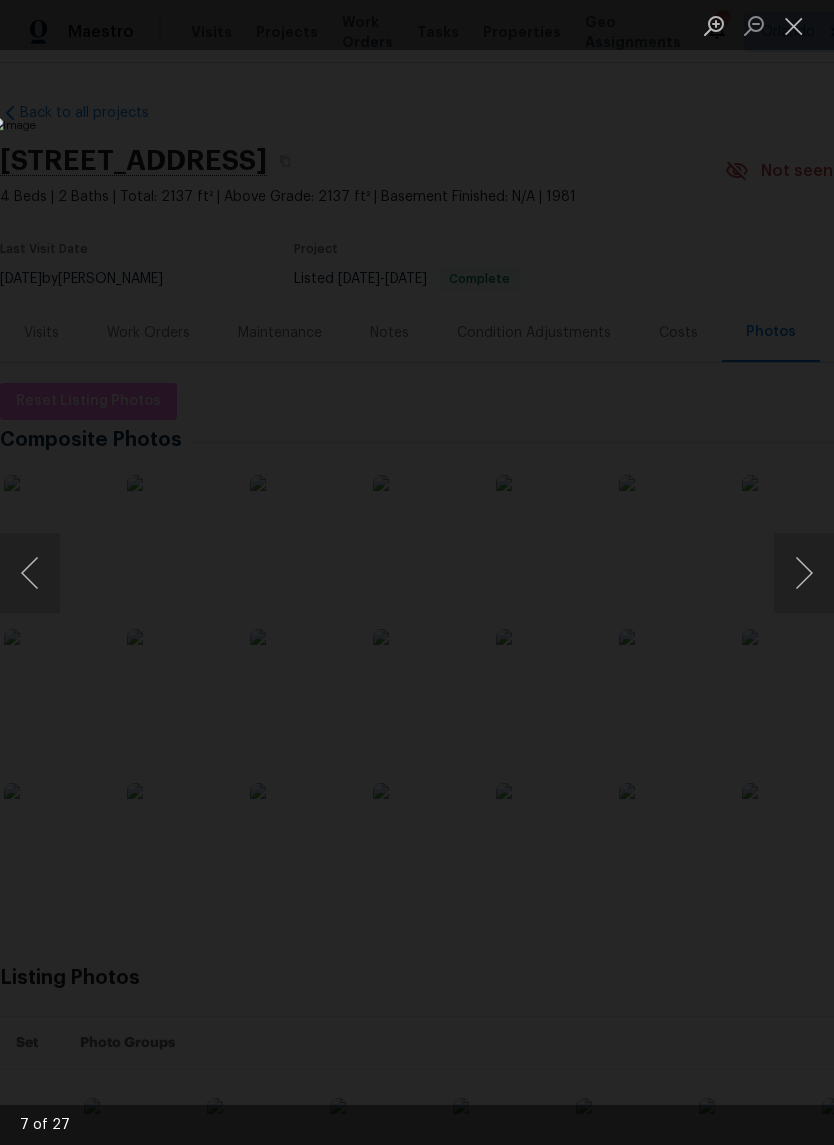 click at bounding box center (804, 573) 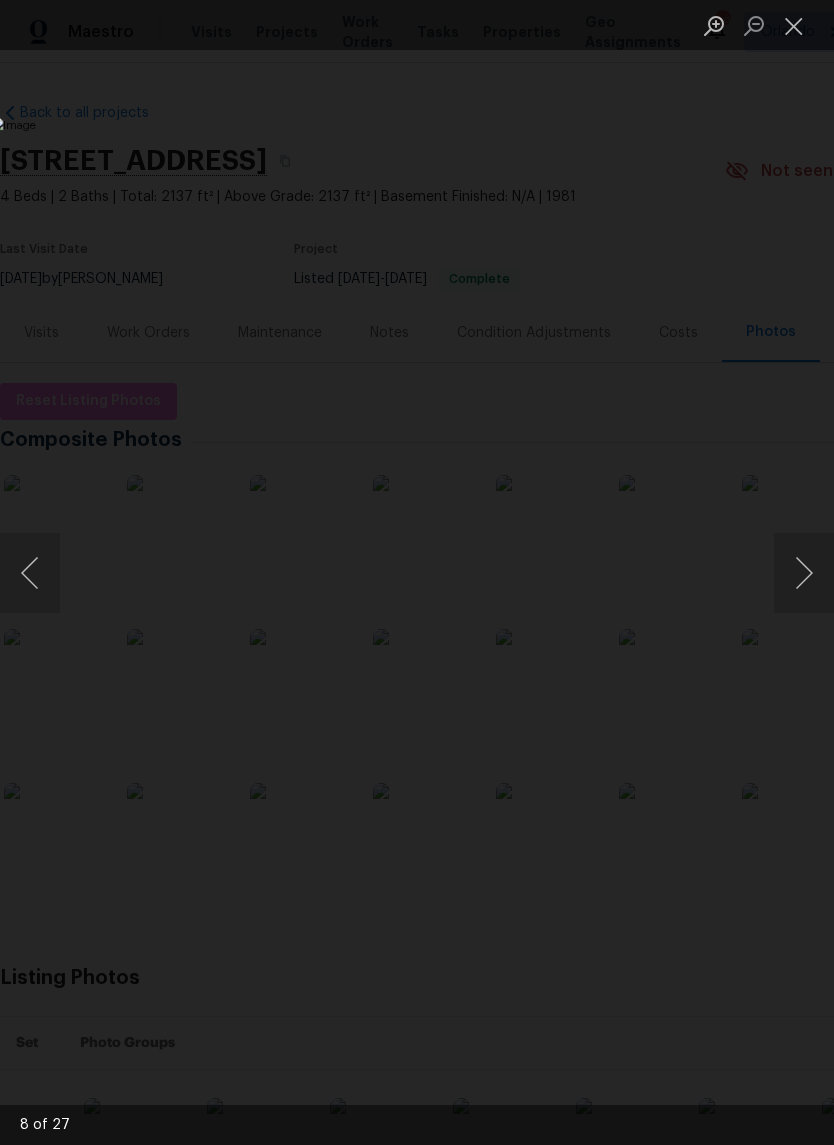 click at bounding box center [804, 573] 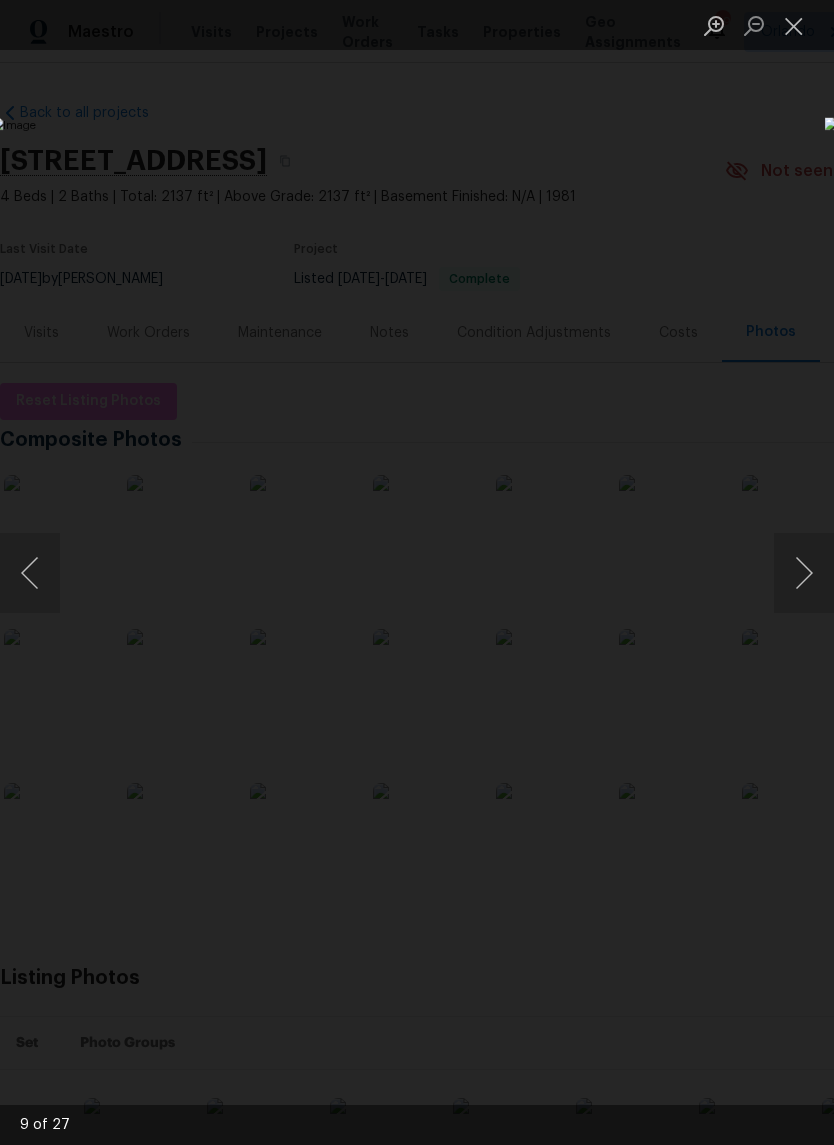 click at bounding box center [804, 573] 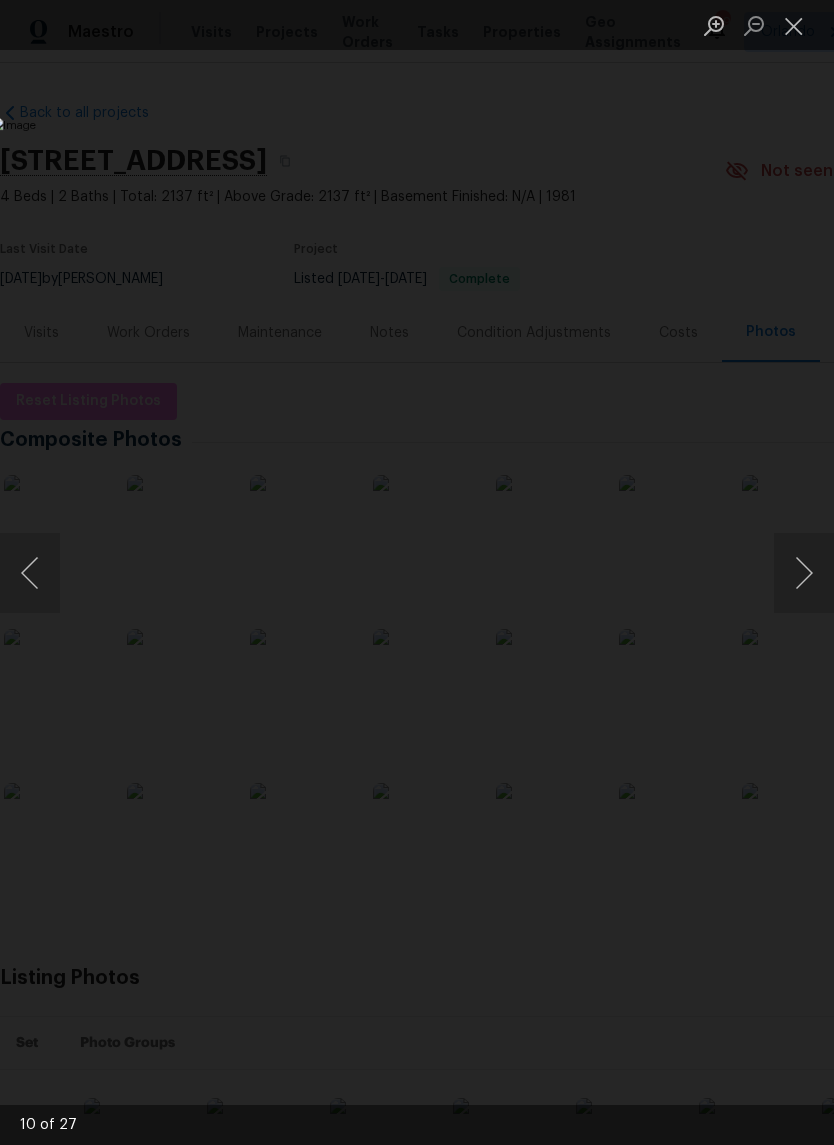 click at bounding box center (804, 573) 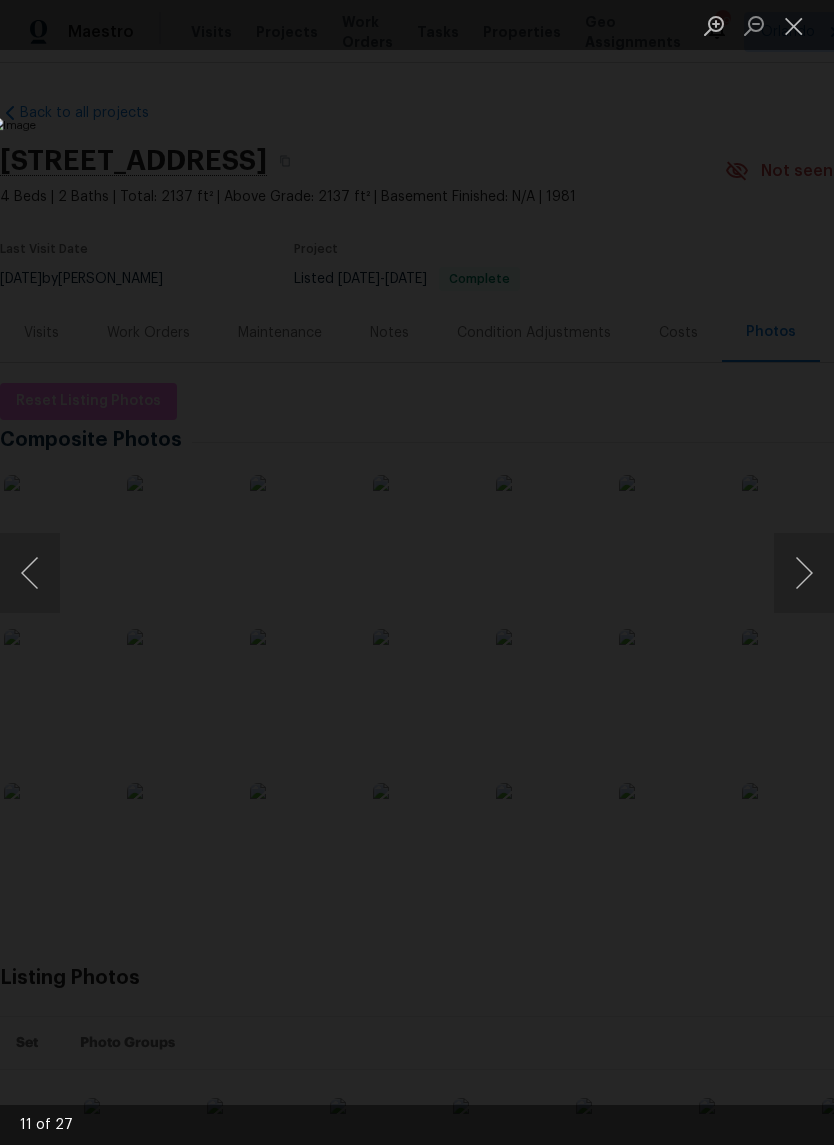 click at bounding box center [804, 573] 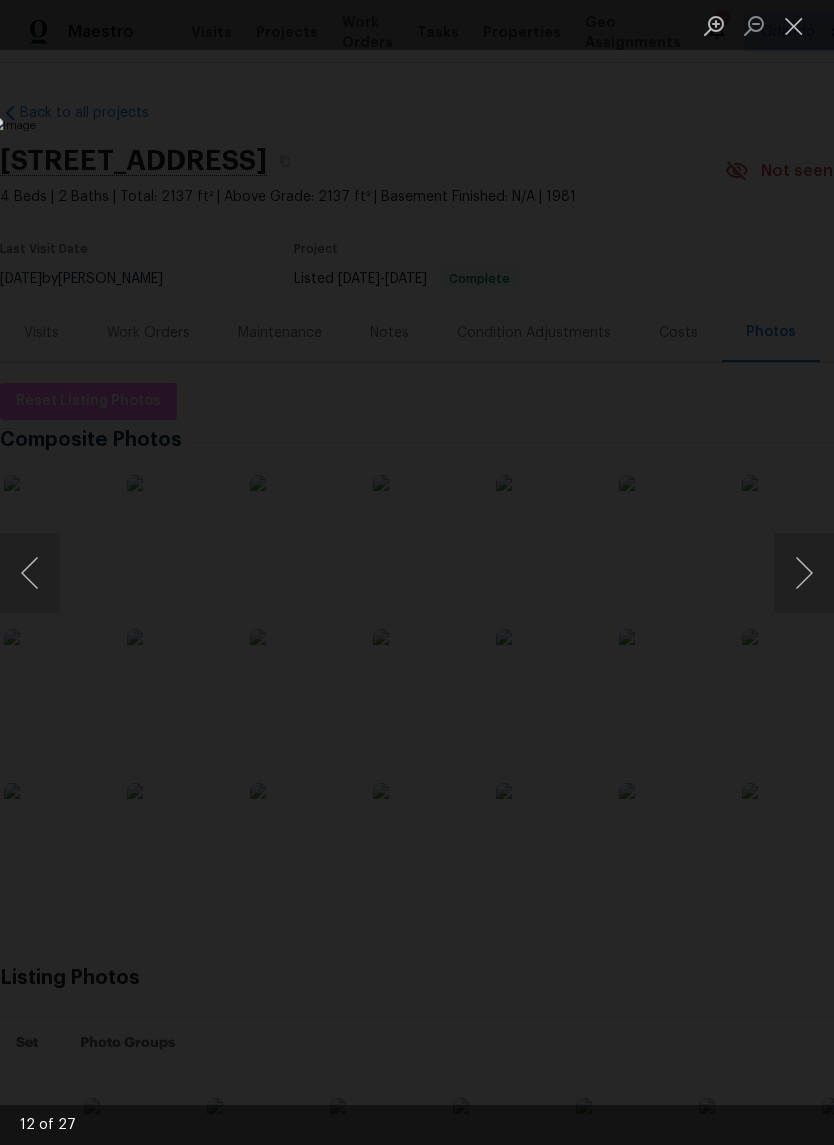 click at bounding box center [804, 573] 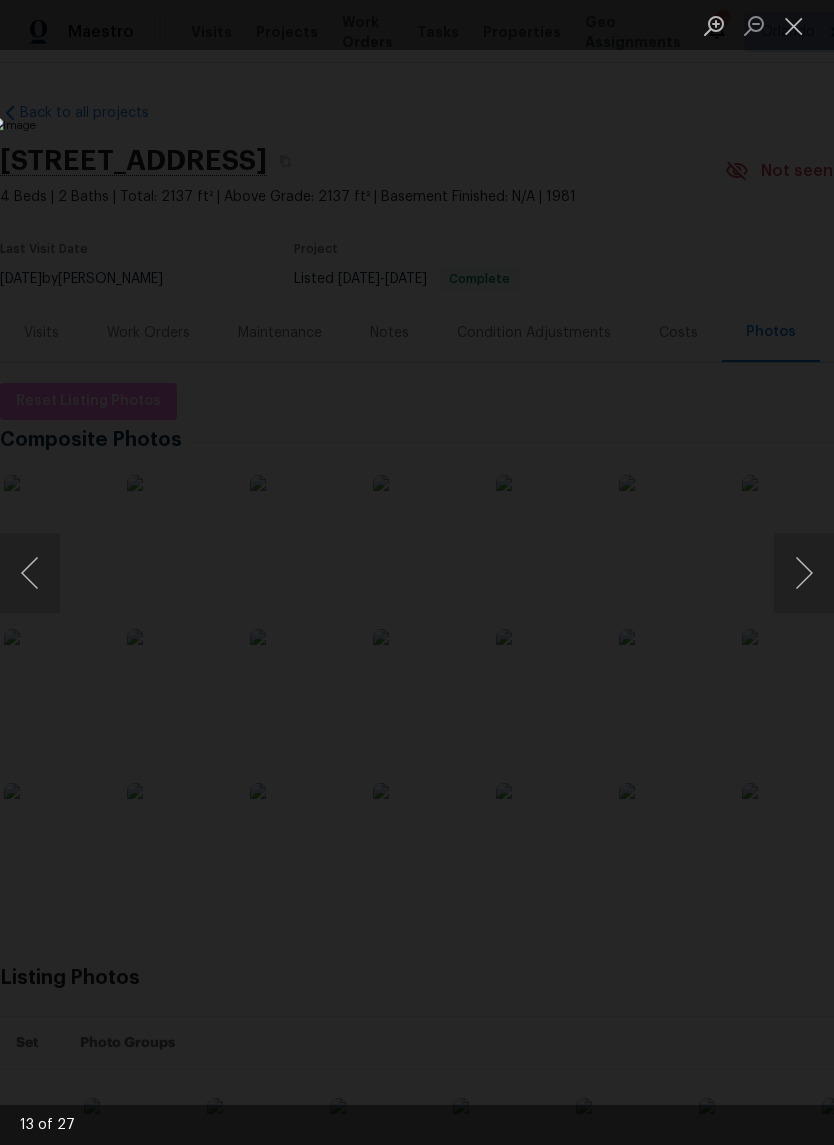 click at bounding box center (804, 573) 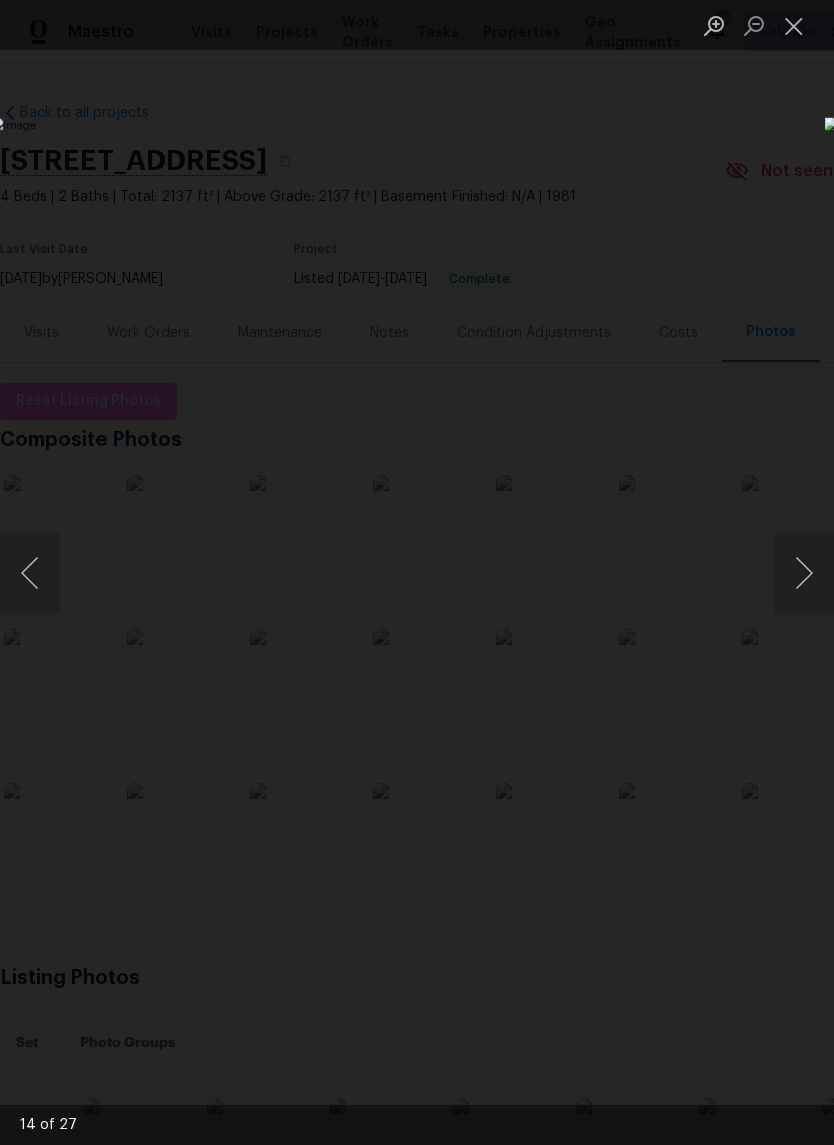 click at bounding box center (804, 573) 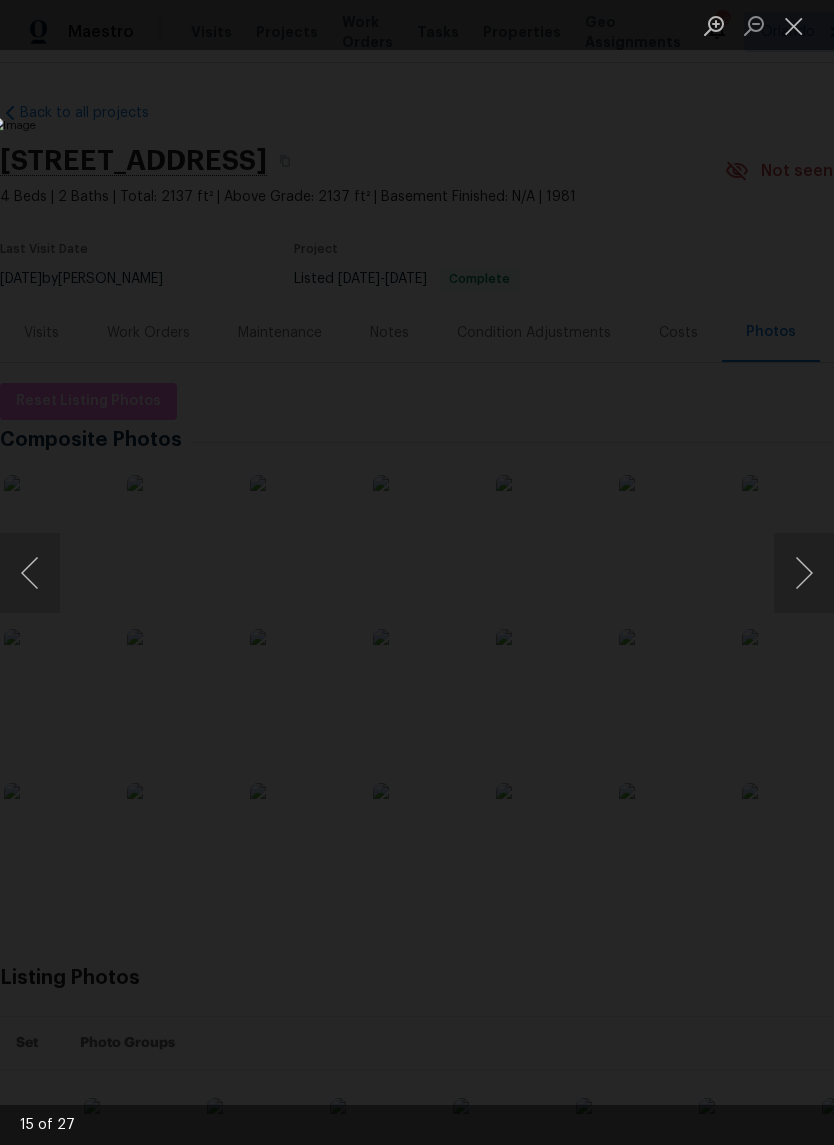 click at bounding box center [804, 573] 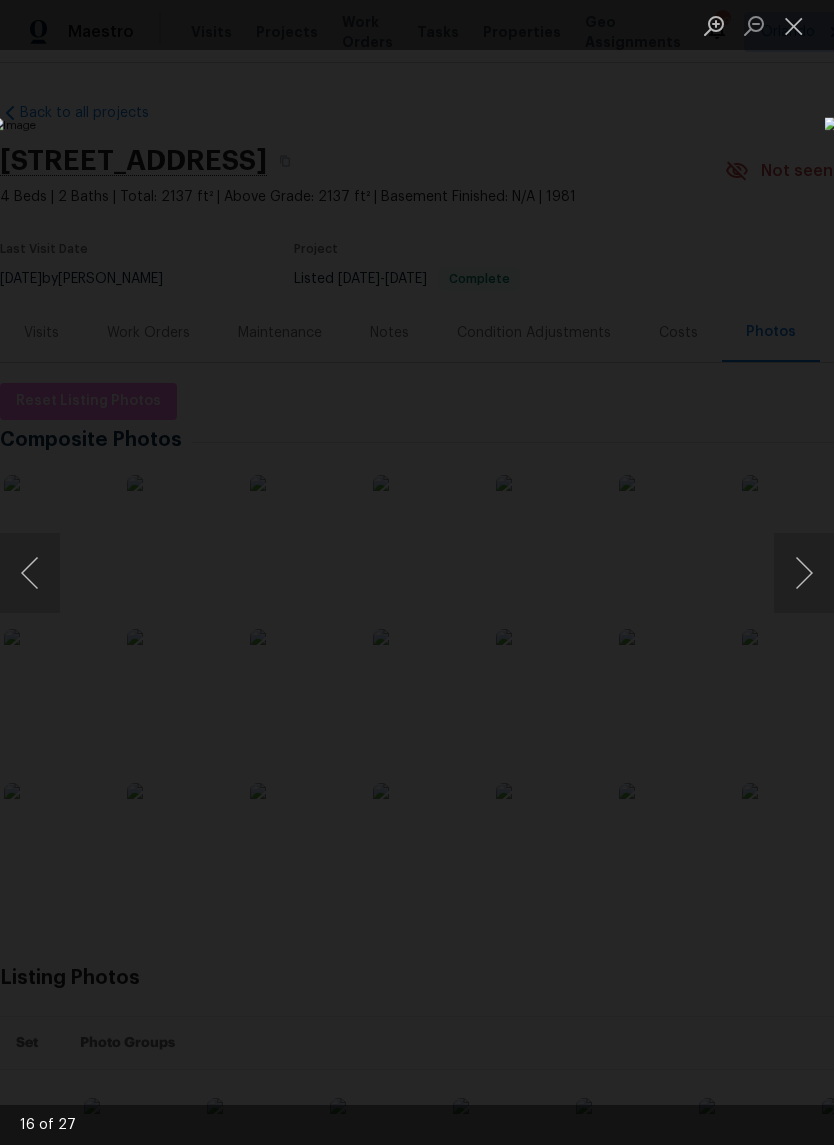 click at bounding box center (417, 572) 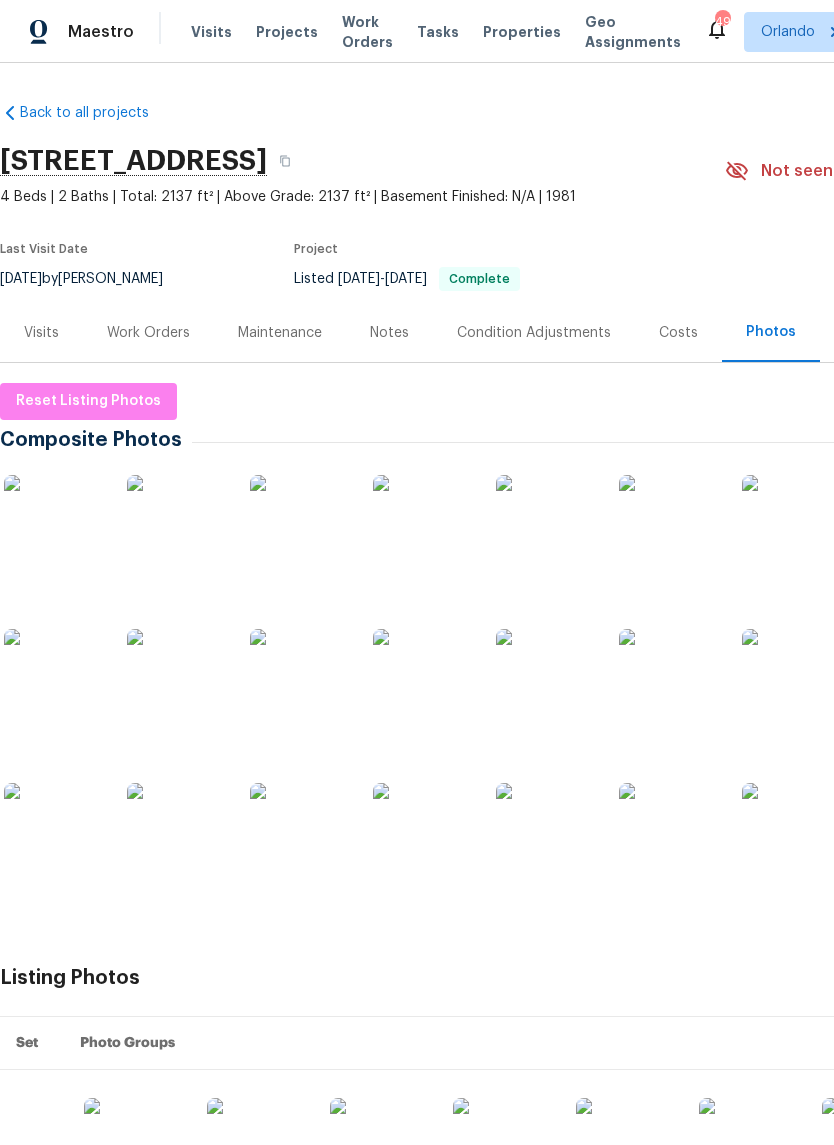 click on "Work Orders" at bounding box center [148, 333] 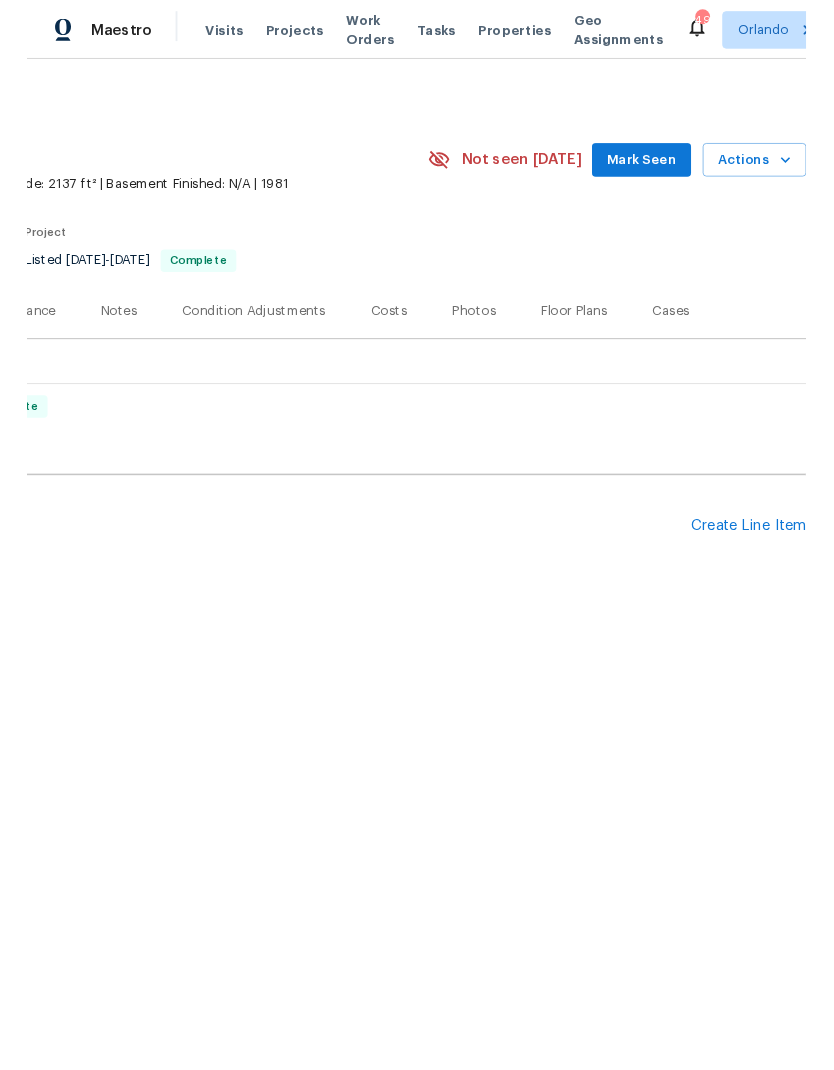 scroll, scrollTop: 0, scrollLeft: 296, axis: horizontal 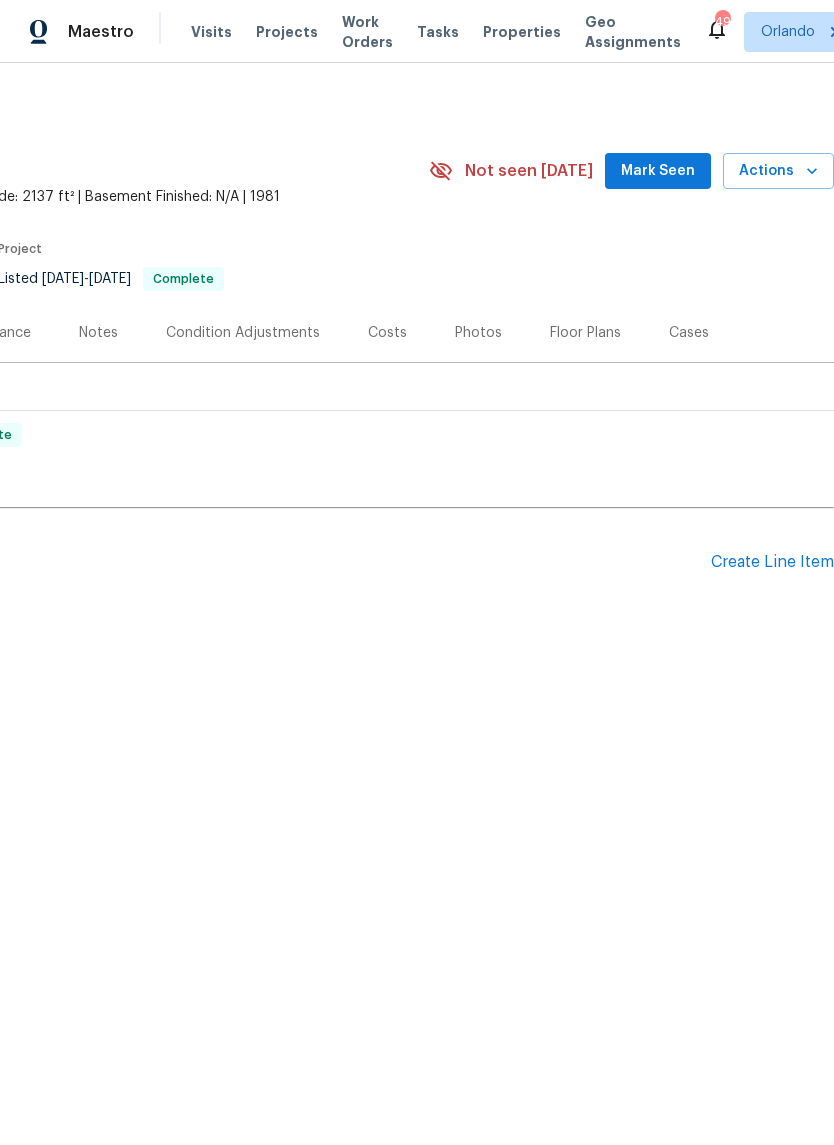 click on "Create Line Item" at bounding box center [772, 562] 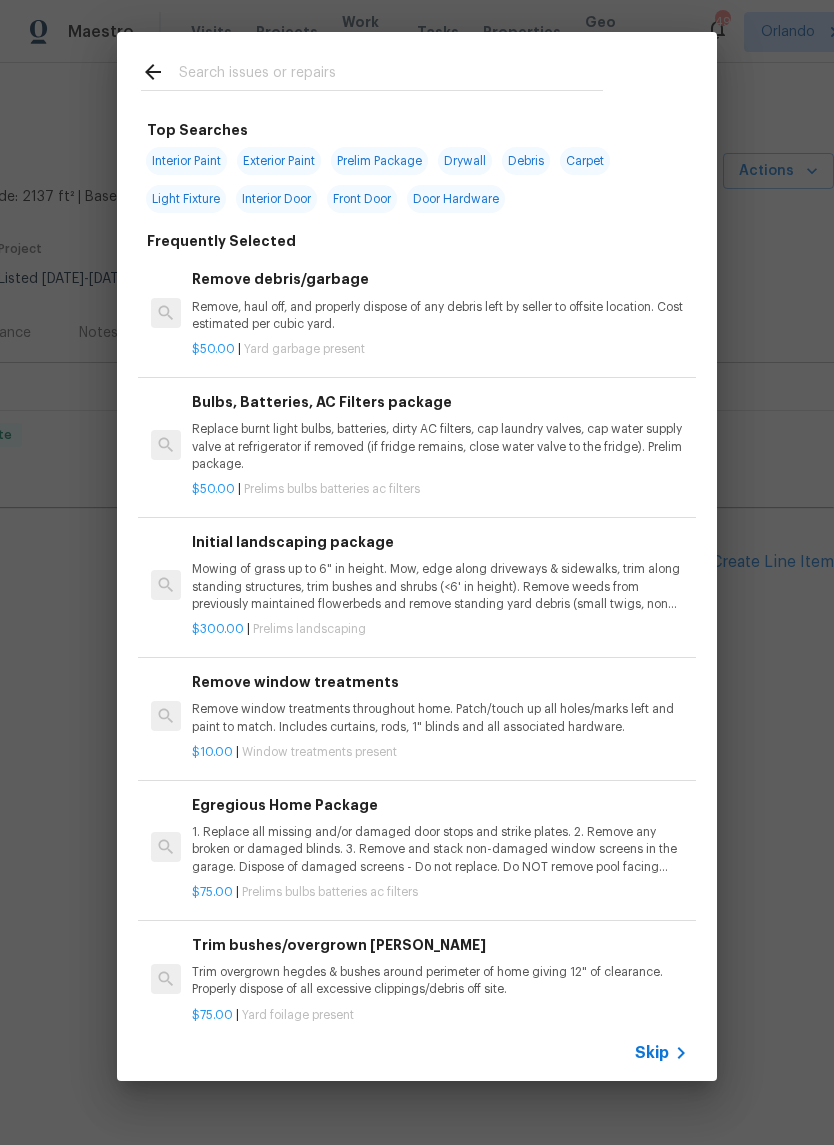 click at bounding box center [391, 75] 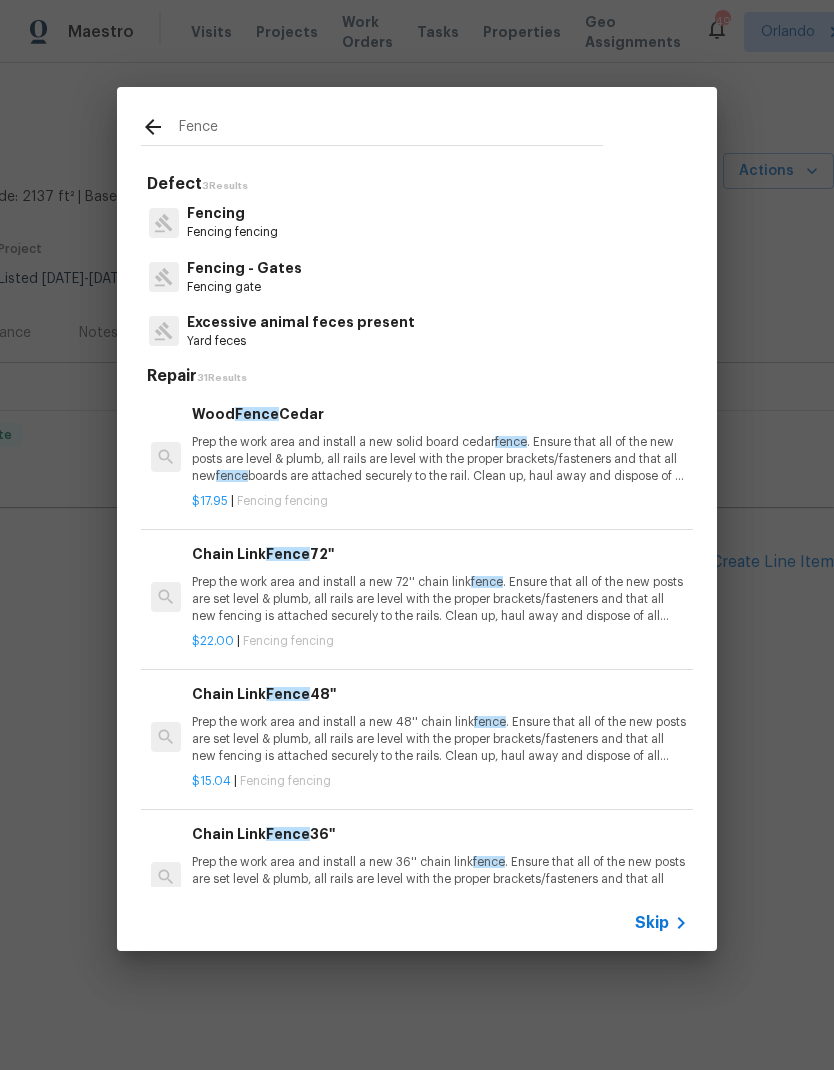 type on "Fence" 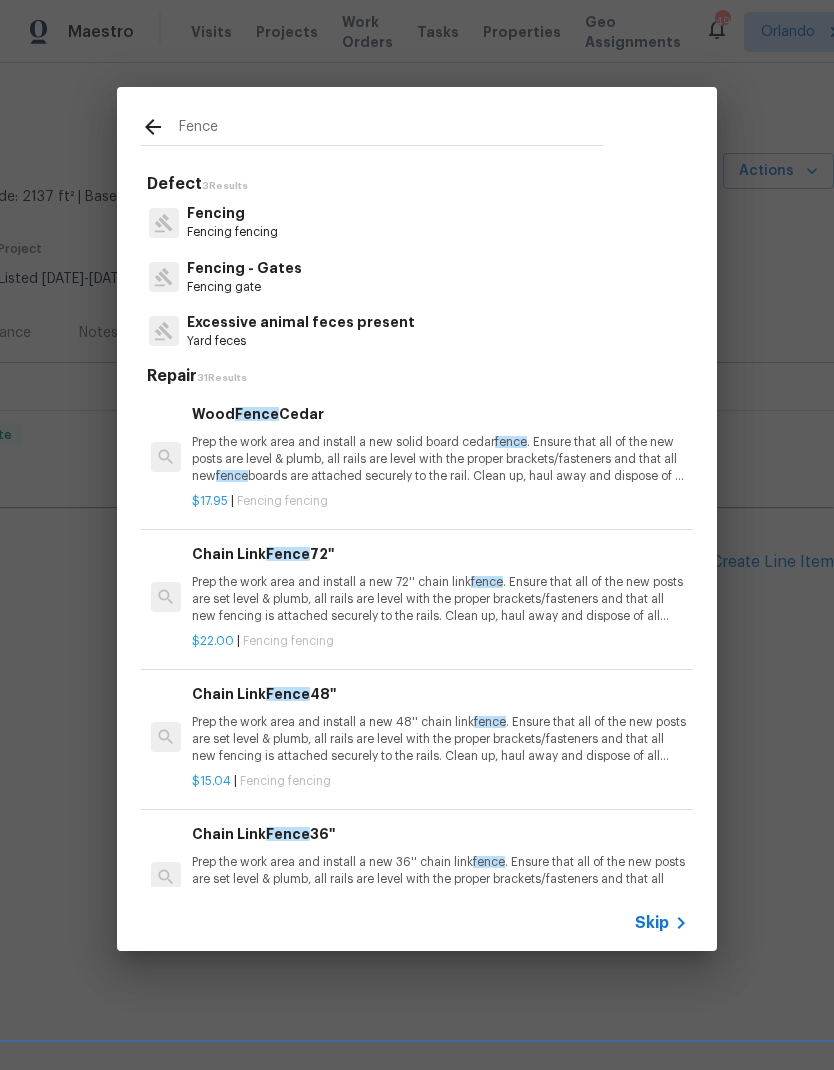 click on "Fencing - Gates Fencing gate" at bounding box center [417, 277] 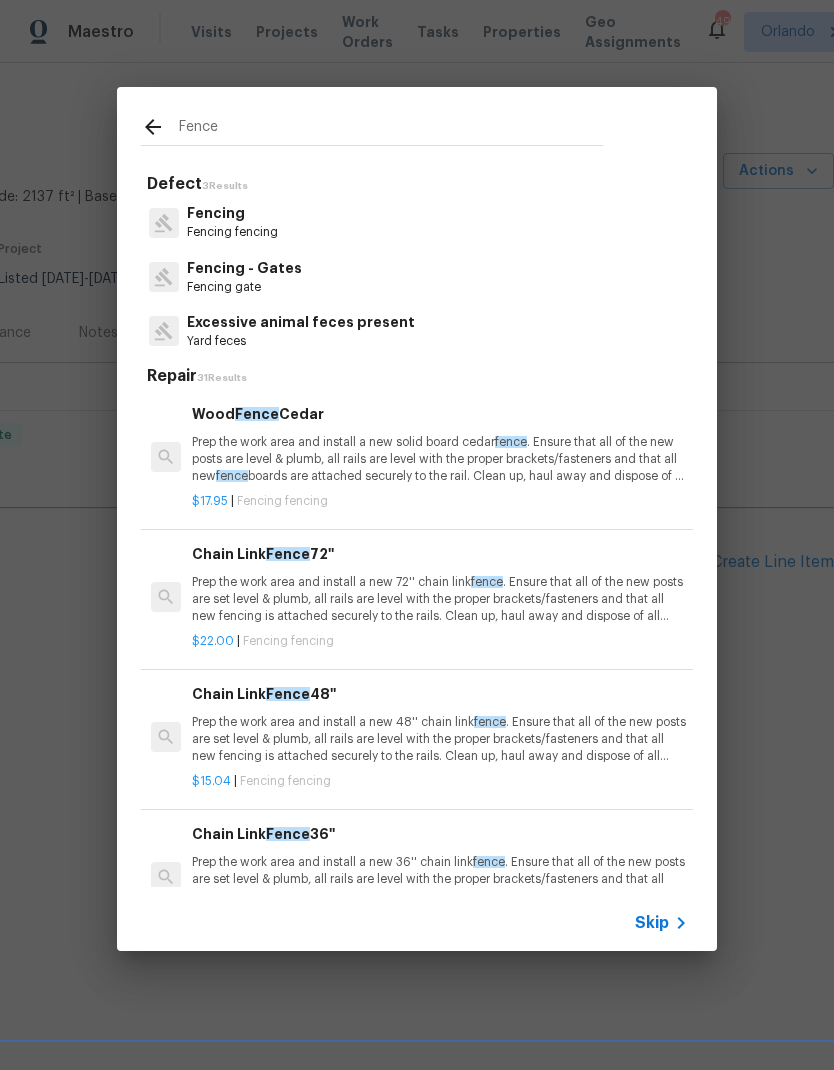 click on "Fencing - Gates" at bounding box center (244, 268) 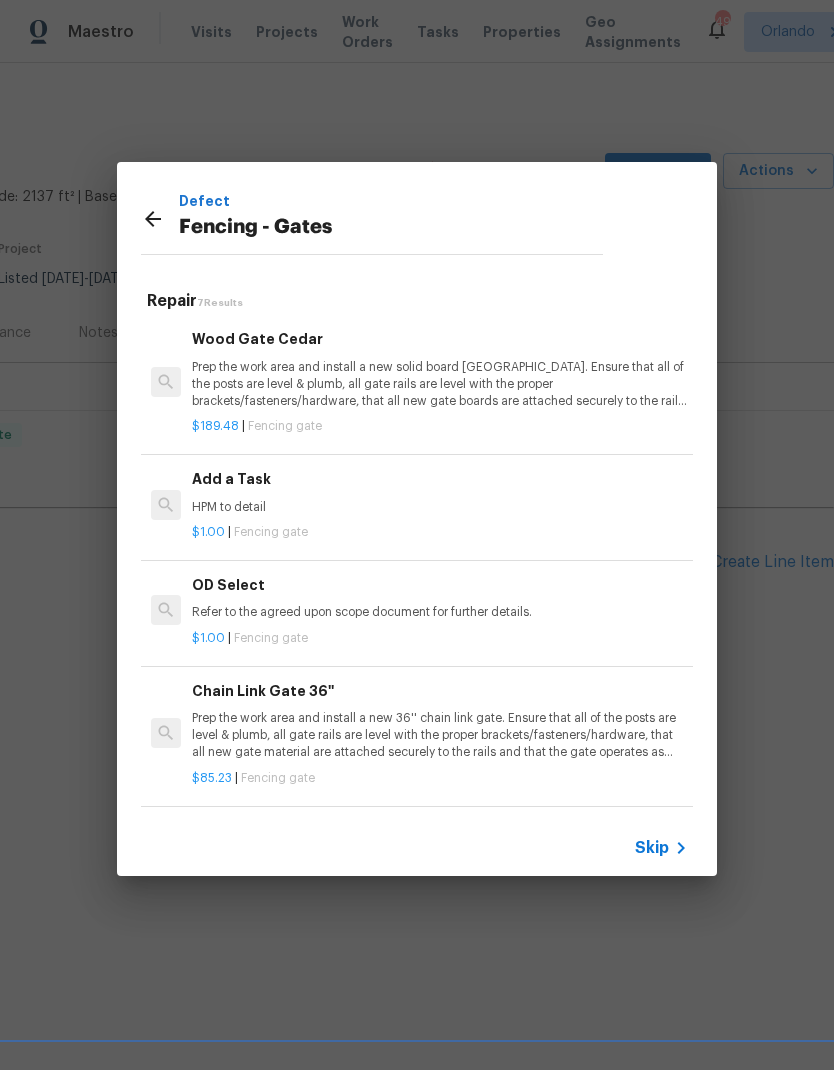 click on "Add a Task HPM to detail" at bounding box center [440, 492] 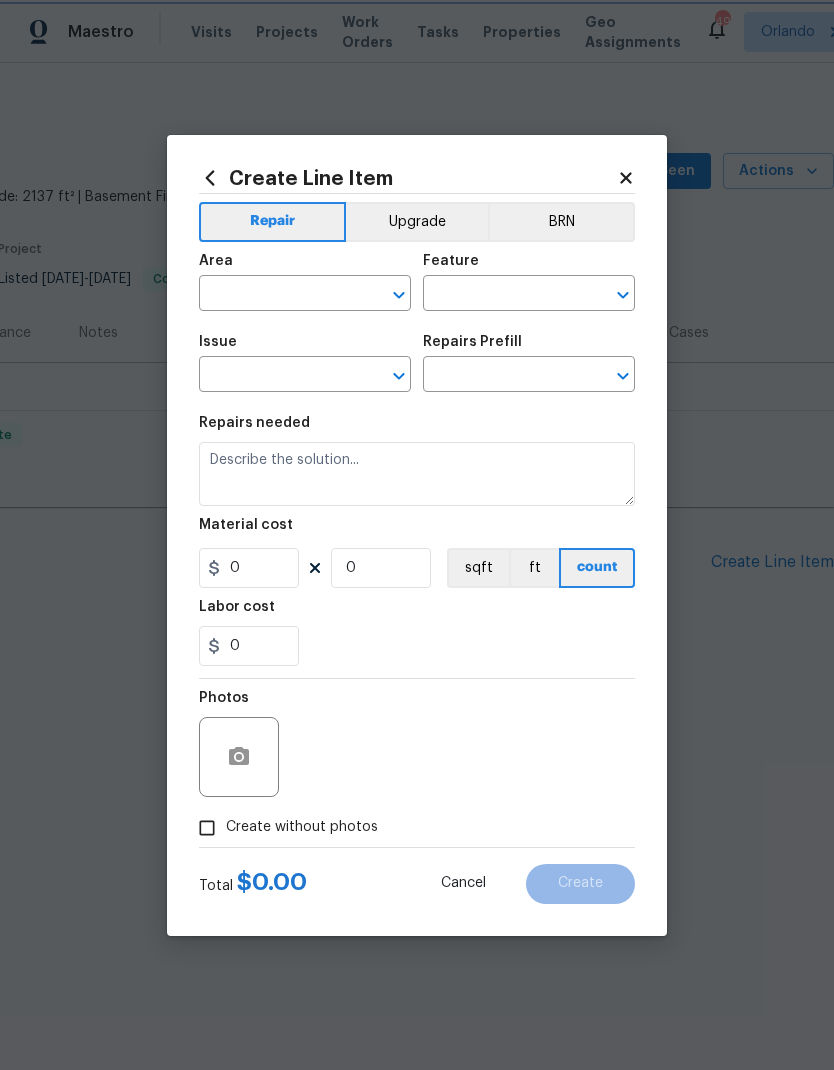 type on "Fencing - Gates" 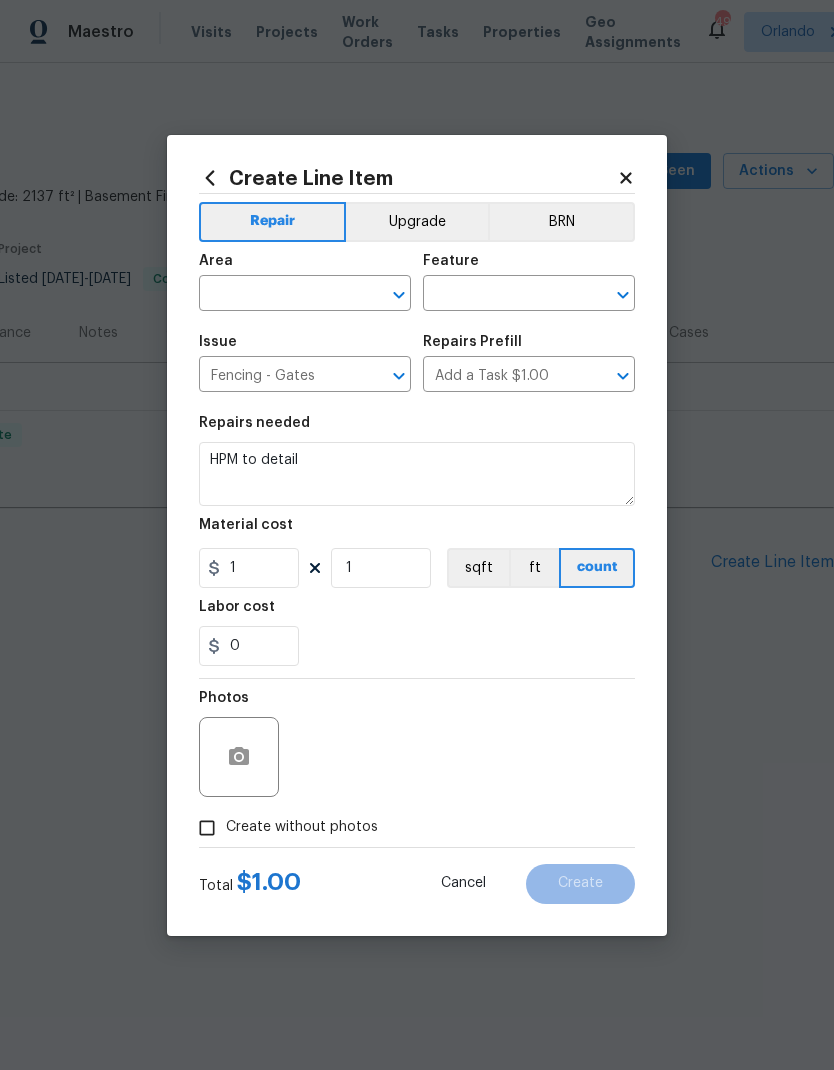 click at bounding box center [277, 295] 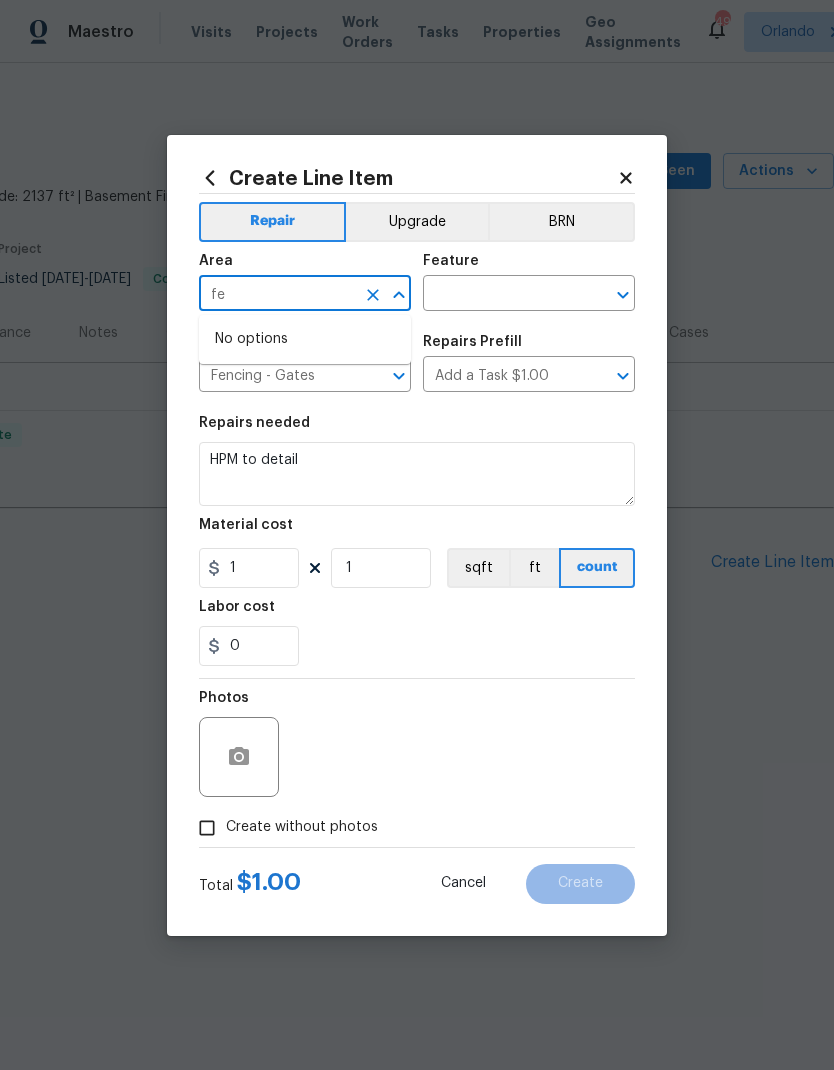 type on "f" 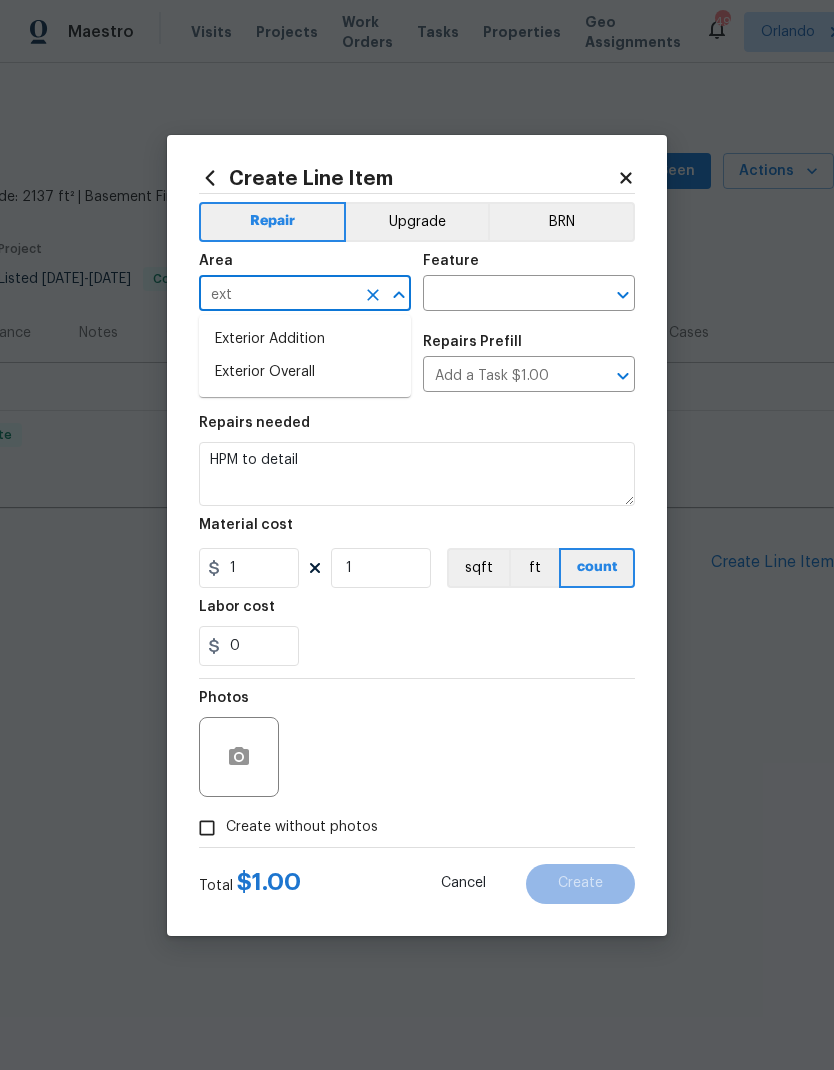 click on "Exterior Overall" at bounding box center [305, 372] 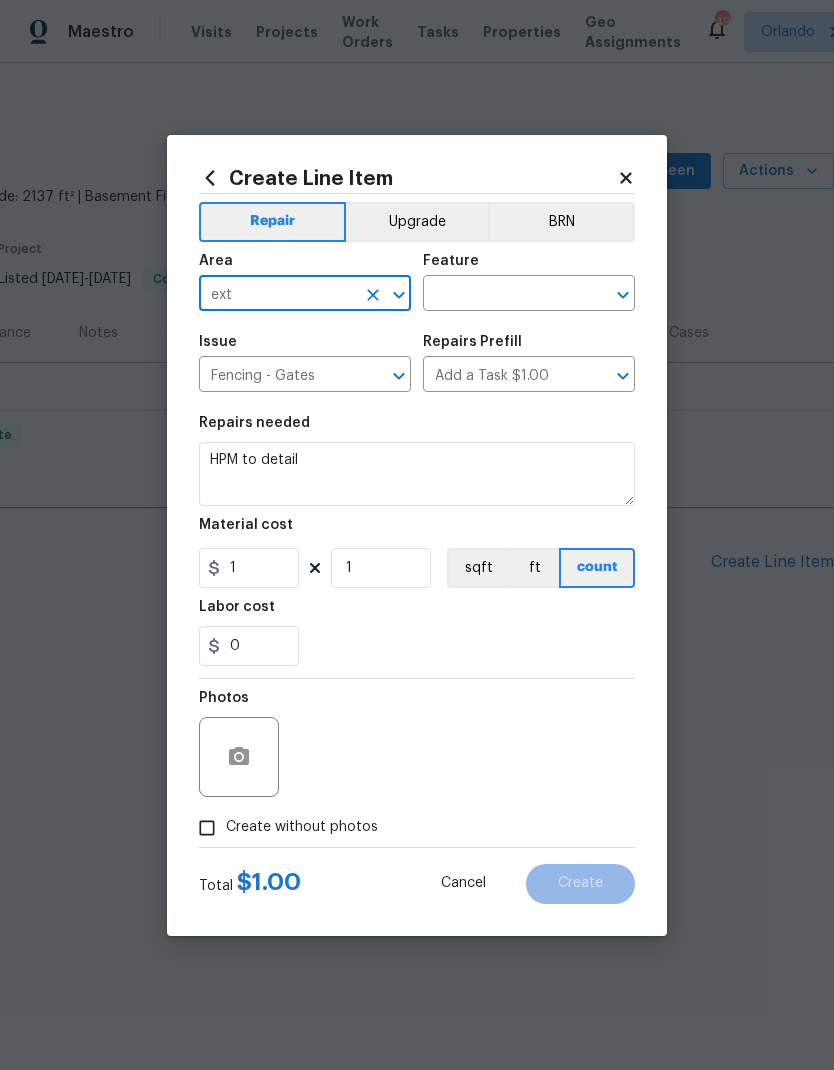 type on "Exterior Overall" 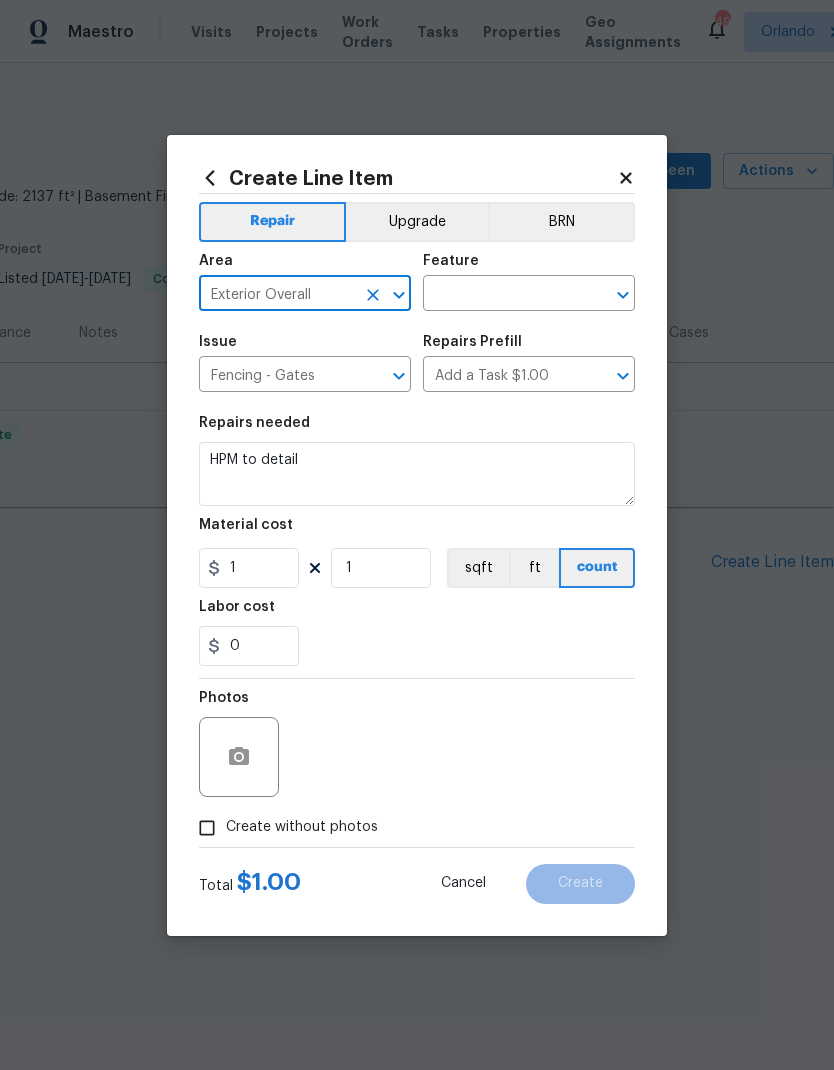 click at bounding box center [501, 295] 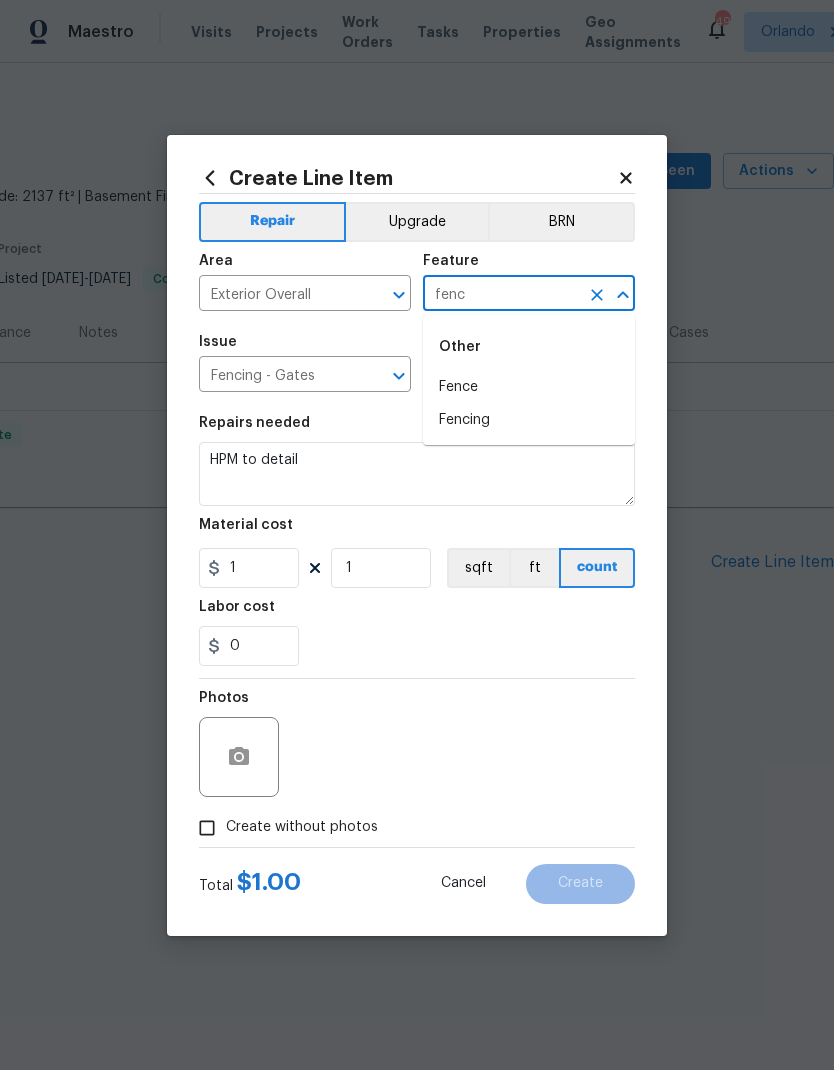 click on "Fencing" at bounding box center [529, 420] 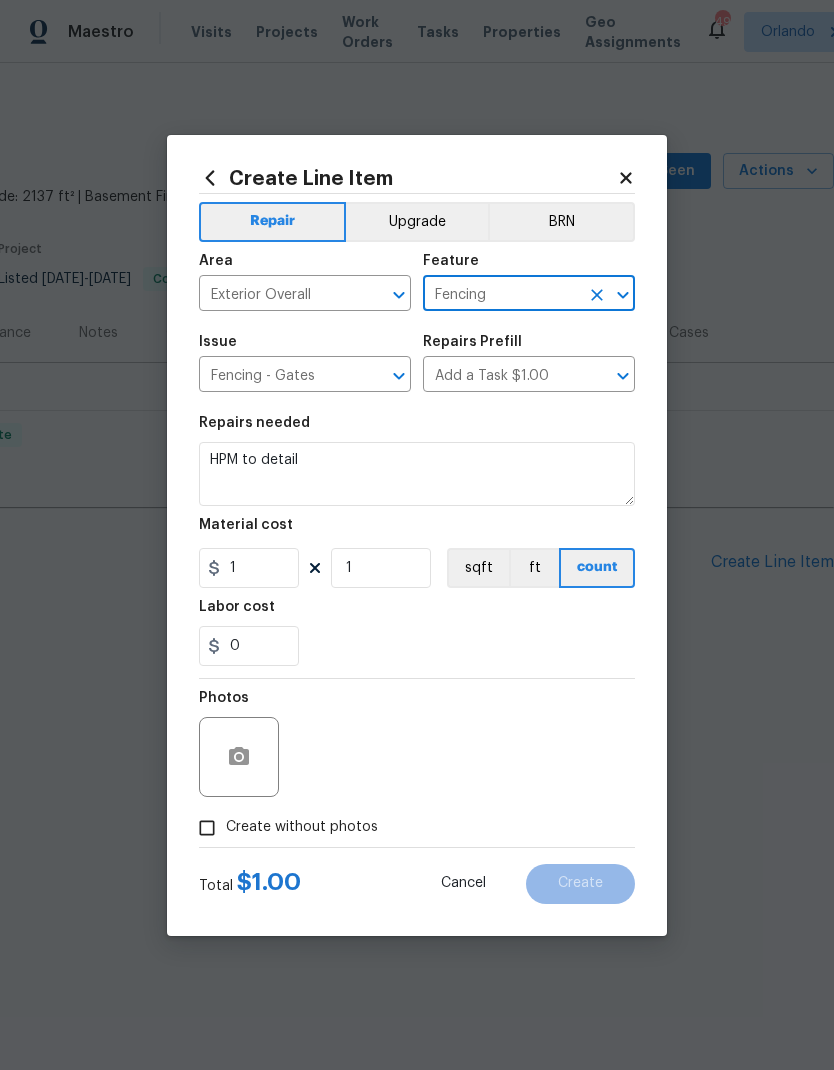 click on "Repairs needed HPM to detail Material cost 1 1 sqft ft count Labor cost 0" at bounding box center [417, 541] 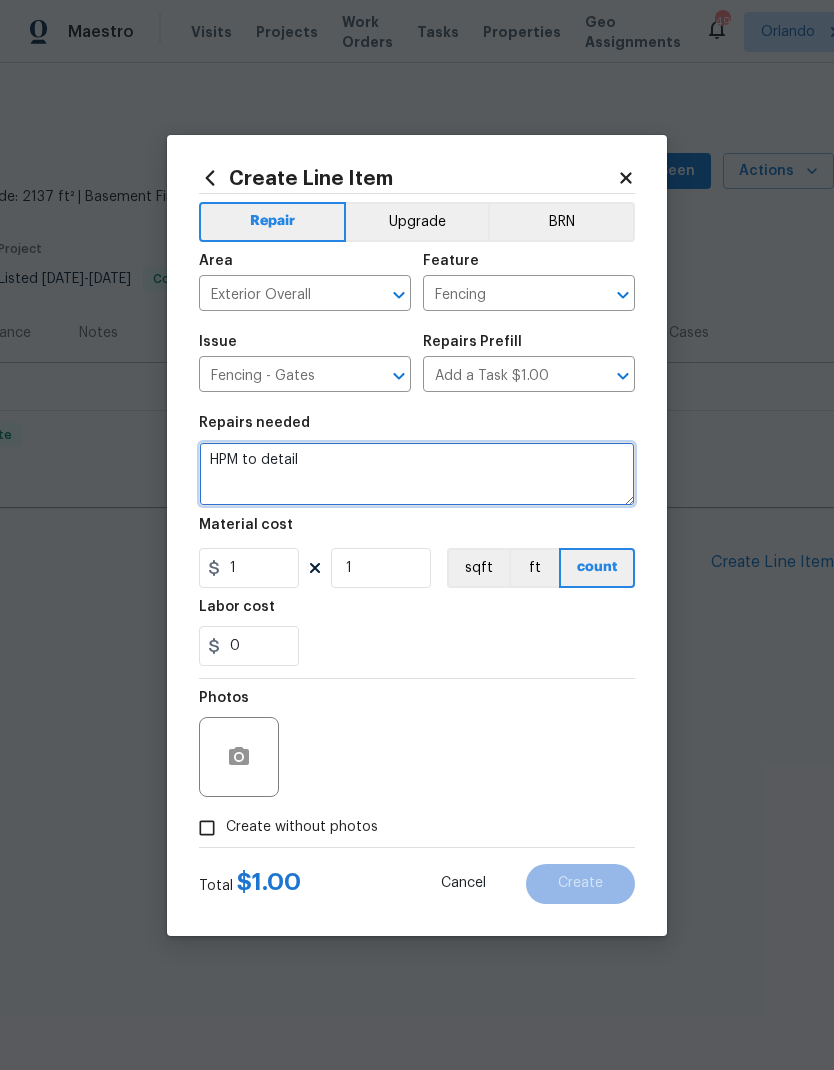 click on "HPM to detail" at bounding box center [417, 474] 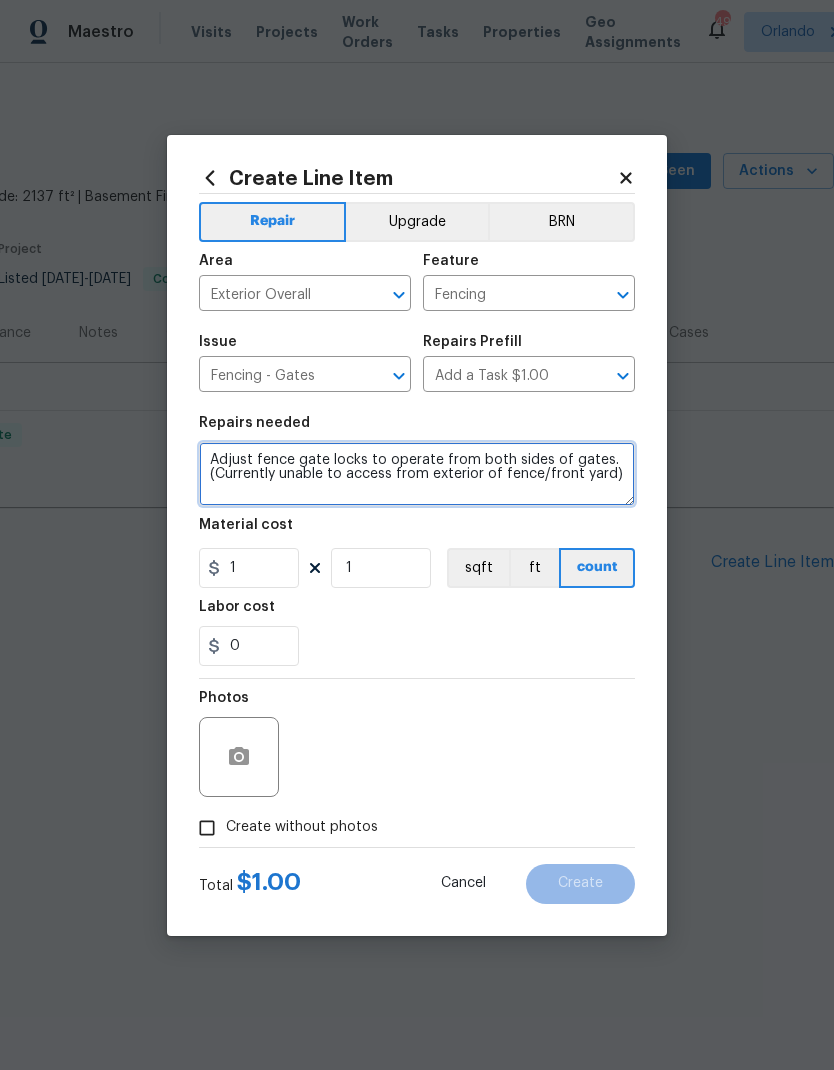 click on "Adjust fence gate locks to operate from both sides of gates. (Currently unable to access from exterior of fence/front yard)" at bounding box center [417, 474] 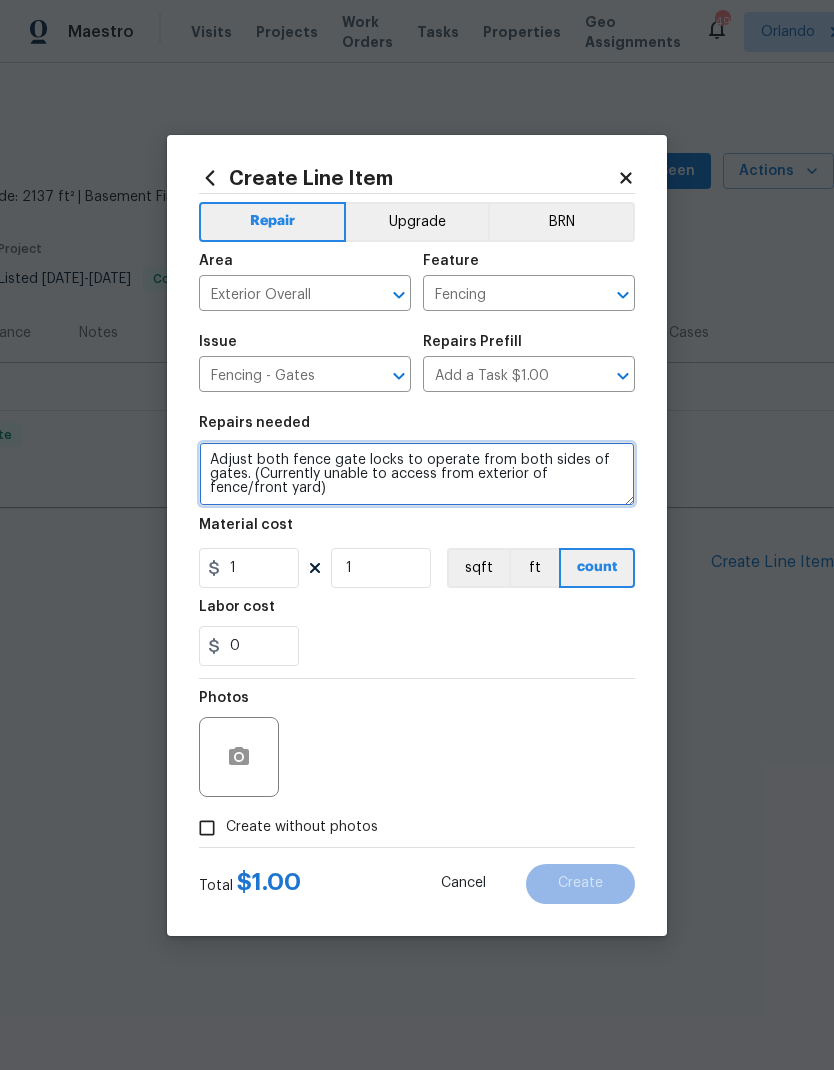 click on "Adjust both fence gate locks to operate from both sides of gates. (Currently unable to access from exterior of fence/front yard)" at bounding box center (417, 474) 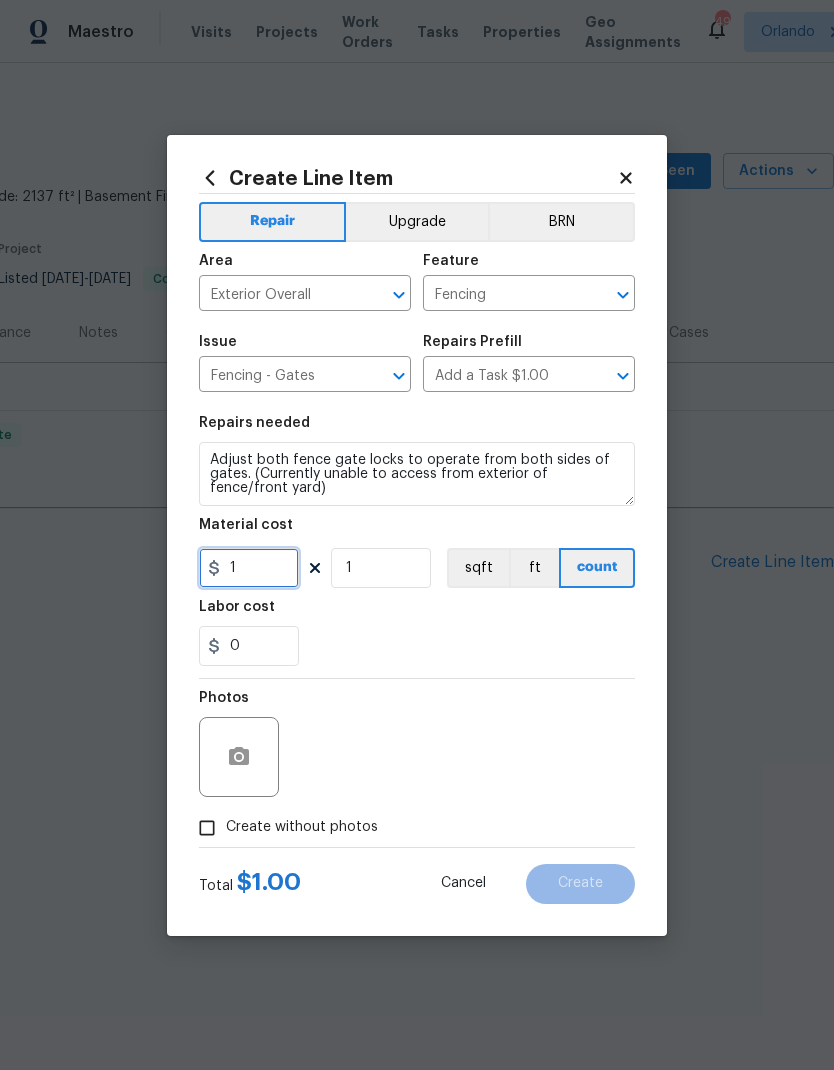 click on "1" at bounding box center (249, 568) 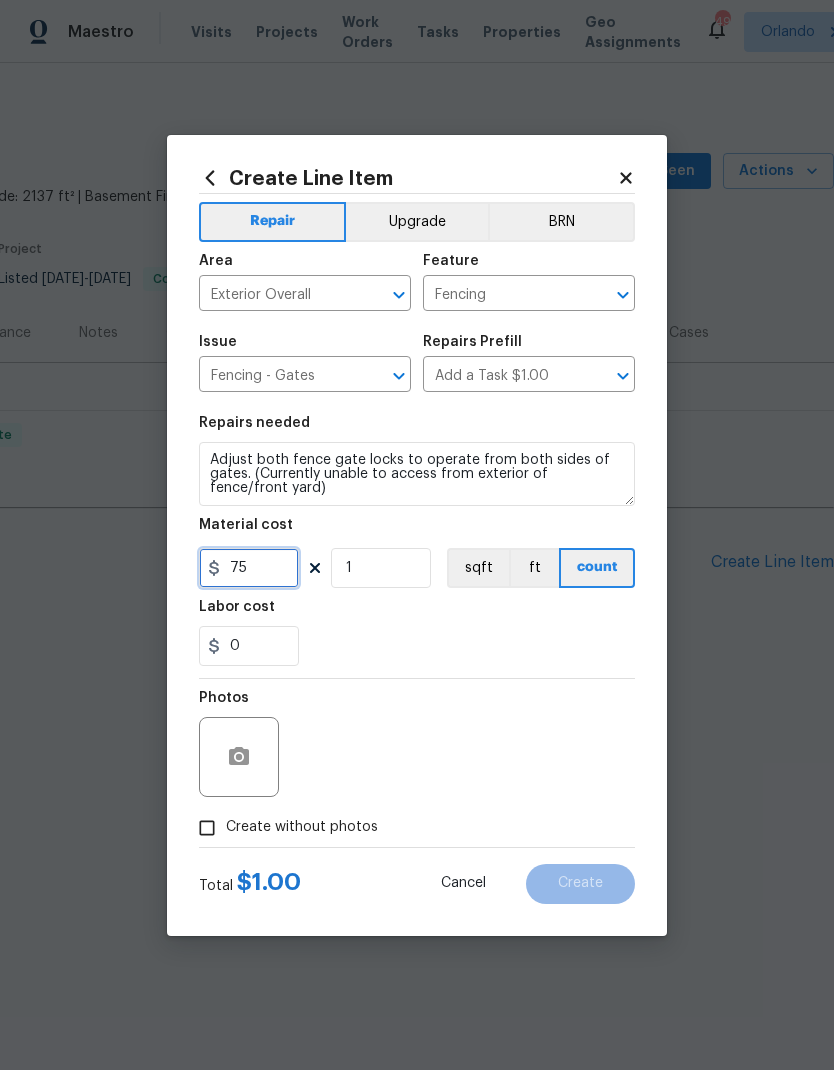 type on "75" 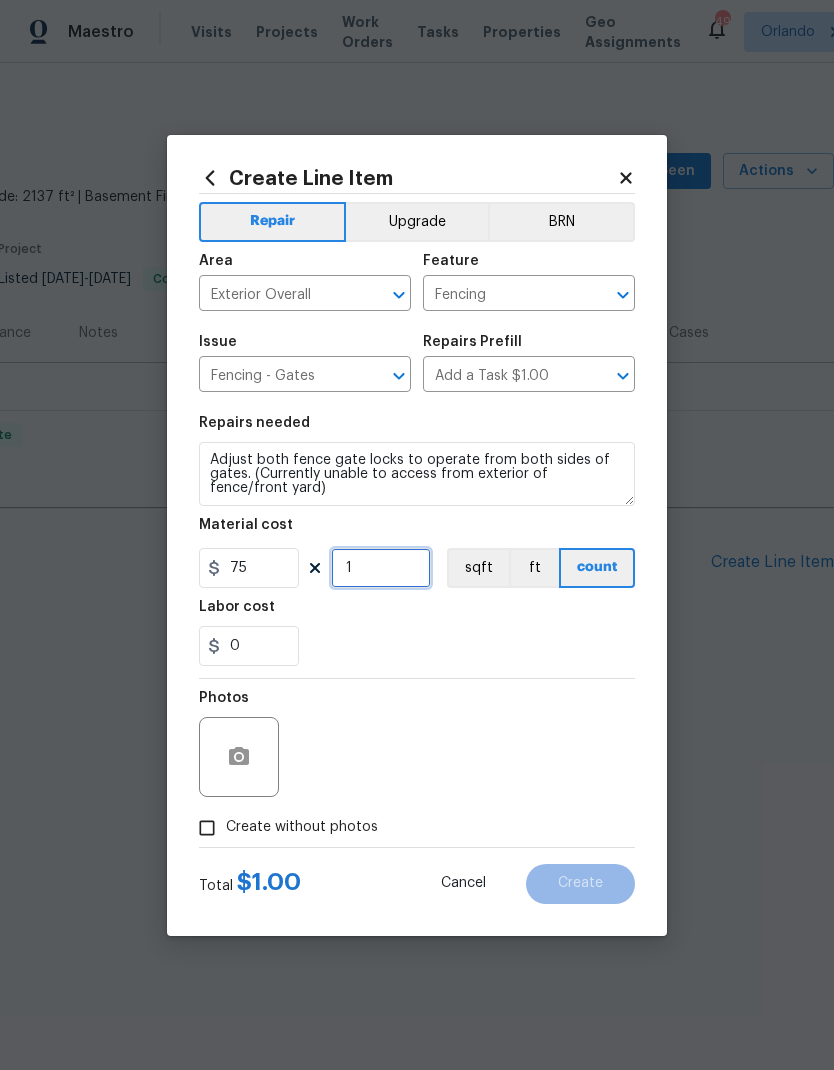 click on "1" at bounding box center [381, 568] 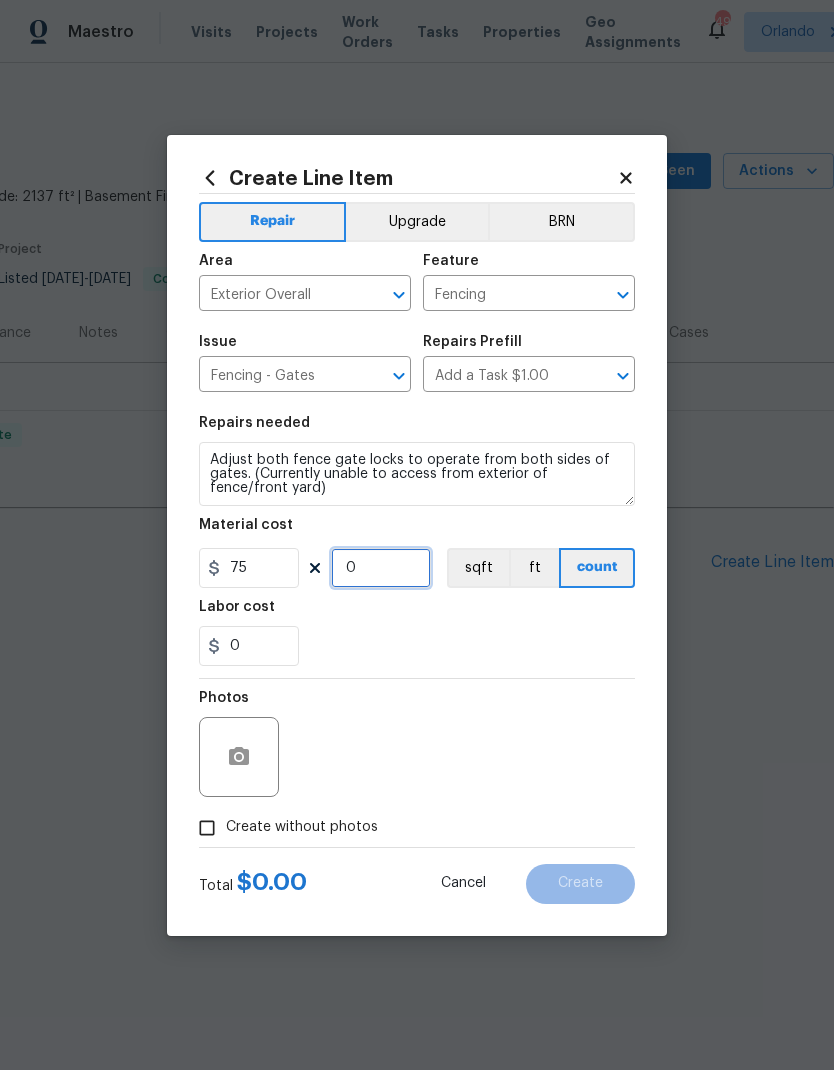 type on "2" 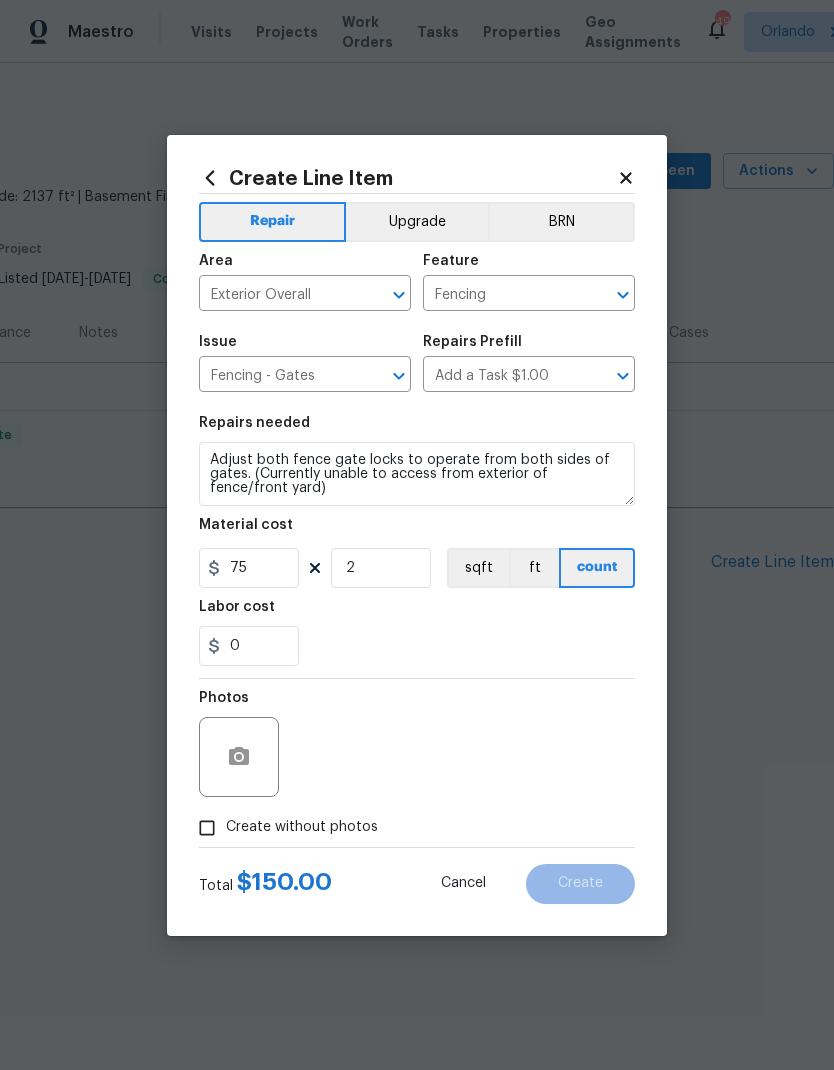 click on "0" at bounding box center [417, 646] 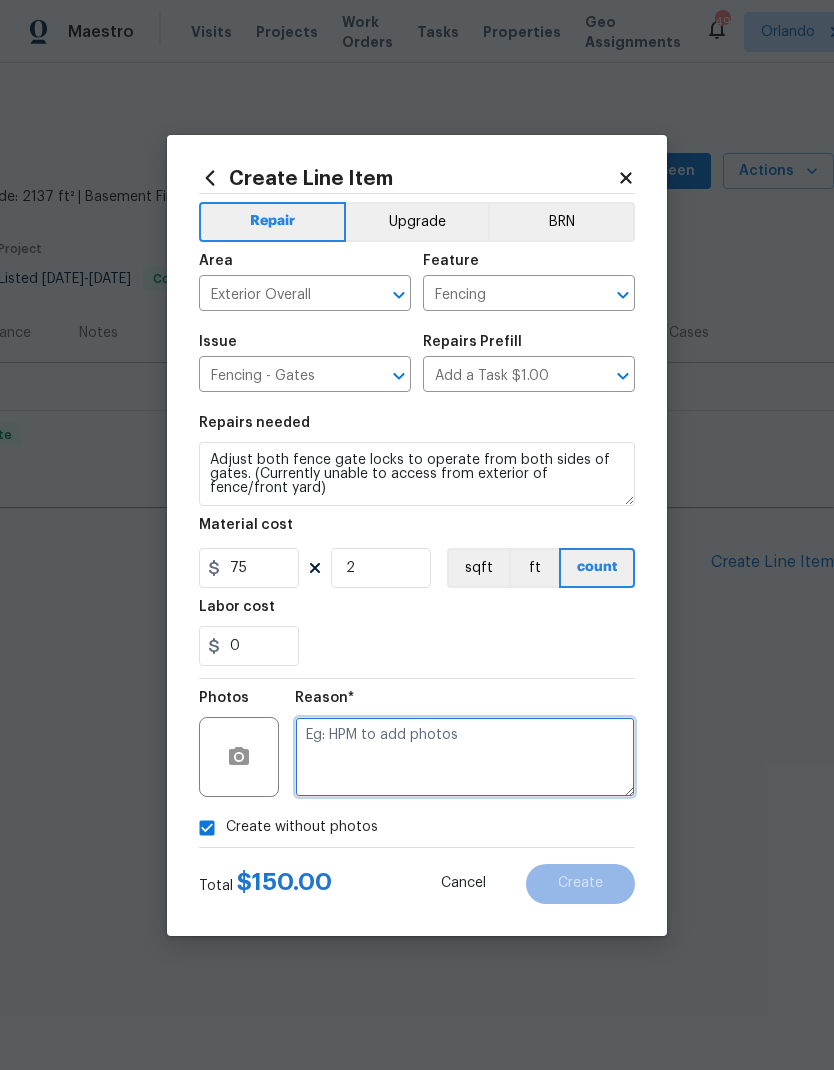click at bounding box center (465, 757) 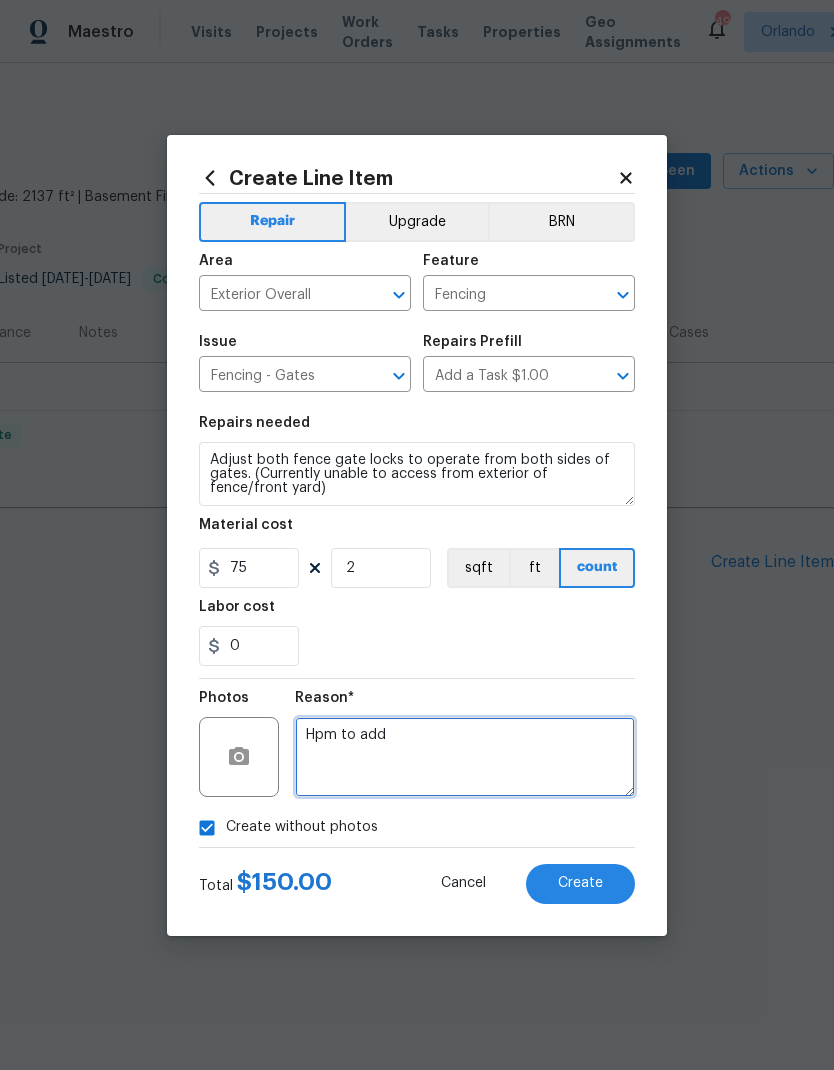 type on "Hpm to add" 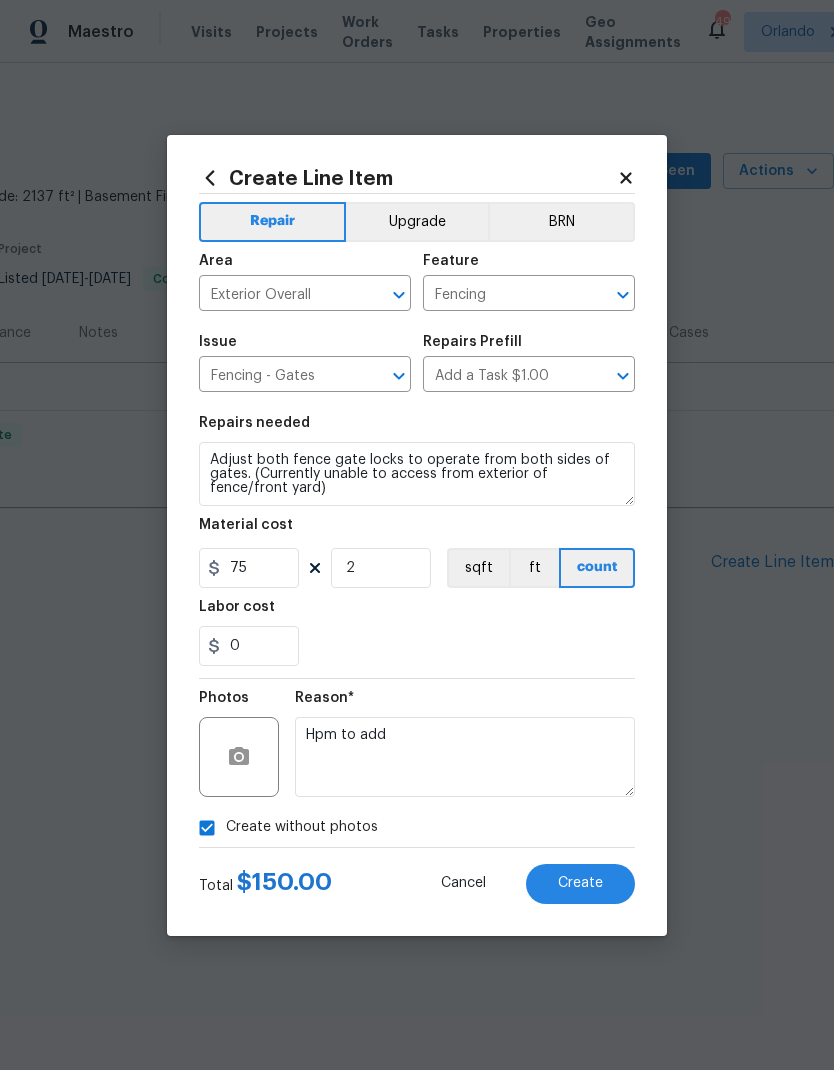 click on "Create" at bounding box center (580, 884) 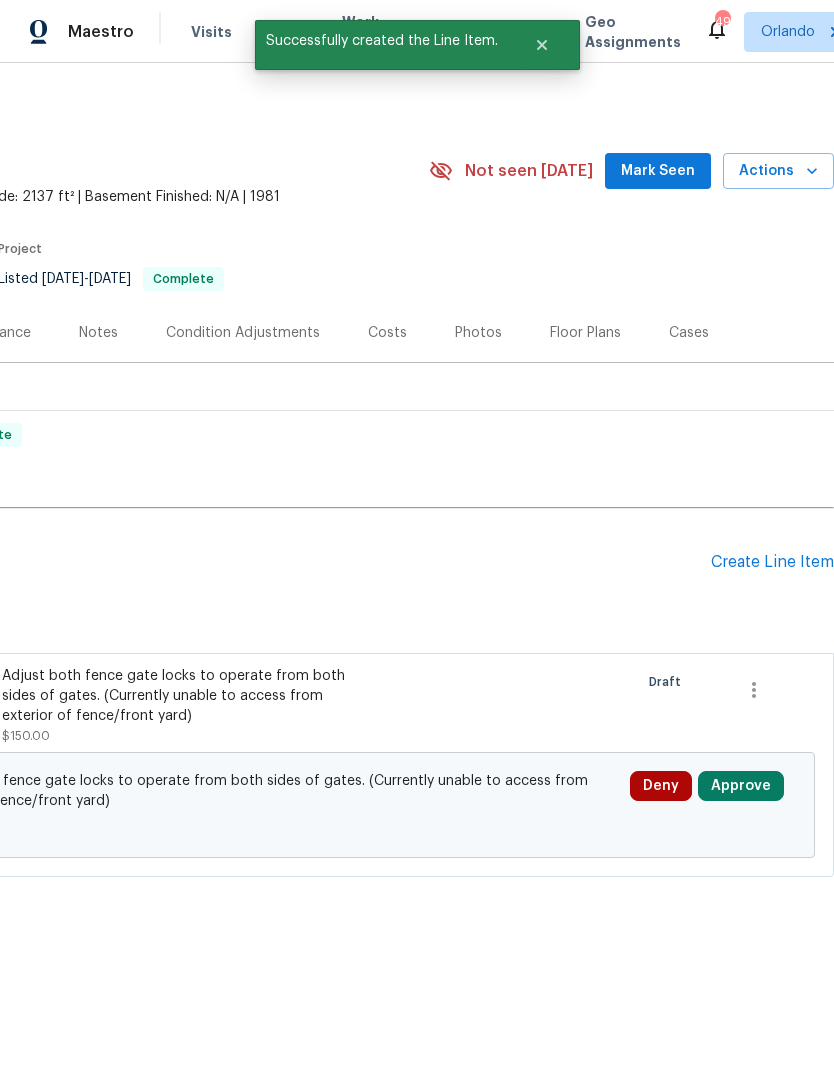 click on "Approve" at bounding box center [741, 786] 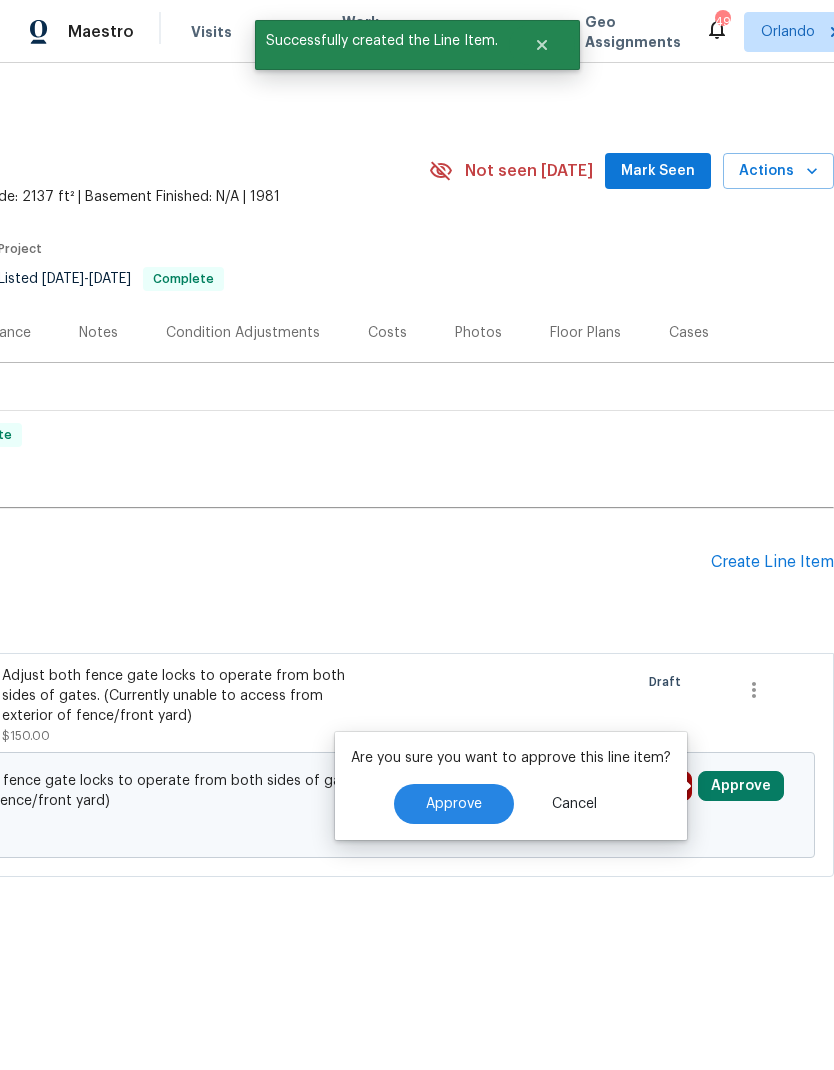 click on "Approve" at bounding box center [454, 804] 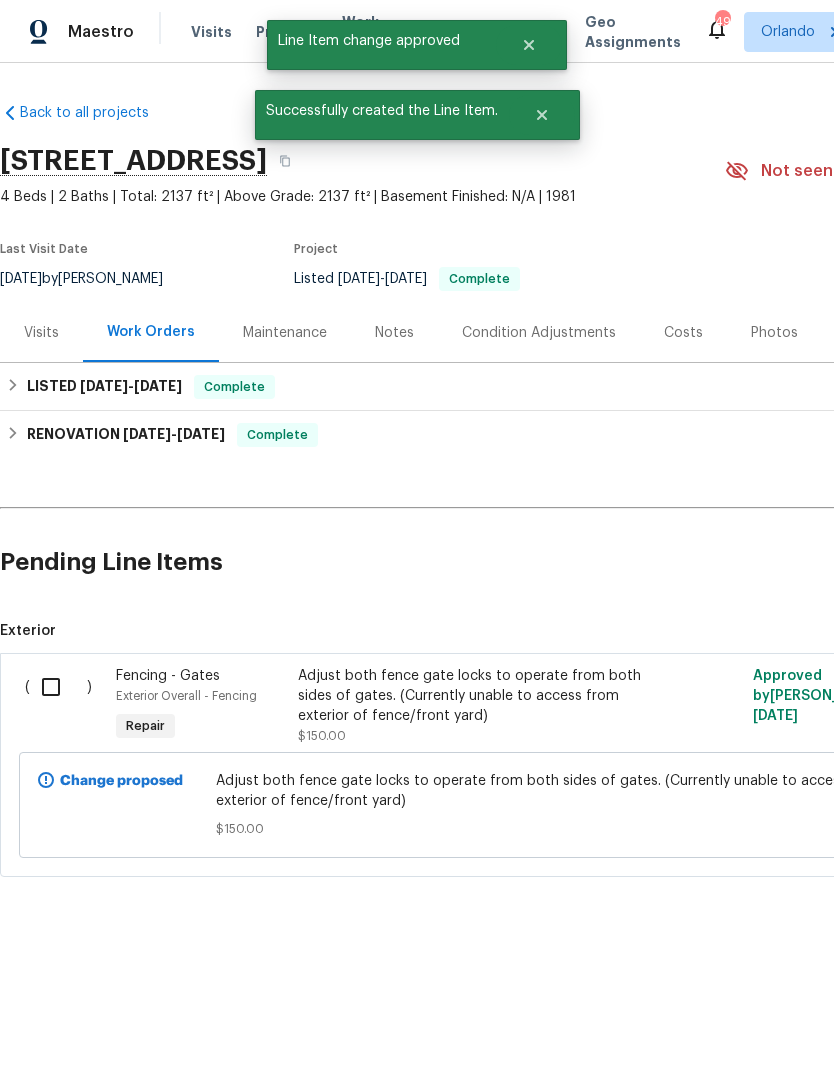 scroll, scrollTop: 0, scrollLeft: 0, axis: both 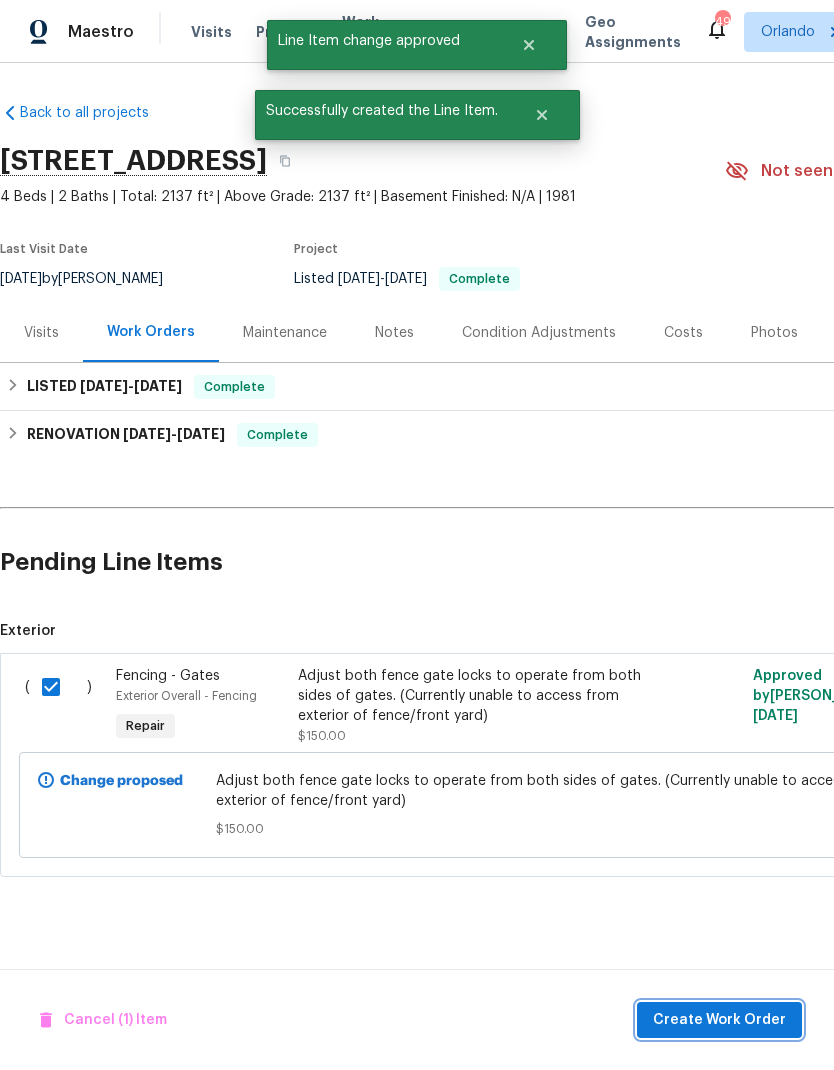 click on "Create Work Order" at bounding box center (719, 1020) 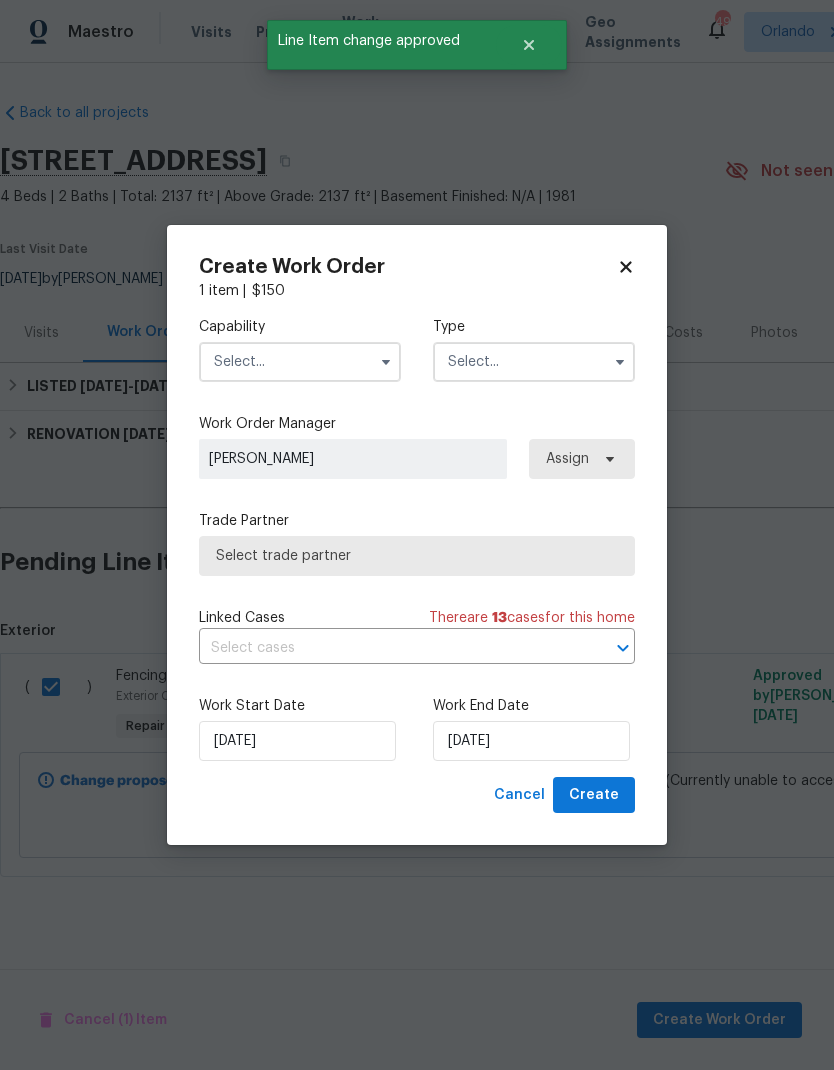 click at bounding box center (300, 362) 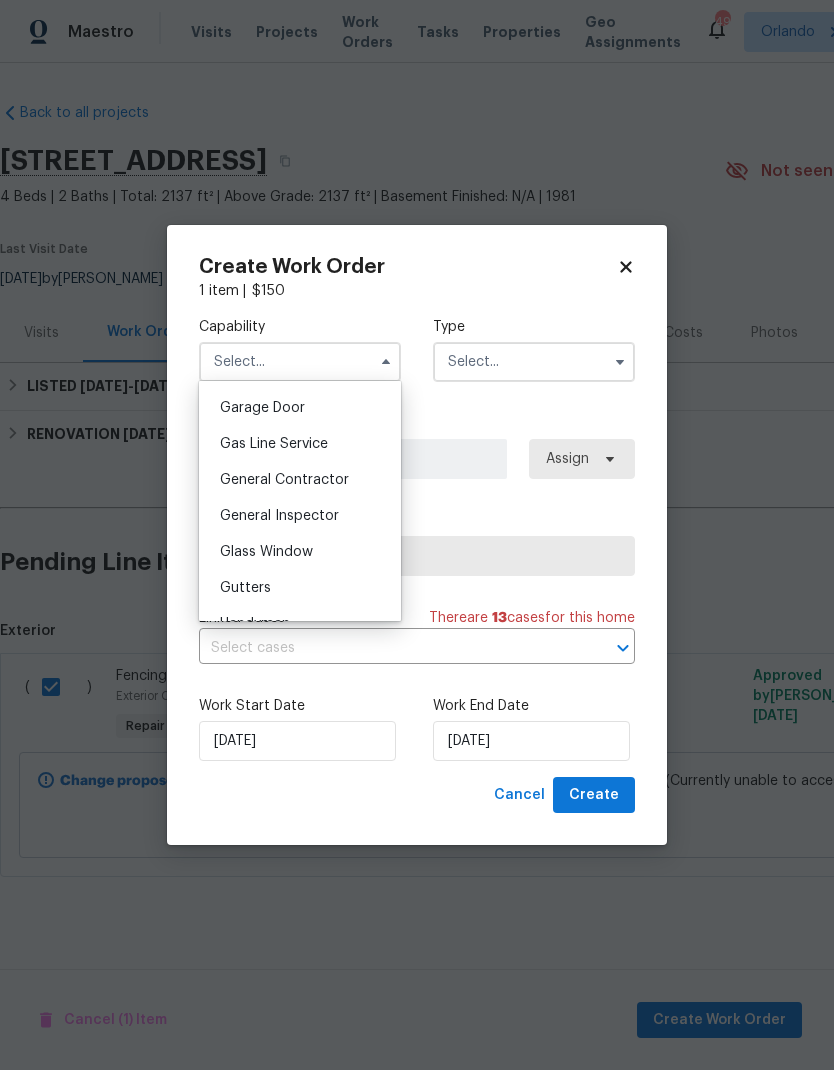 scroll, scrollTop: 885, scrollLeft: 0, axis: vertical 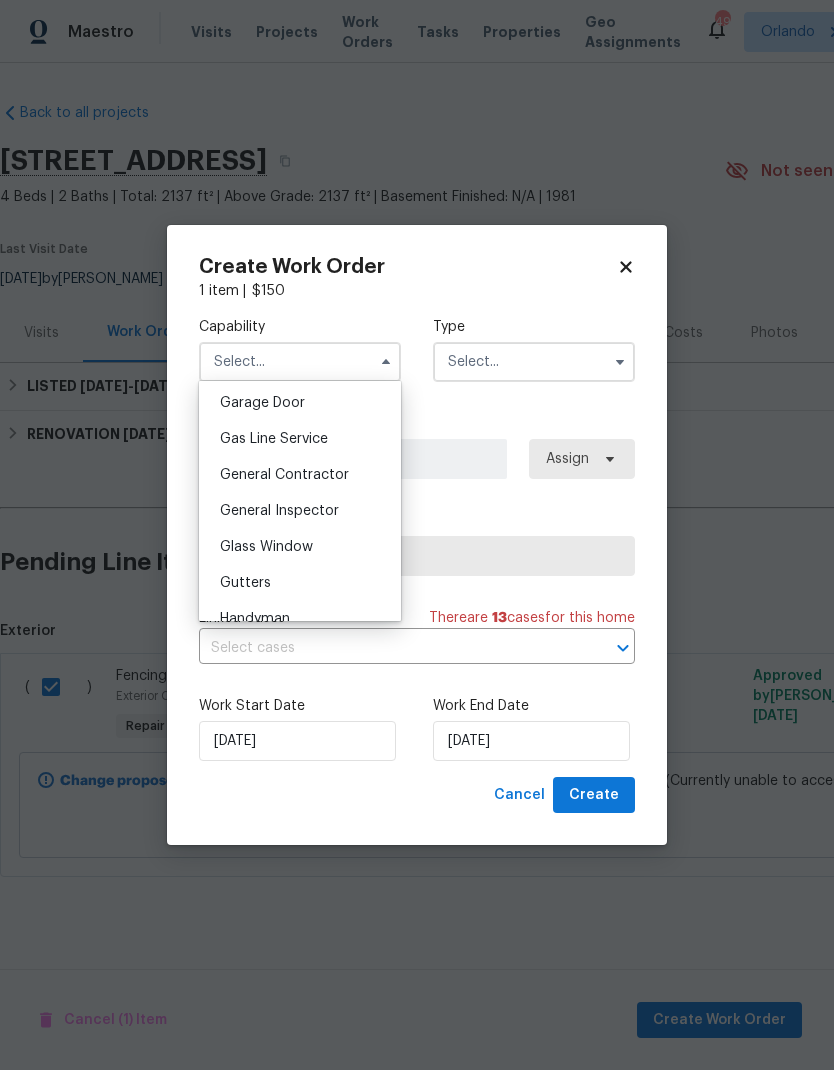 click on "General Contractor" at bounding box center (284, 475) 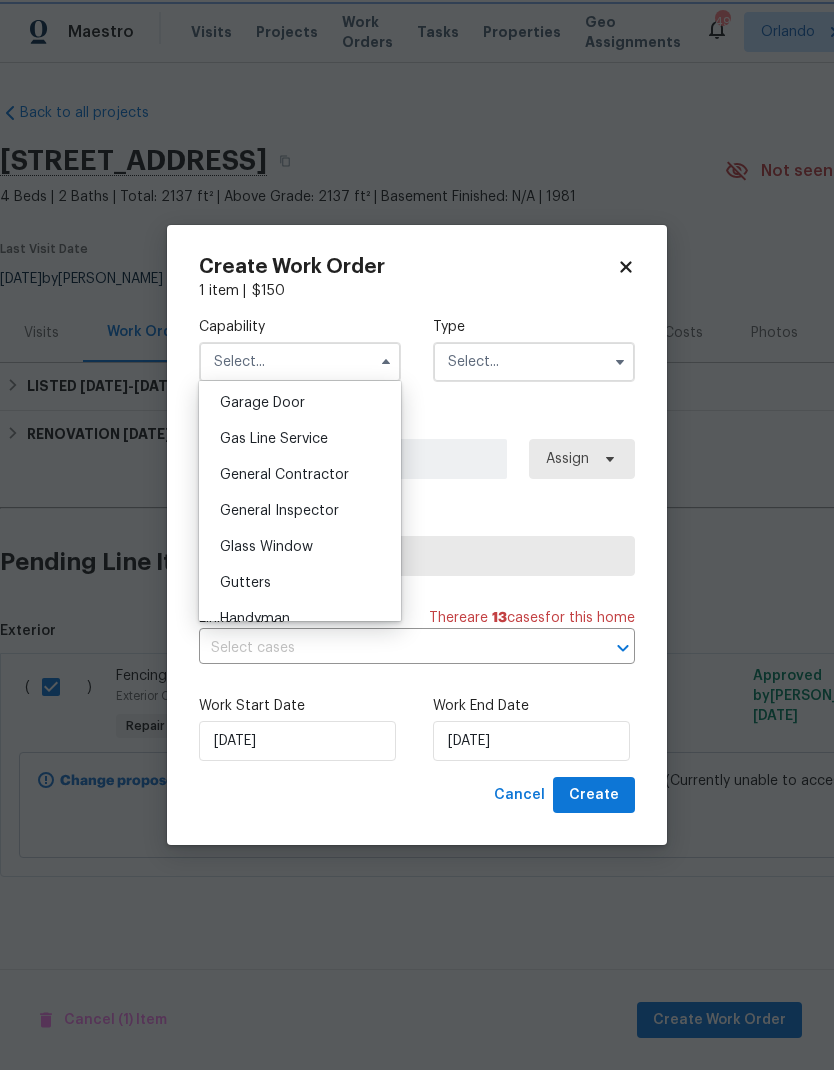 type on "General Contractor" 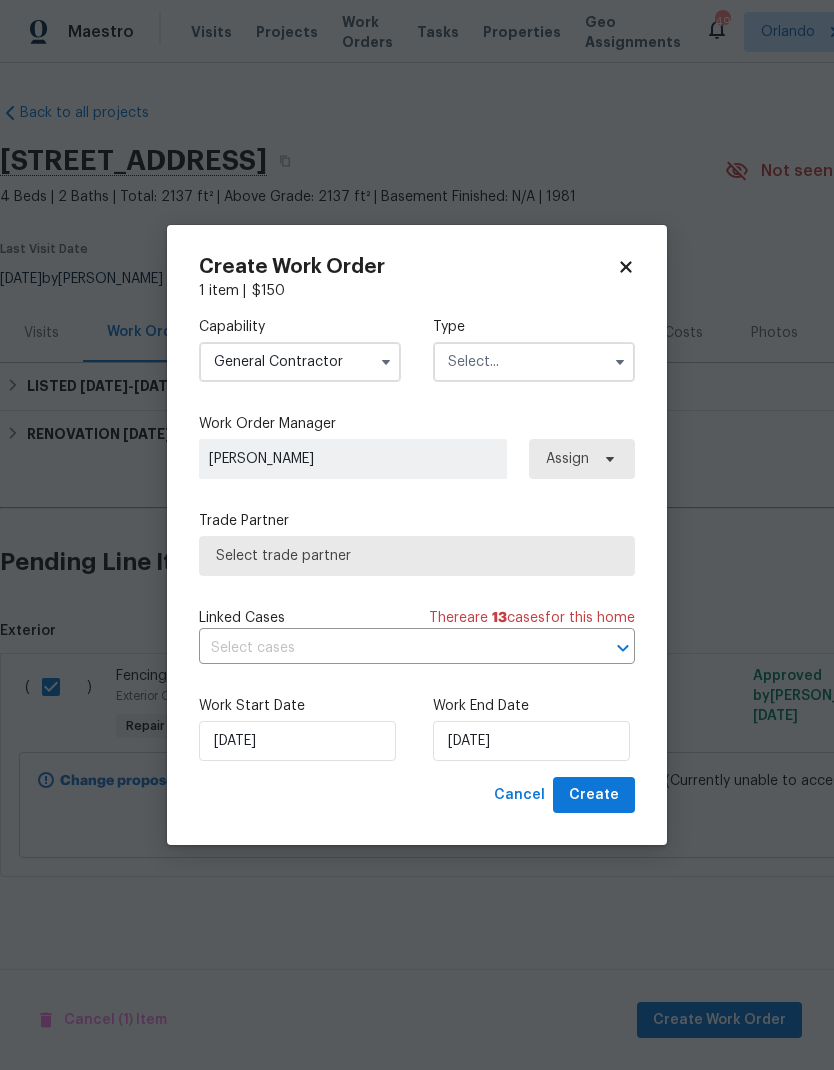 click at bounding box center (534, 362) 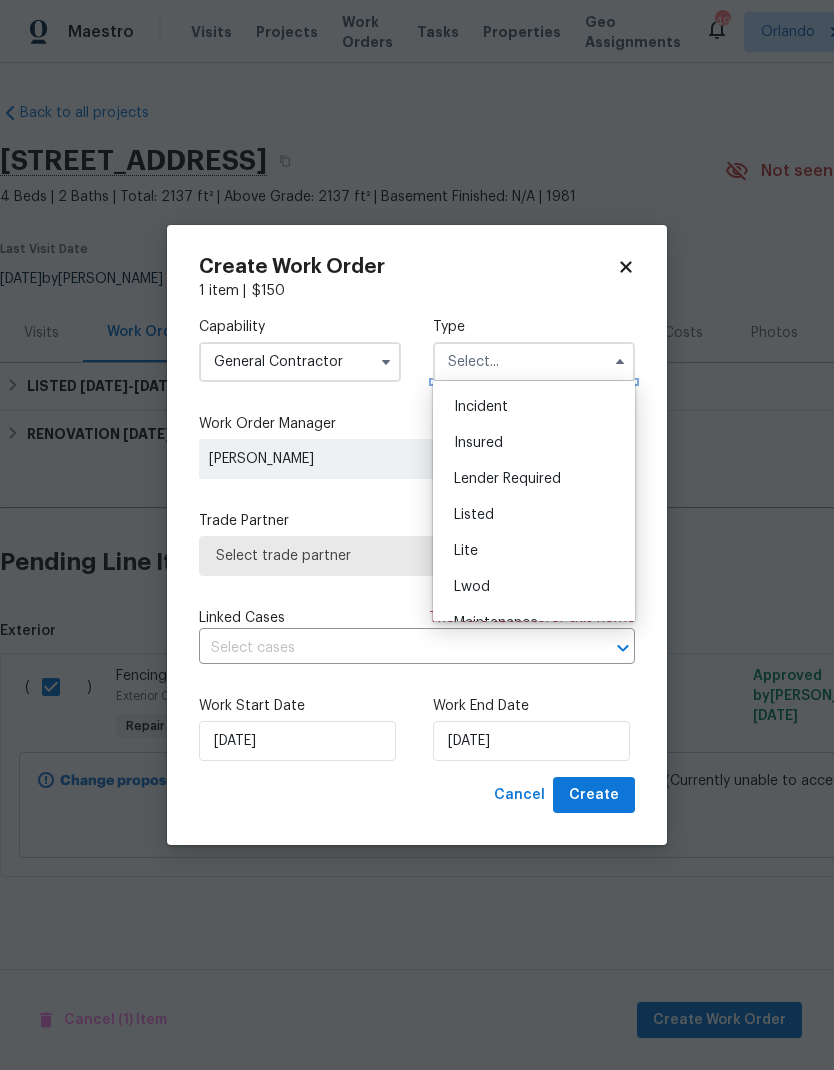 scroll, scrollTop: 106, scrollLeft: 0, axis: vertical 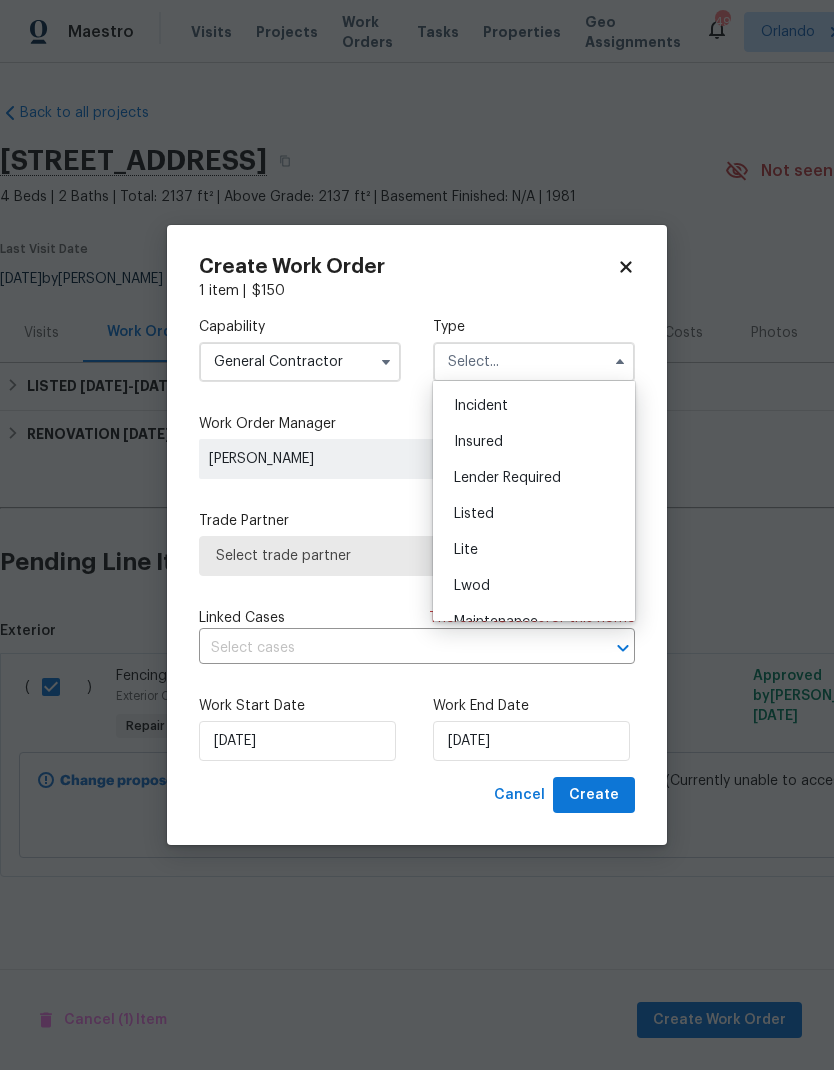 click on "Listed" at bounding box center [534, 514] 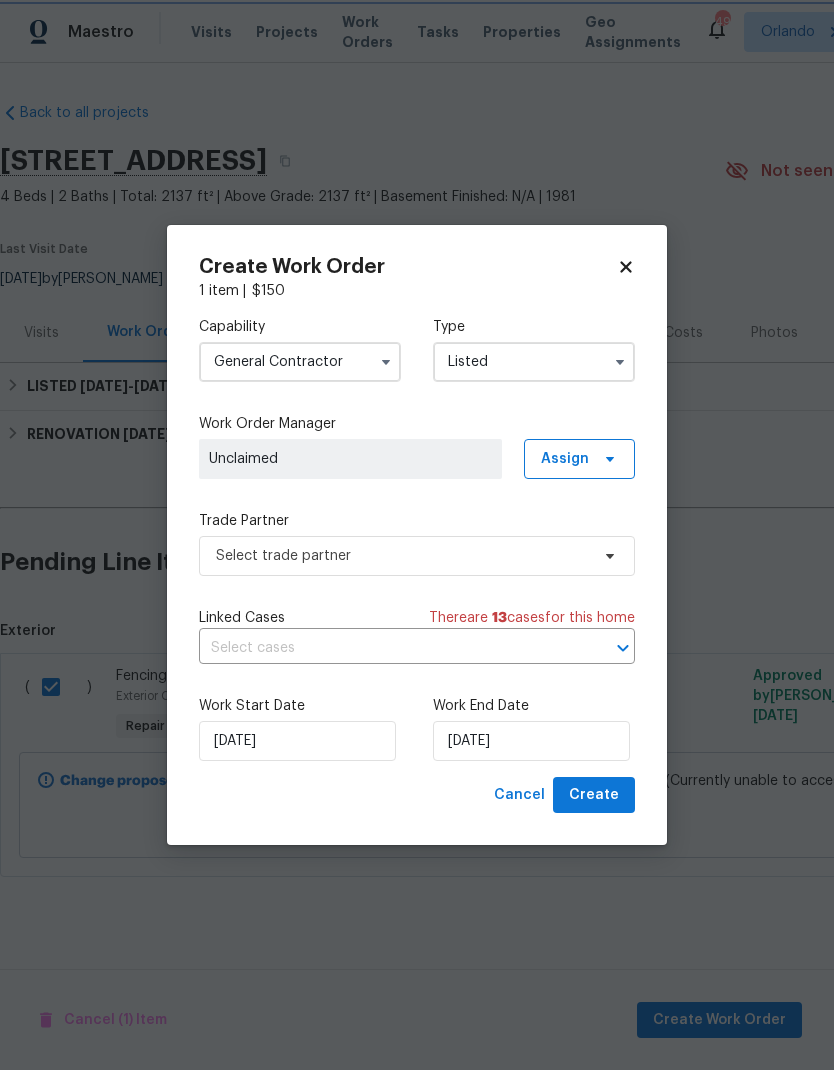 scroll, scrollTop: 0, scrollLeft: 0, axis: both 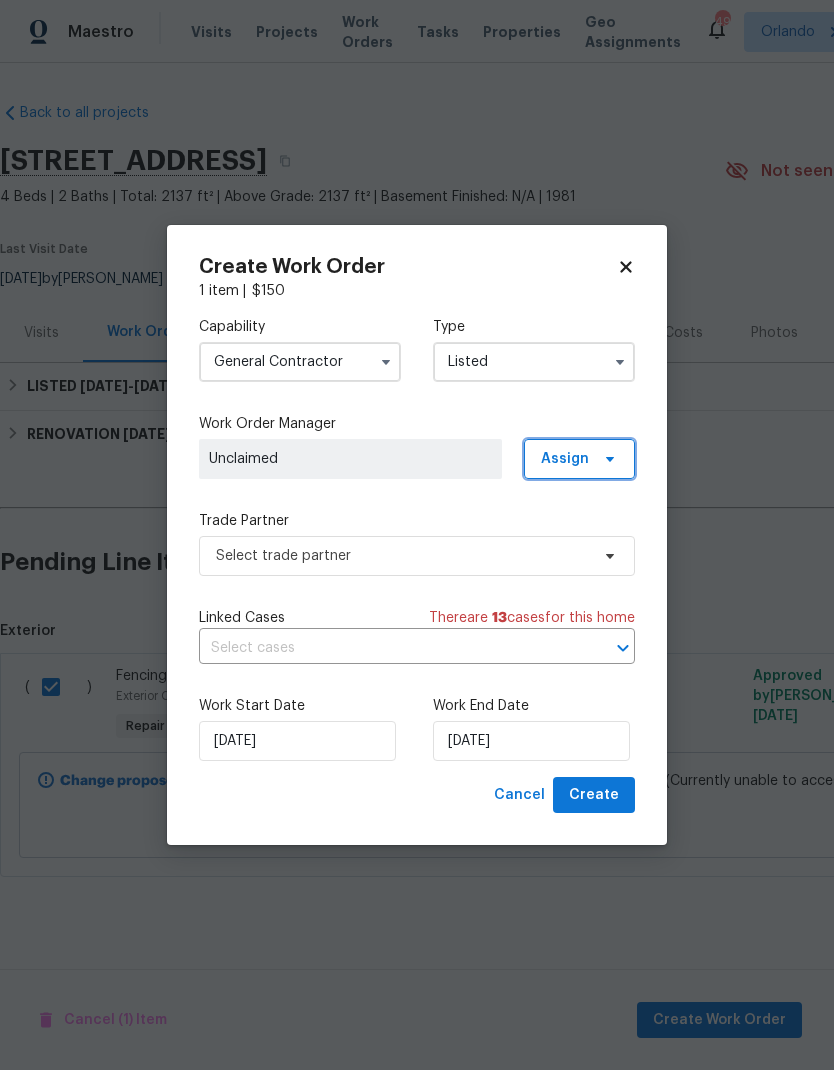click 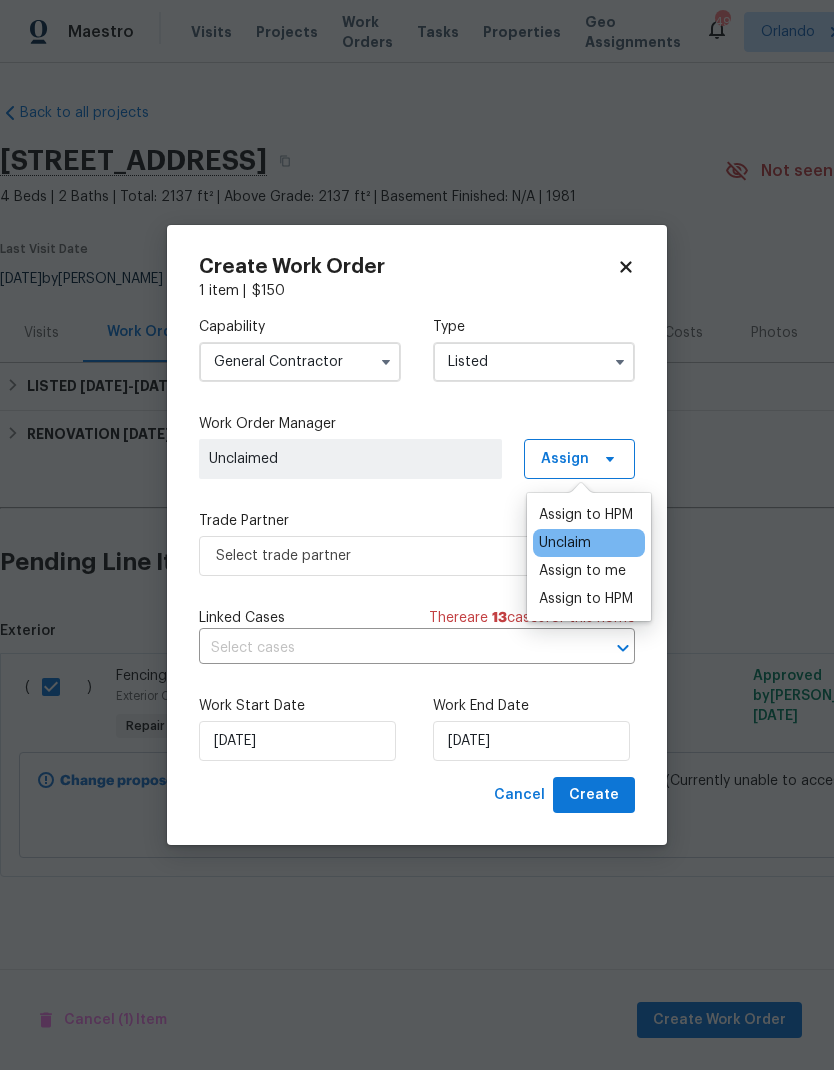 click on "Assign to me" at bounding box center [582, 571] 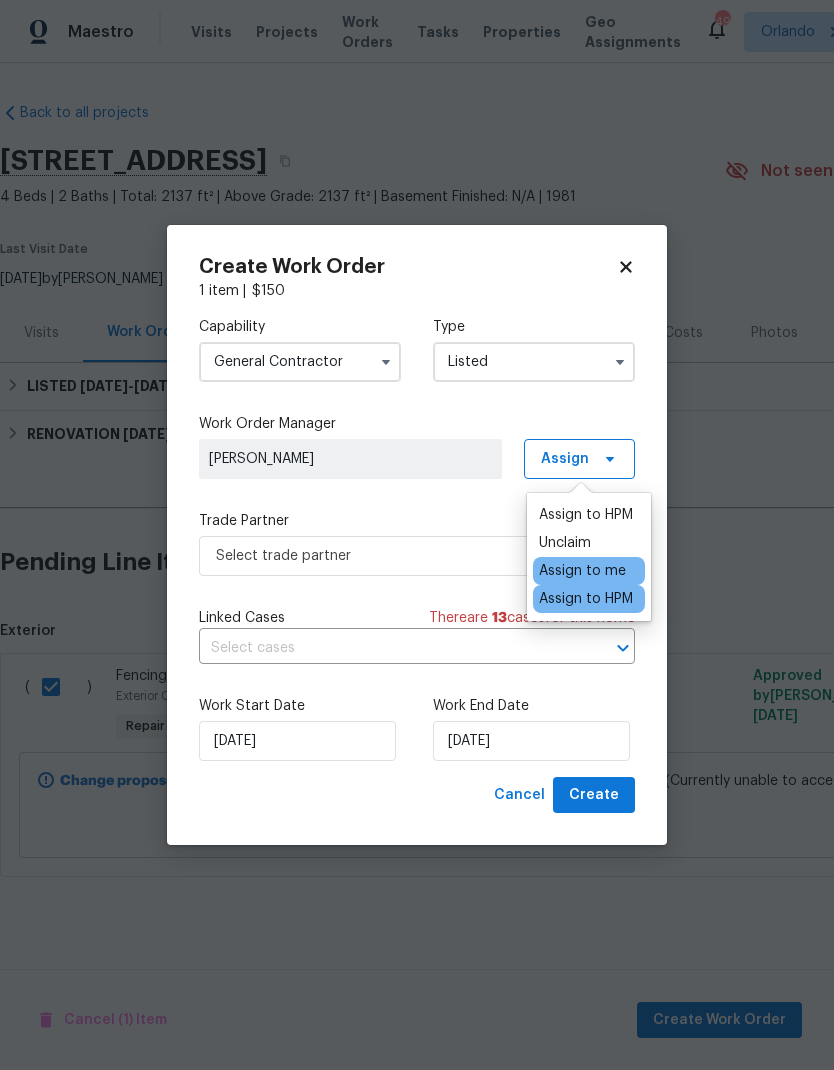 click on "Trade Partner" at bounding box center [417, 521] 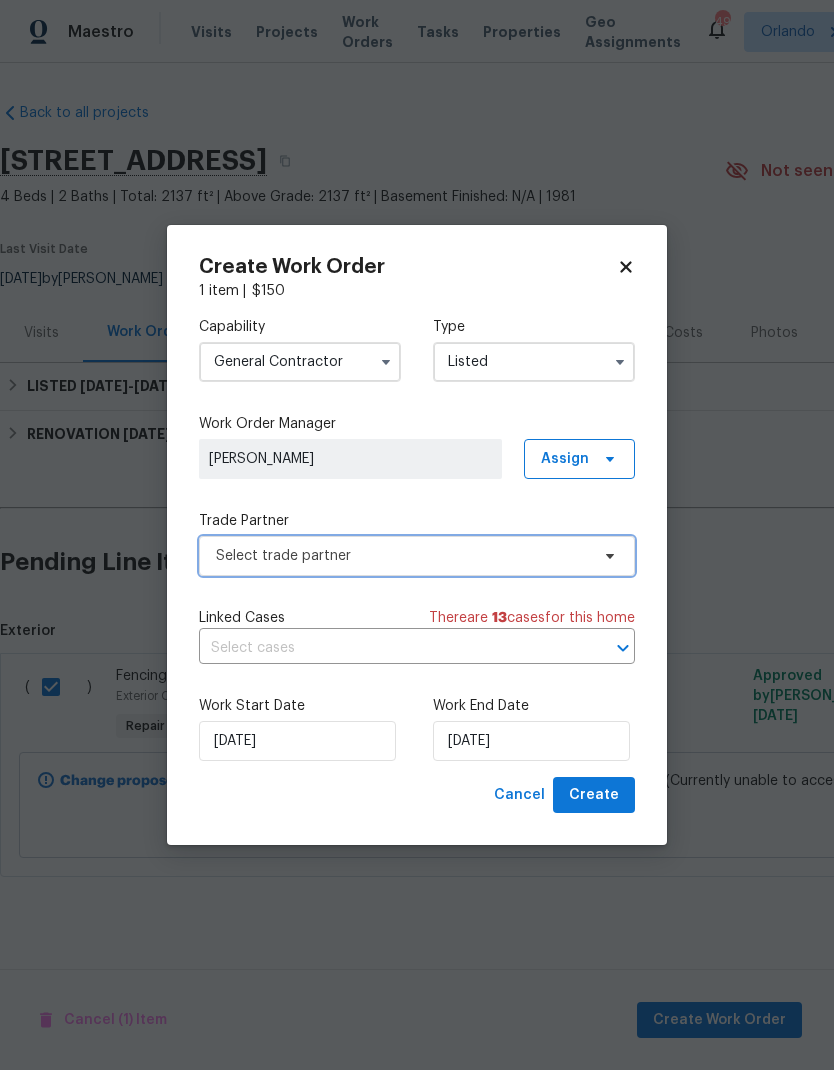 click on "Select trade partner" at bounding box center [402, 556] 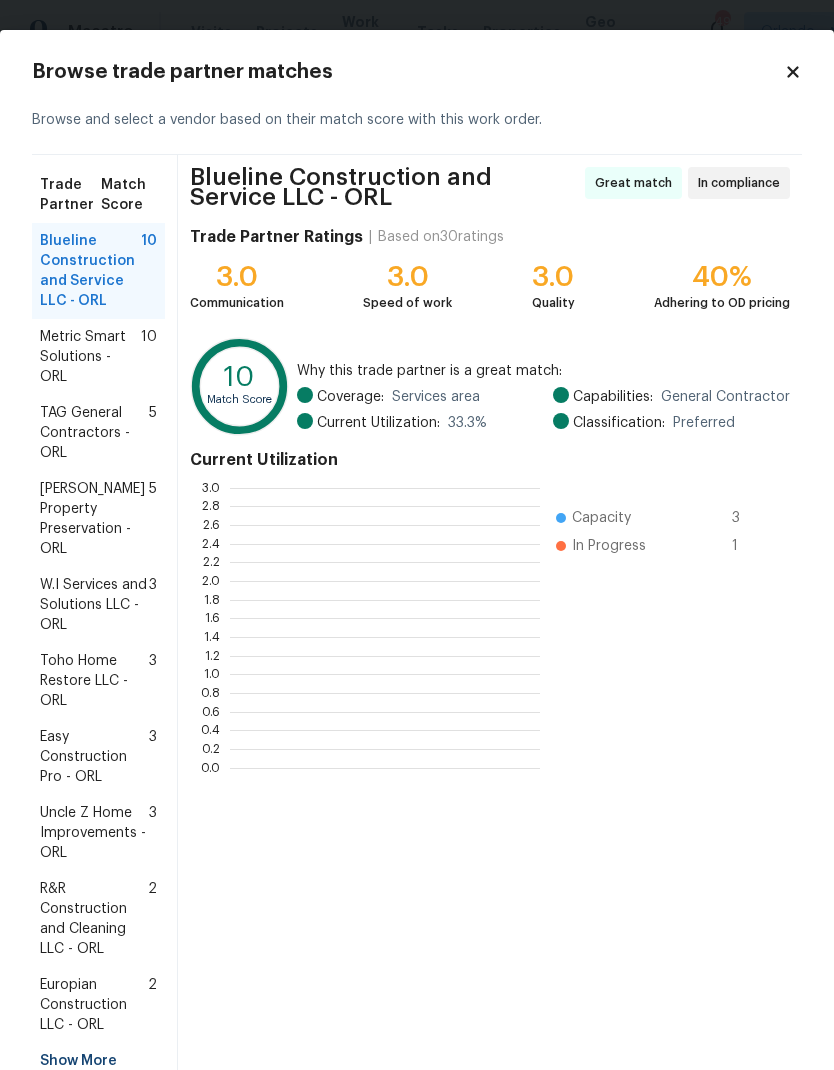 scroll, scrollTop: 280, scrollLeft: 310, axis: both 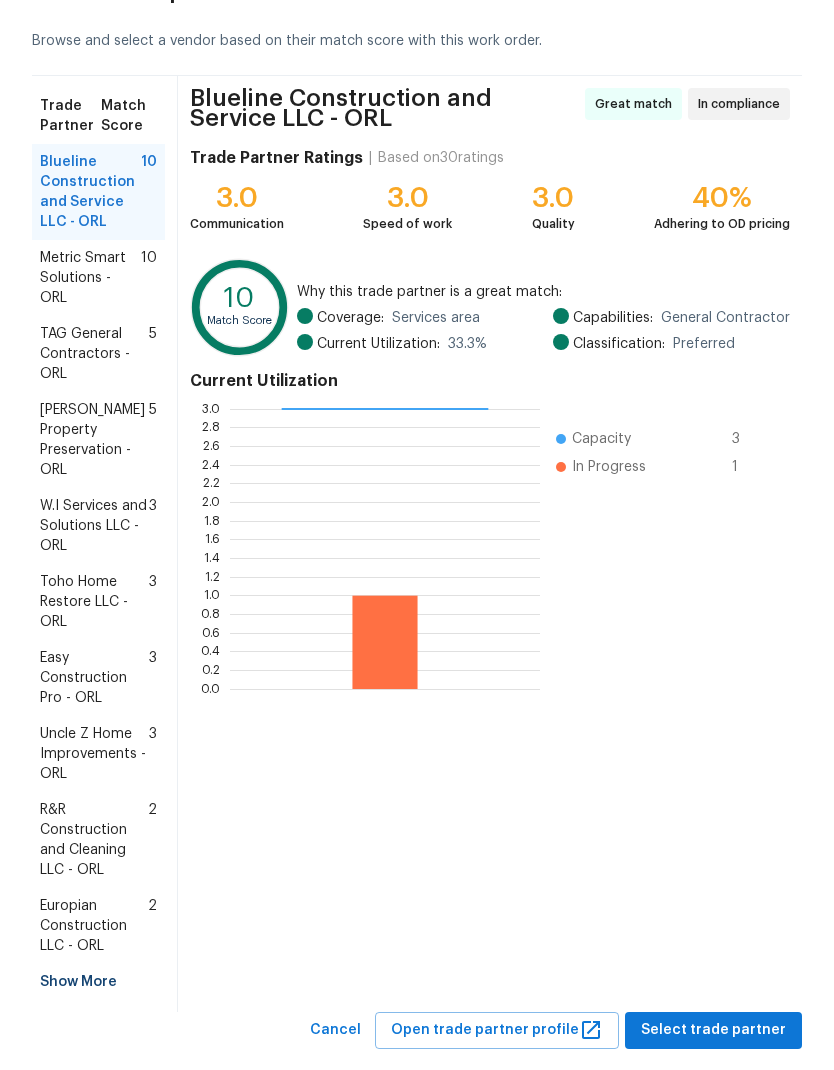 click on "Show More" at bounding box center [98, 982] 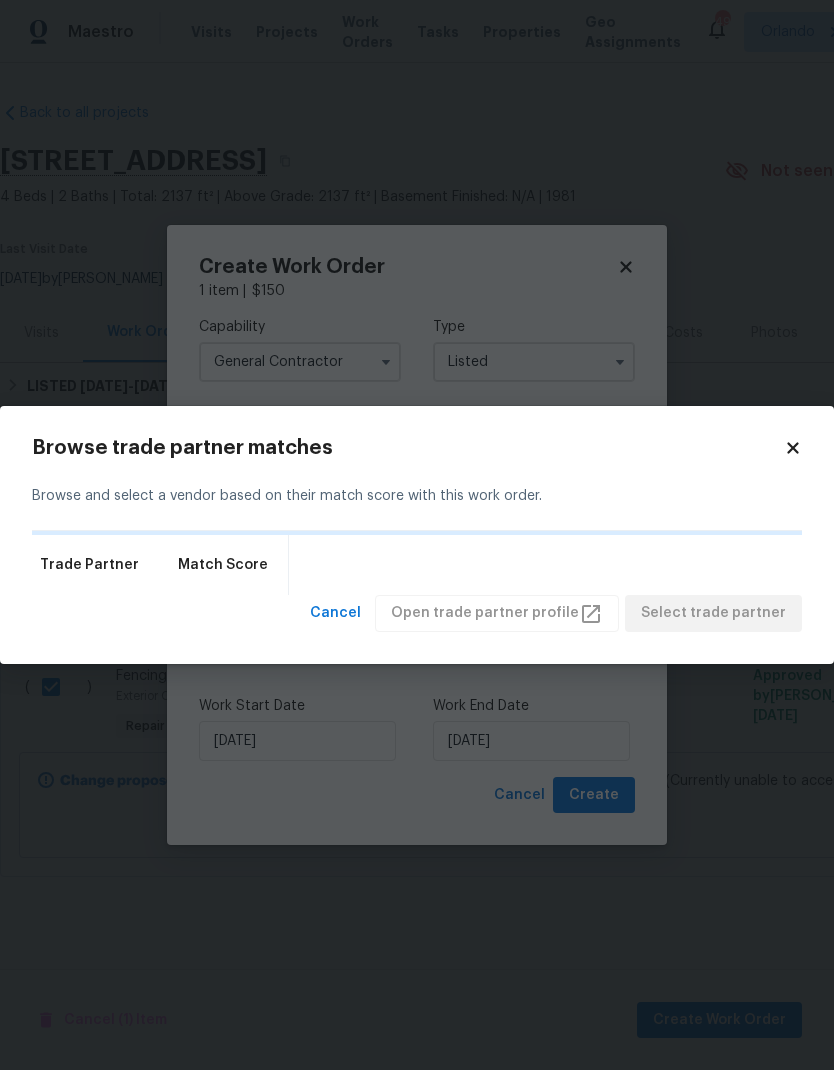 scroll, scrollTop: 0, scrollLeft: 0, axis: both 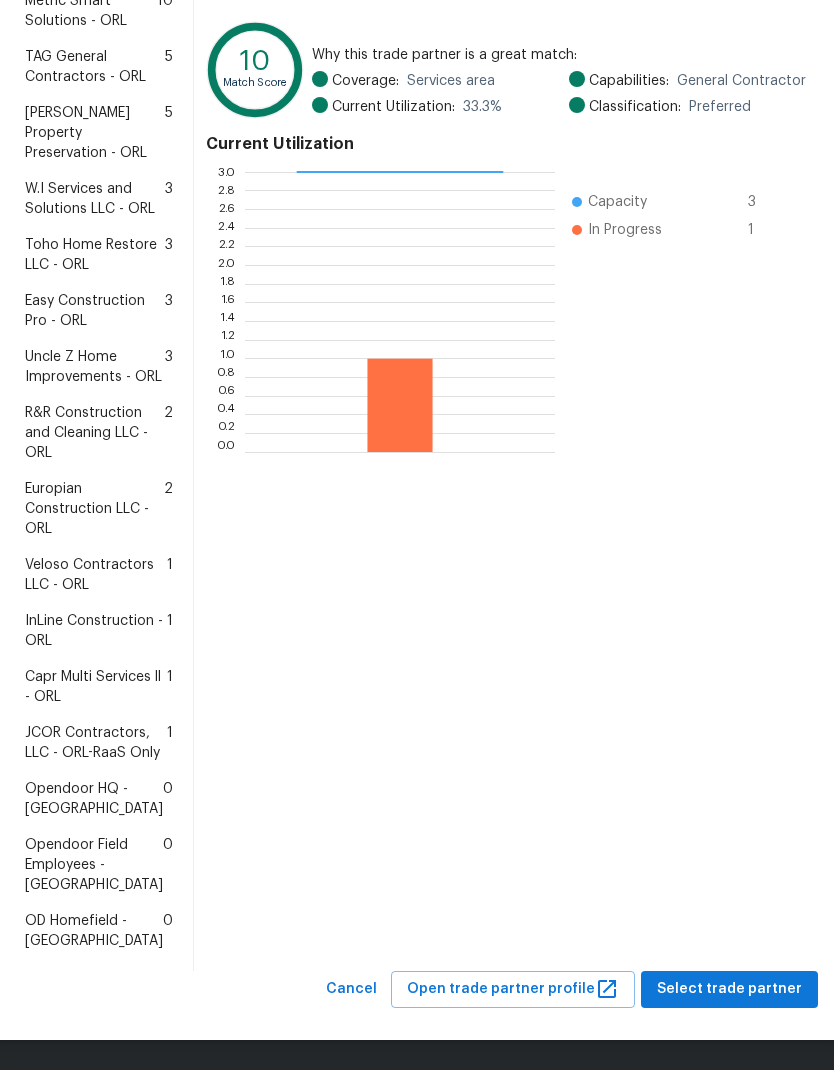 click on "Veloso Contractors LLC - ORL" at bounding box center (96, 575) 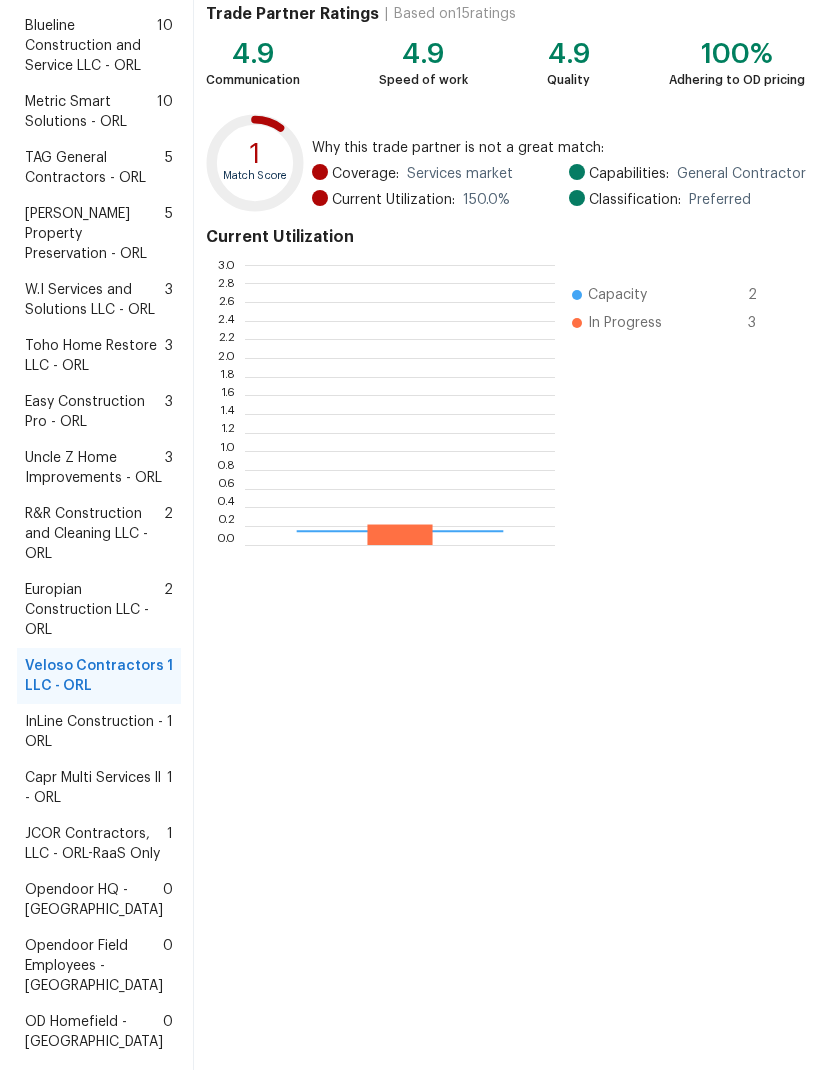 scroll, scrollTop: 2, scrollLeft: 2, axis: both 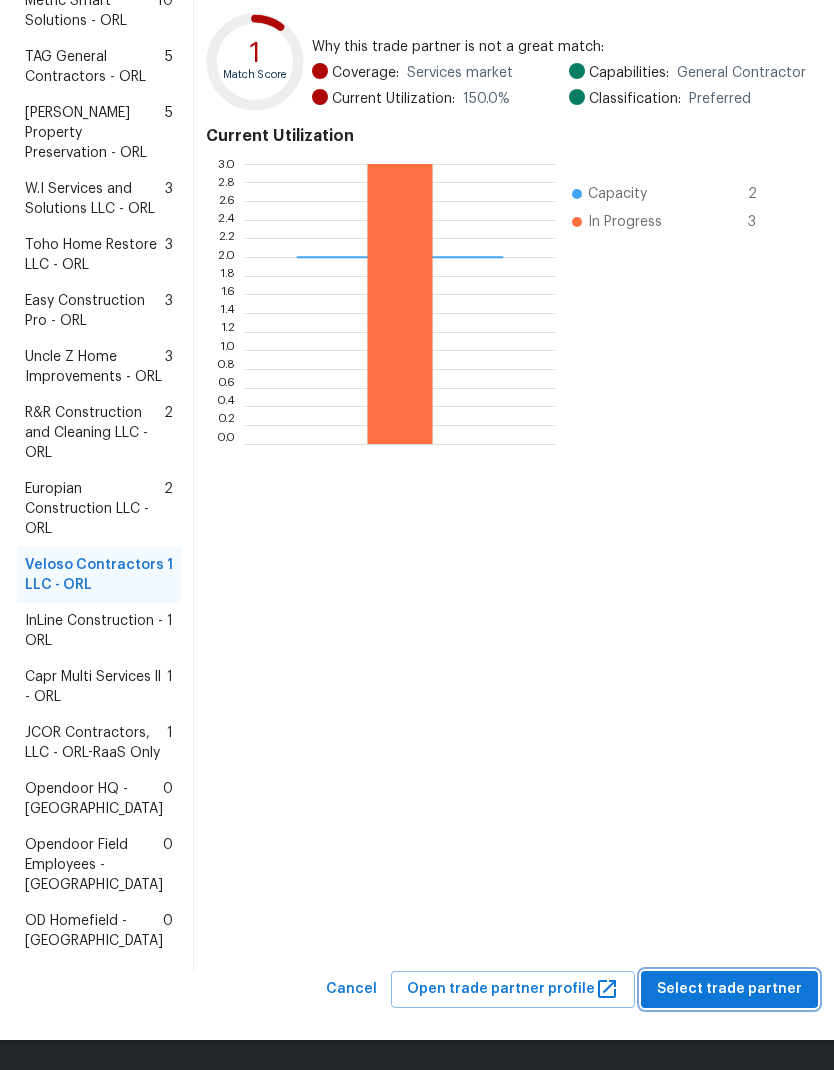 click on "Select trade partner" at bounding box center [729, 989] 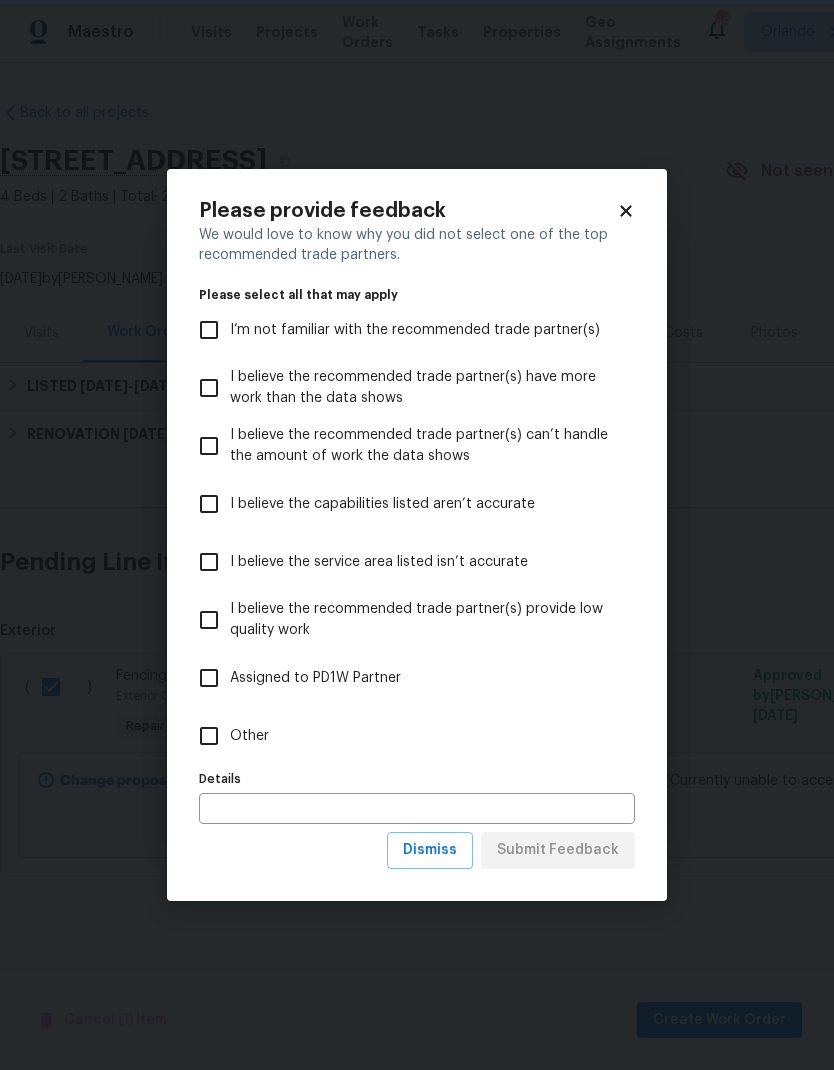 scroll, scrollTop: 0, scrollLeft: 0, axis: both 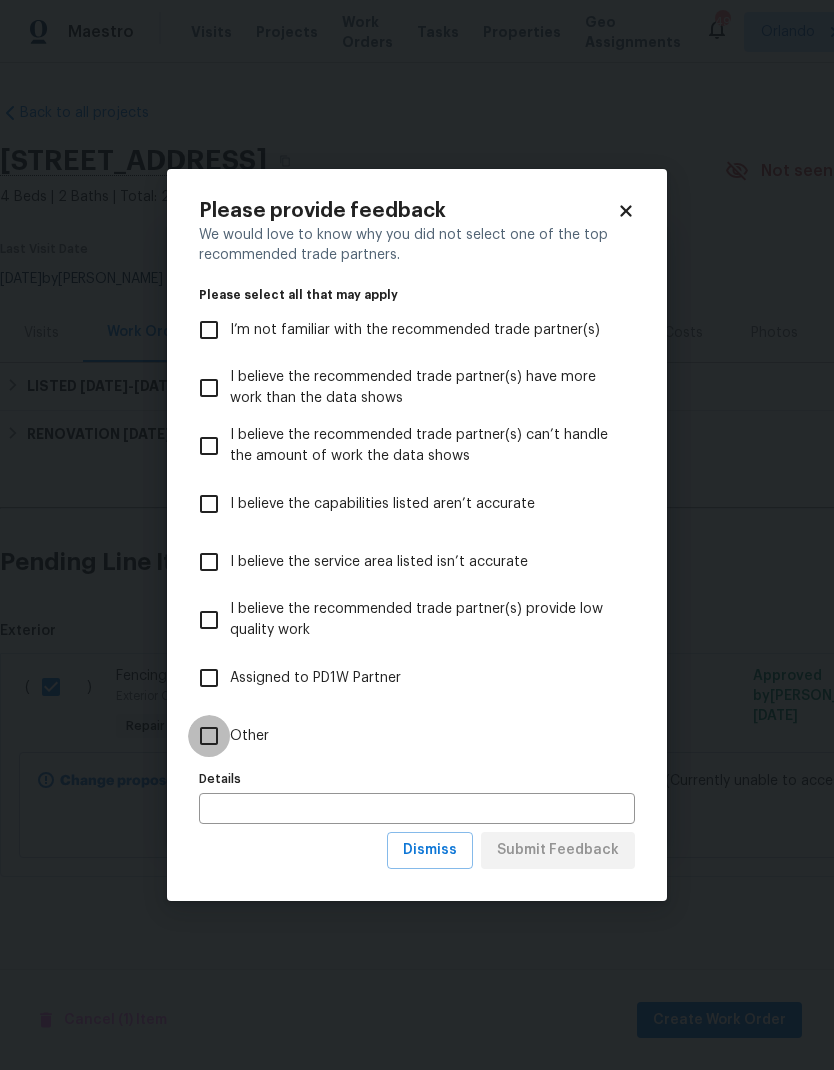 click on "Other" at bounding box center (209, 736) 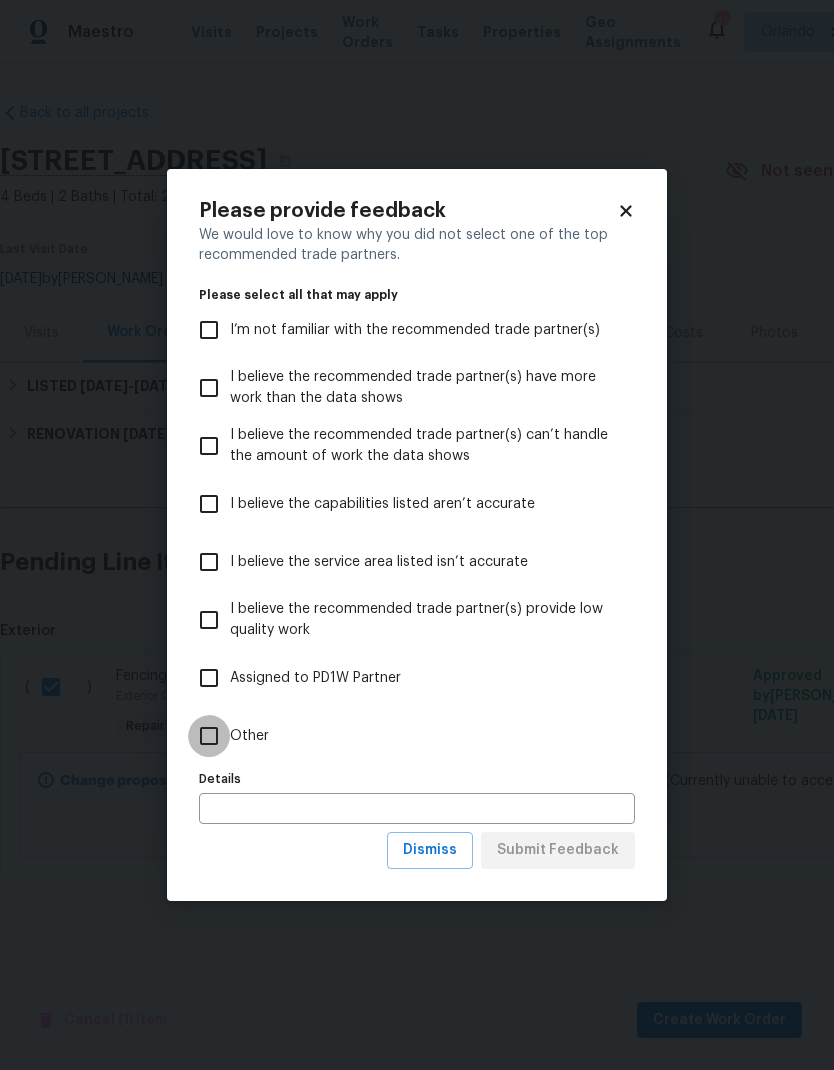 checkbox on "true" 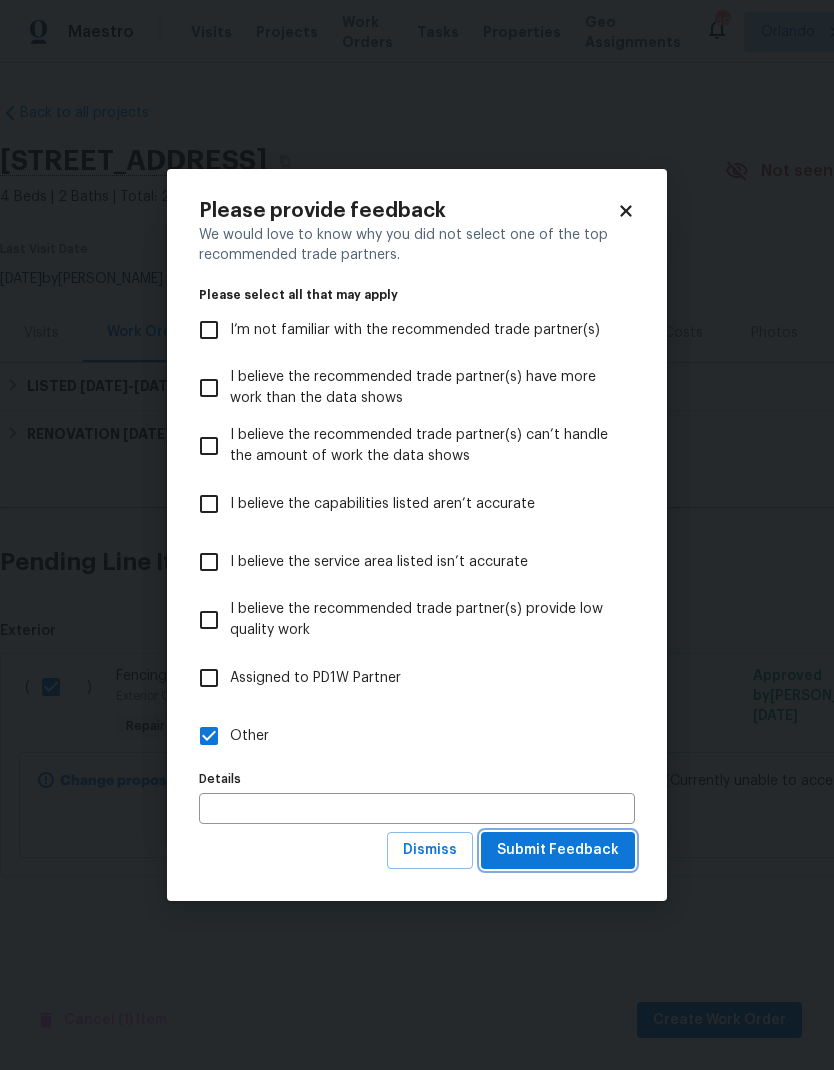 click on "Submit Feedback" at bounding box center (558, 850) 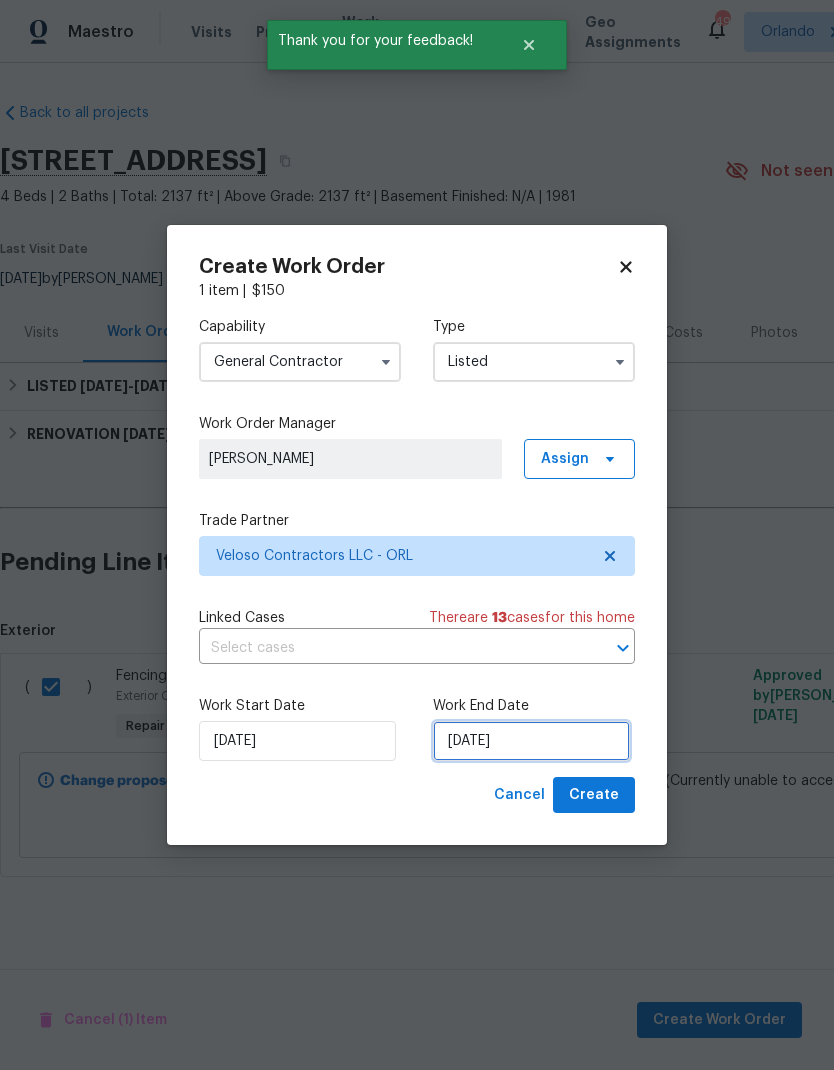 click on "[DATE]" at bounding box center [531, 741] 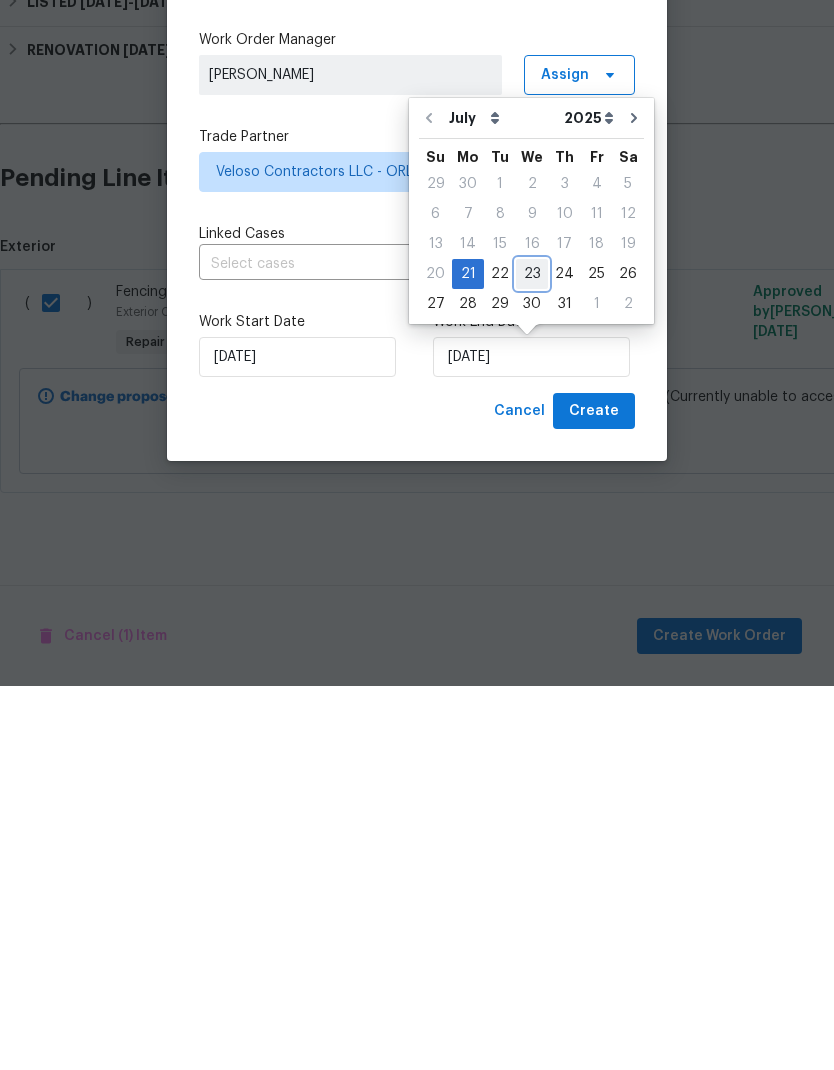 click on "23" at bounding box center [532, 658] 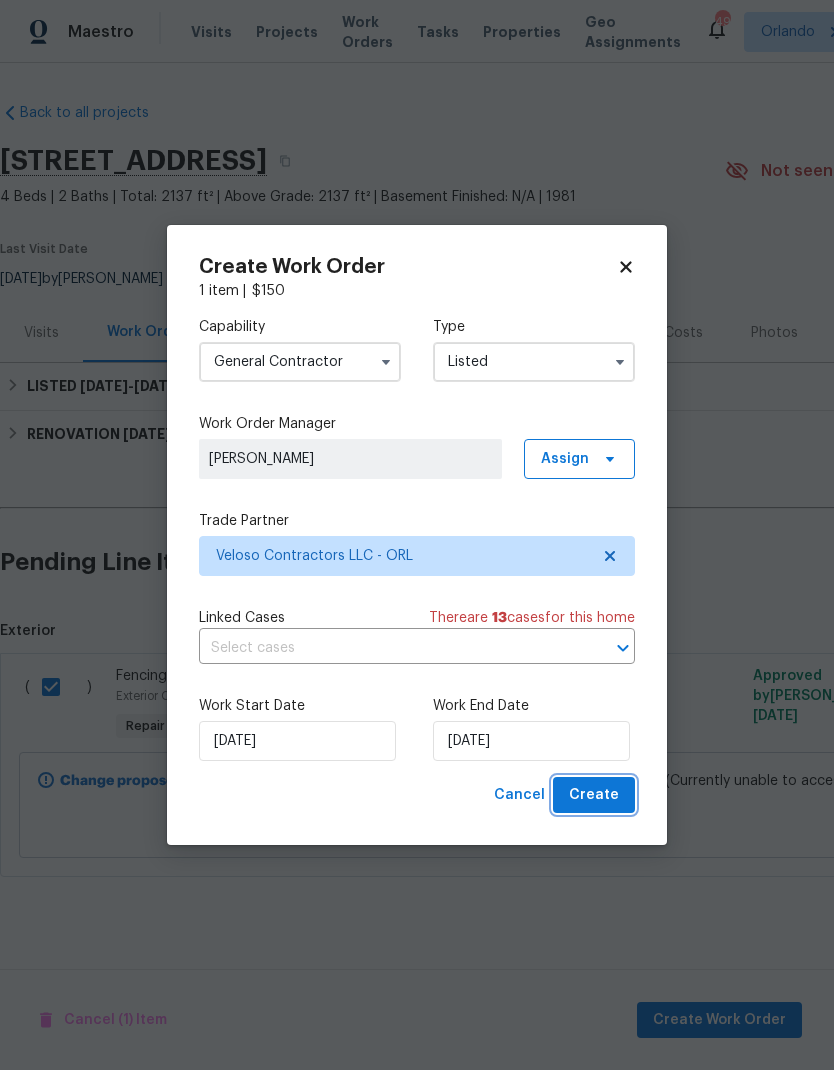 click on "Create" at bounding box center (594, 795) 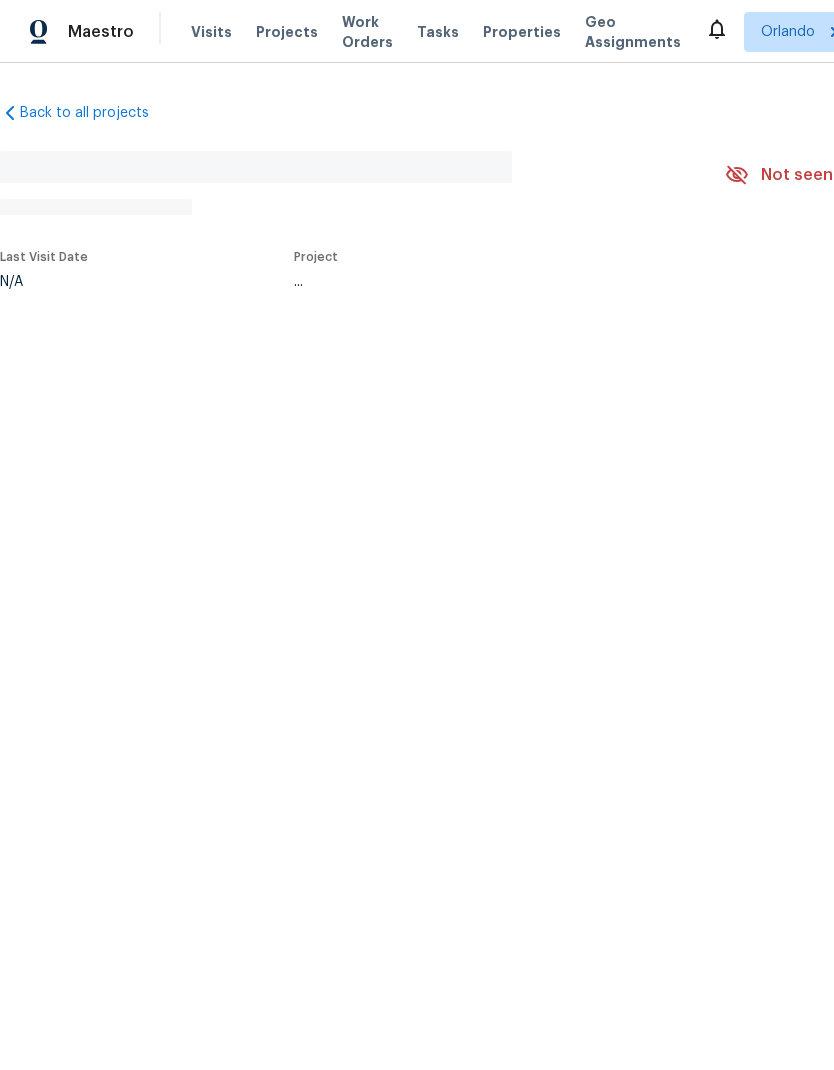 scroll, scrollTop: 0, scrollLeft: 0, axis: both 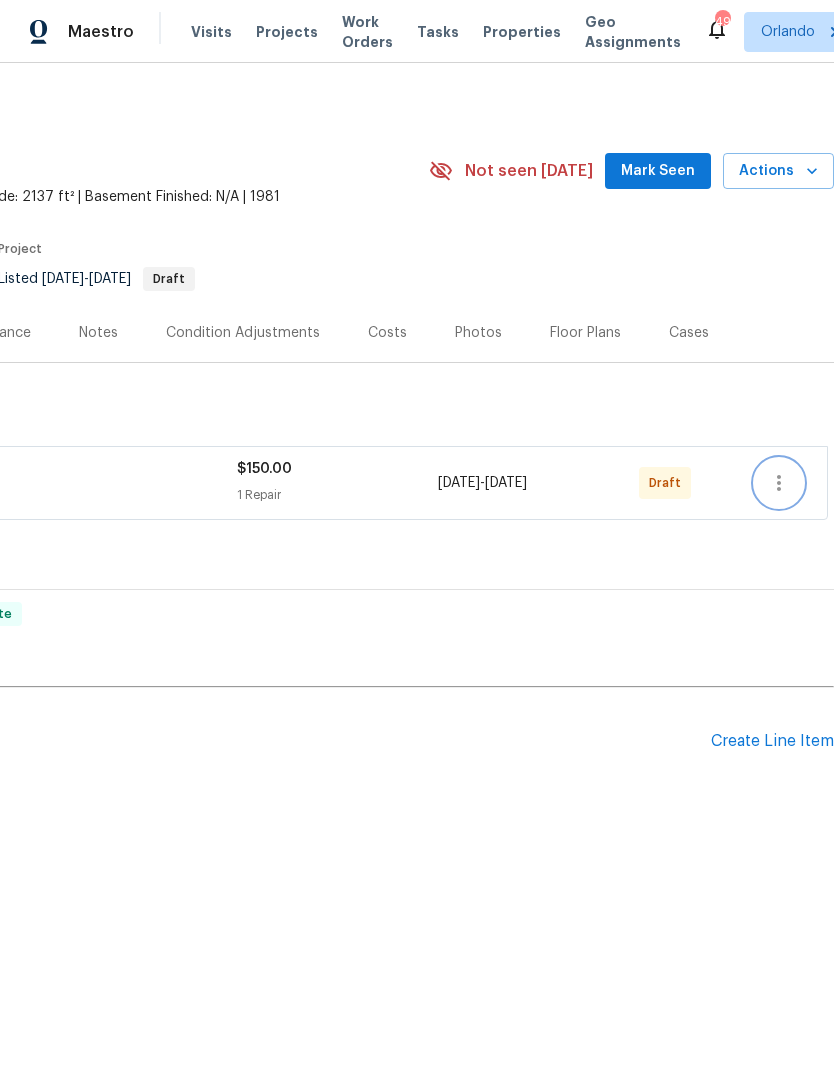 click 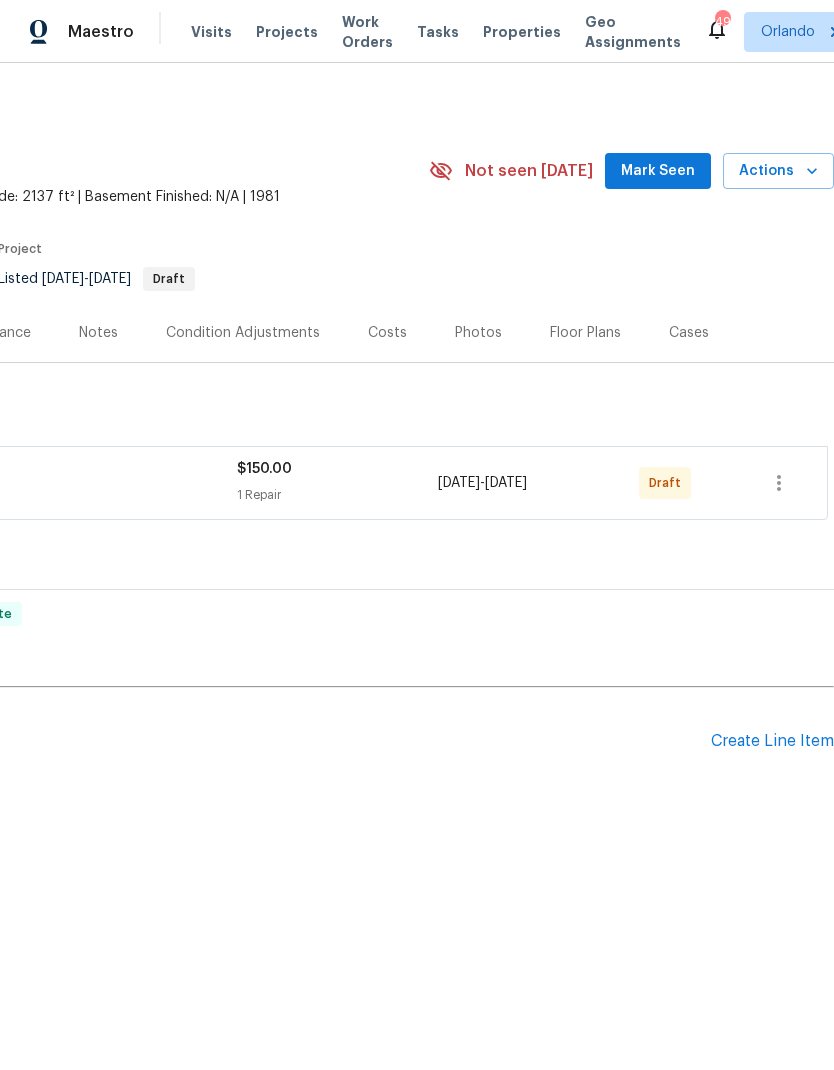 scroll, scrollTop: 0, scrollLeft: 296, axis: horizontal 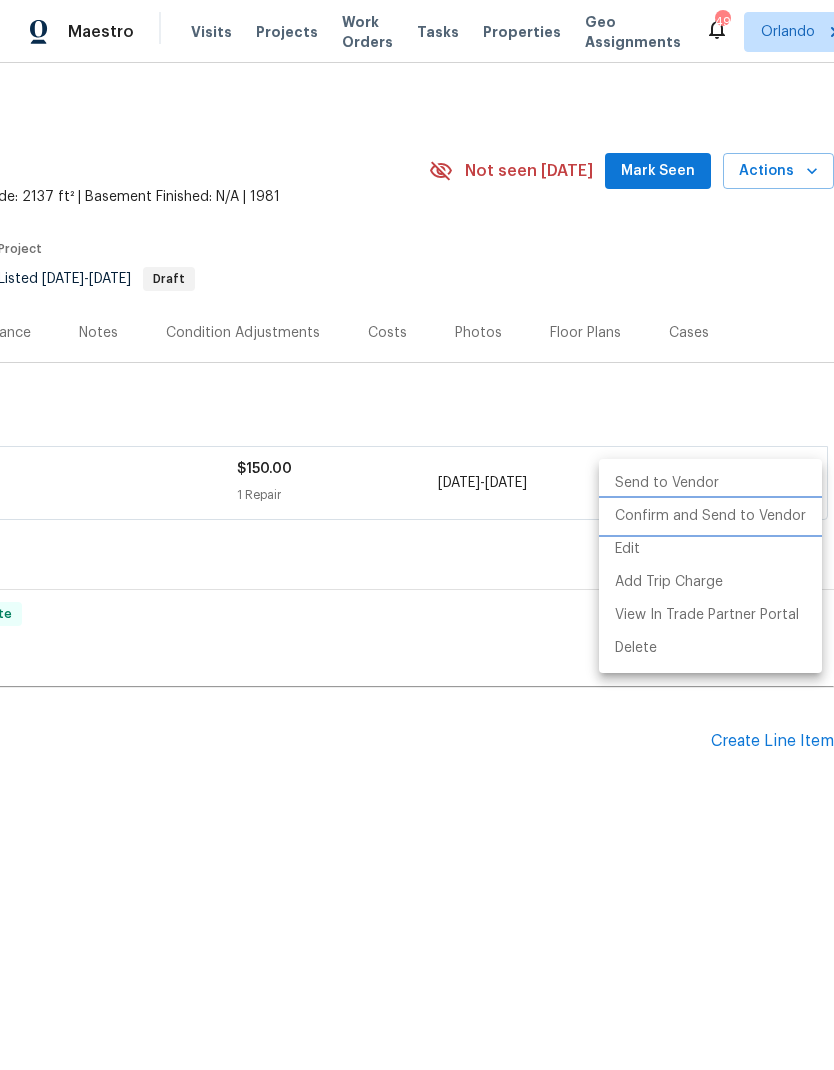 click on "Confirm and Send to Vendor" at bounding box center (710, 516) 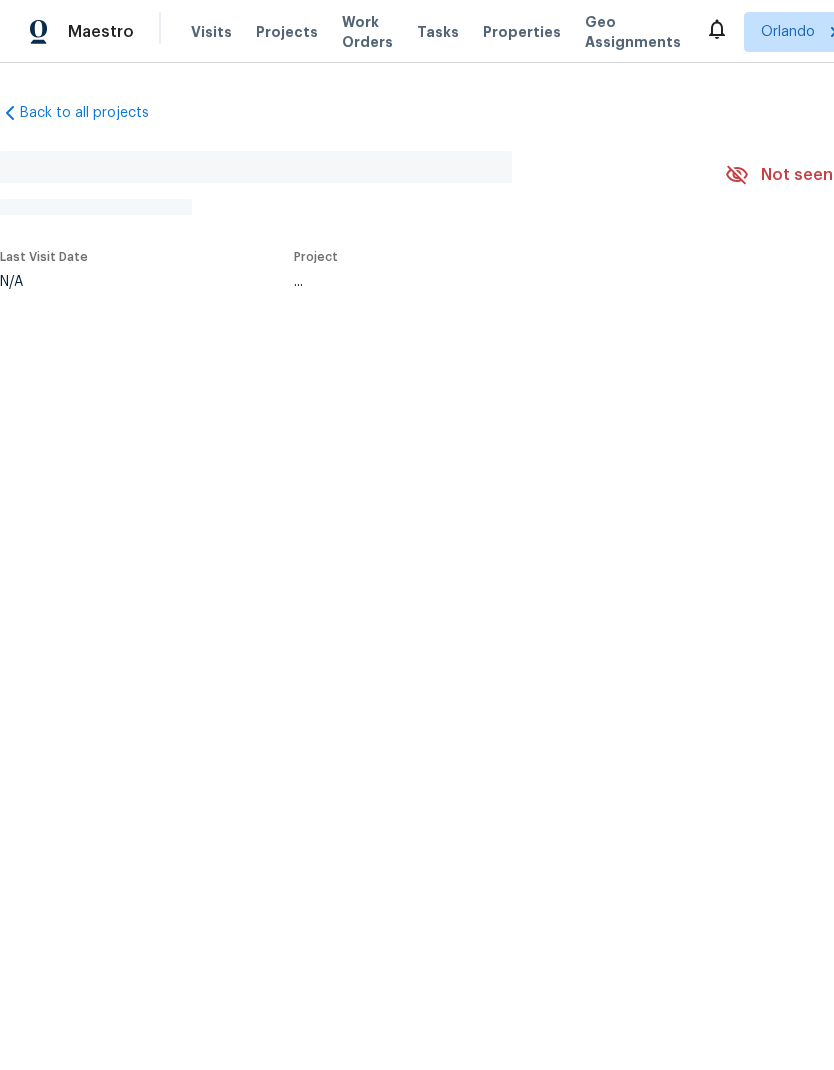scroll, scrollTop: 0, scrollLeft: 0, axis: both 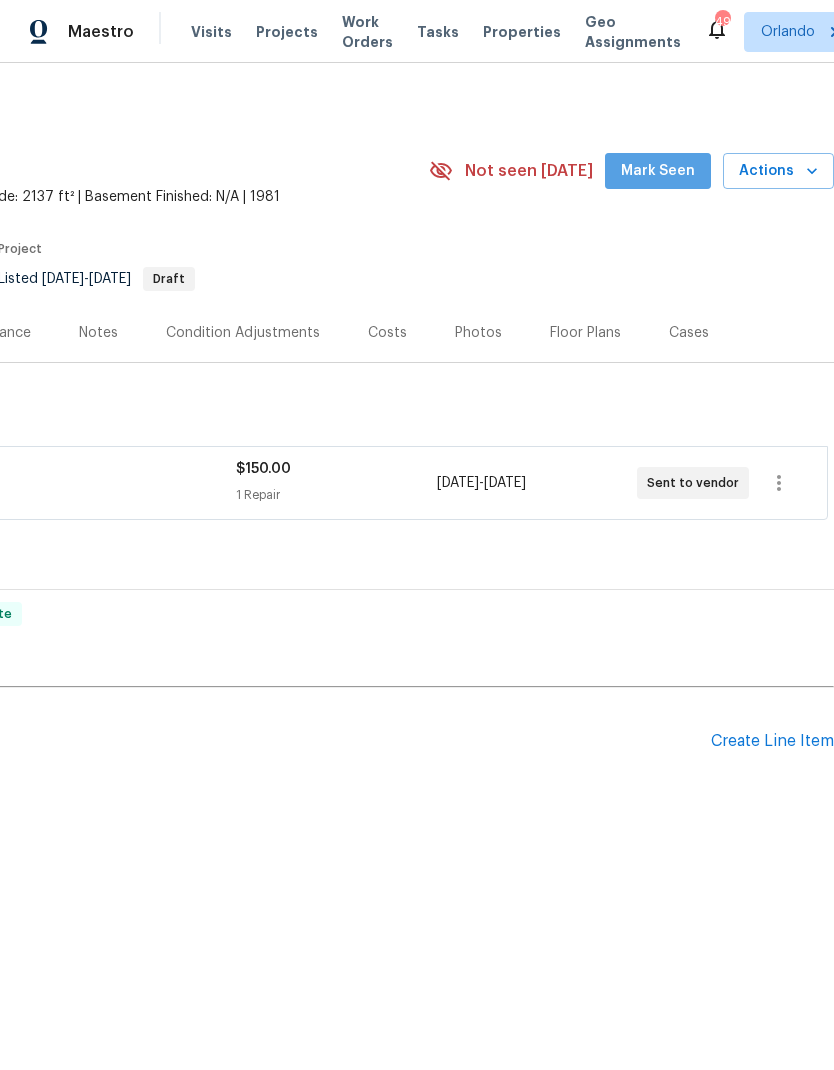 click on "Mark Seen" at bounding box center [658, 171] 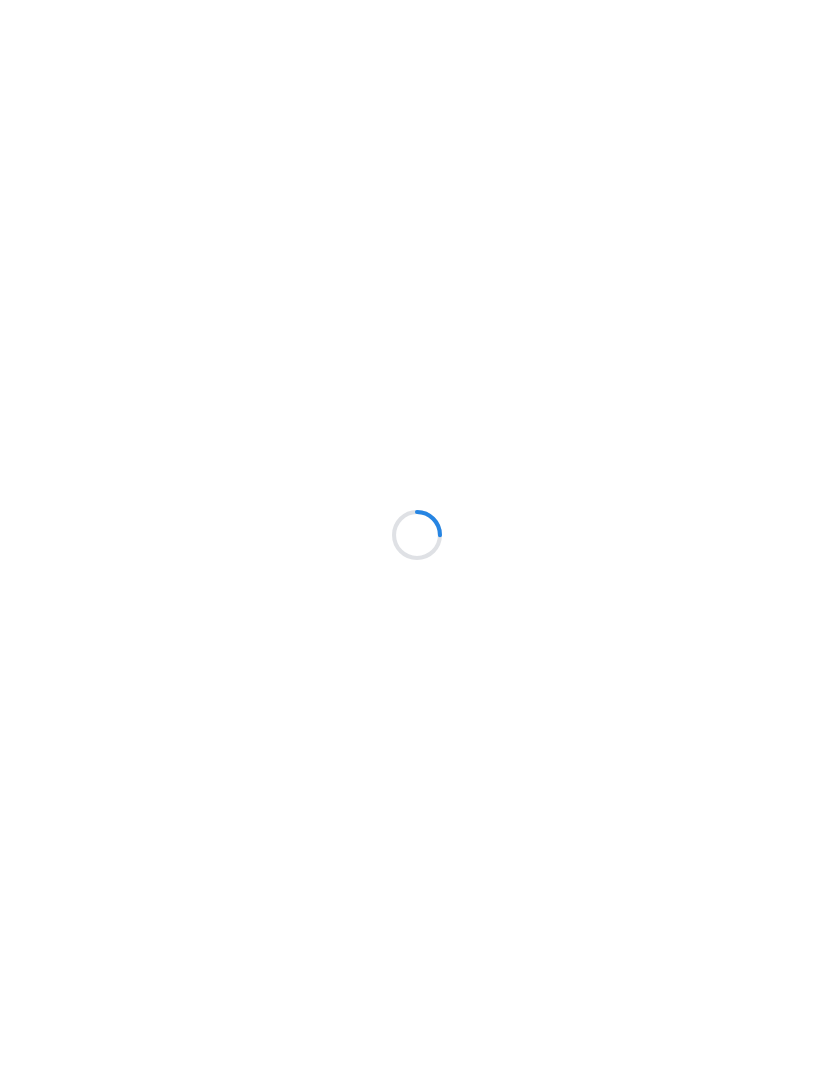 scroll, scrollTop: 0, scrollLeft: 0, axis: both 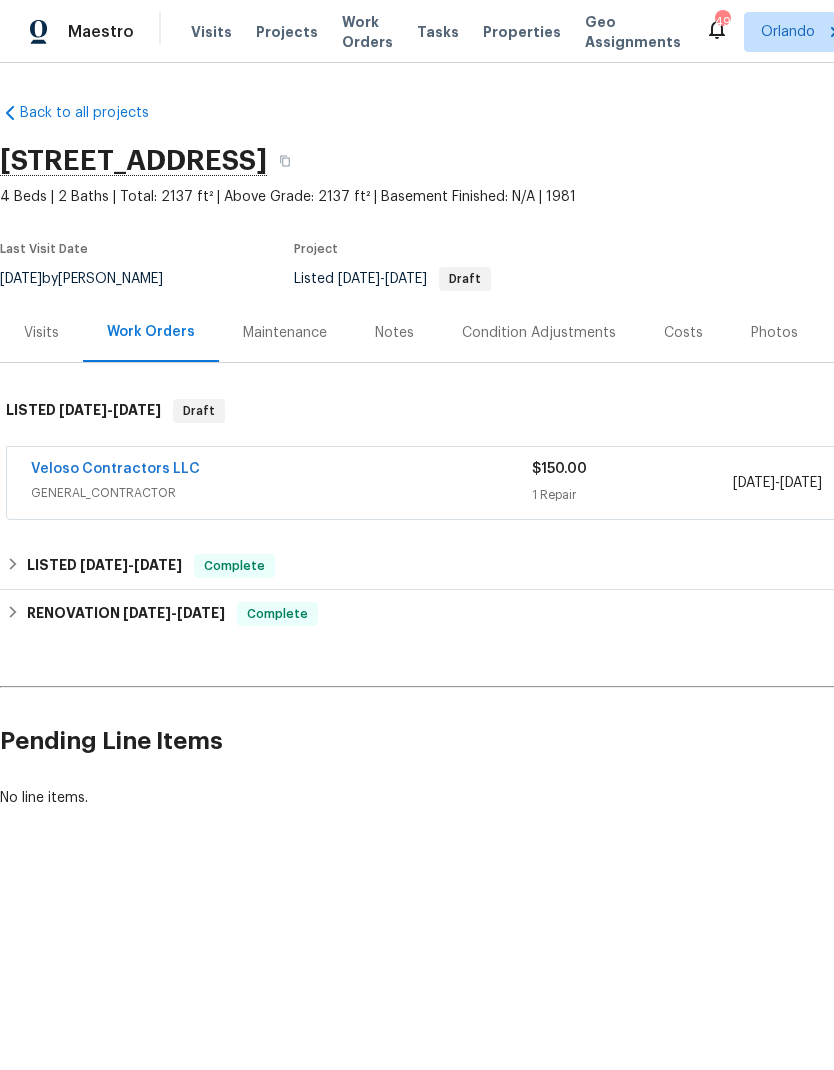 click on "Veloso Contractors LLC" at bounding box center (115, 469) 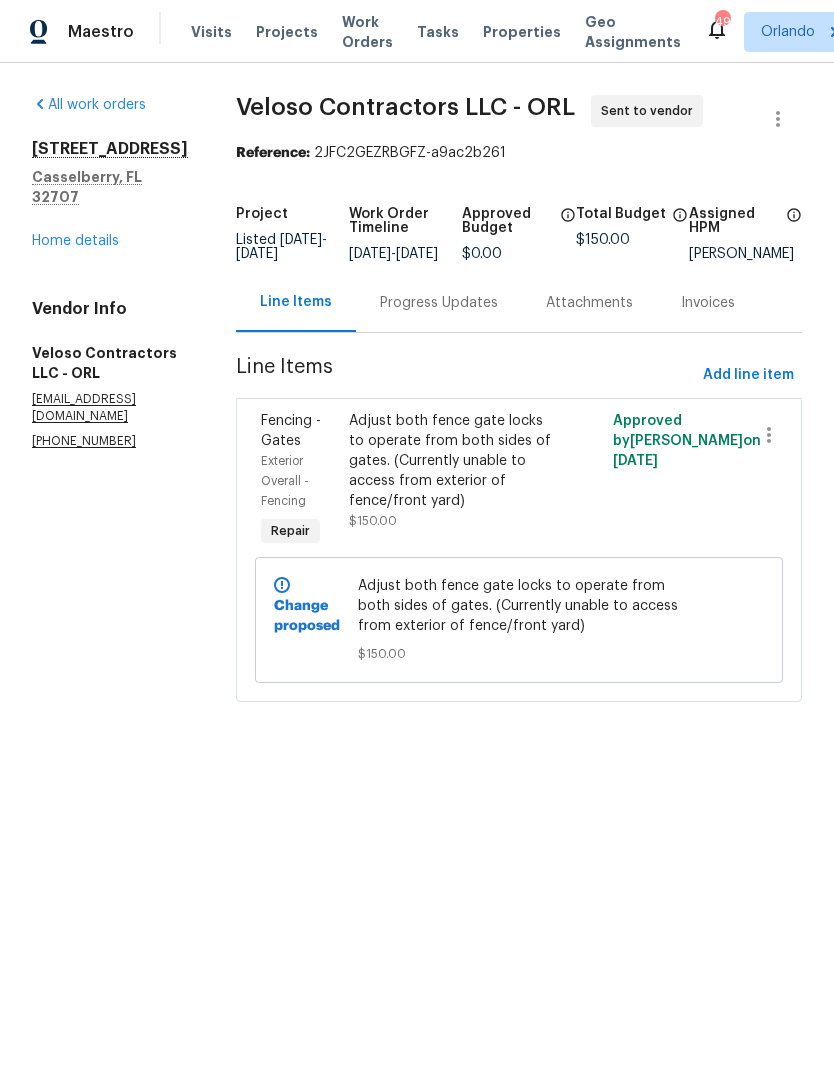 click on "Home details" at bounding box center (75, 241) 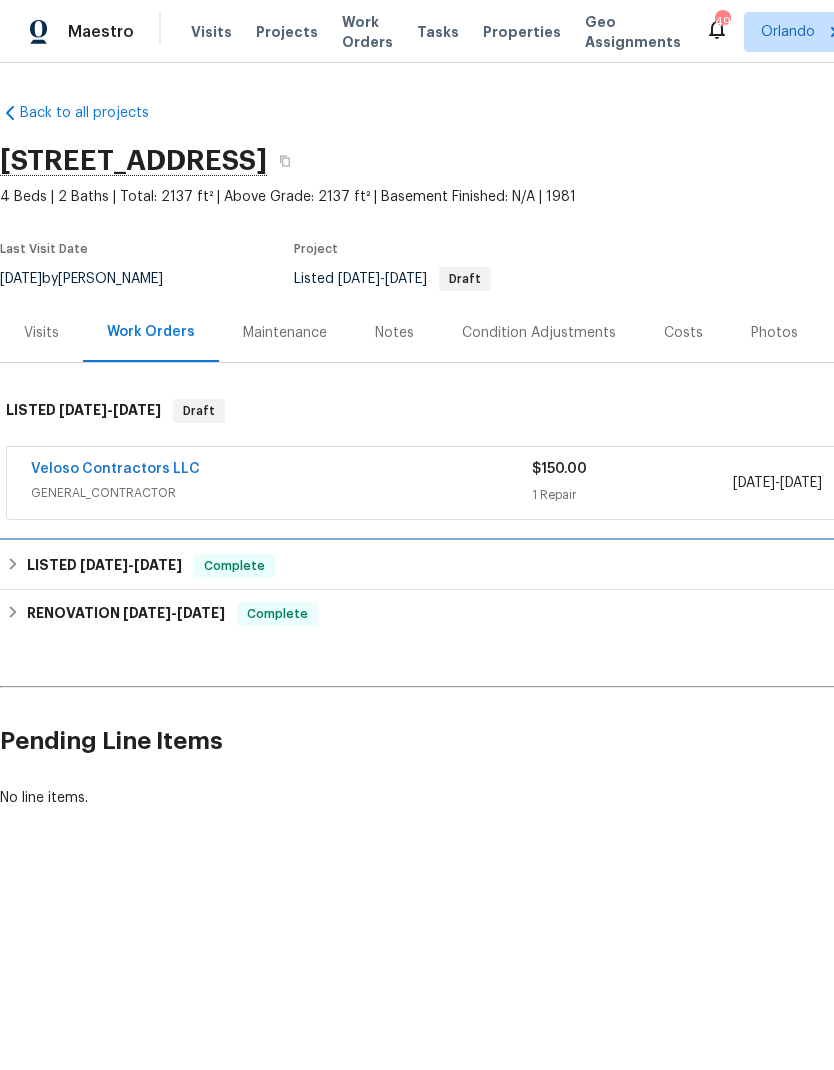 click on "[DATE]" at bounding box center [158, 565] 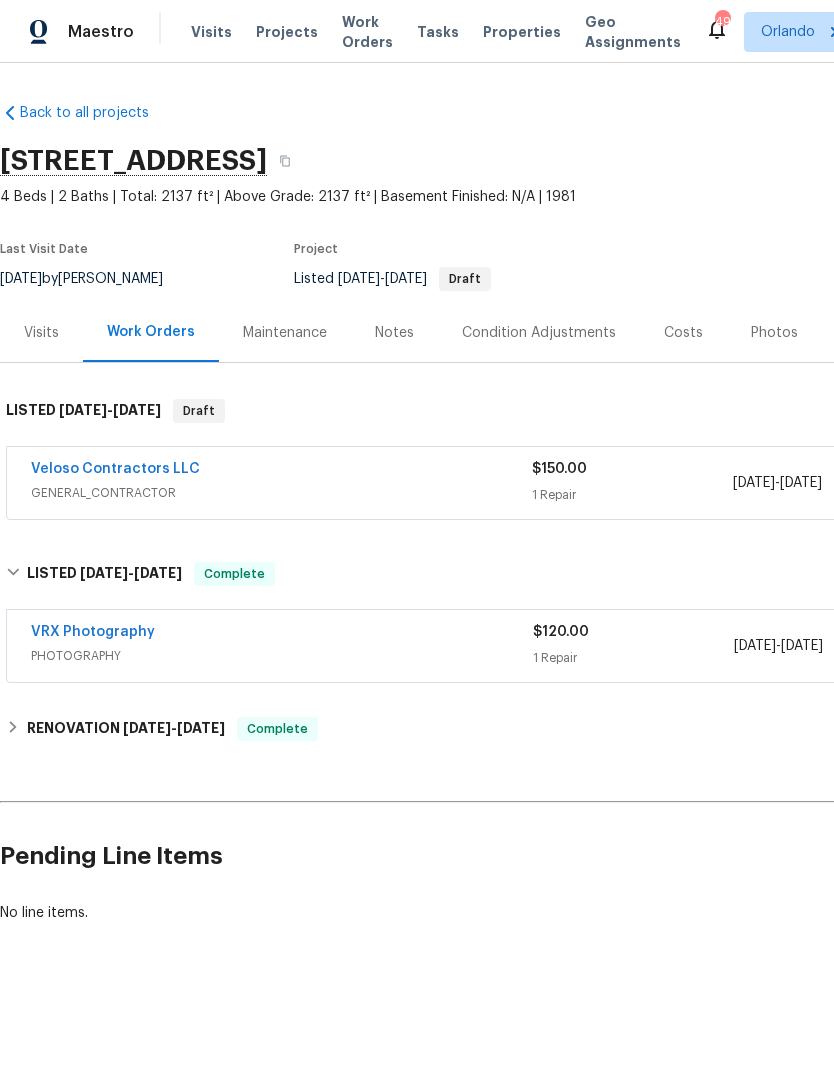 click on "VRX Photography" at bounding box center (93, 632) 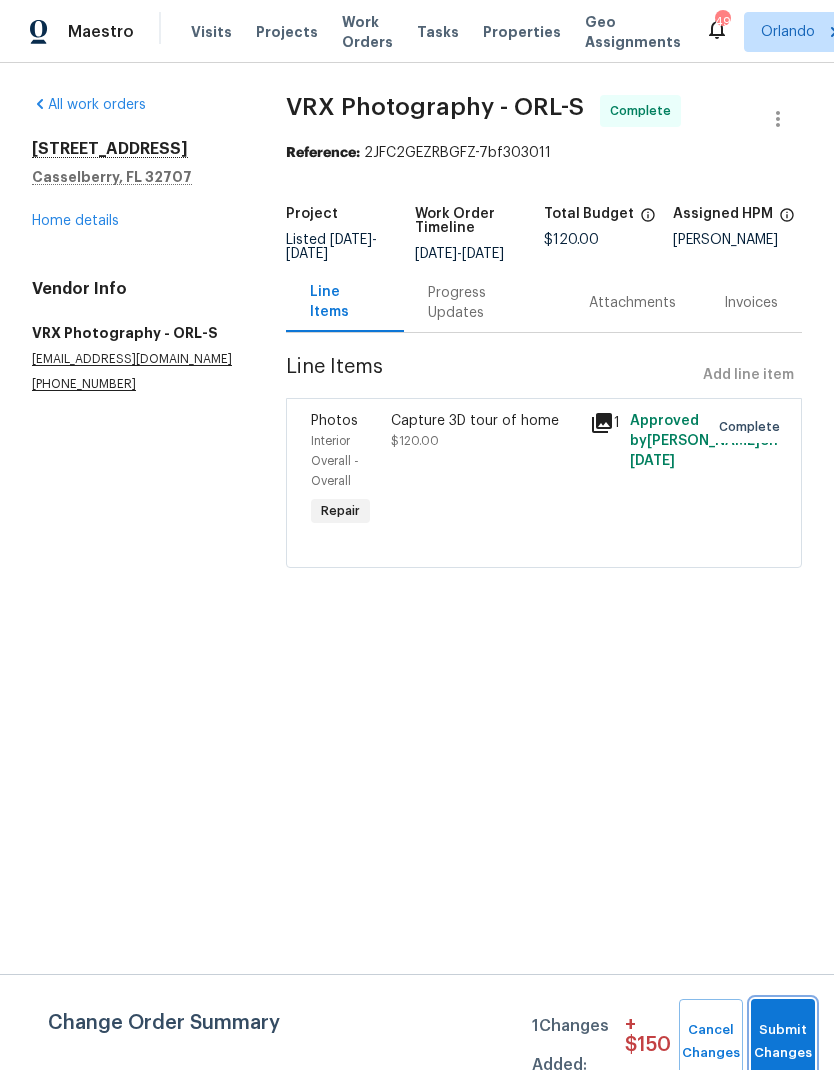 click on "Submit Changes" at bounding box center (783, 1042) 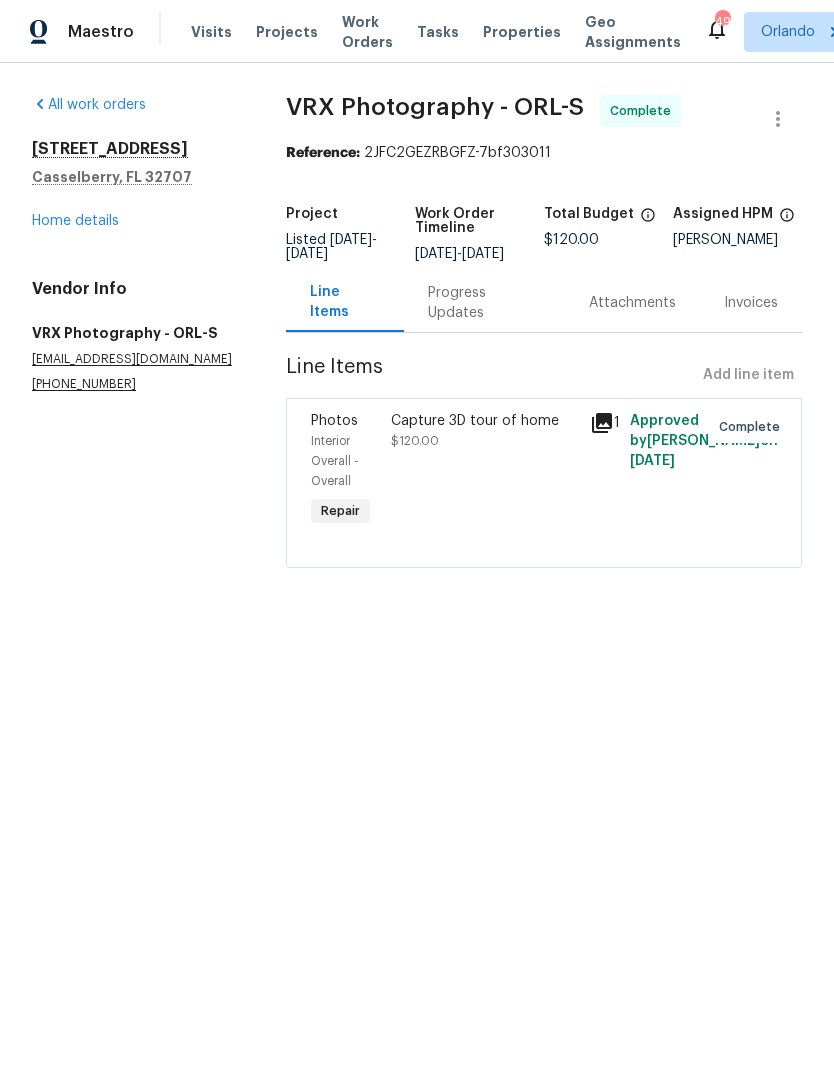 click on "Home details" at bounding box center (75, 221) 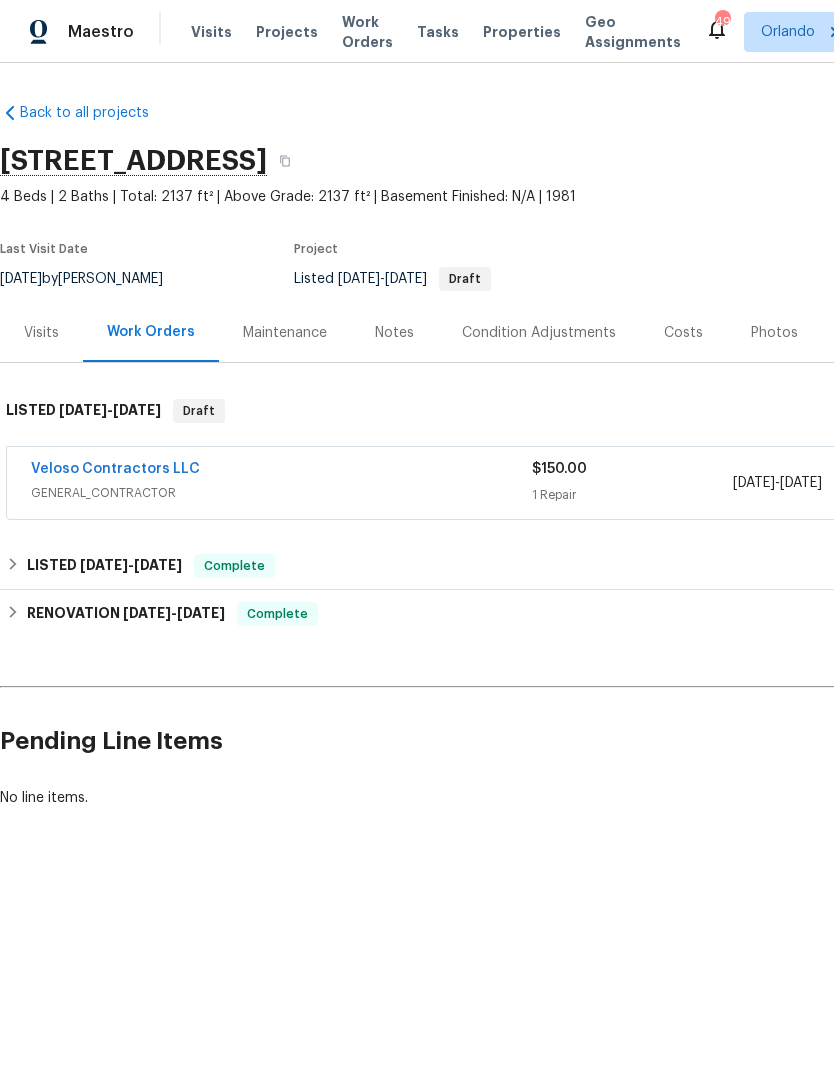 click on "Veloso Contractors LLC" at bounding box center [115, 469] 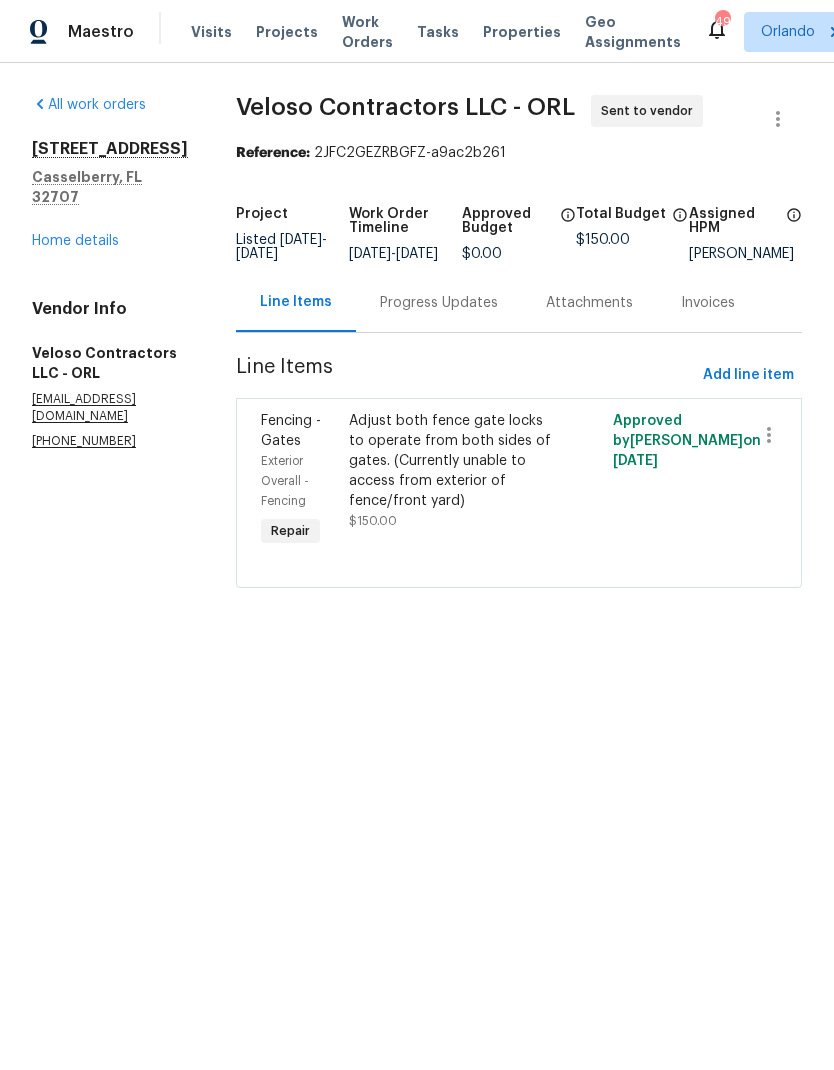 click on "Home details" at bounding box center (75, 241) 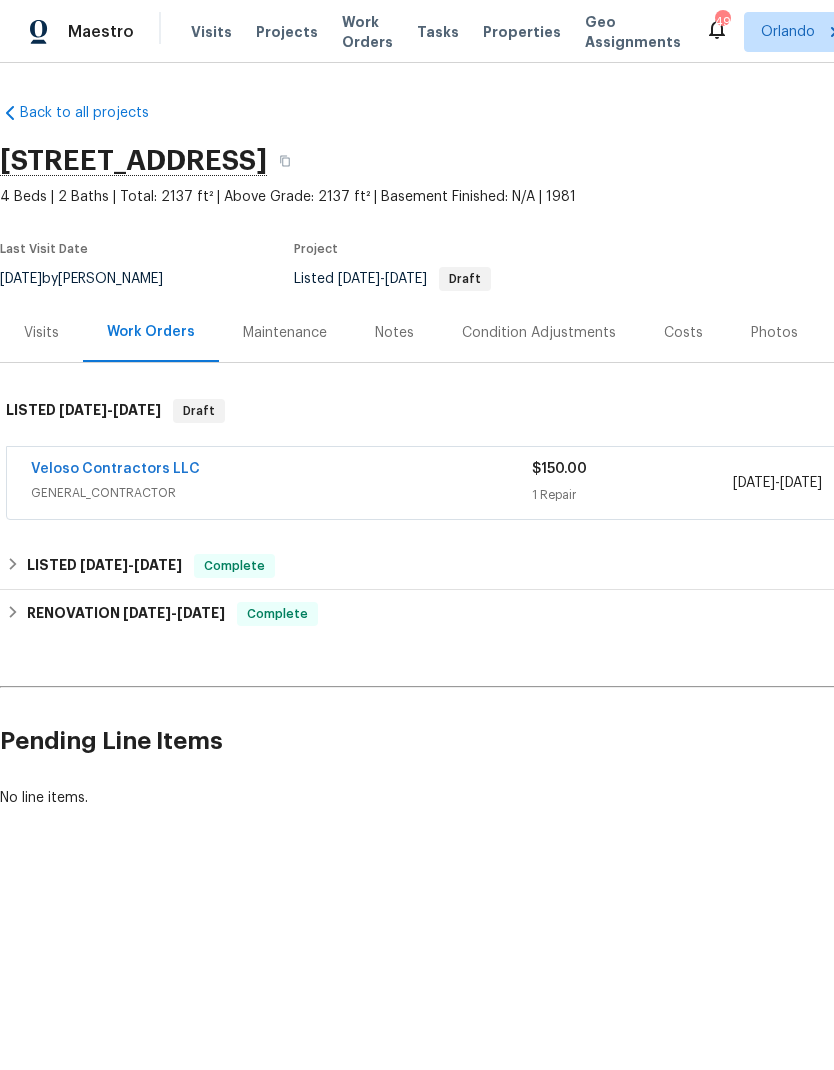 scroll, scrollTop: 0, scrollLeft: 0, axis: both 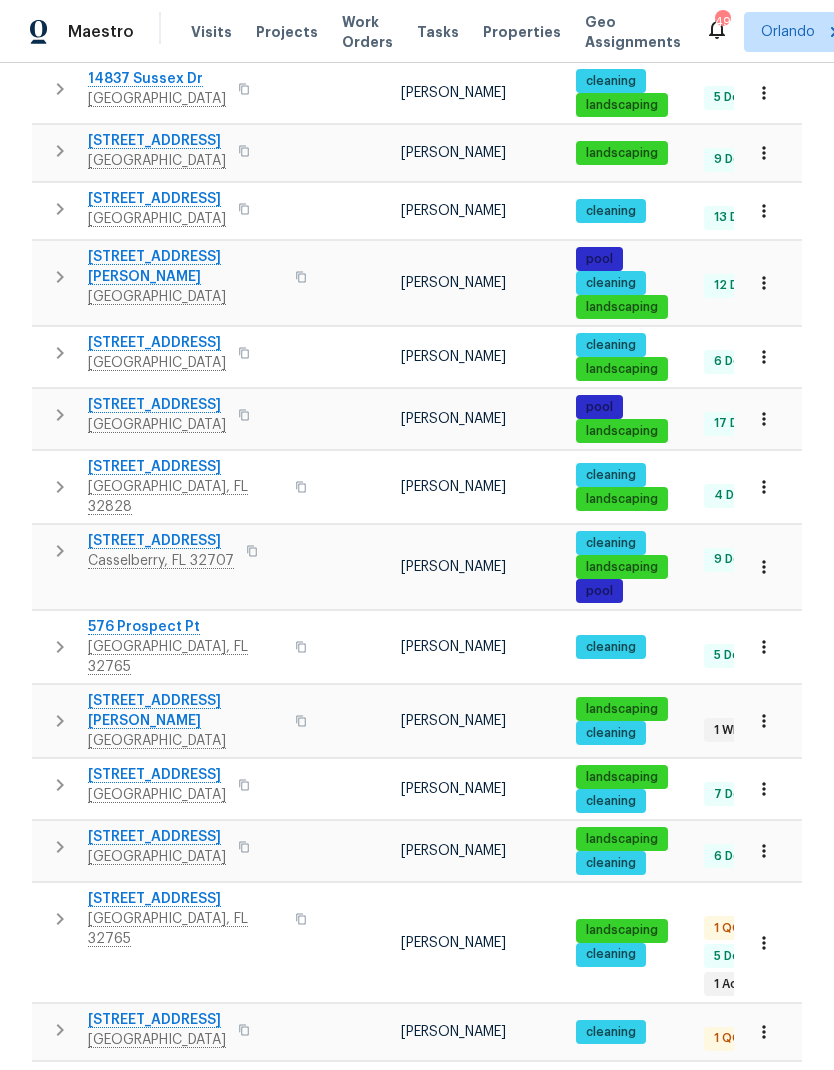 click on "[STREET_ADDRESS]" at bounding box center (185, 899) 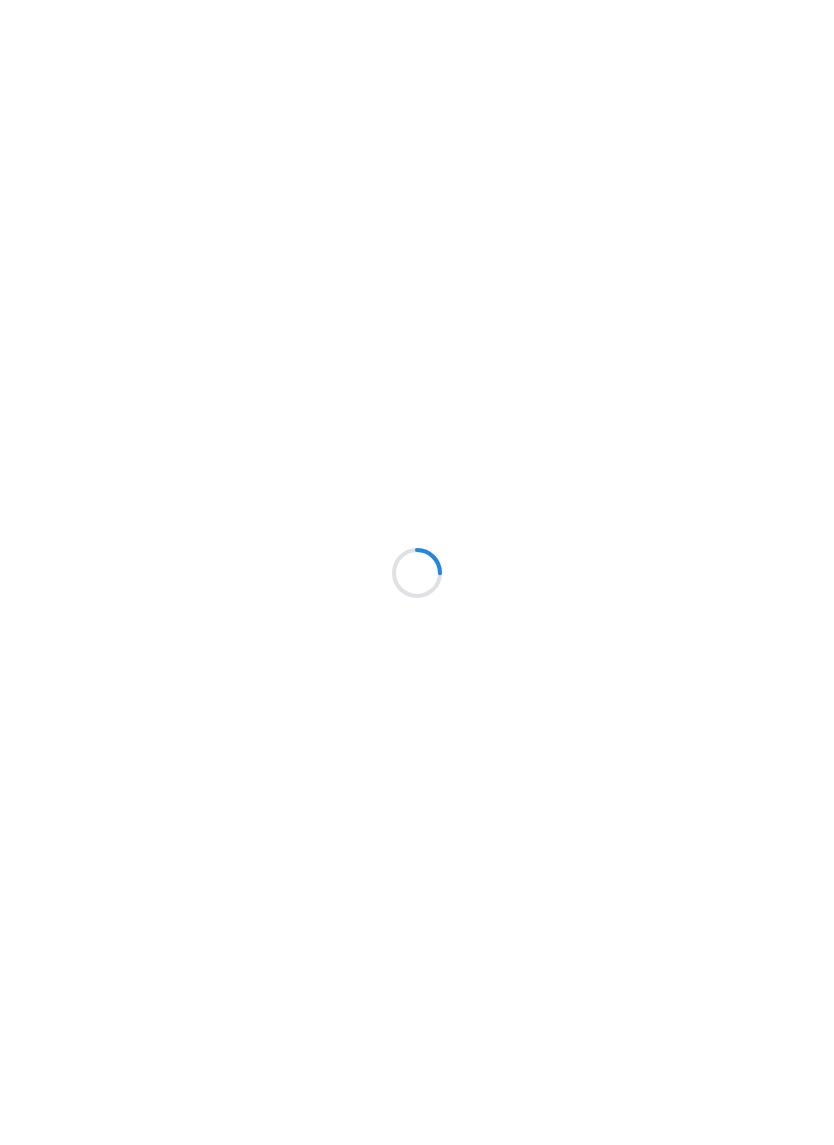 scroll, scrollTop: 0, scrollLeft: 0, axis: both 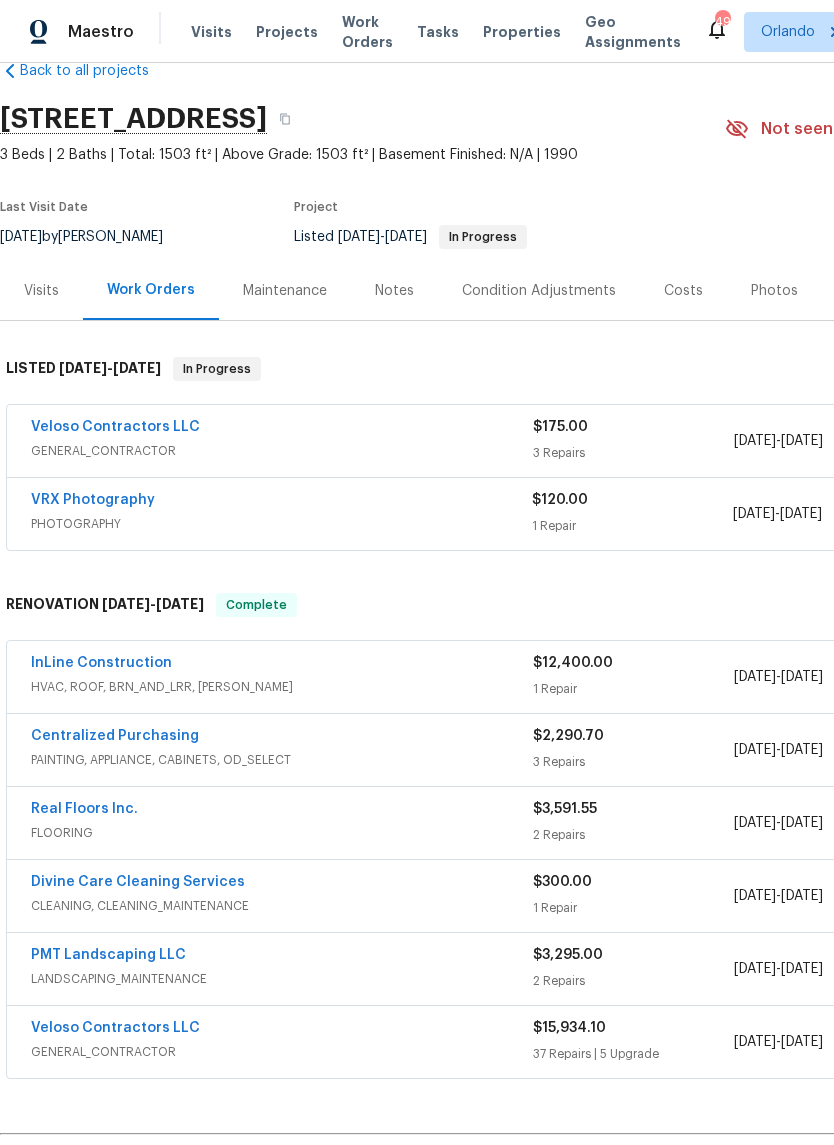 click on "Veloso Contractors LLC" at bounding box center (115, 427) 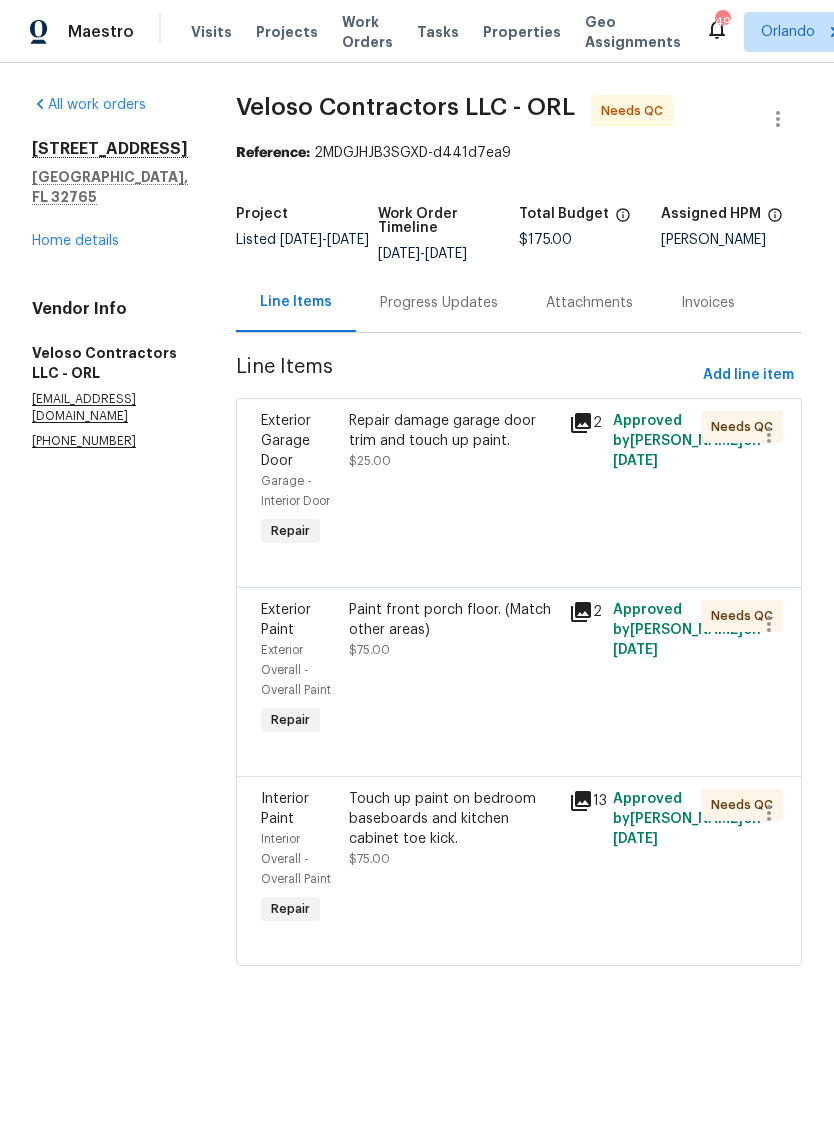 click on "Paint front porch floor. (Match other areas)" at bounding box center (453, 620) 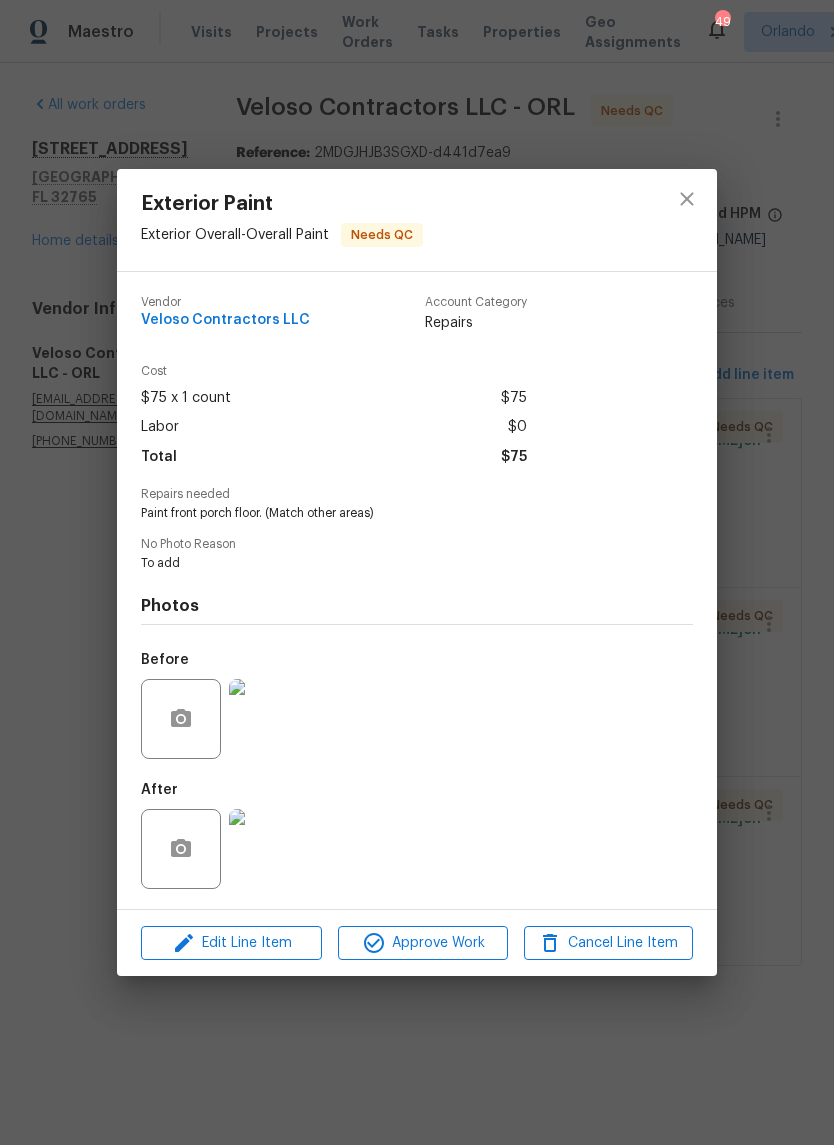 click at bounding box center [269, 849] 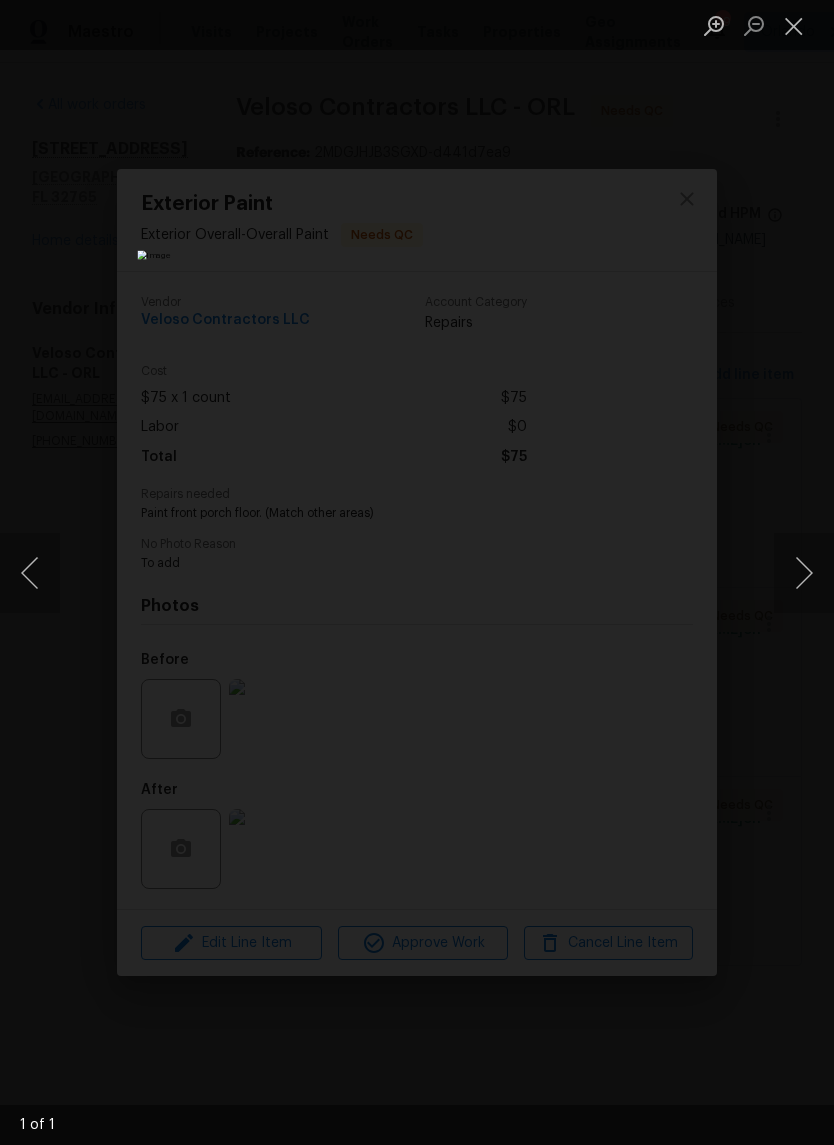 click at bounding box center [794, 25] 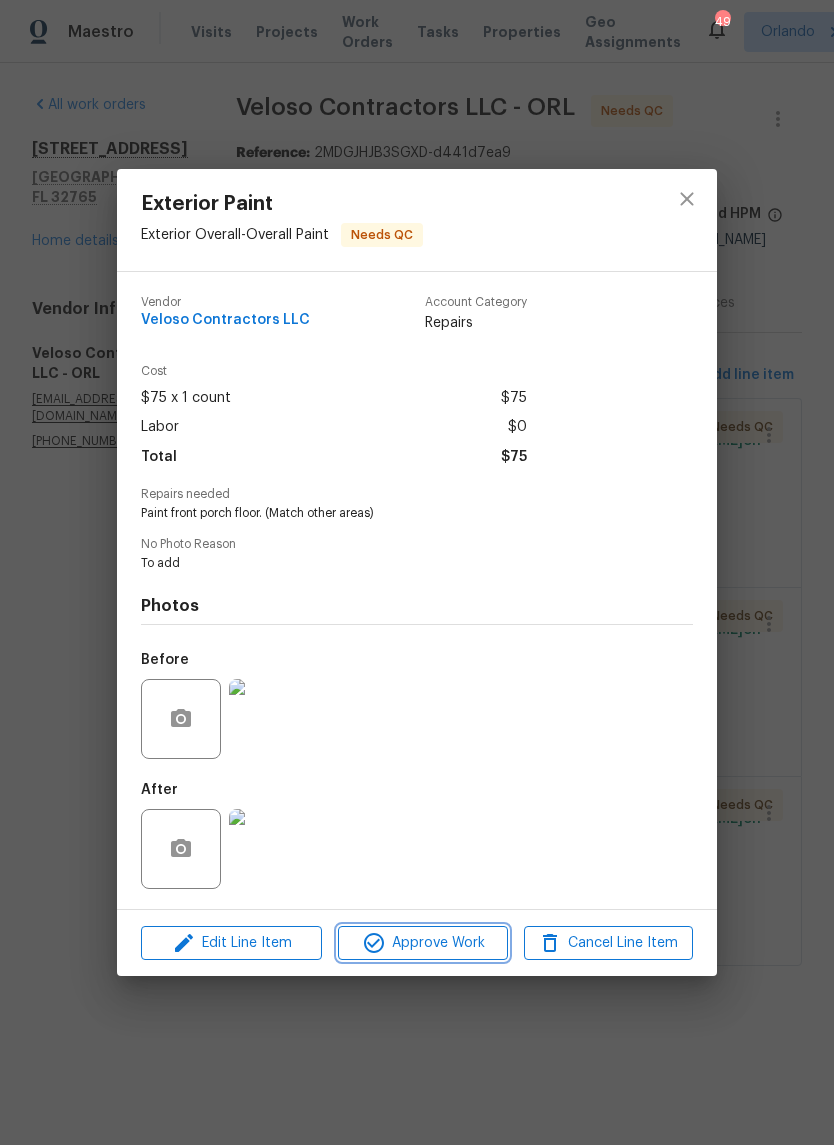click on "Approve Work" at bounding box center [422, 943] 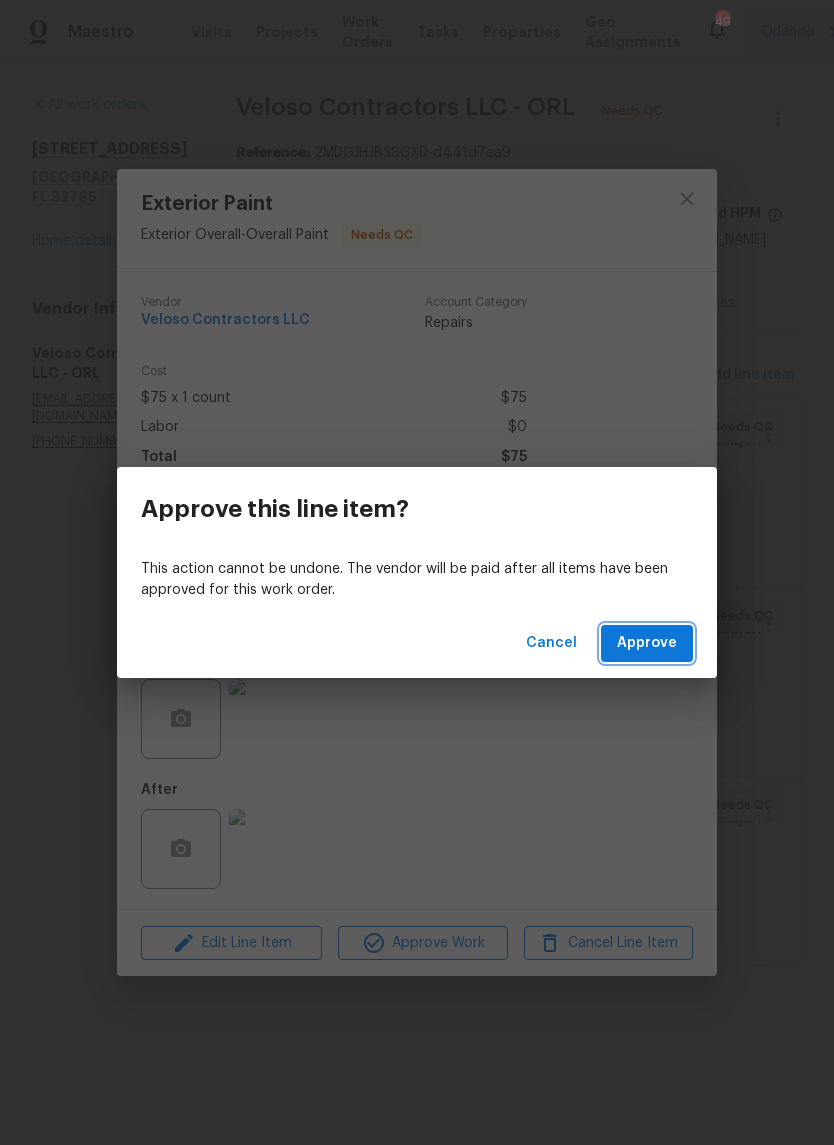 click on "Approve" at bounding box center (647, 643) 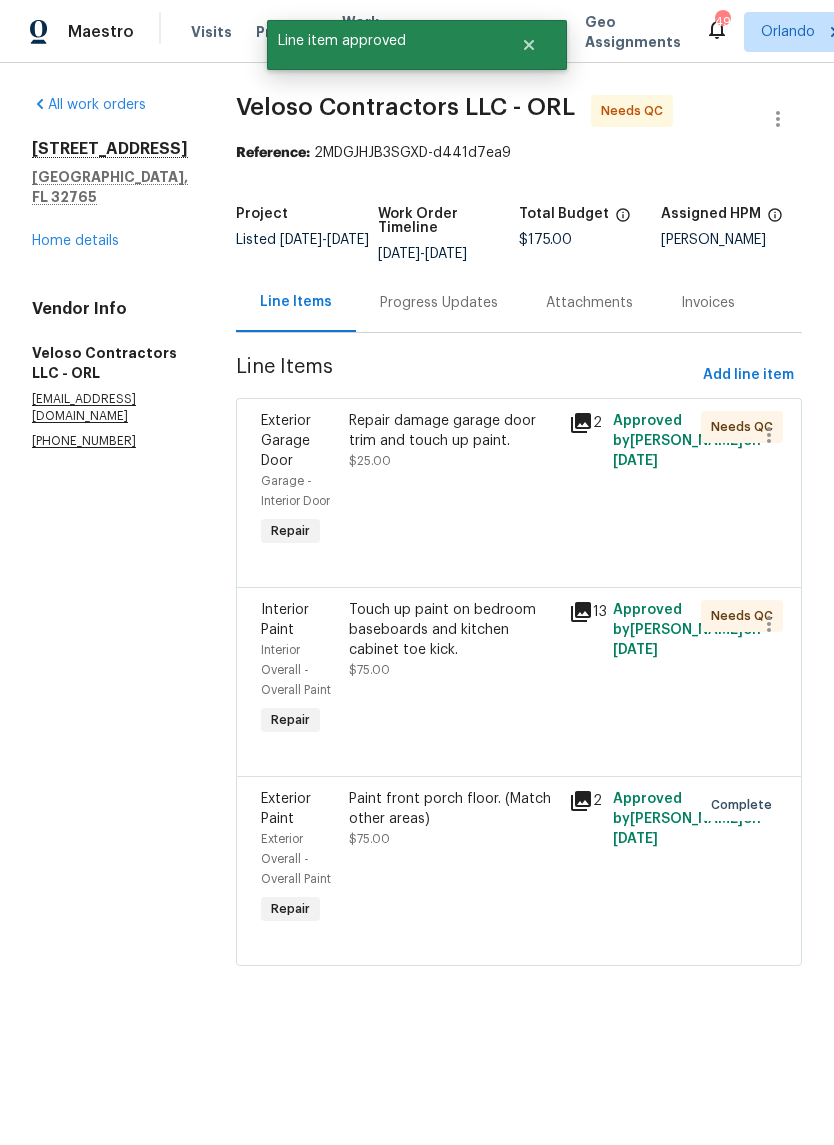 click on "Repair damage garage door trim and touch up paint. $25.00" at bounding box center [453, 441] 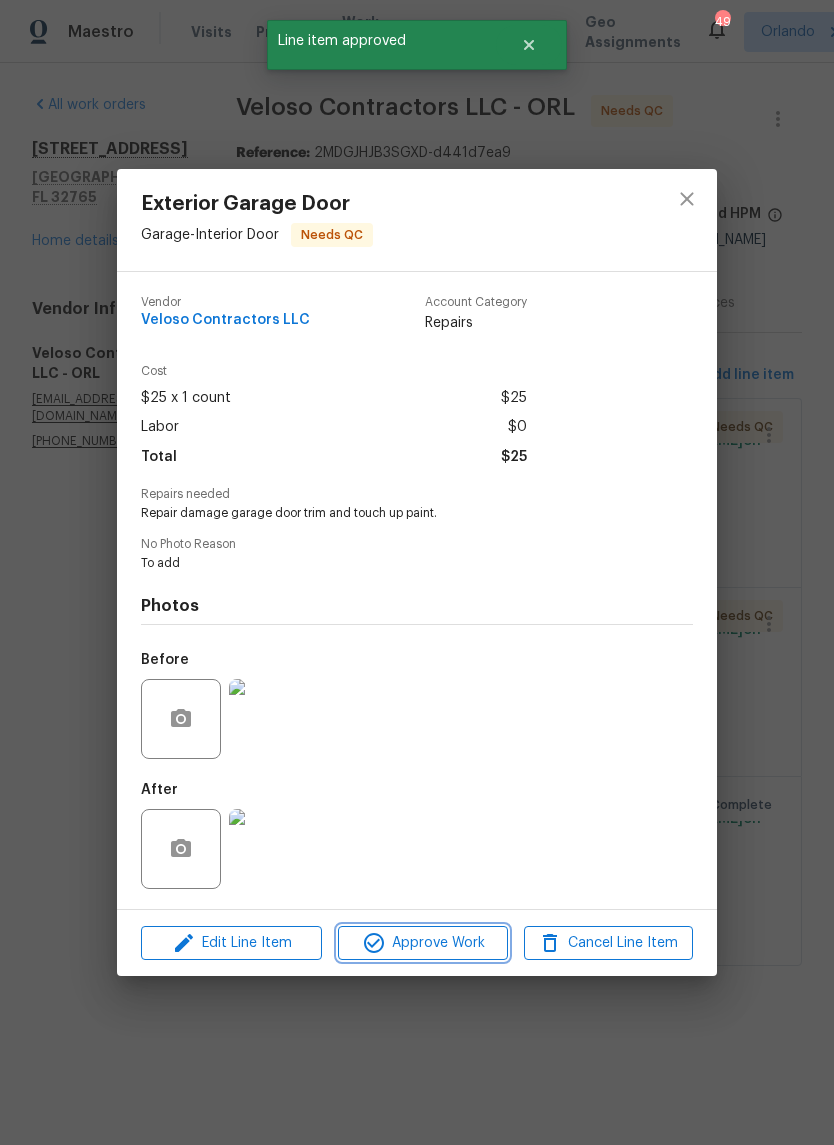 click on "Approve Work" at bounding box center (422, 943) 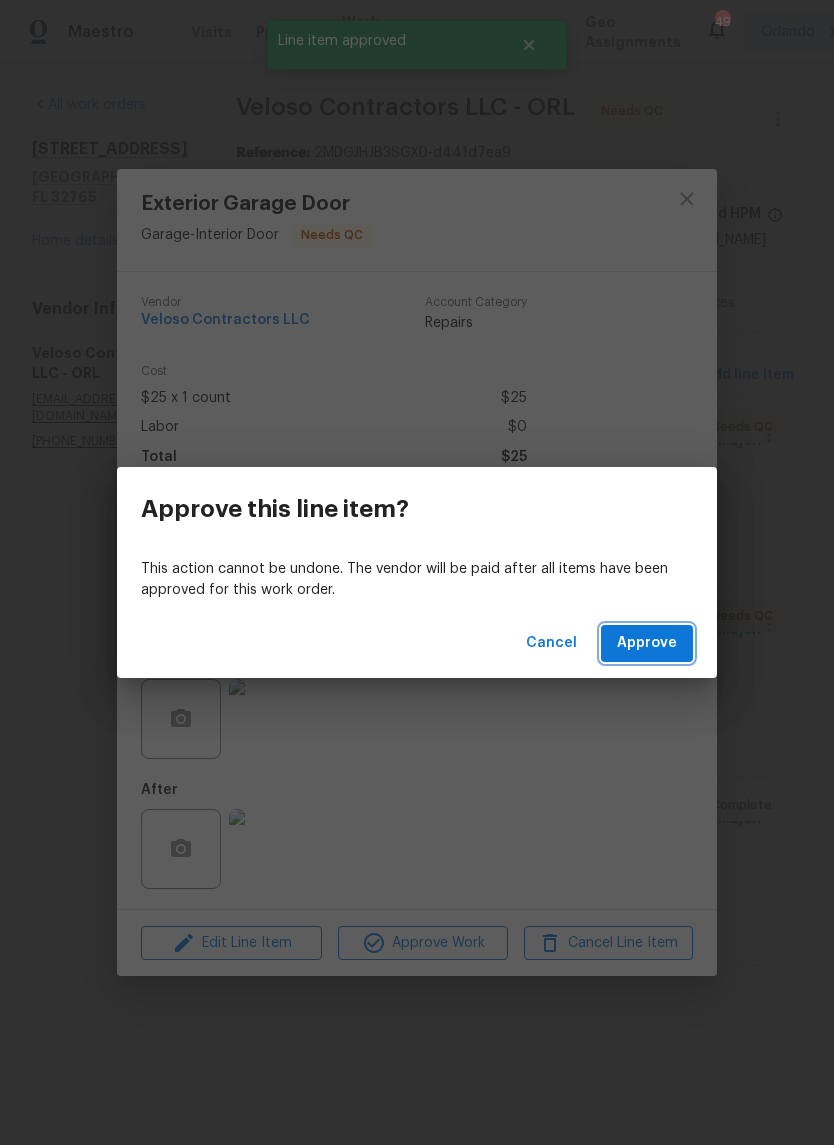 click on "Approve" at bounding box center (647, 643) 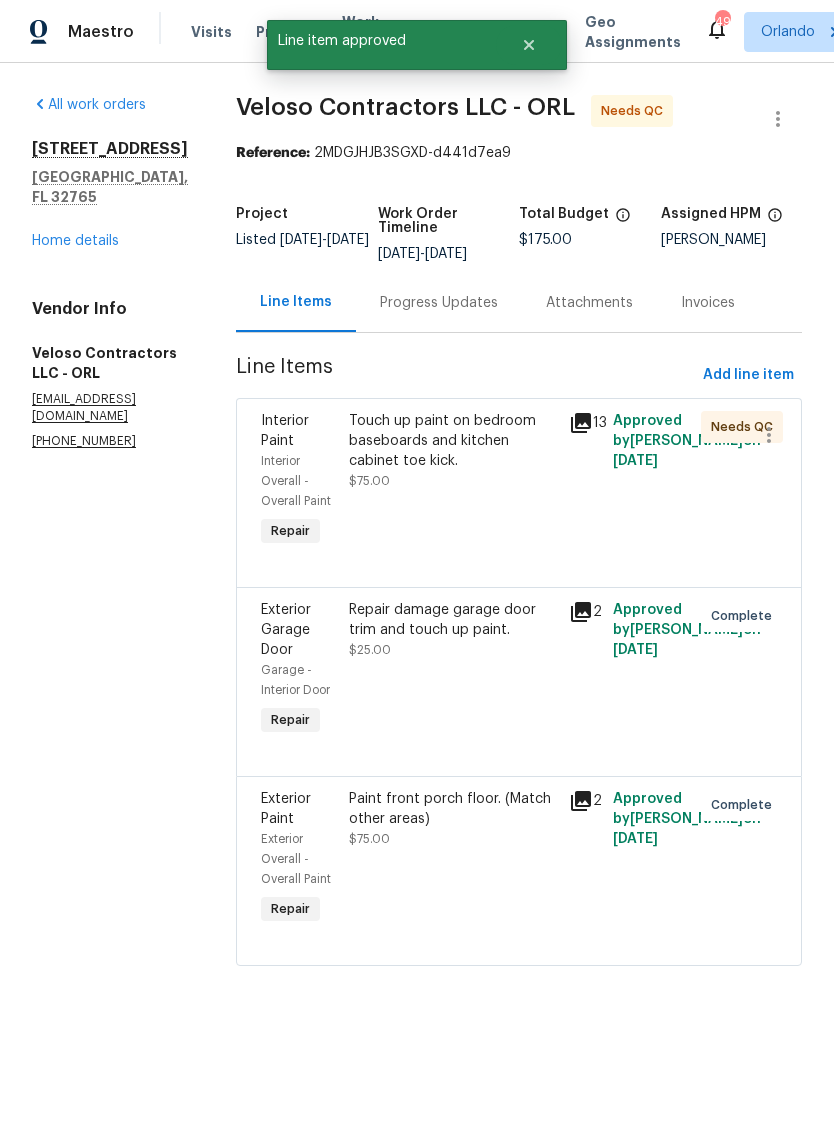 click on "Touch up paint on bedroom baseboards and kitchen cabinet toe kick." at bounding box center [453, 441] 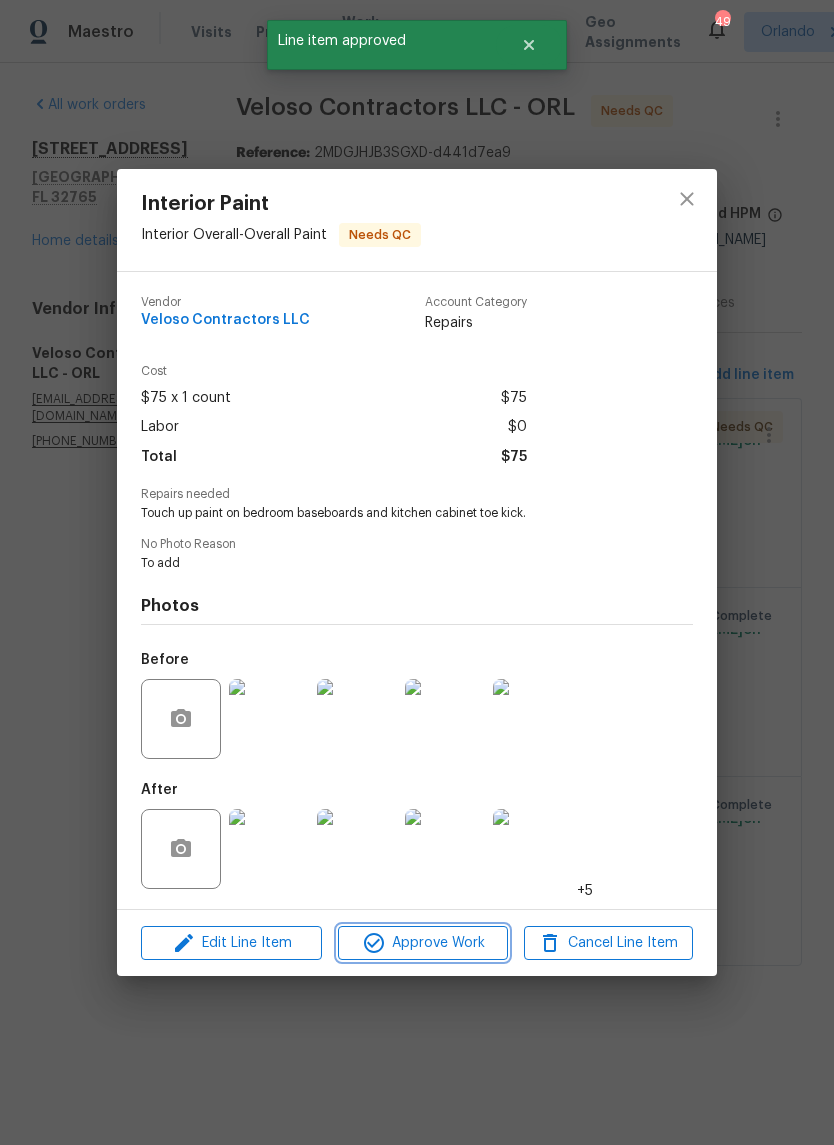 click on "Approve Work" at bounding box center [422, 943] 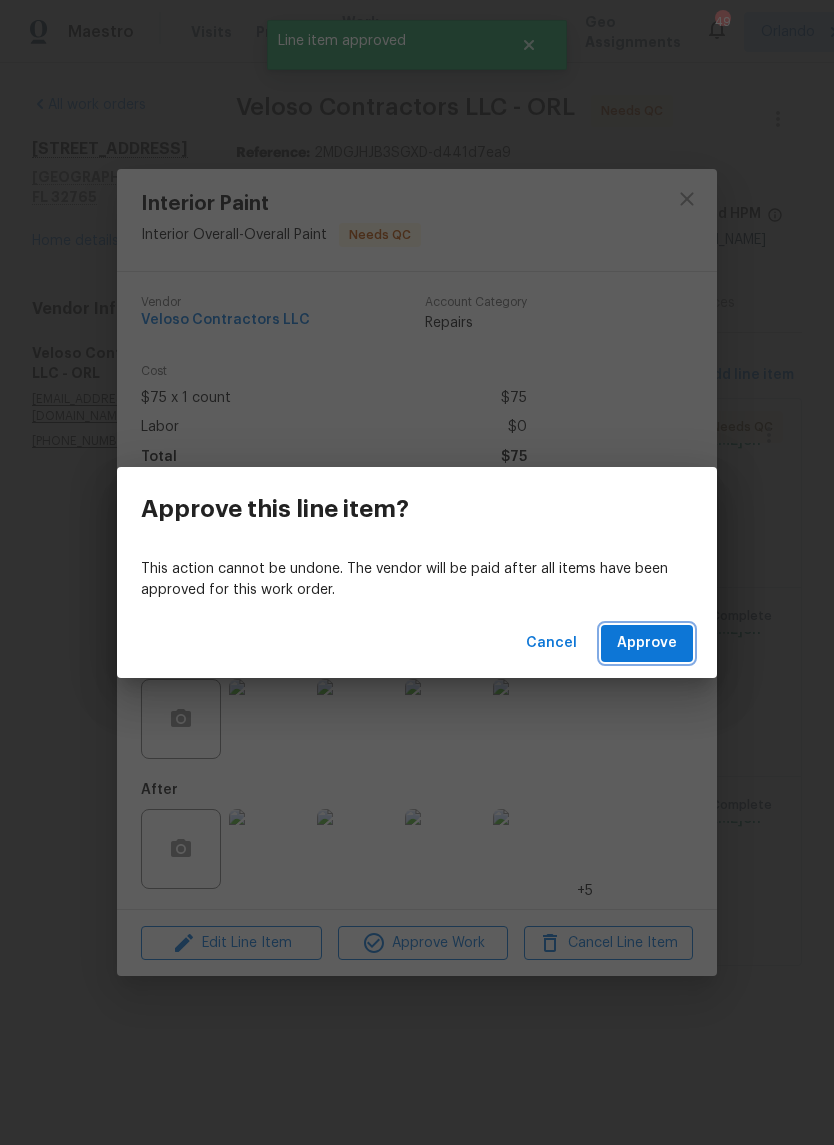 click on "Approve" at bounding box center (647, 643) 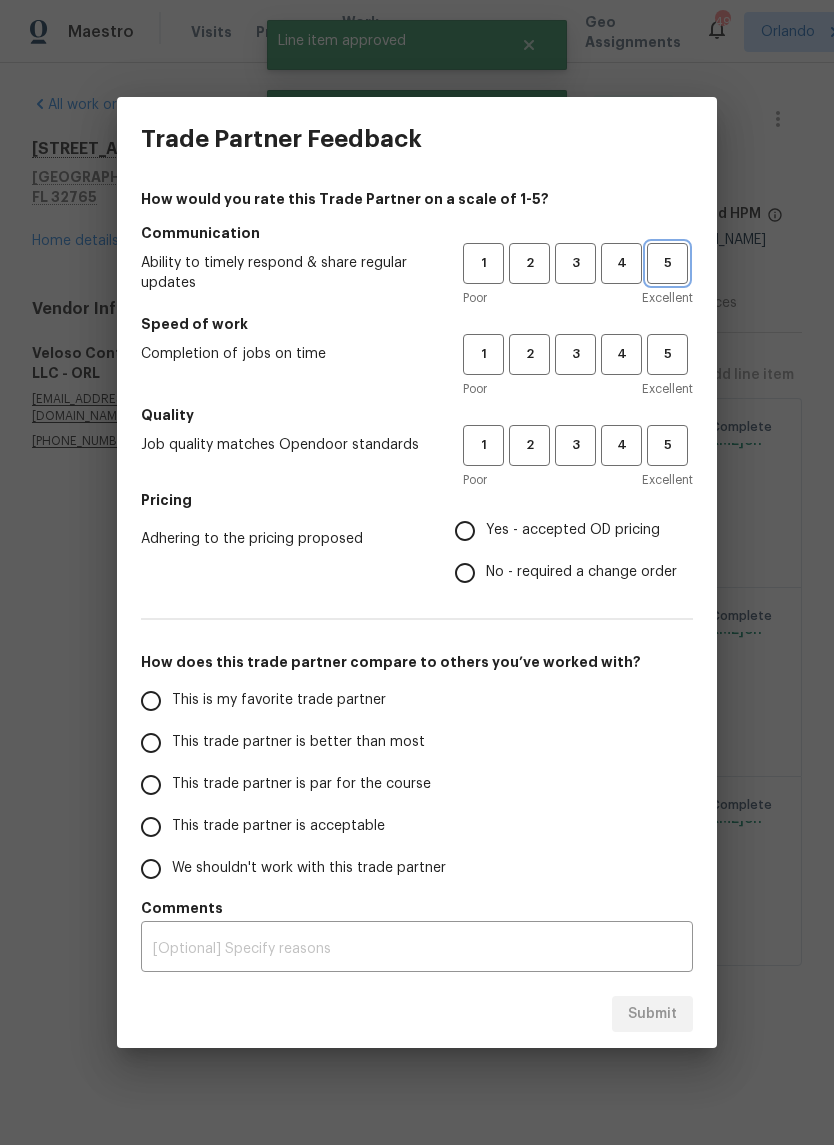 click on "5" at bounding box center (667, 263) 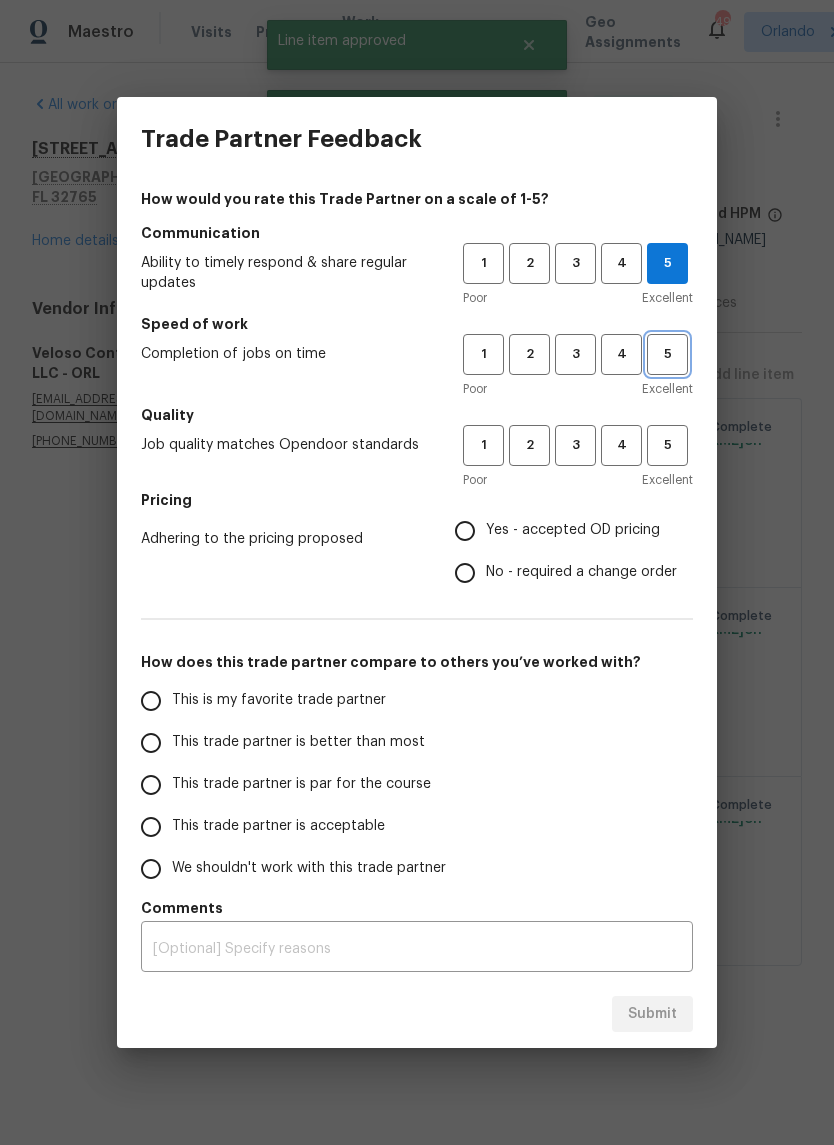 click on "5" at bounding box center (667, 354) 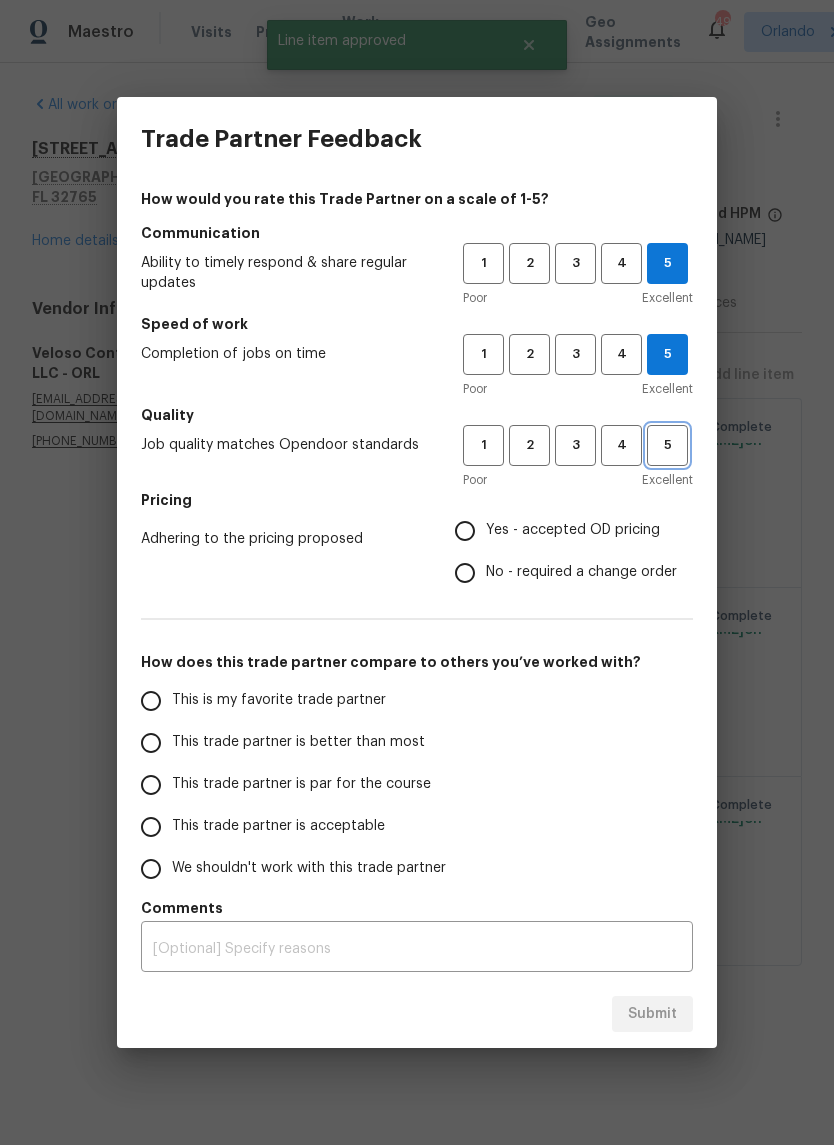 click on "5" at bounding box center (667, 445) 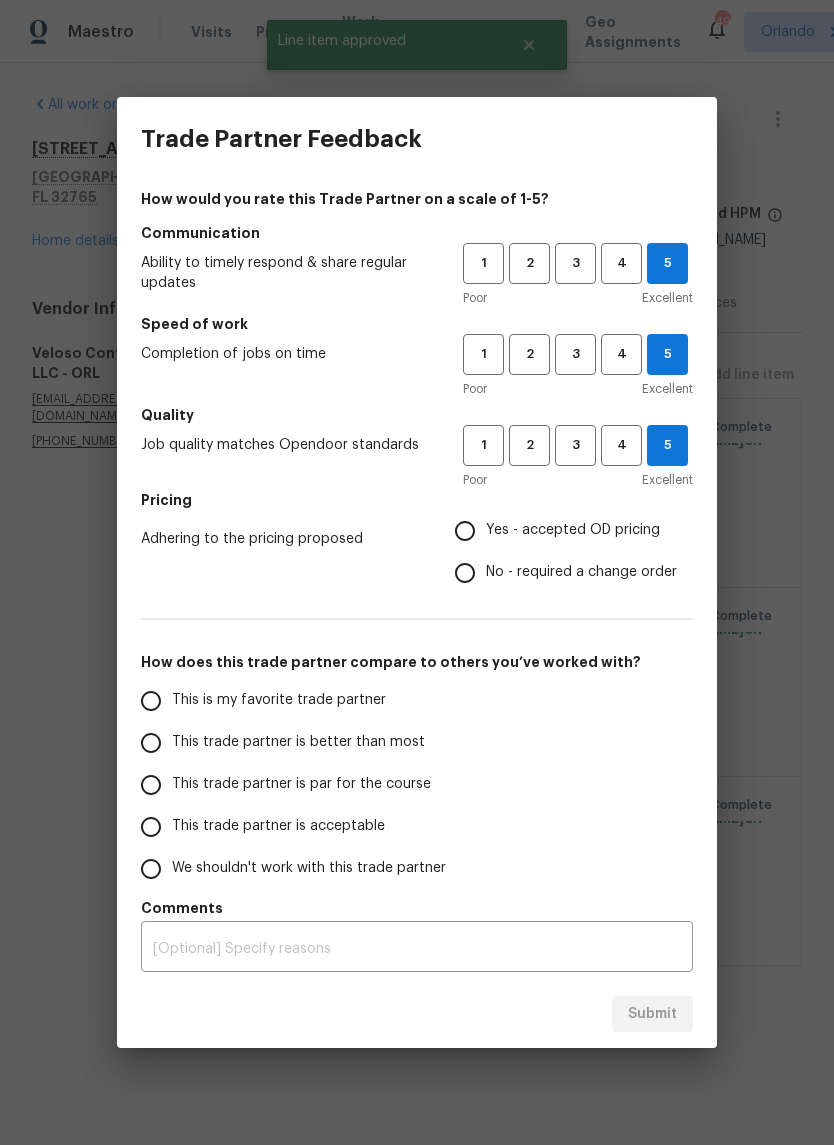click on "Yes - accepted OD pricing" at bounding box center (465, 531) 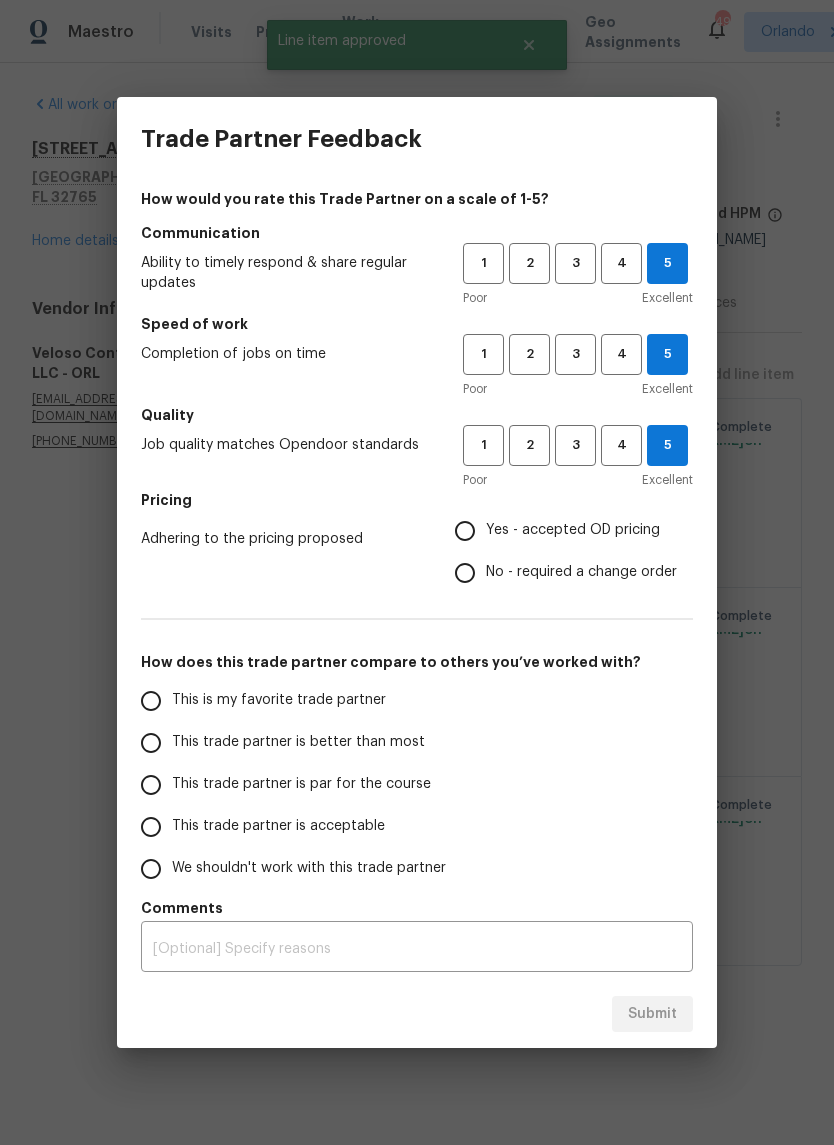 radio on "true" 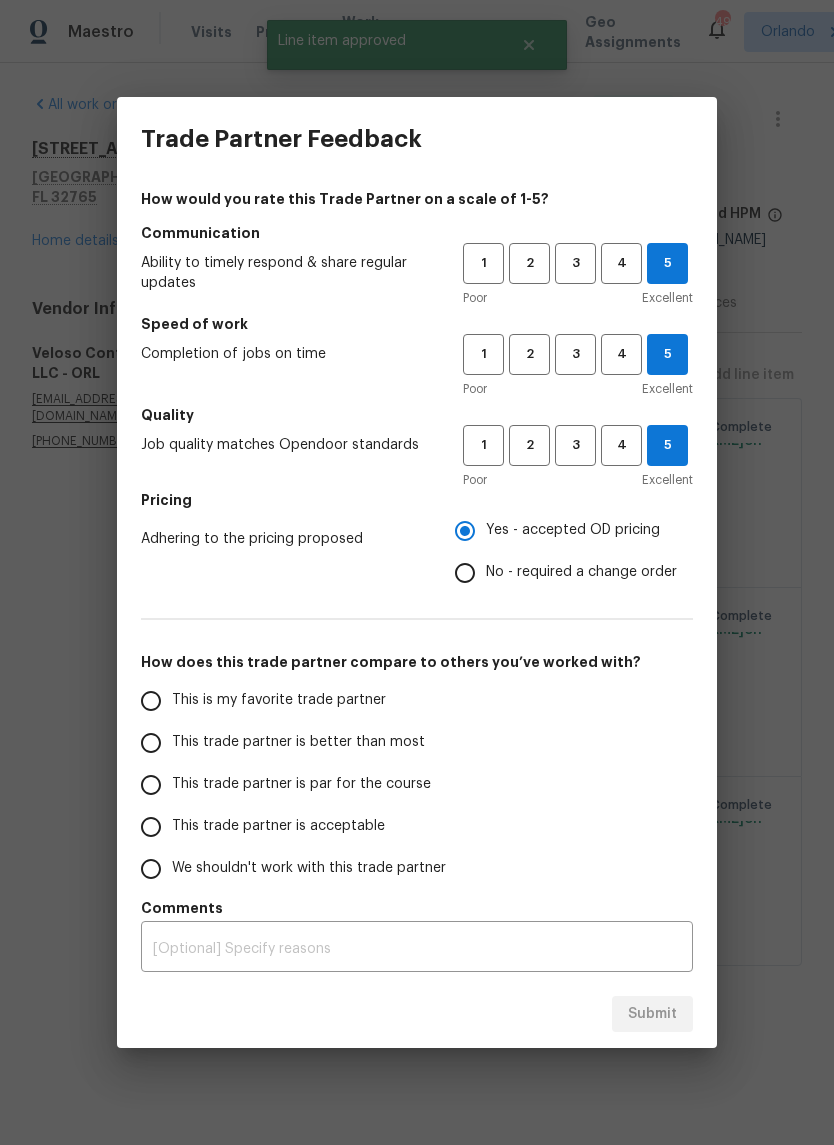 click on "This is my favorite trade partner" at bounding box center (279, 700) 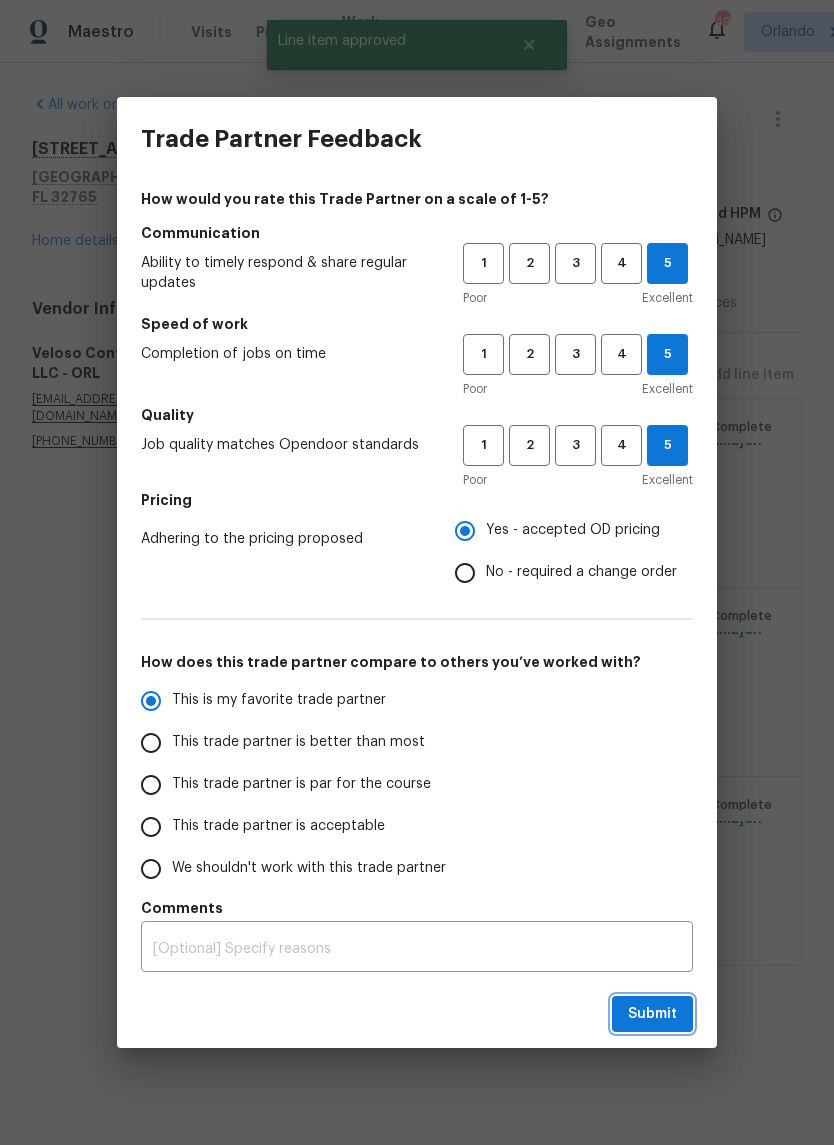 click on "Submit" at bounding box center [652, 1014] 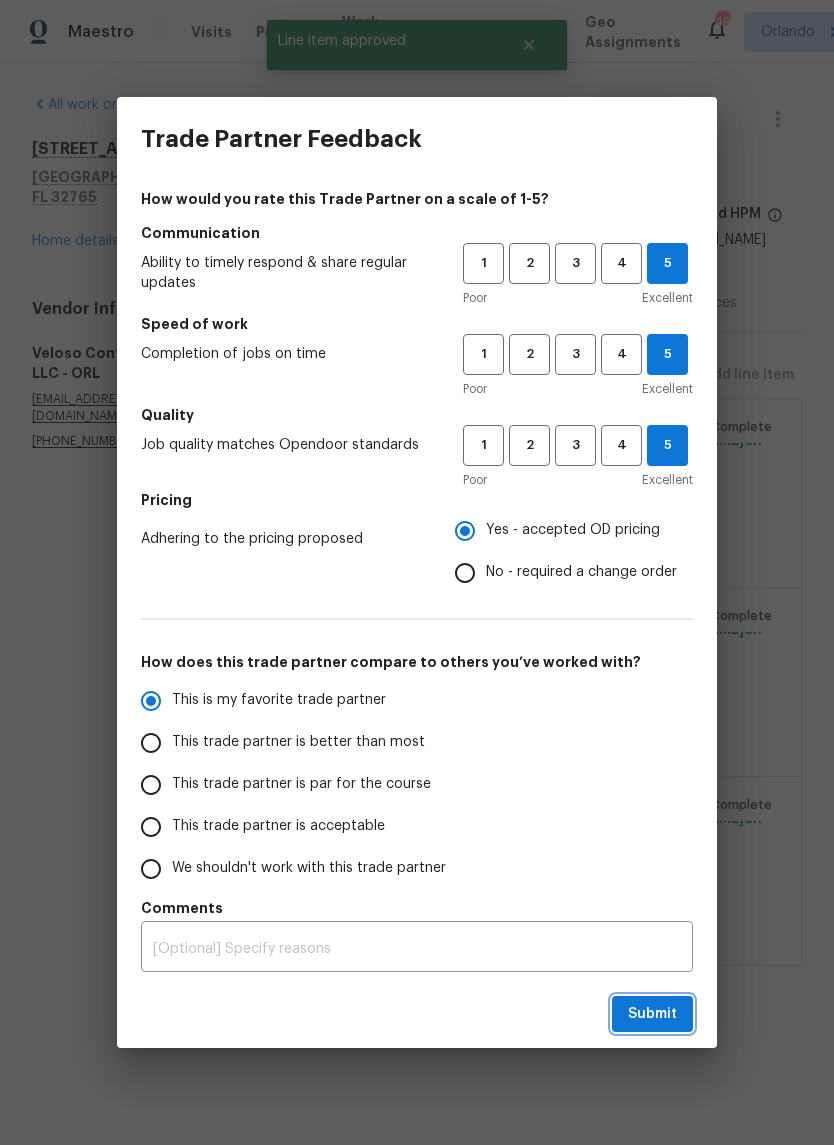 radio on "true" 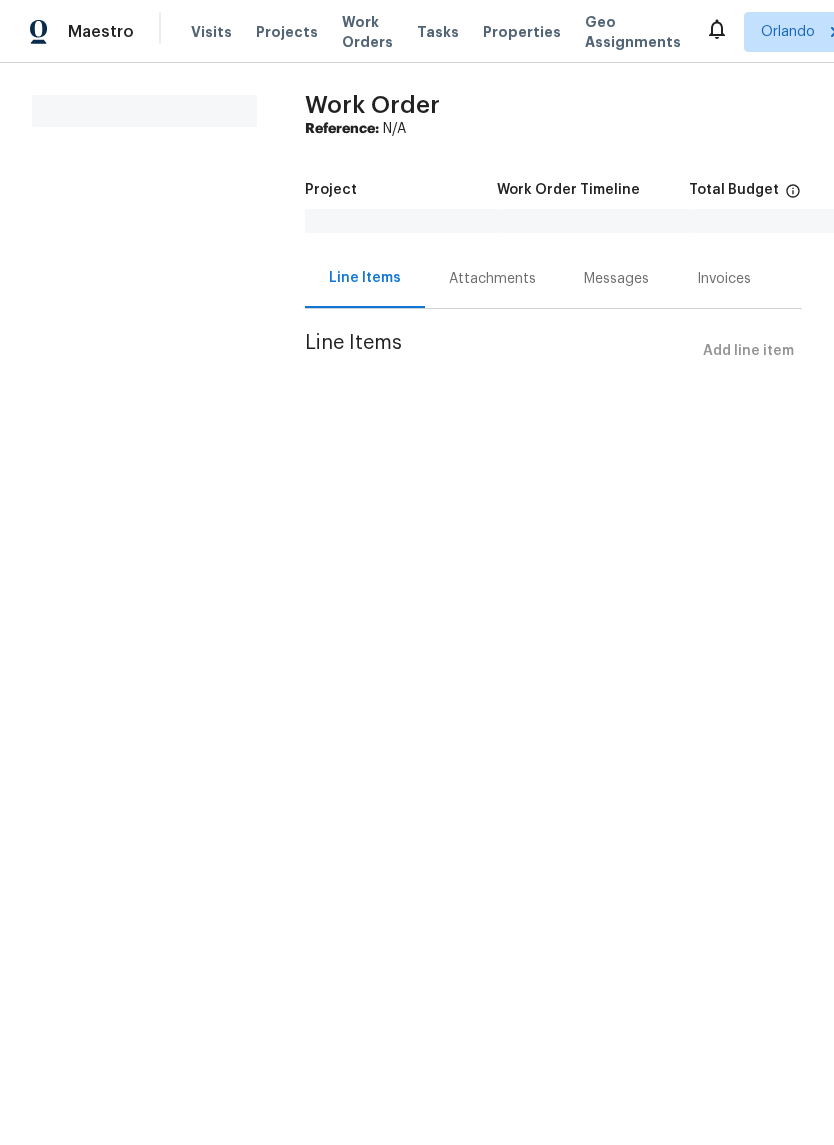 scroll, scrollTop: 0, scrollLeft: 0, axis: both 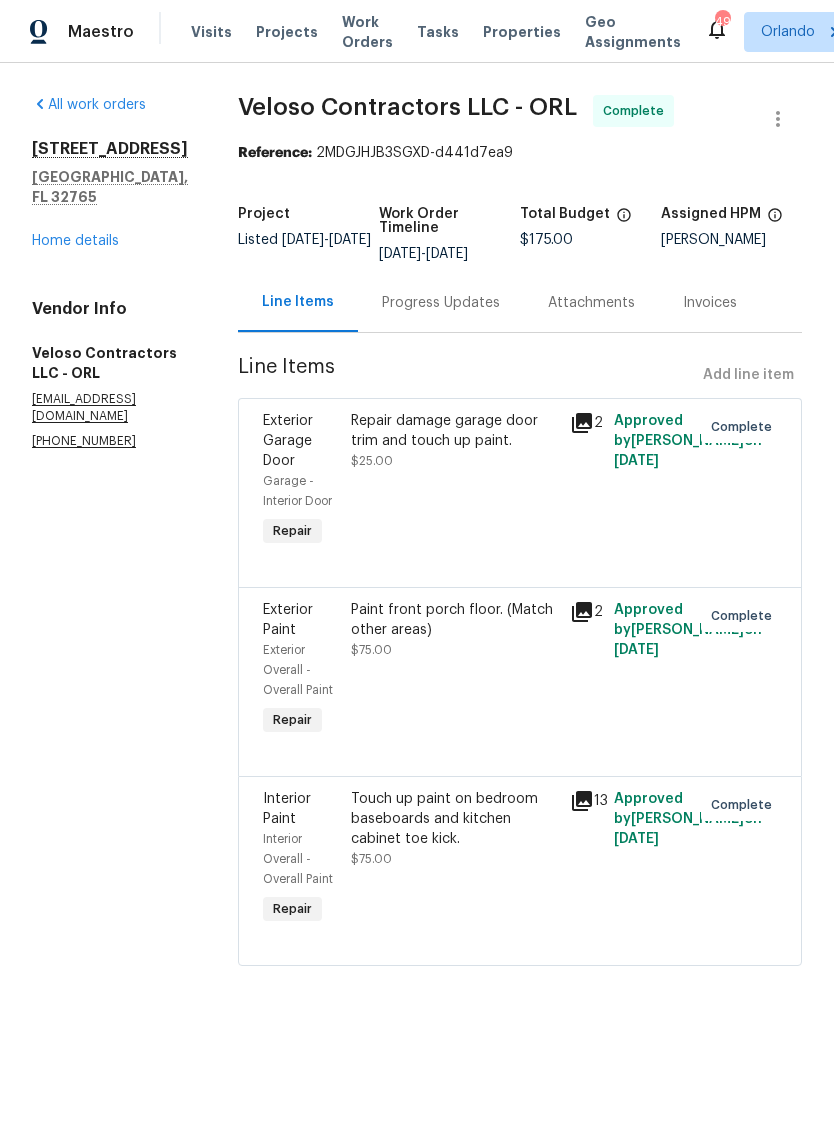 click on "Home details" at bounding box center [75, 241] 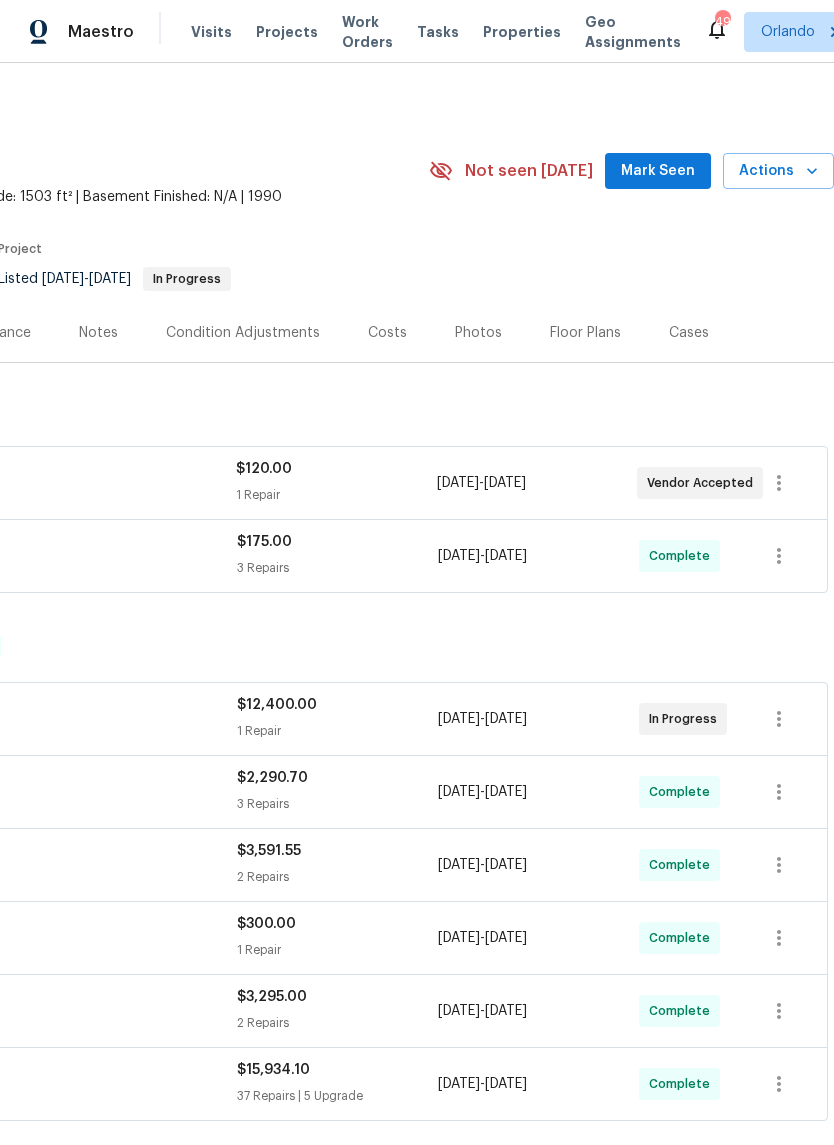 scroll, scrollTop: 0, scrollLeft: 296, axis: horizontal 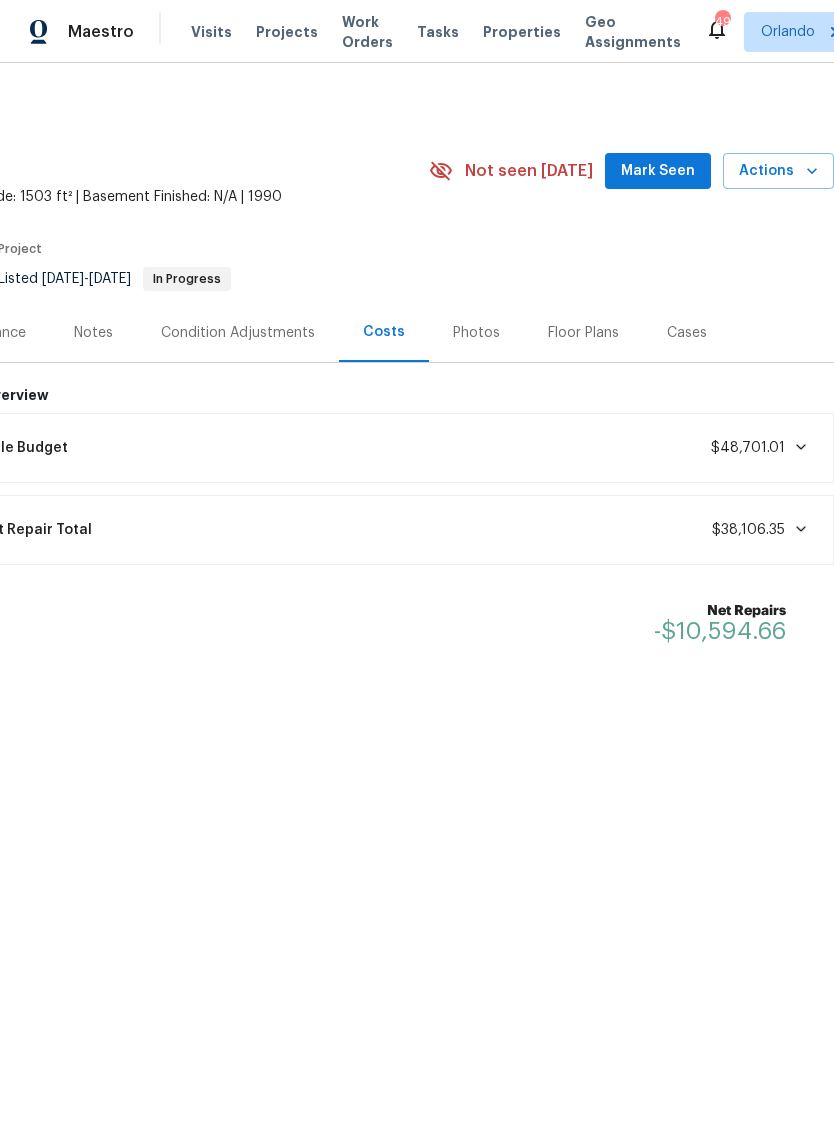 click on "Mark Seen" at bounding box center [658, 171] 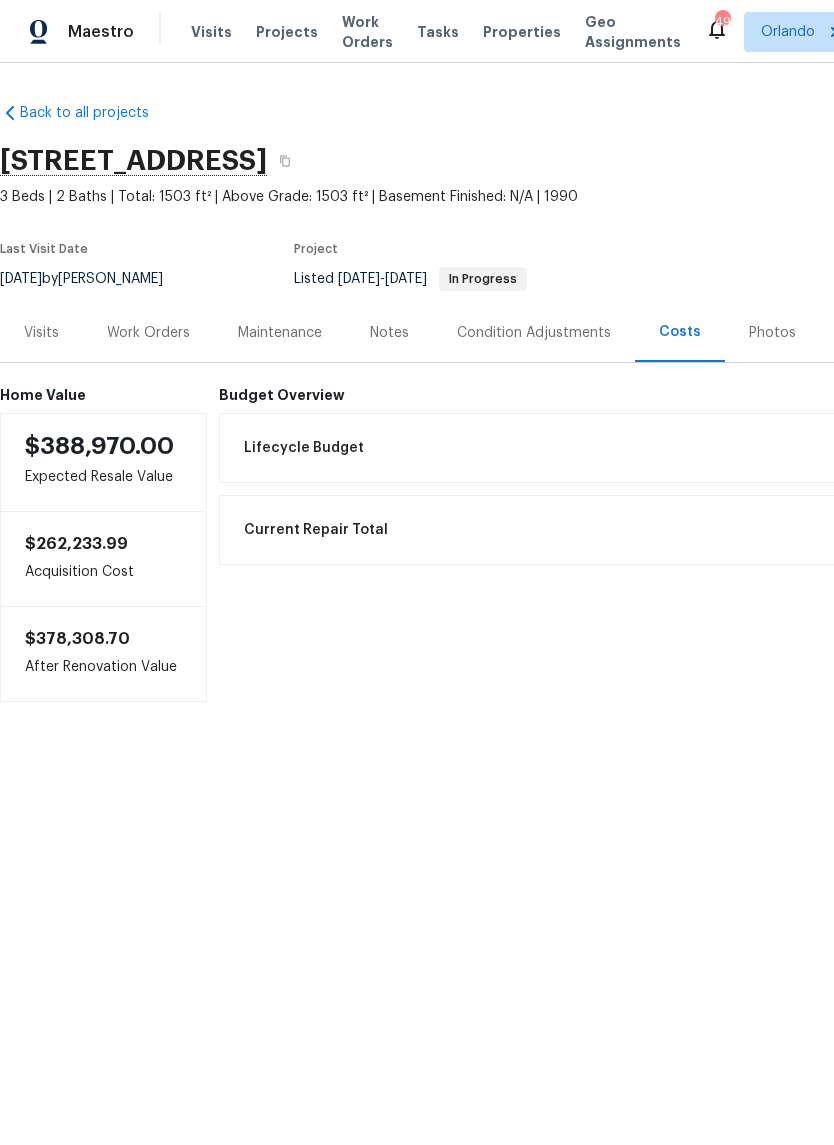 scroll, scrollTop: 0, scrollLeft: 0, axis: both 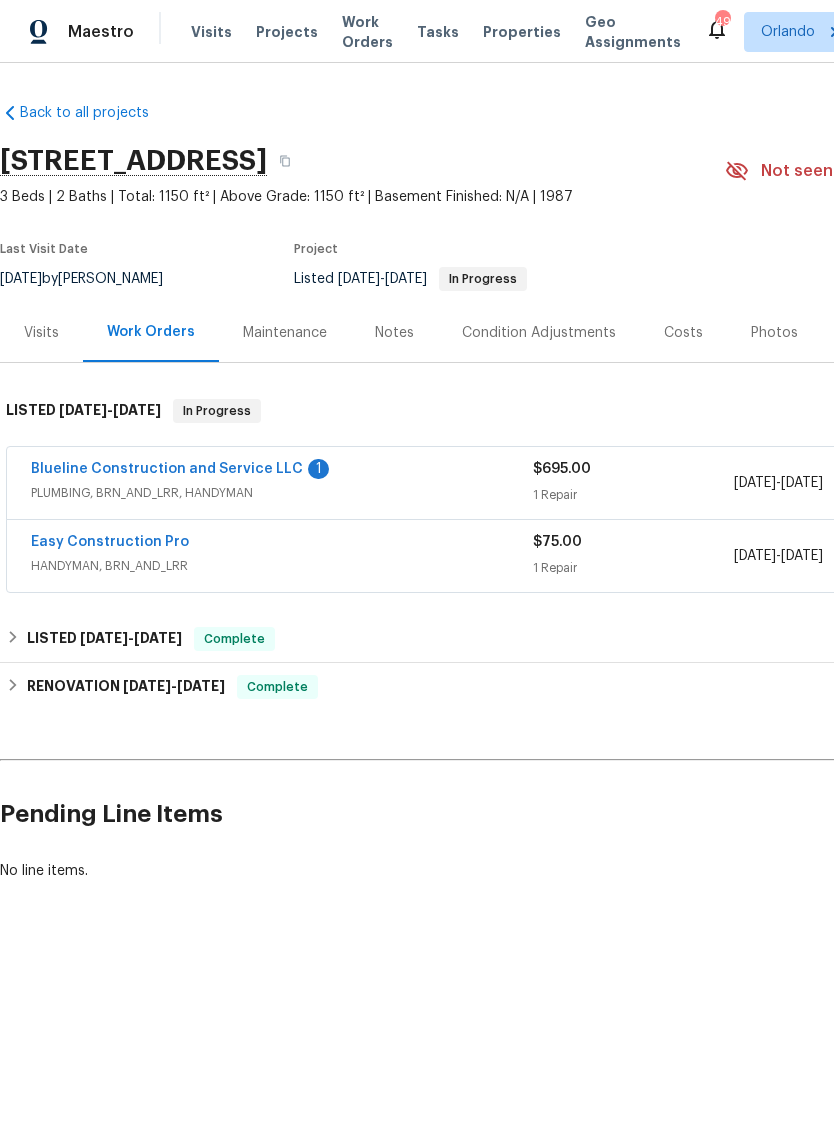 click on "Blueline Construction and Service LLC" at bounding box center [167, 469] 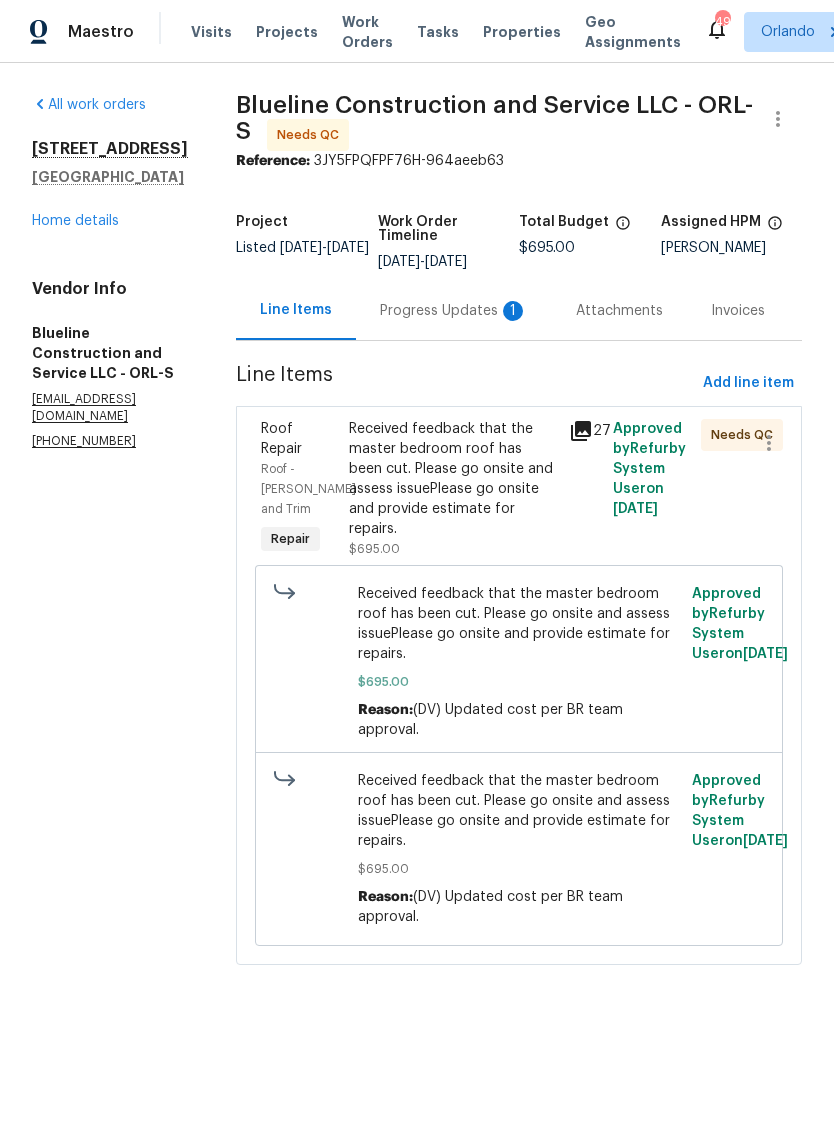 click on "Received feedback that the master bedroom roof has been cut. Please go onsite and assess issuePlease go onsite and provide estimate for repairs." at bounding box center [453, 479] 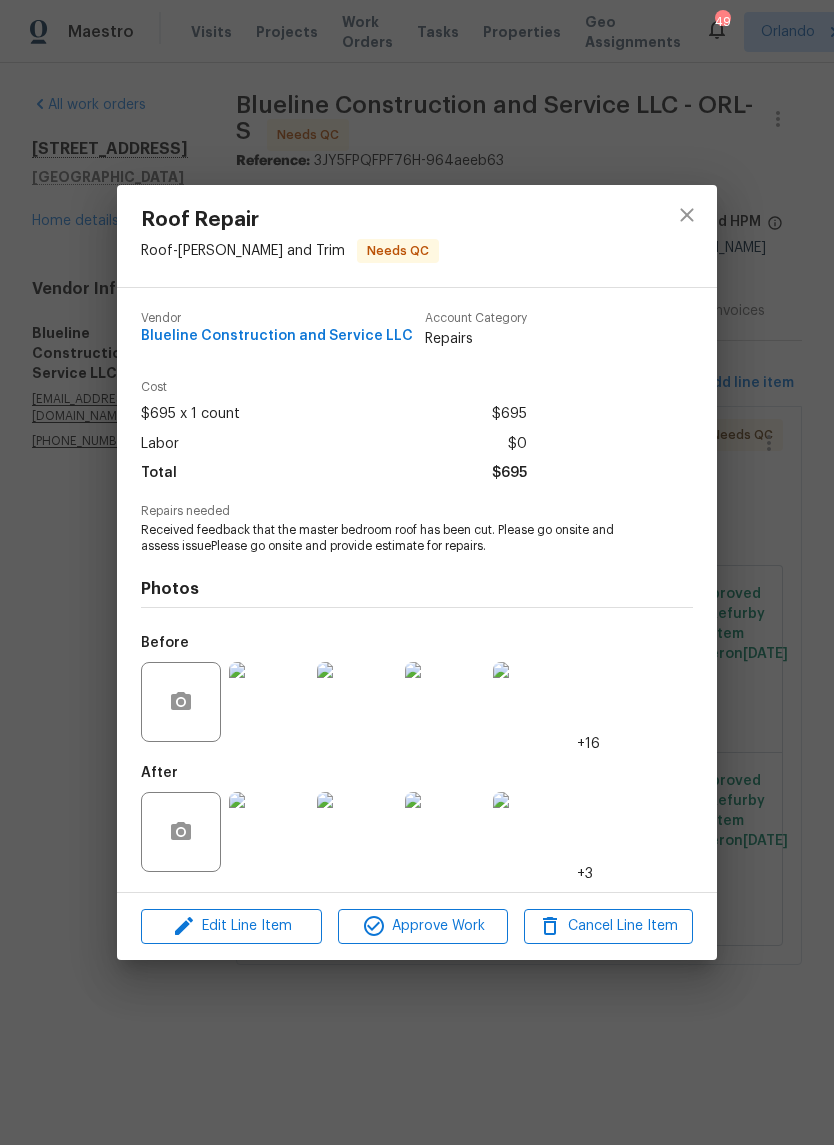 click at bounding box center [269, 702] 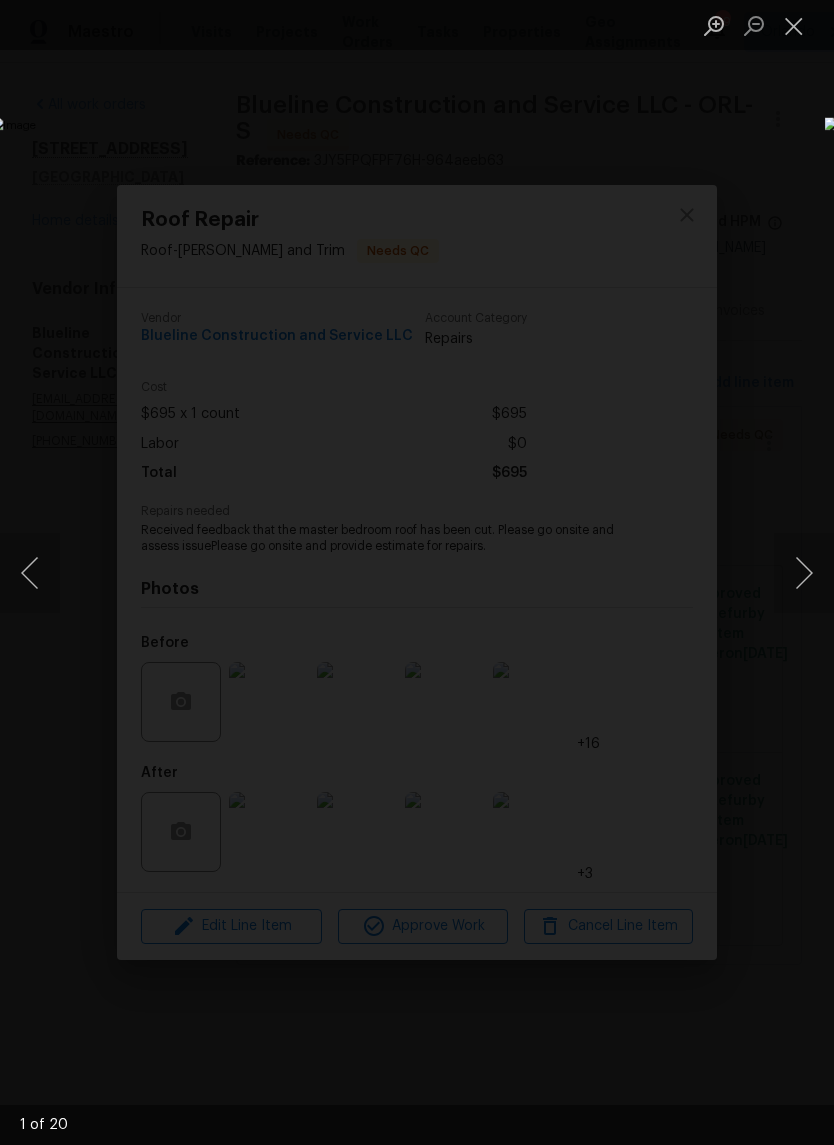 click at bounding box center (804, 573) 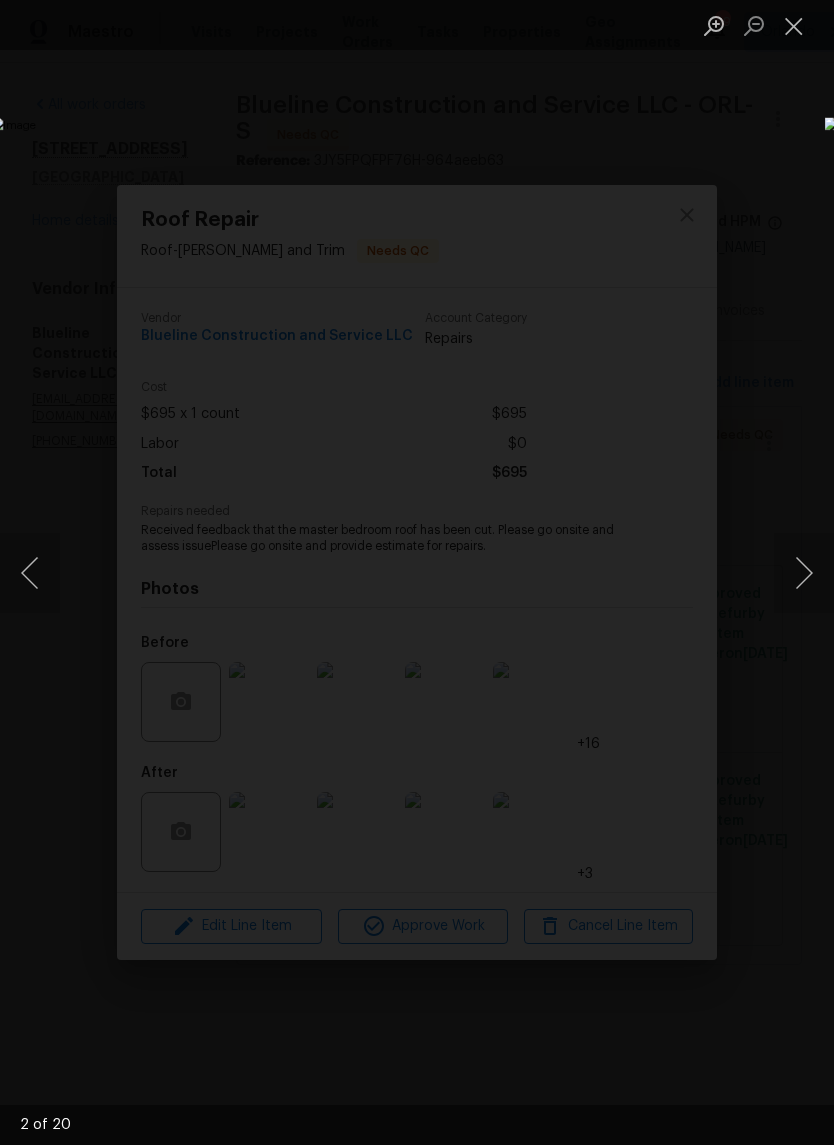 click at bounding box center (804, 573) 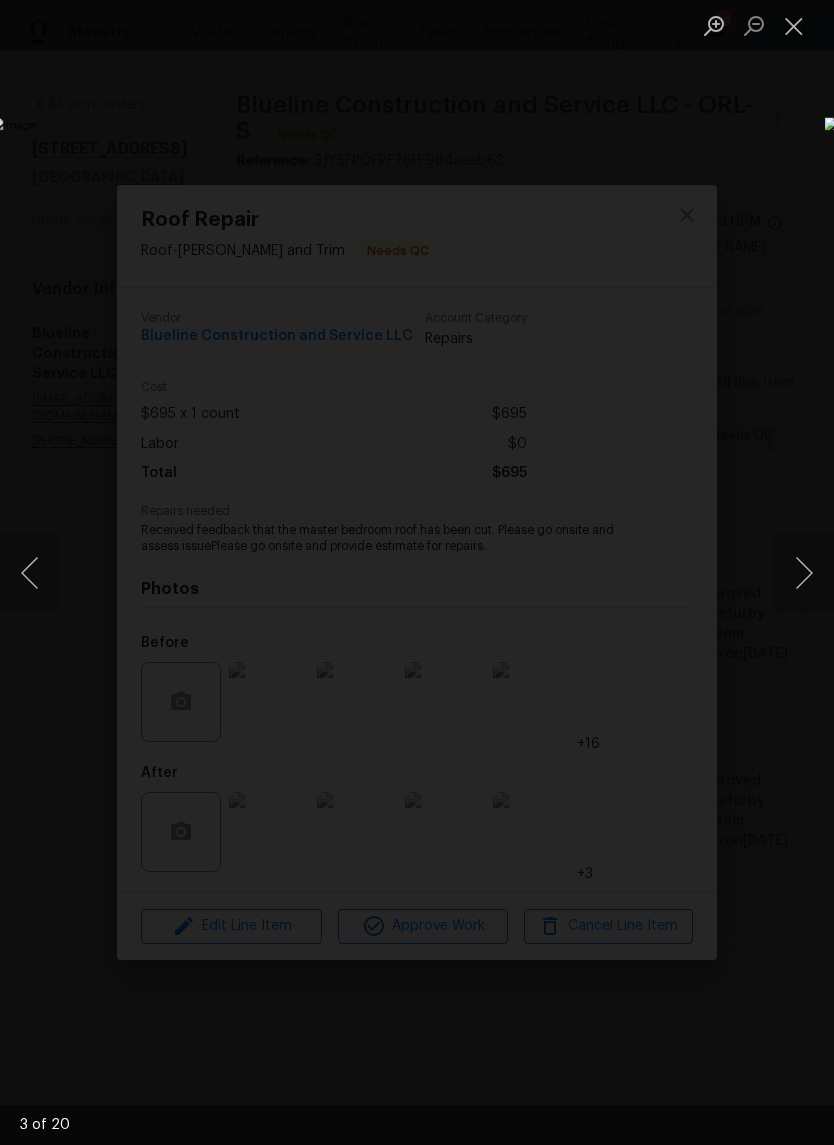 click at bounding box center [804, 573] 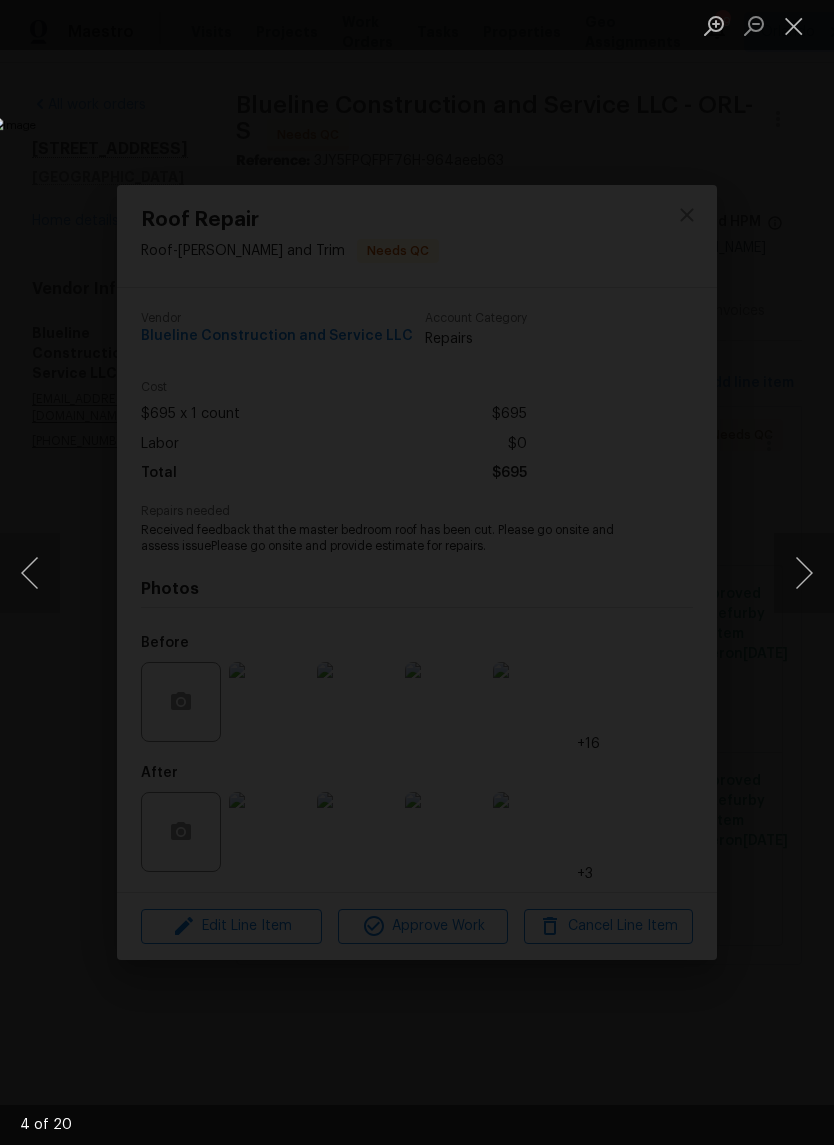 click at bounding box center (804, 573) 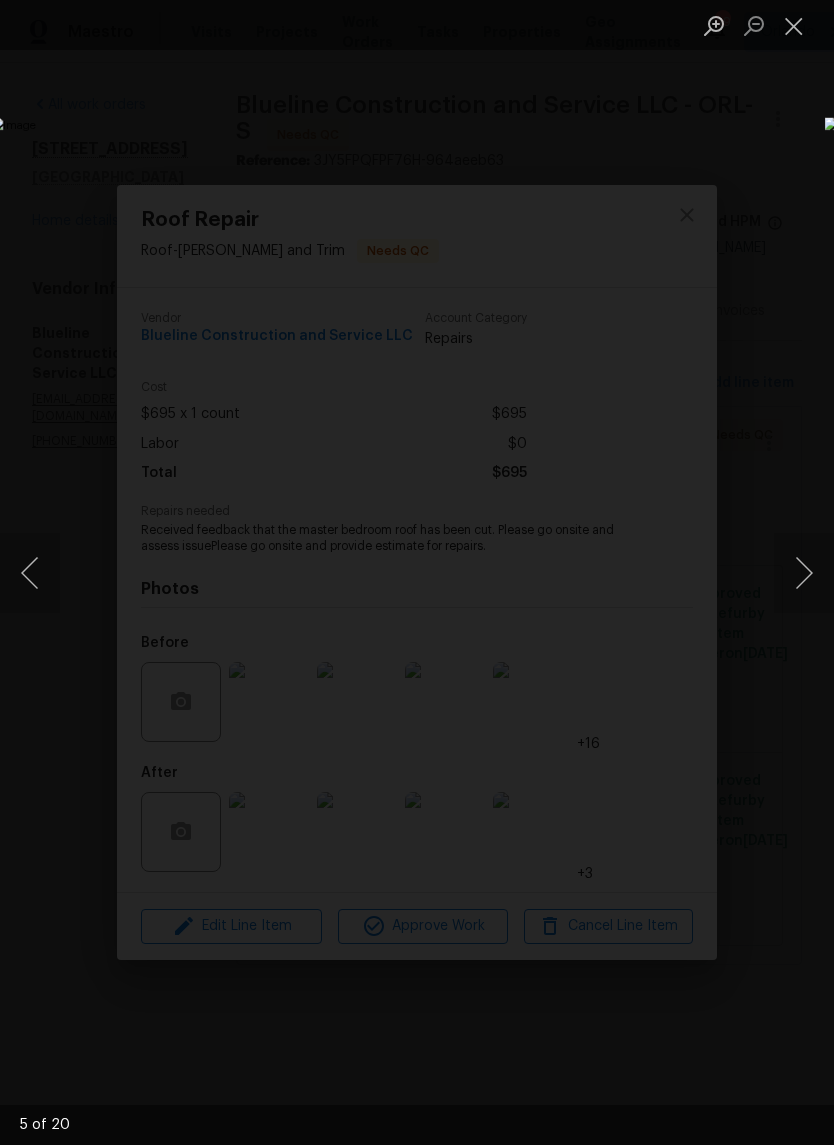 click at bounding box center (804, 573) 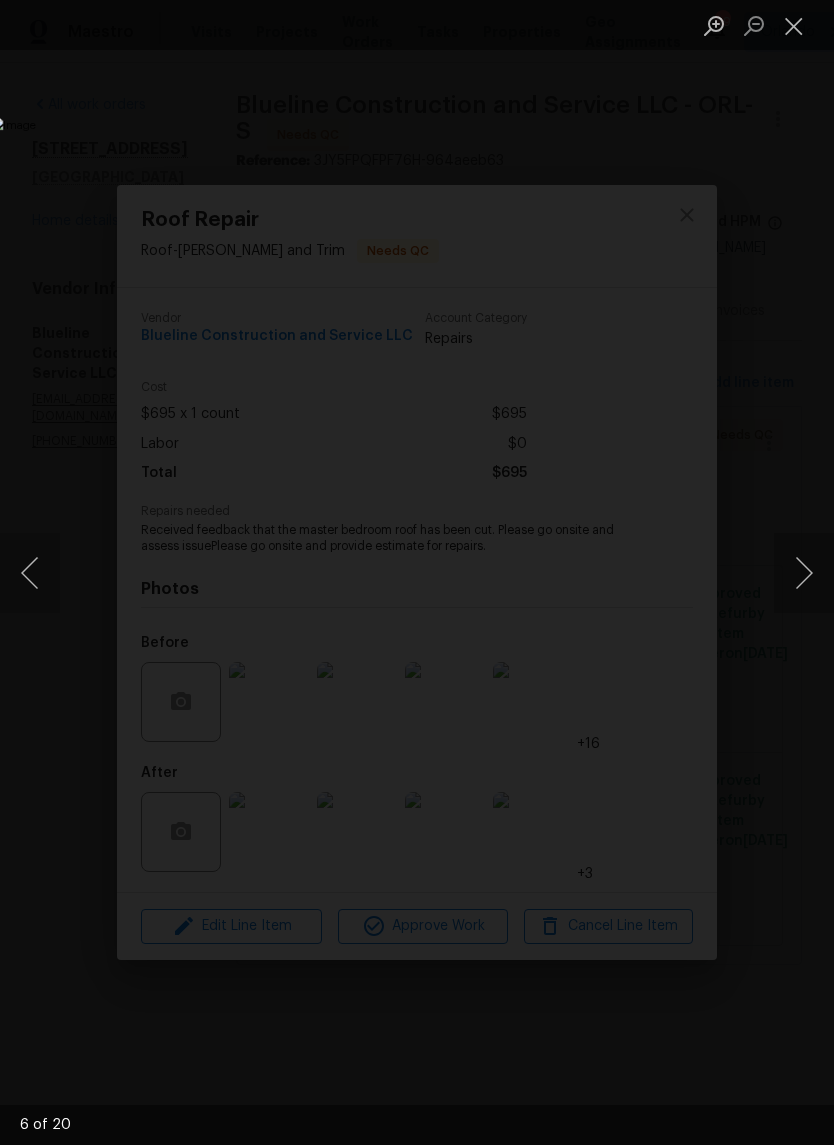 click at bounding box center [804, 573] 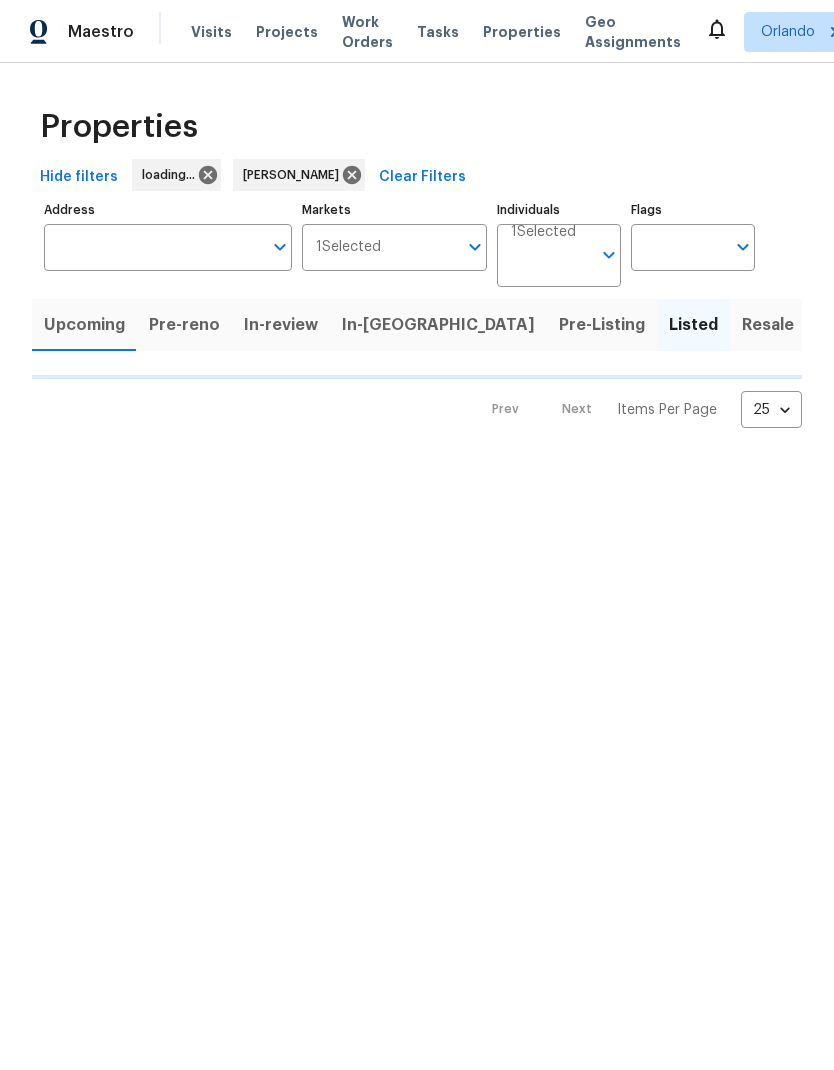scroll, scrollTop: 0, scrollLeft: 0, axis: both 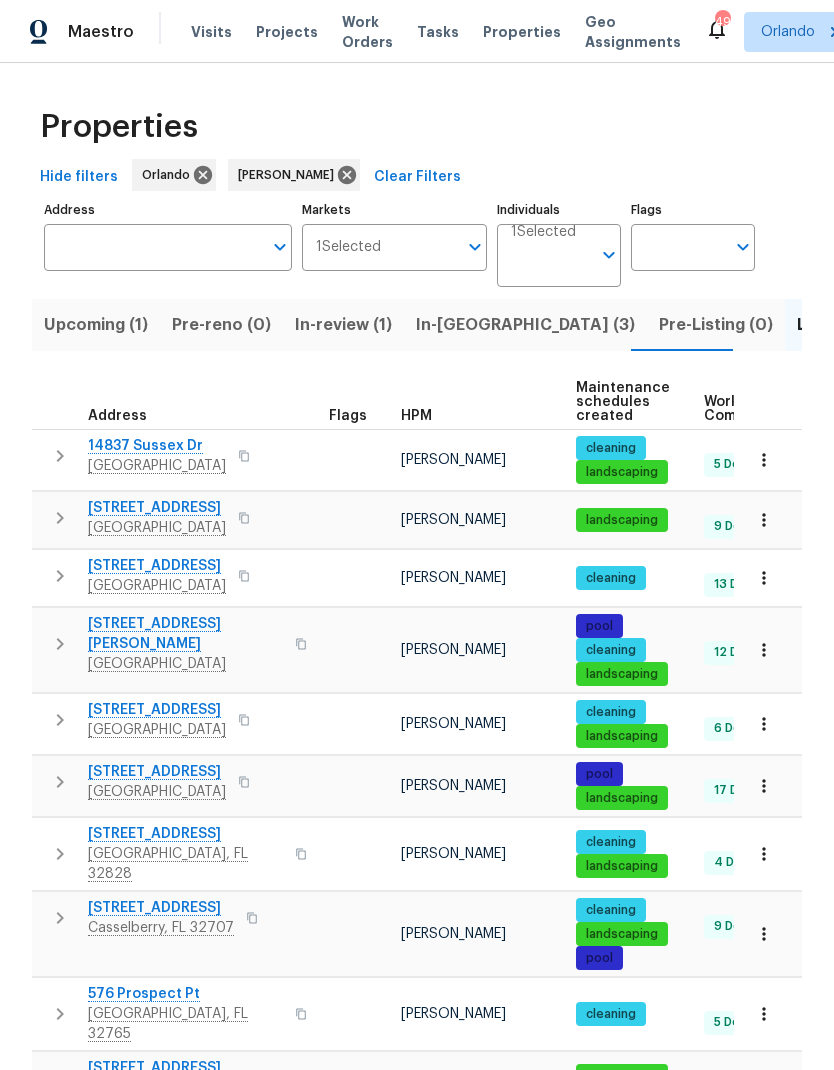 click on "Resale (4)" at bounding box center [943, 325] 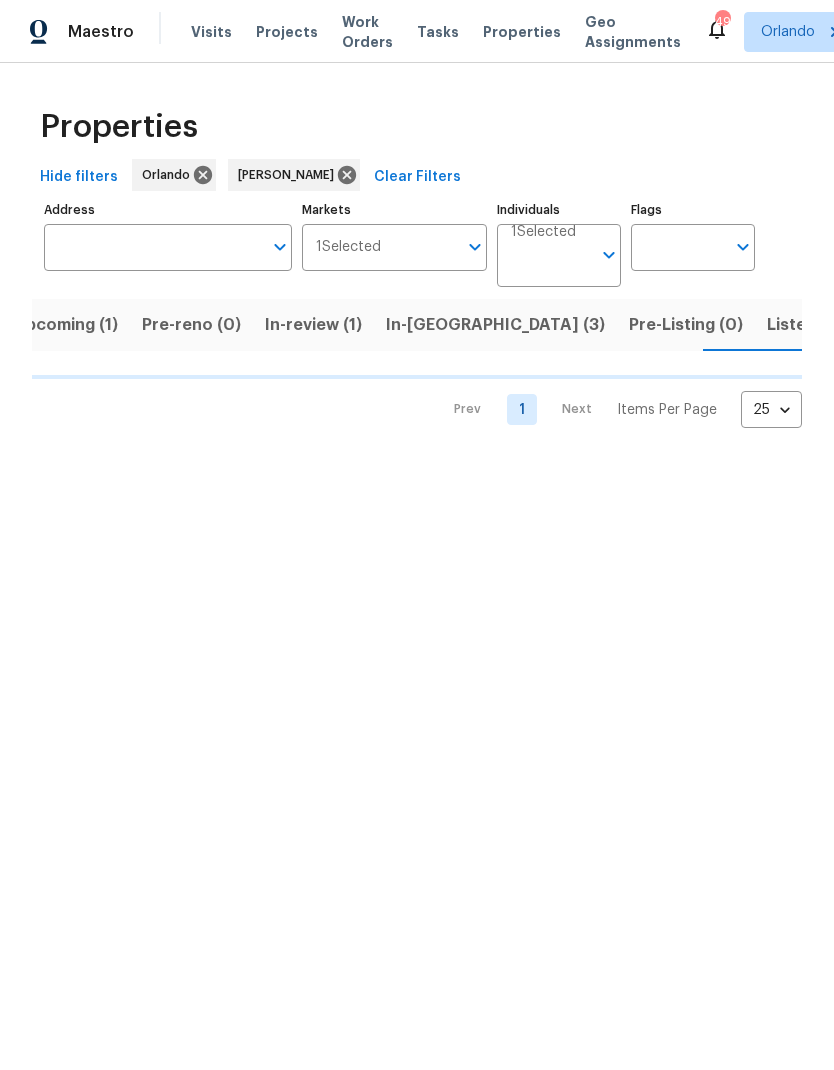 scroll, scrollTop: 0, scrollLeft: 30, axis: horizontal 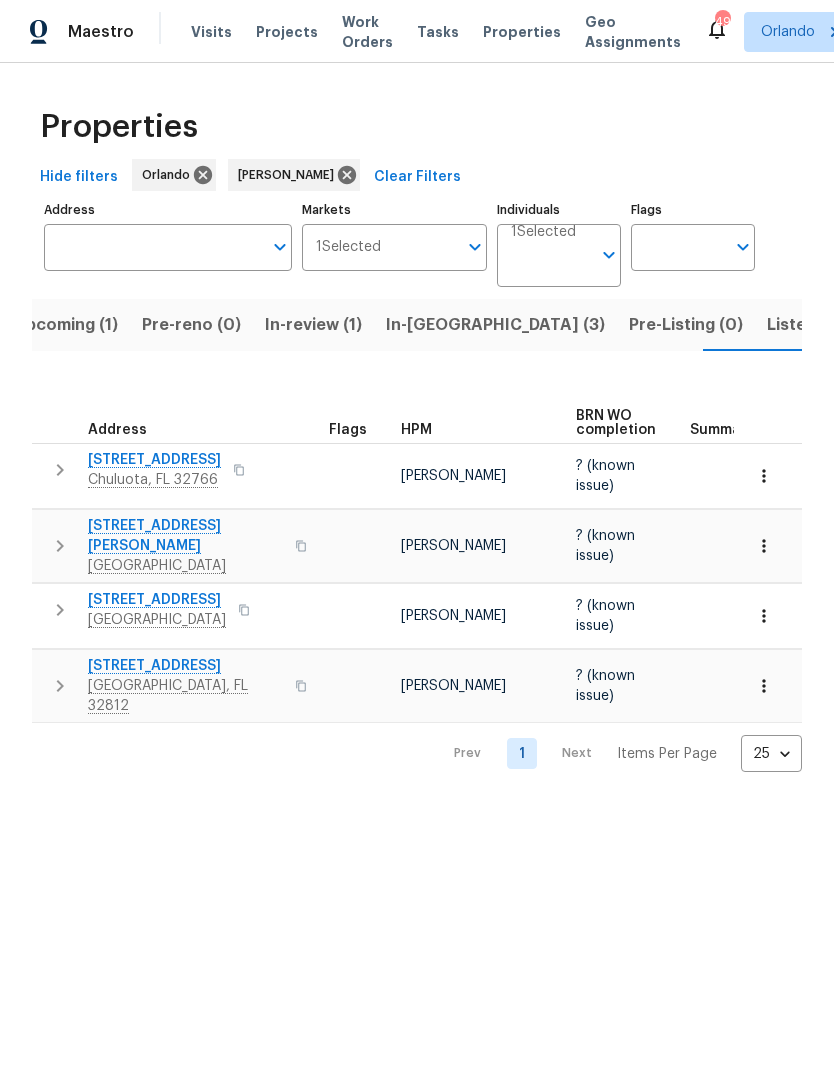 click on "Listed (15)" at bounding box center [808, 325] 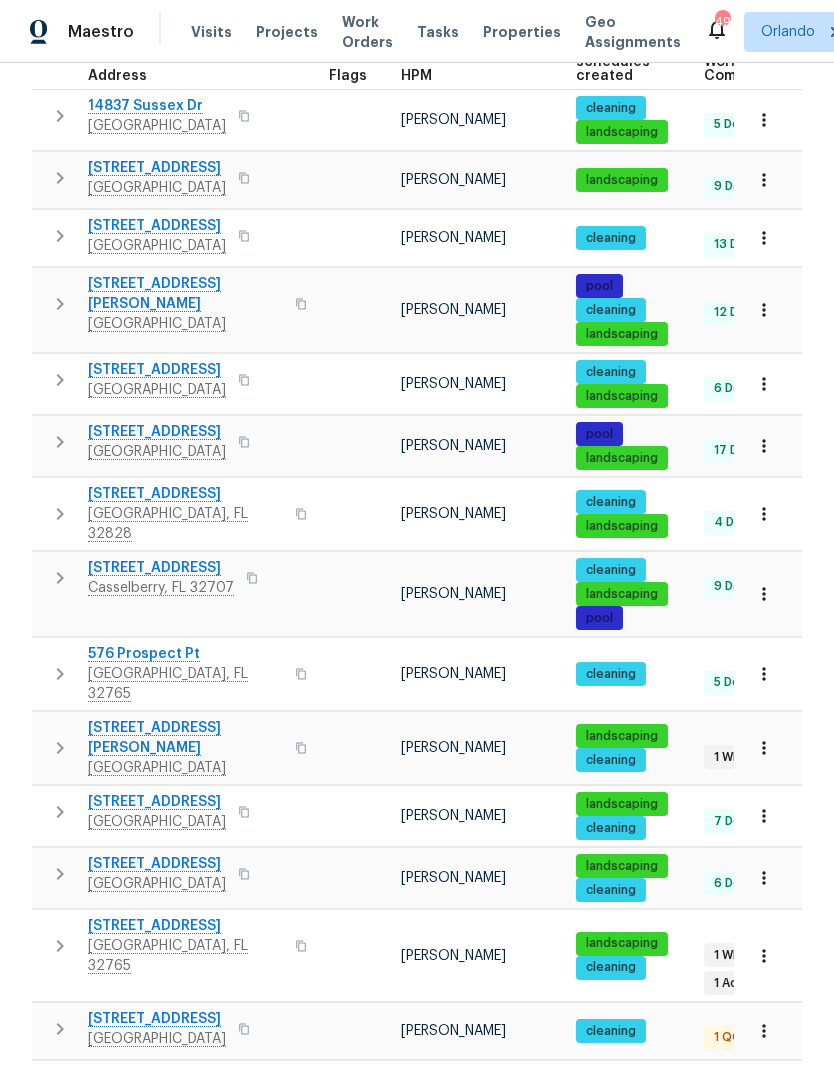 scroll, scrollTop: 339, scrollLeft: 0, axis: vertical 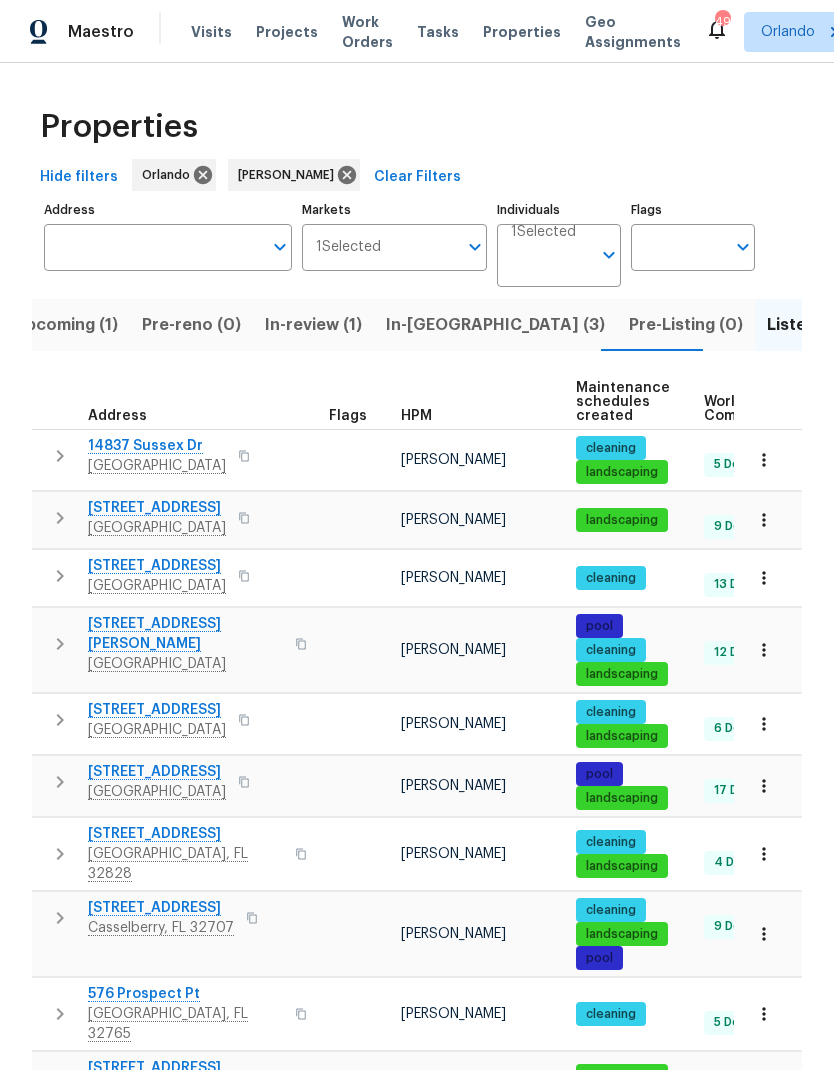 click on "In-[GEOGRAPHIC_DATA] (3)" at bounding box center (495, 325) 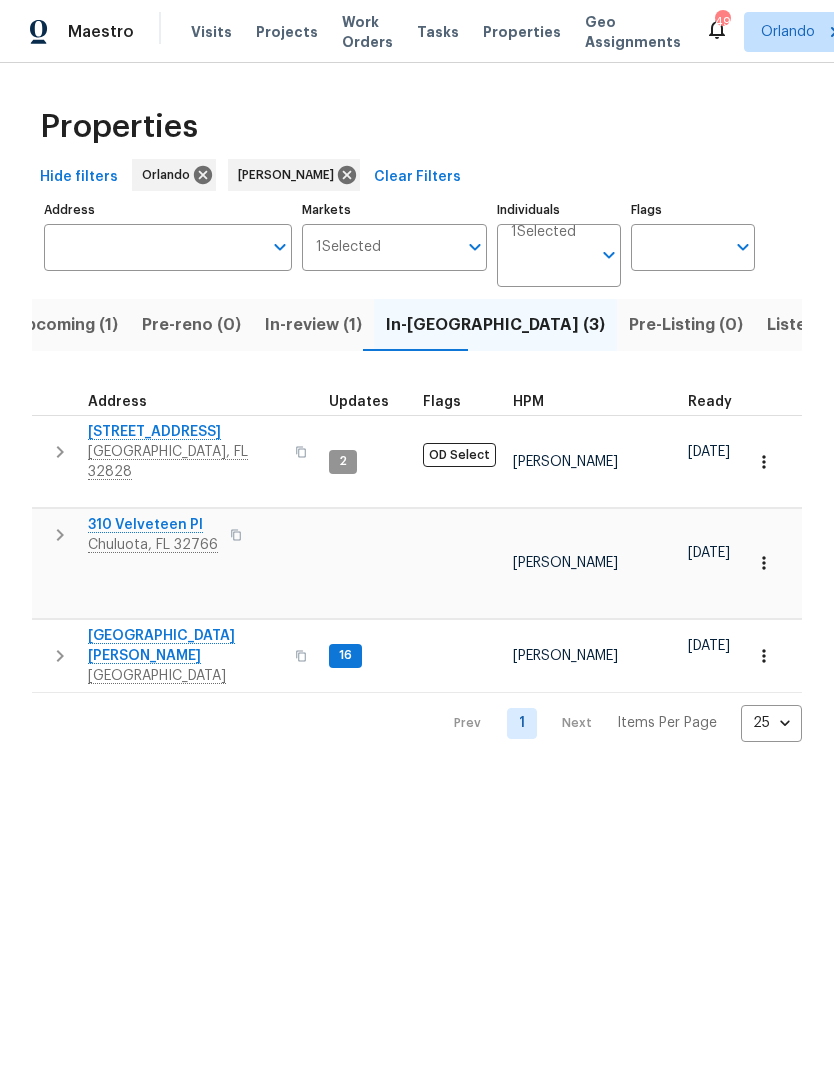 scroll, scrollTop: 0, scrollLeft: 0, axis: both 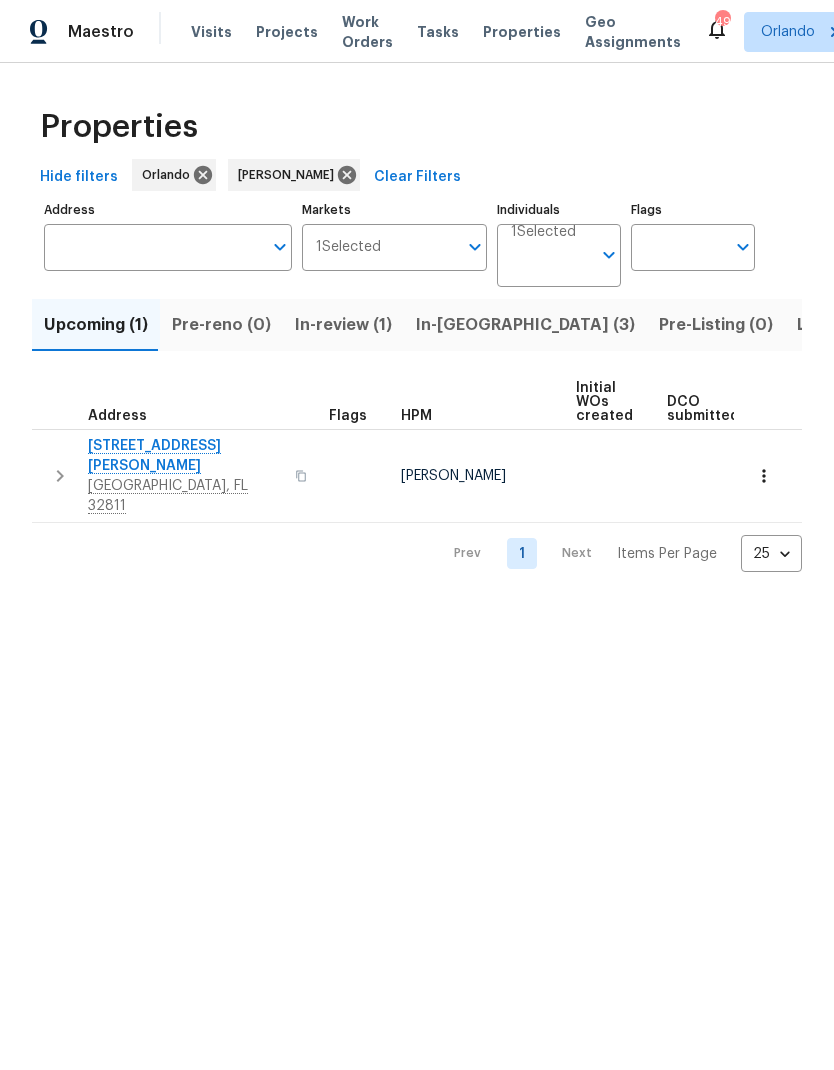 click on "In-review (1)" at bounding box center (343, 325) 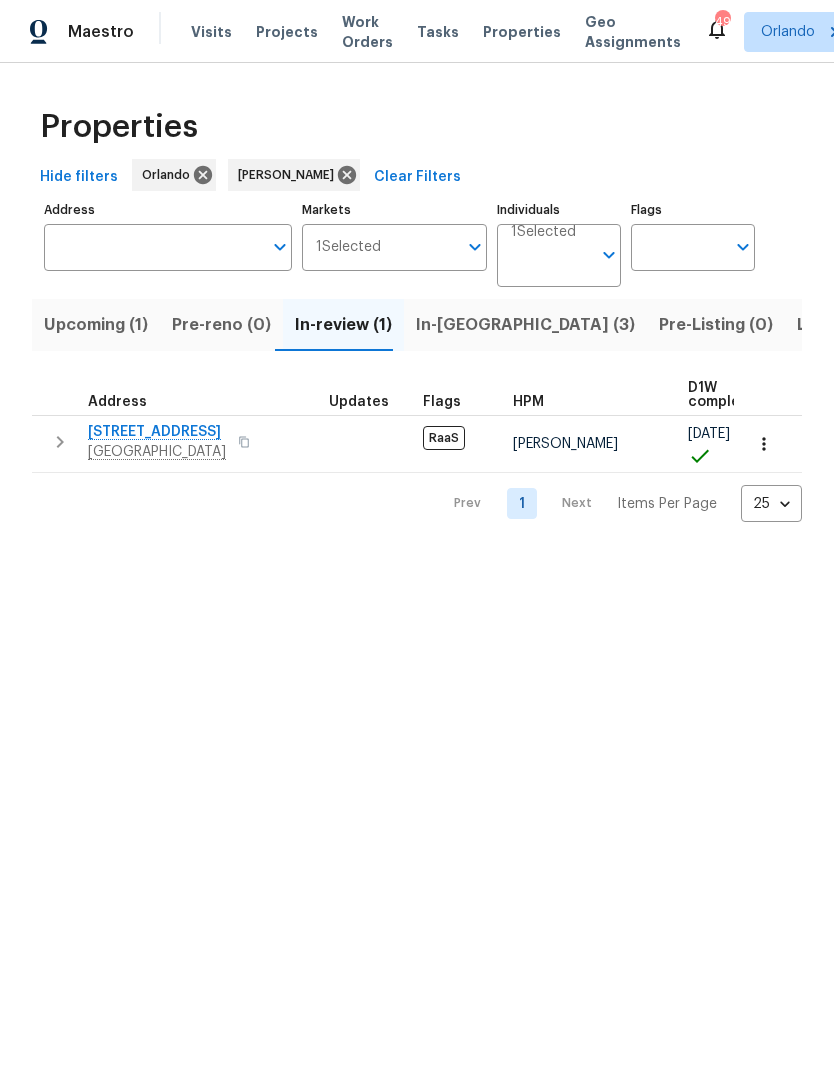 click on "In-[GEOGRAPHIC_DATA] (3)" at bounding box center (525, 325) 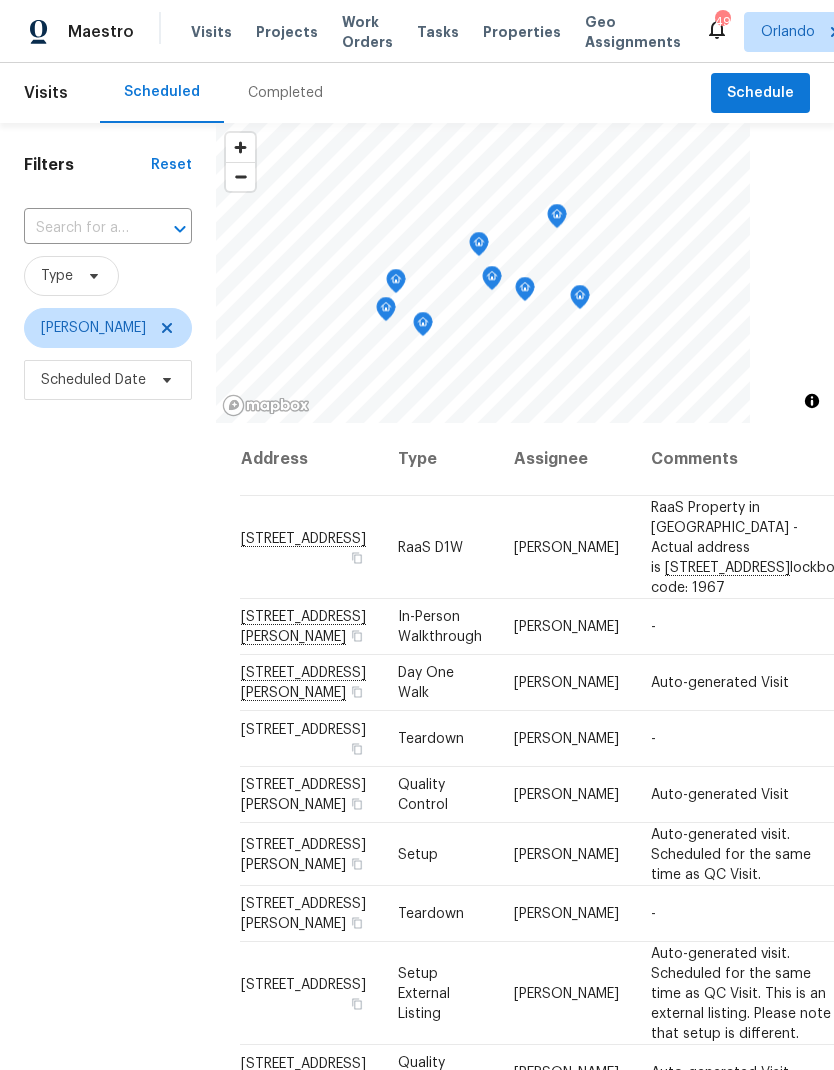 scroll, scrollTop: 0, scrollLeft: 0, axis: both 